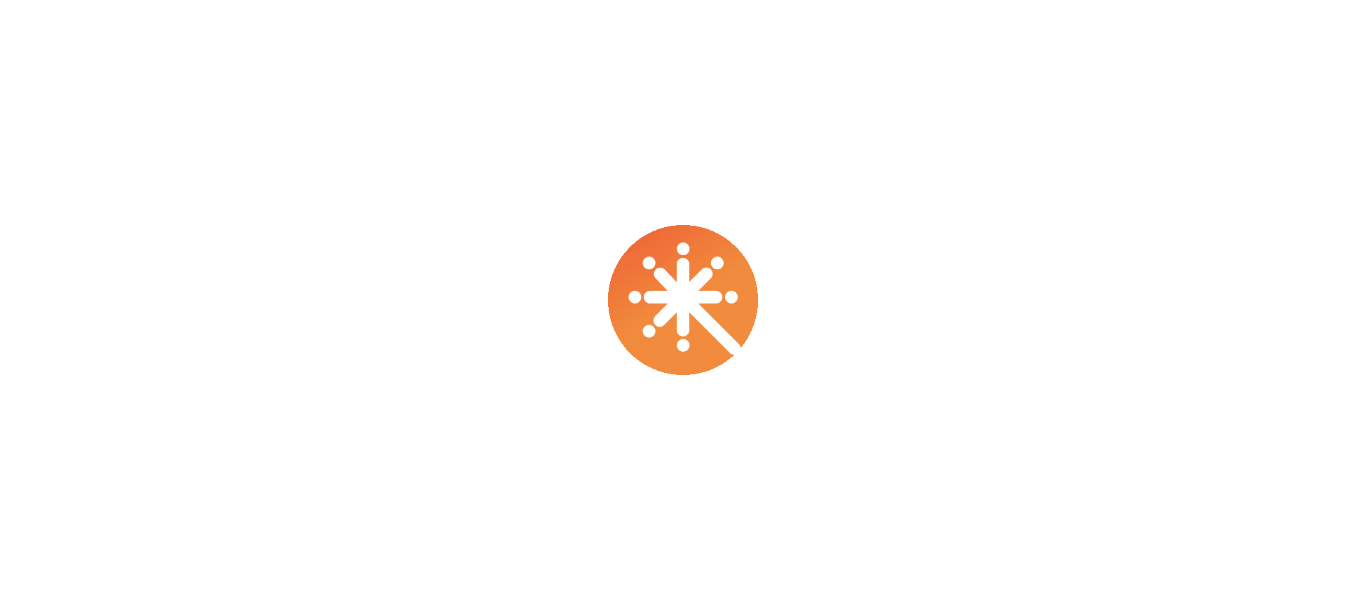 scroll, scrollTop: 0, scrollLeft: 0, axis: both 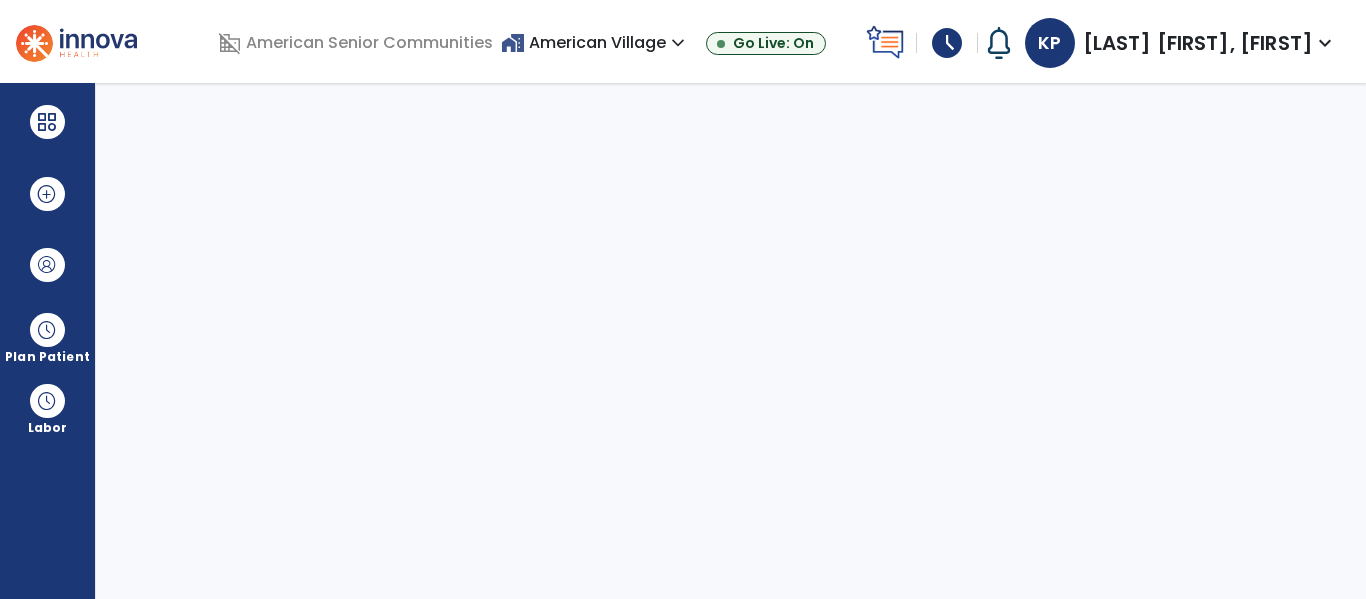 select on "****" 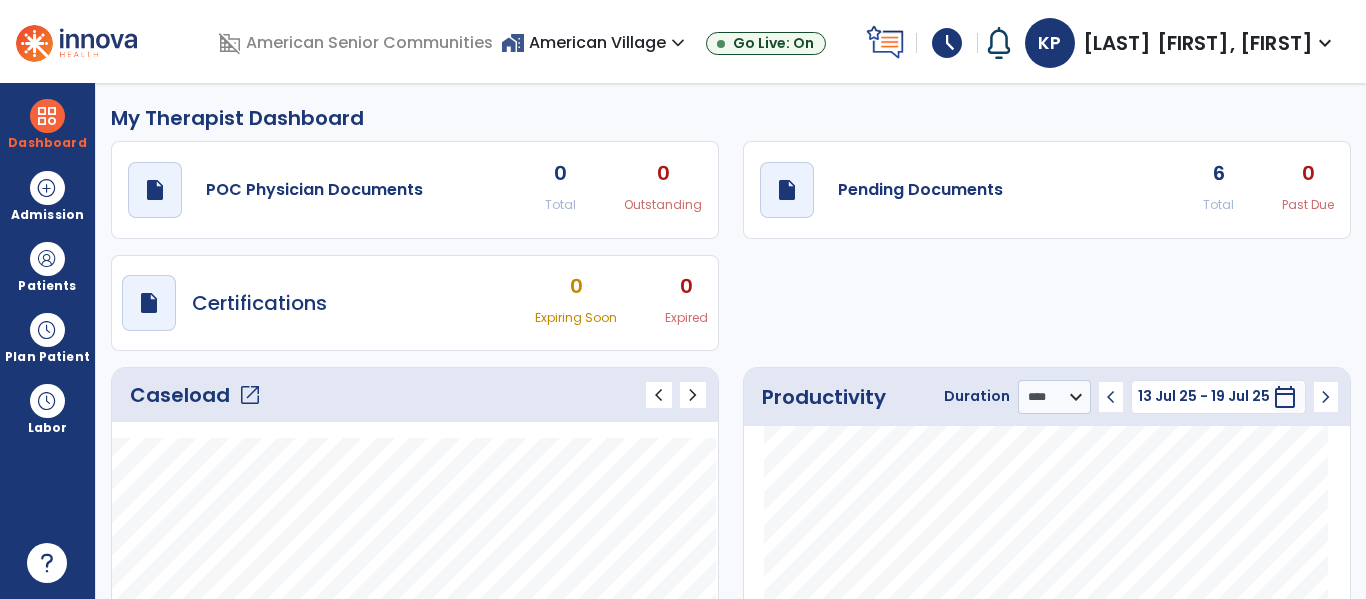 click on "open_in_new" 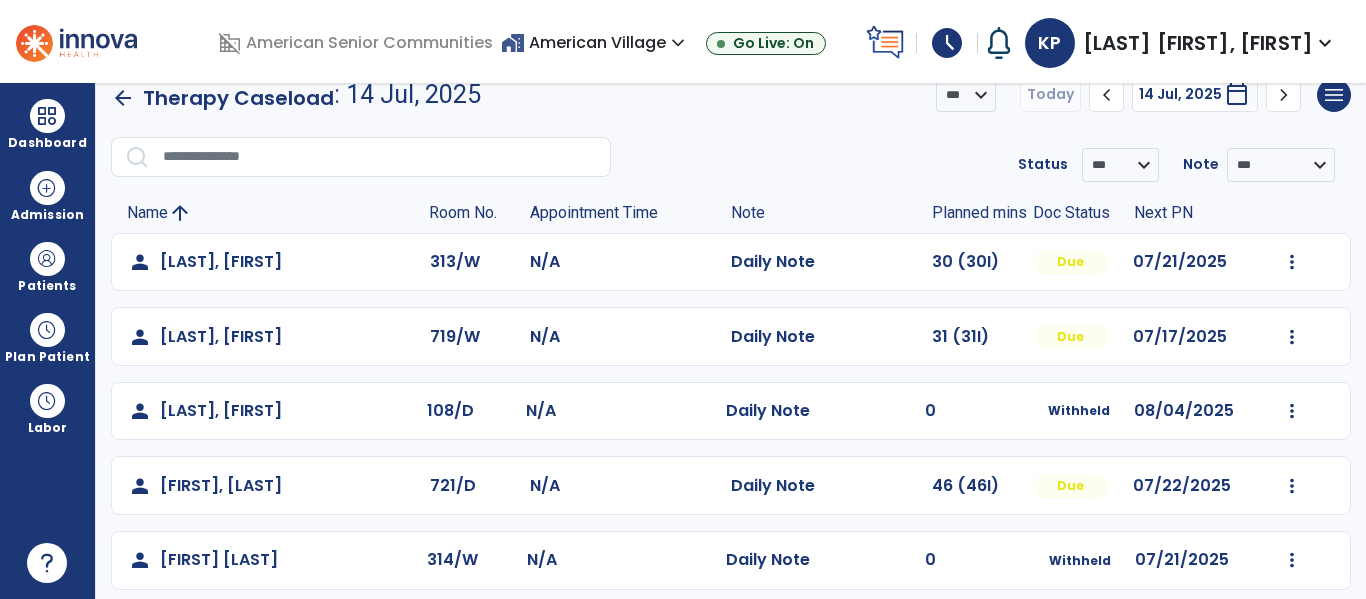 scroll, scrollTop: 19, scrollLeft: 0, axis: vertical 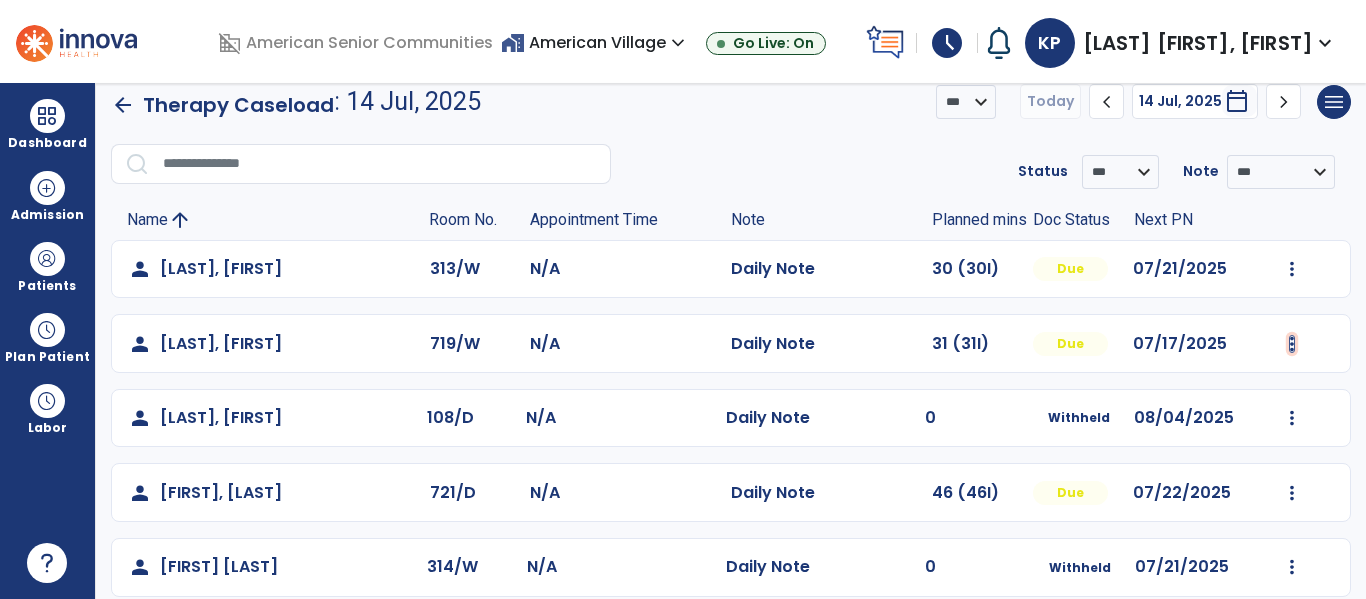 click at bounding box center (1292, 269) 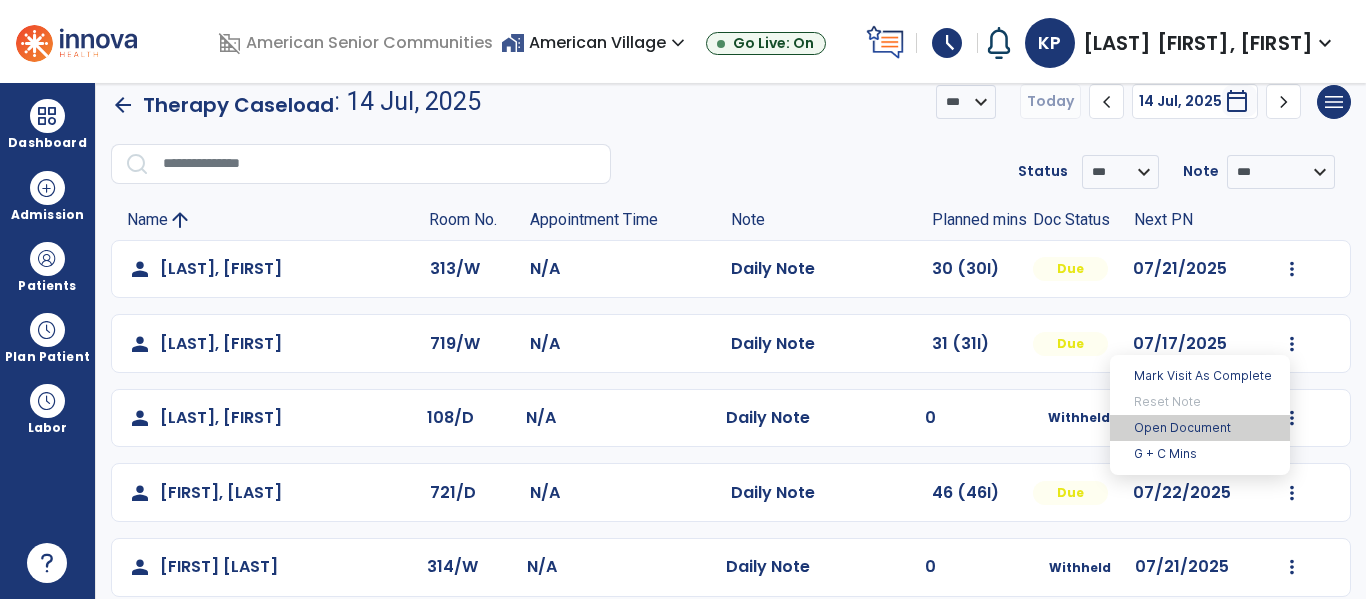 click on "Open Document" at bounding box center (1200, 428) 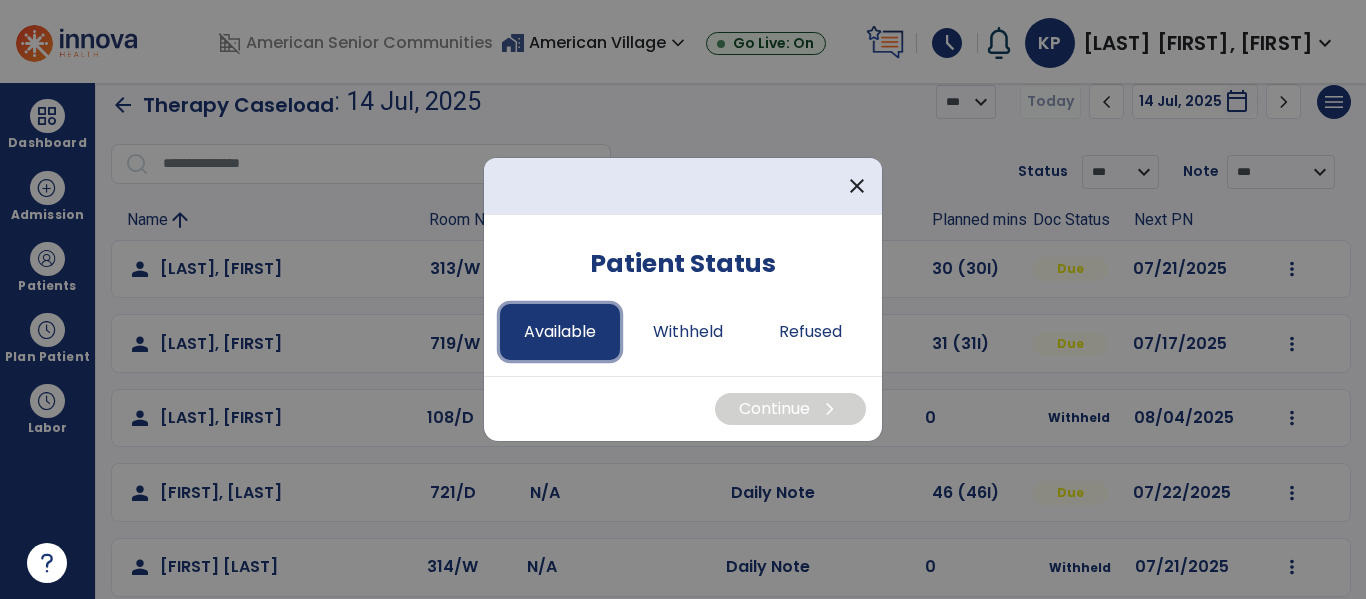 click on "Available" at bounding box center [560, 332] 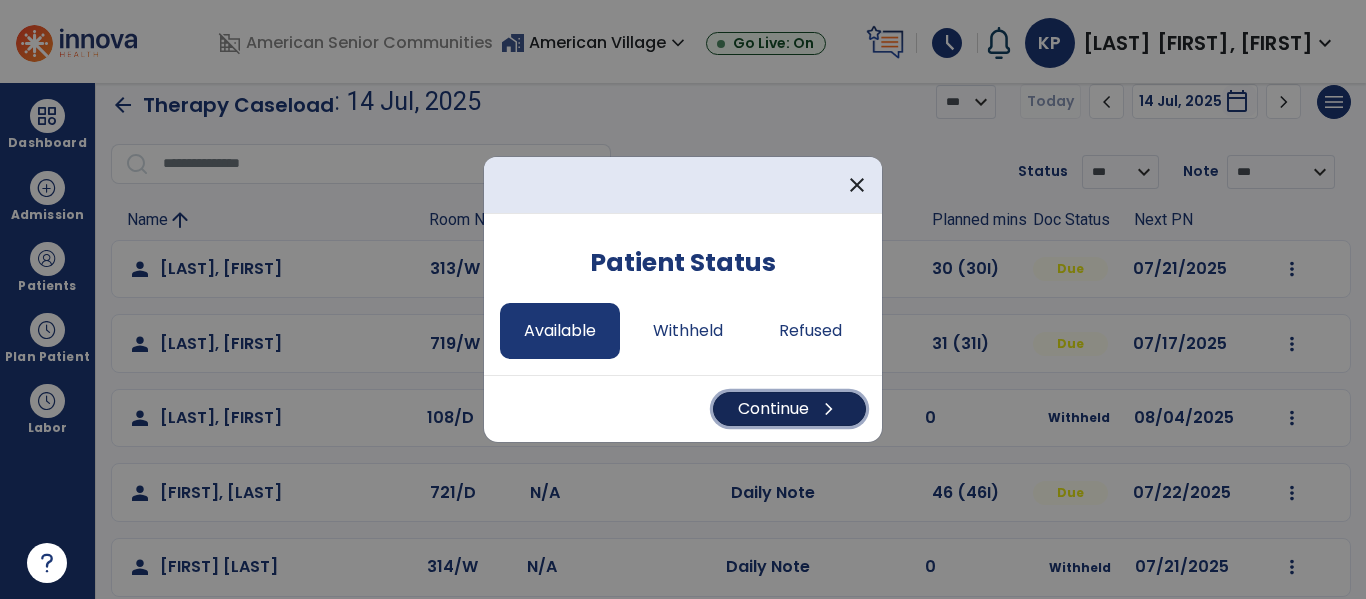 click on "Continue   chevron_right" at bounding box center (789, 409) 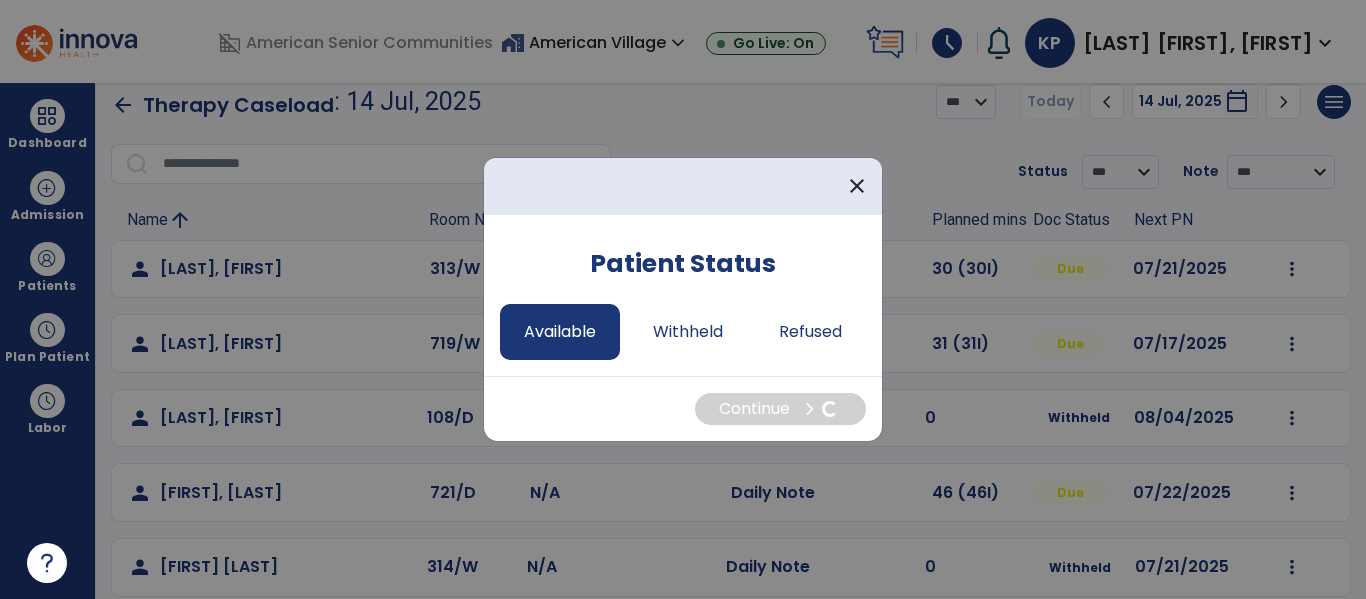 select on "*" 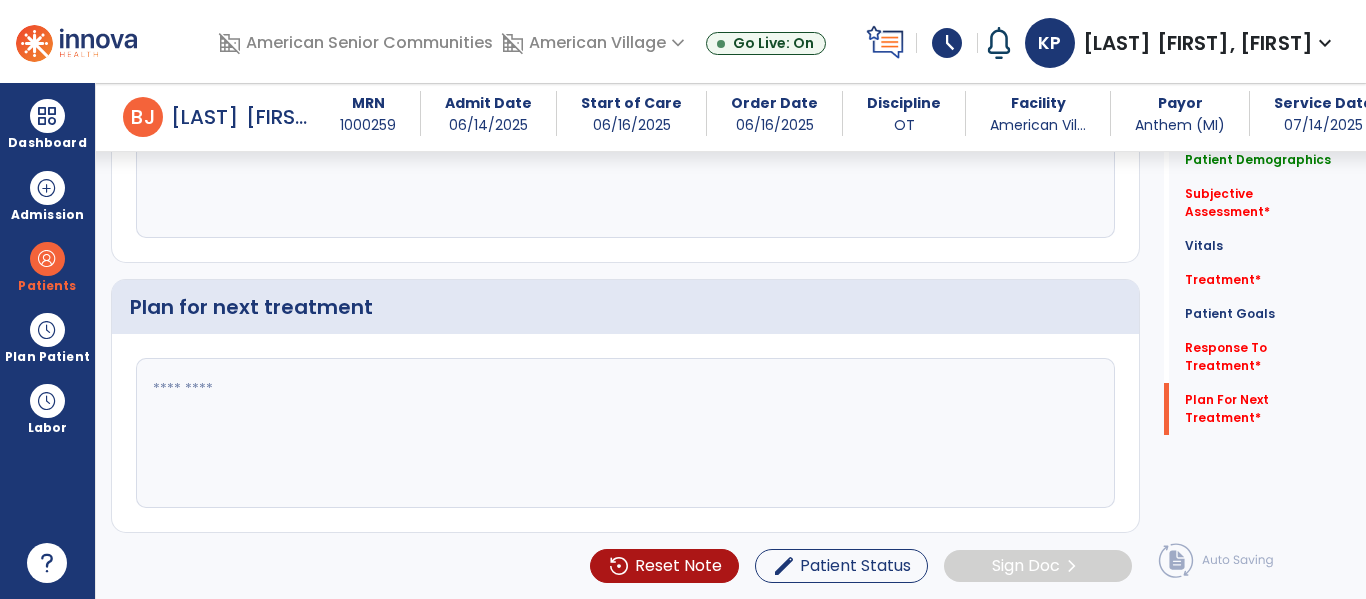 scroll, scrollTop: 0, scrollLeft: 0, axis: both 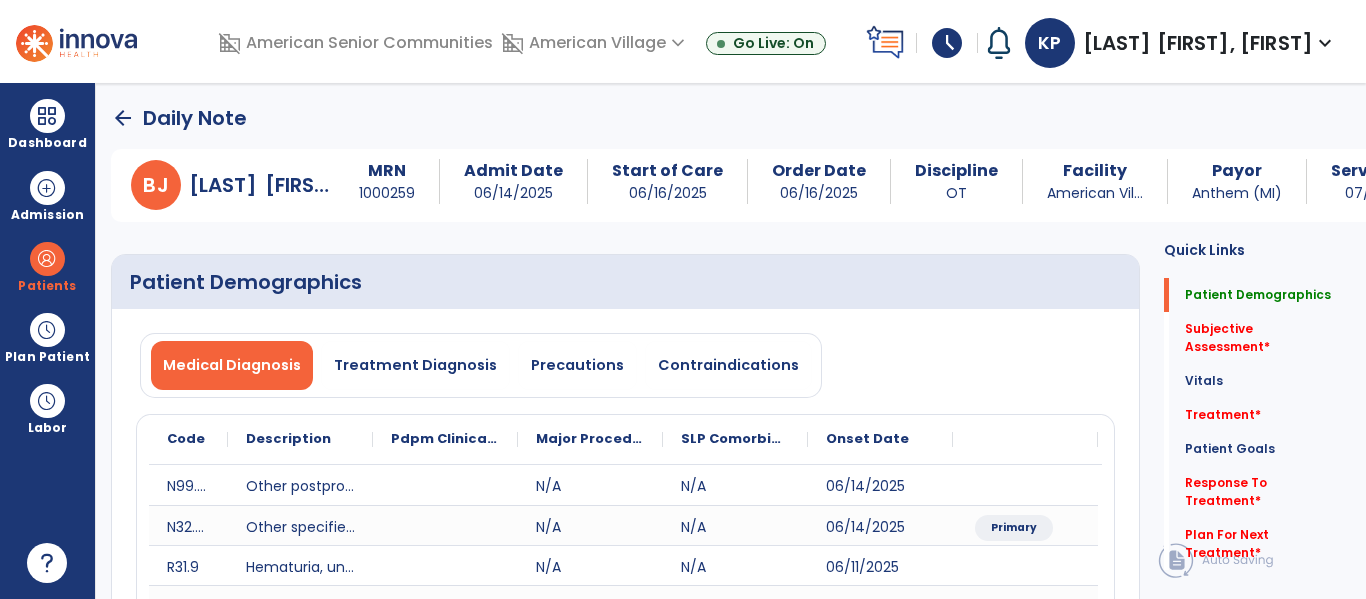 click on "arrow_back" 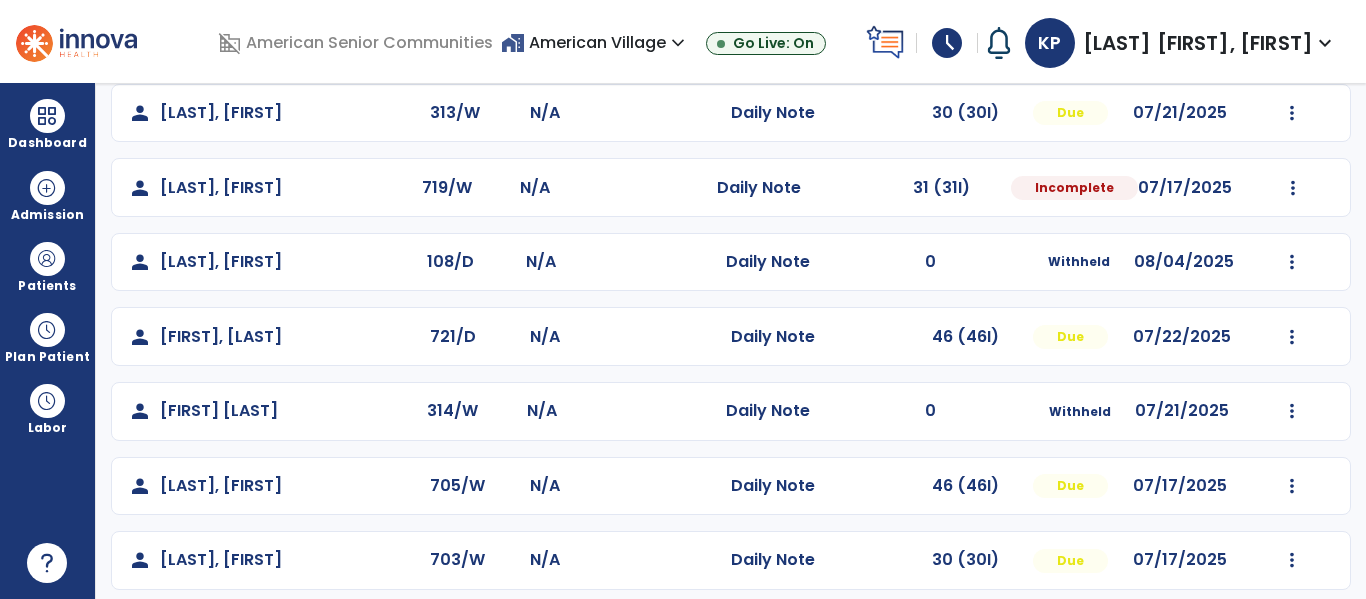 scroll, scrollTop: 183, scrollLeft: 0, axis: vertical 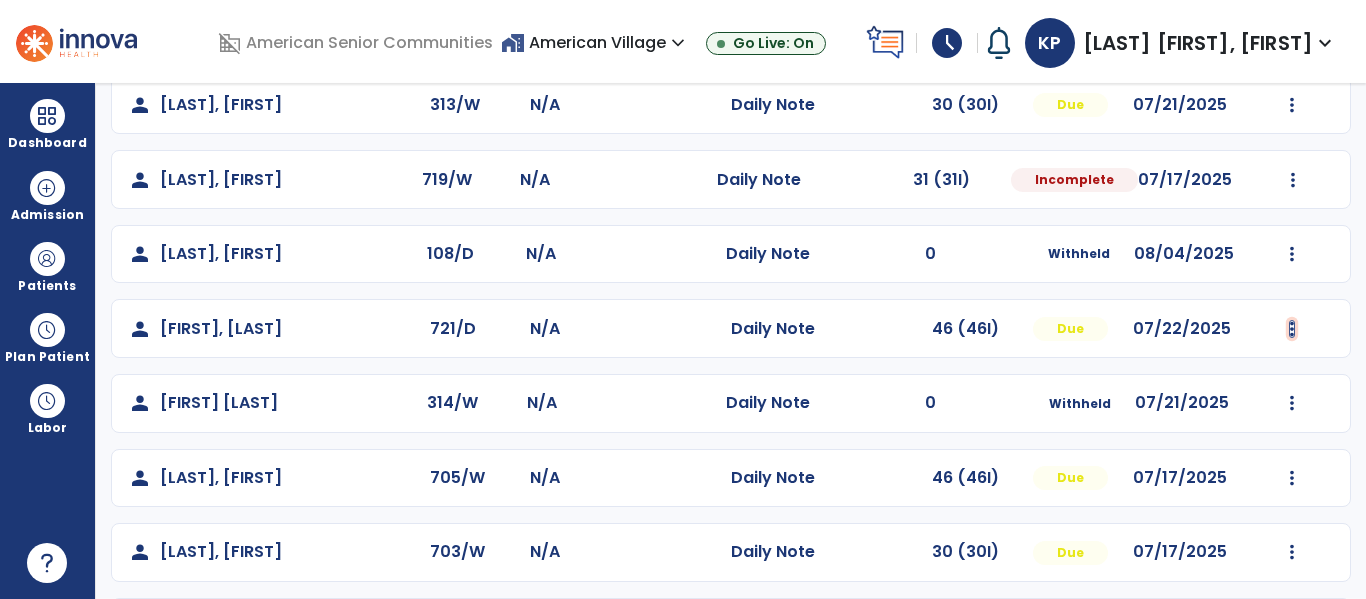 click at bounding box center (1292, 105) 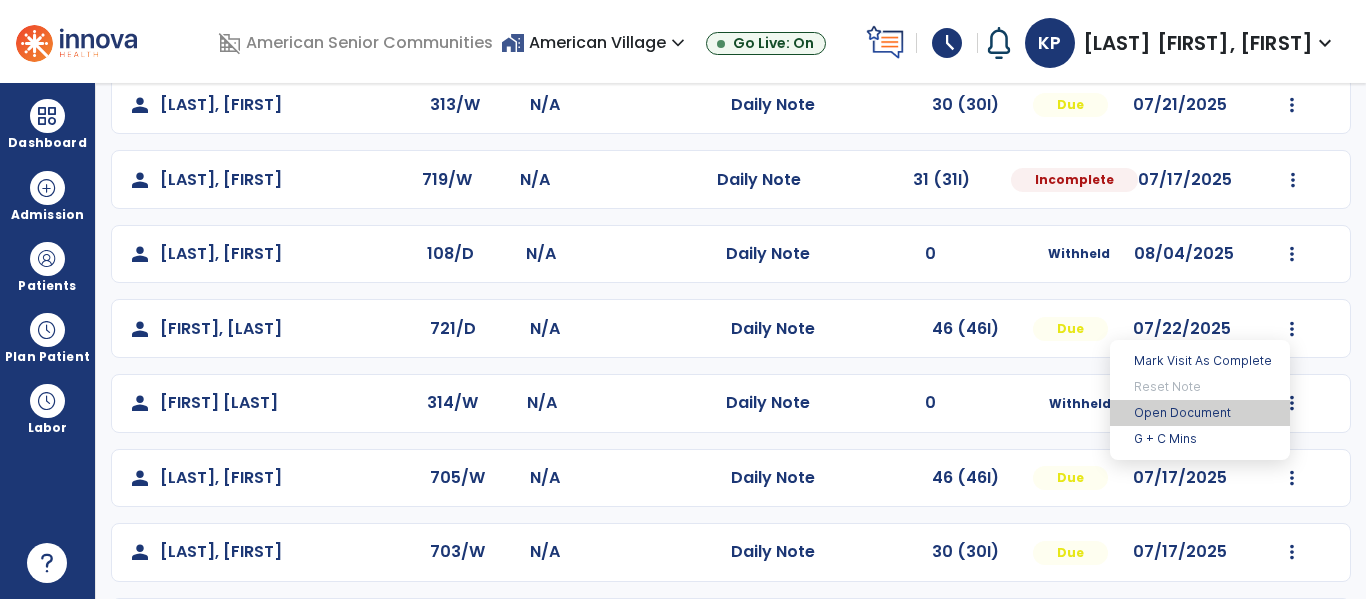 click on "Open Document" at bounding box center (1200, 413) 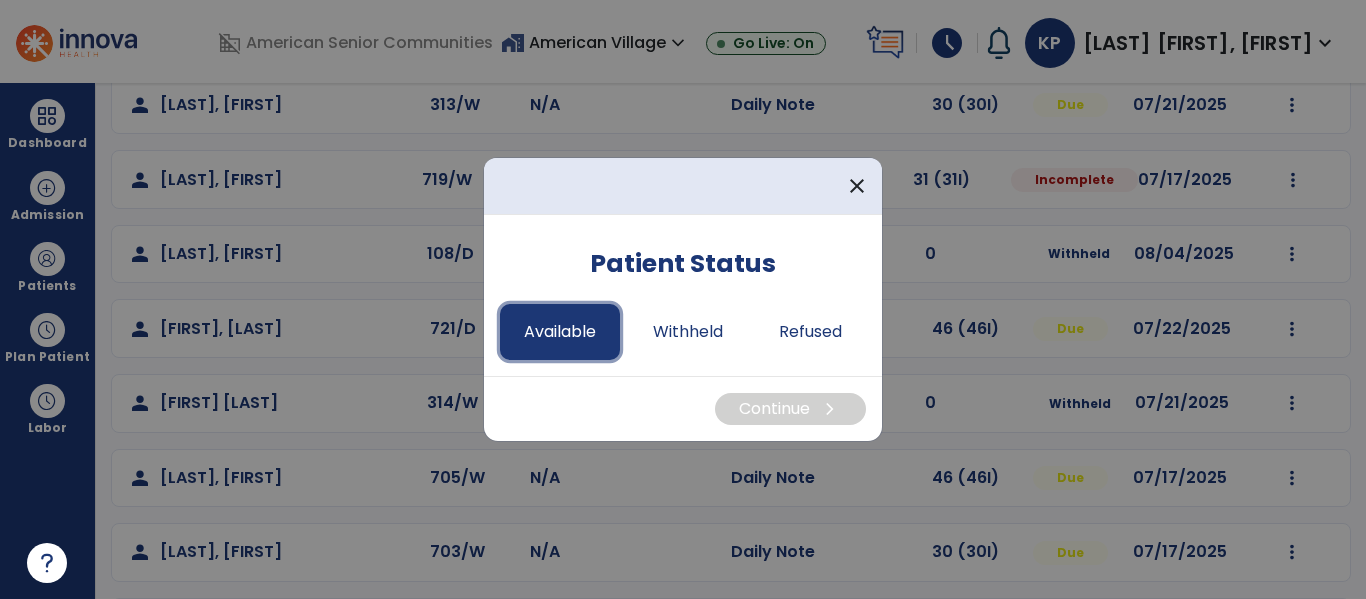 click on "Available" at bounding box center (560, 332) 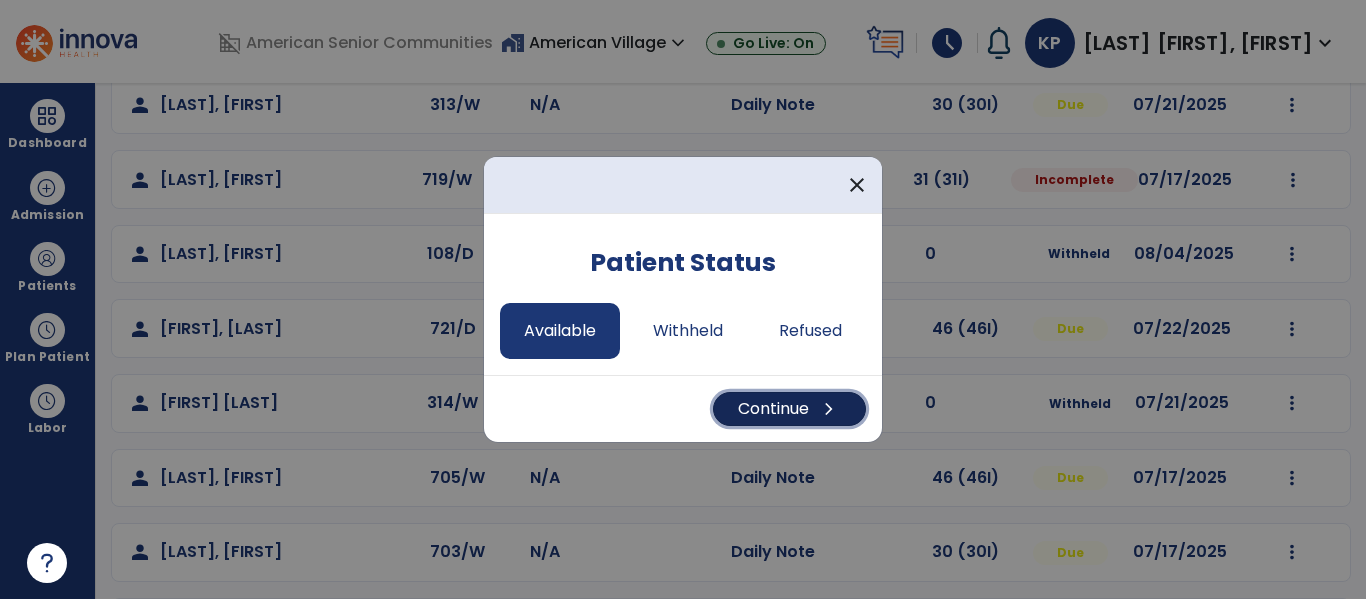 click on "Continue   chevron_right" at bounding box center [789, 409] 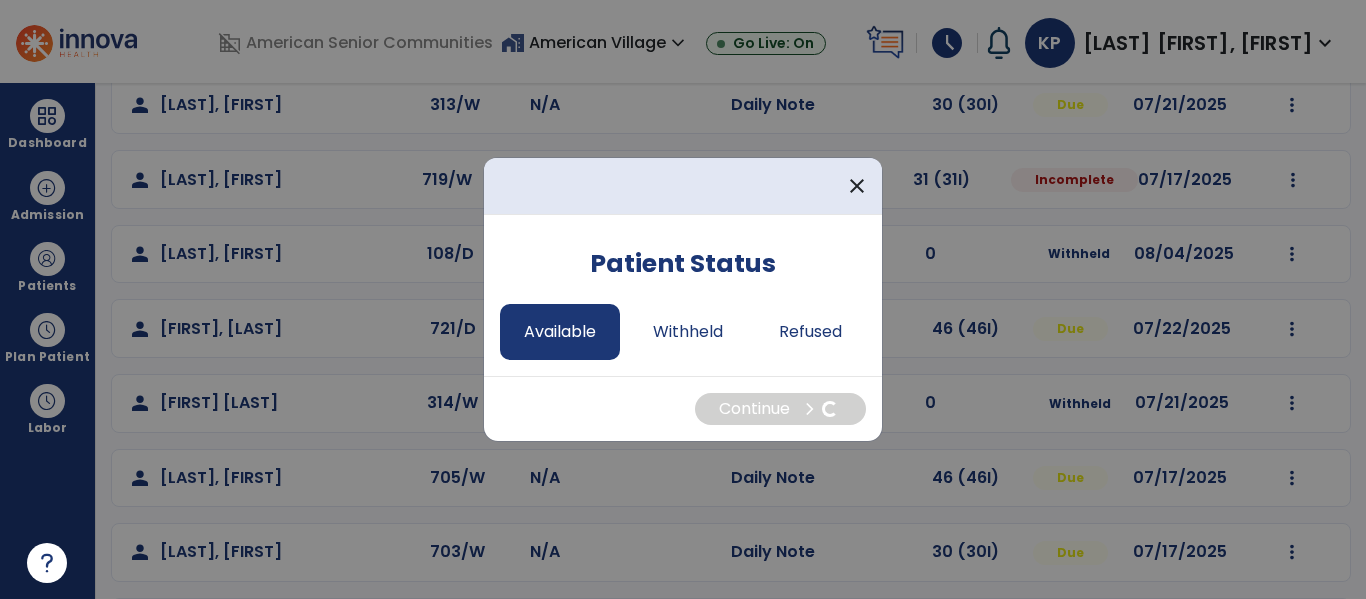 select on "*" 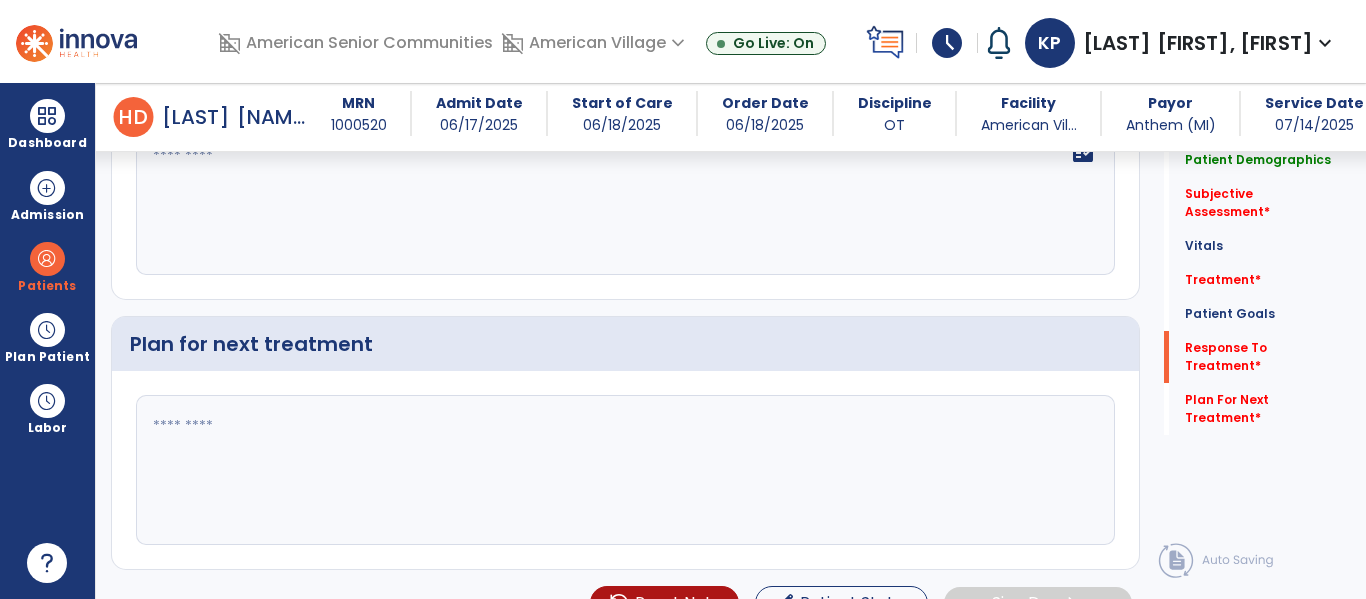 scroll, scrollTop: 2729, scrollLeft: 0, axis: vertical 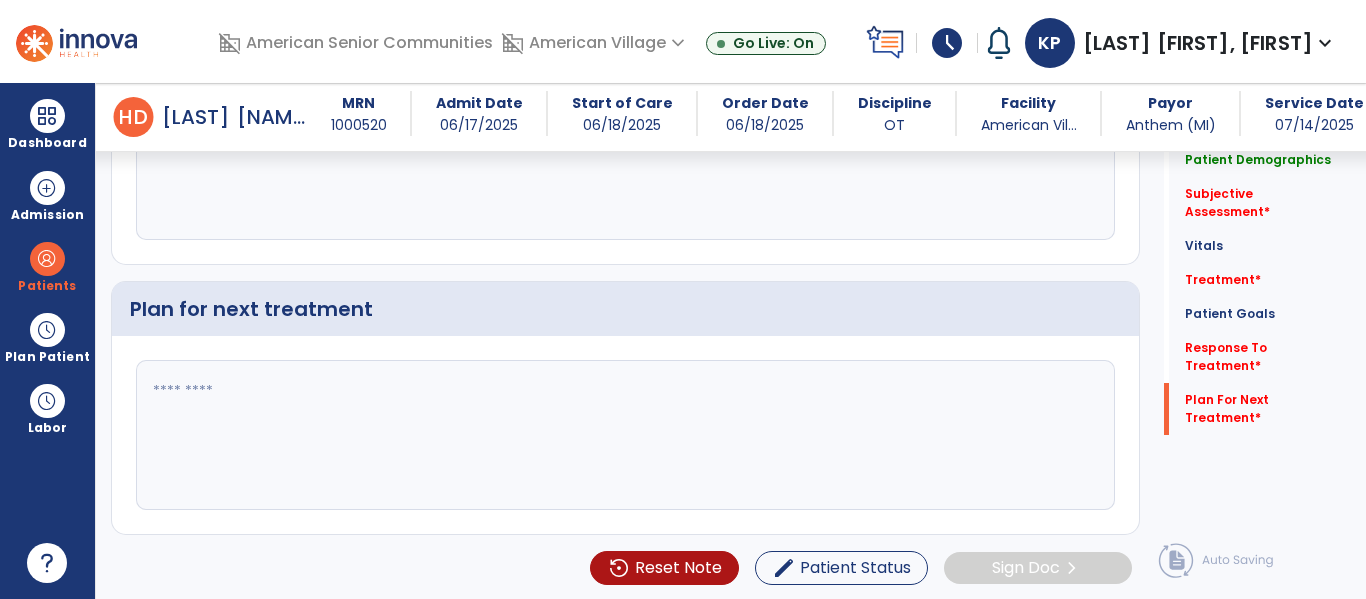 click 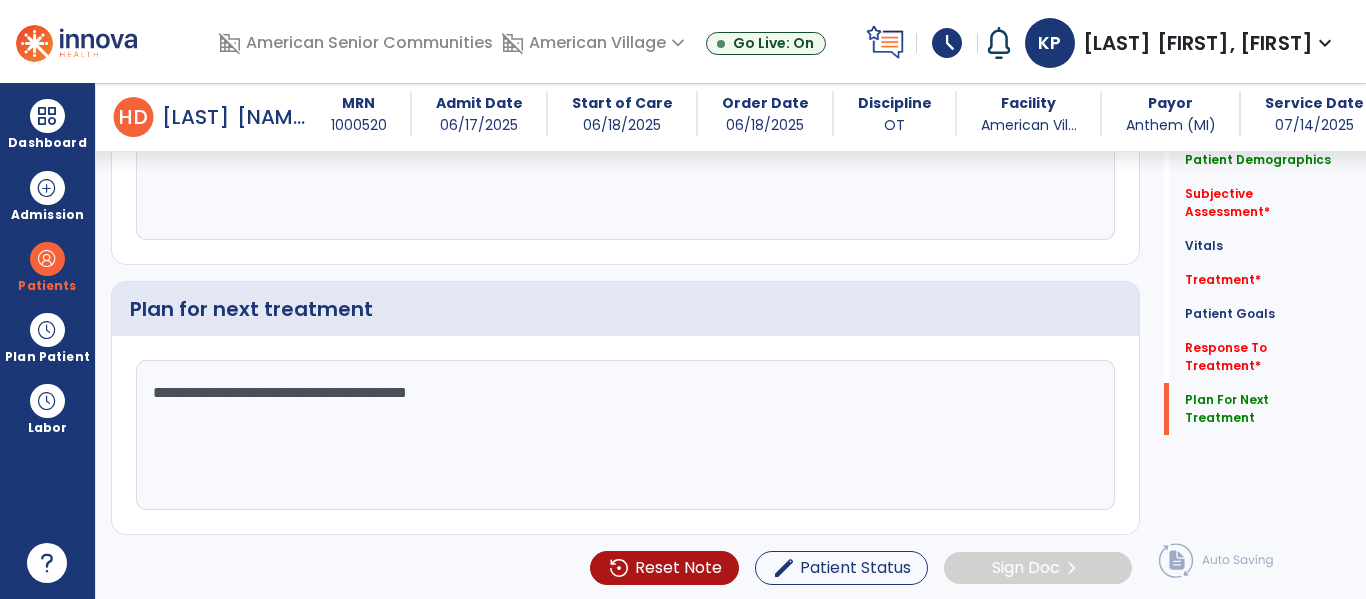 click on "**********" 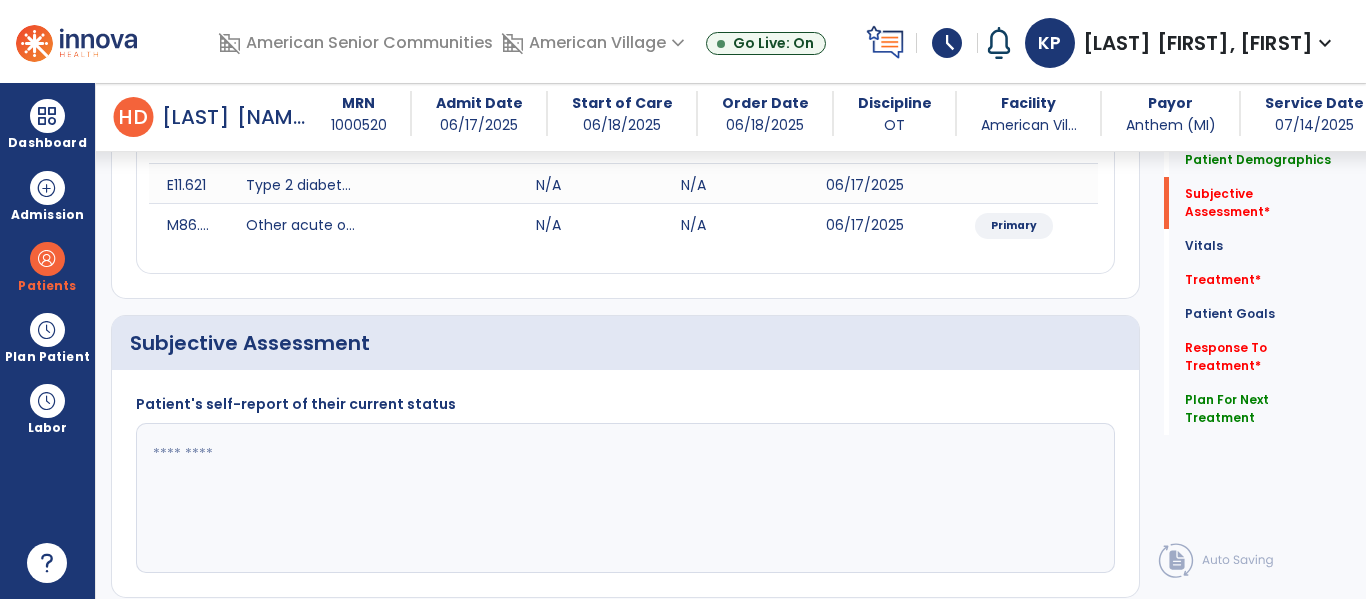 scroll, scrollTop: 320, scrollLeft: 0, axis: vertical 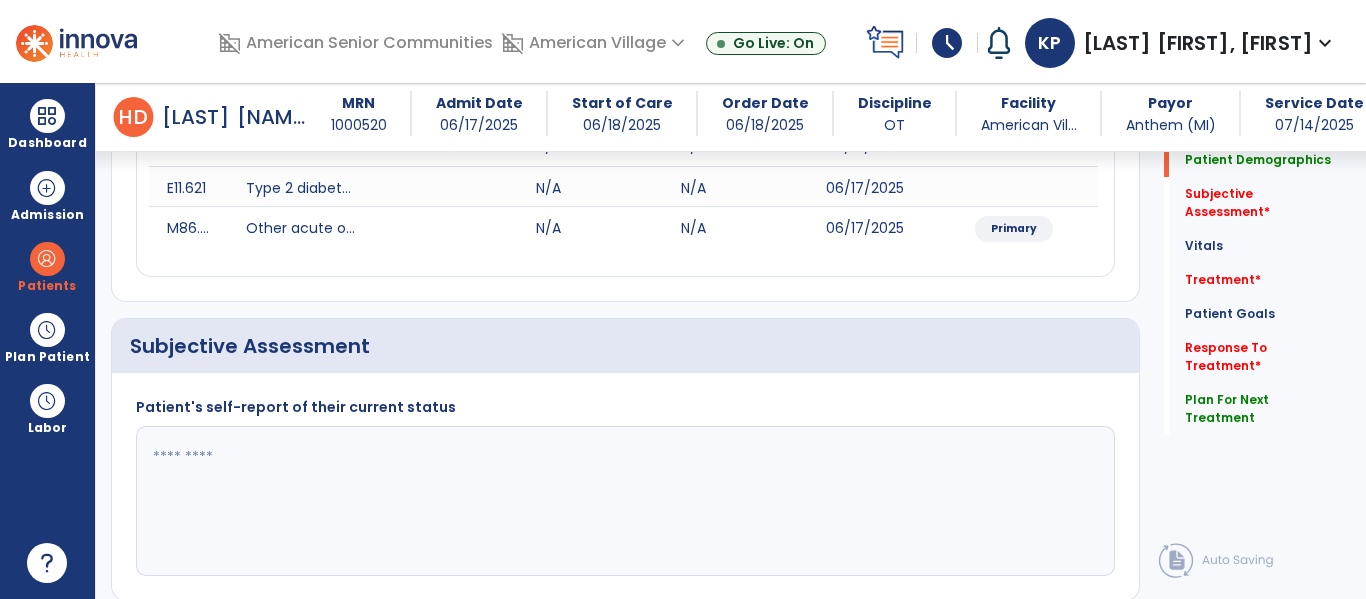 type on "**********" 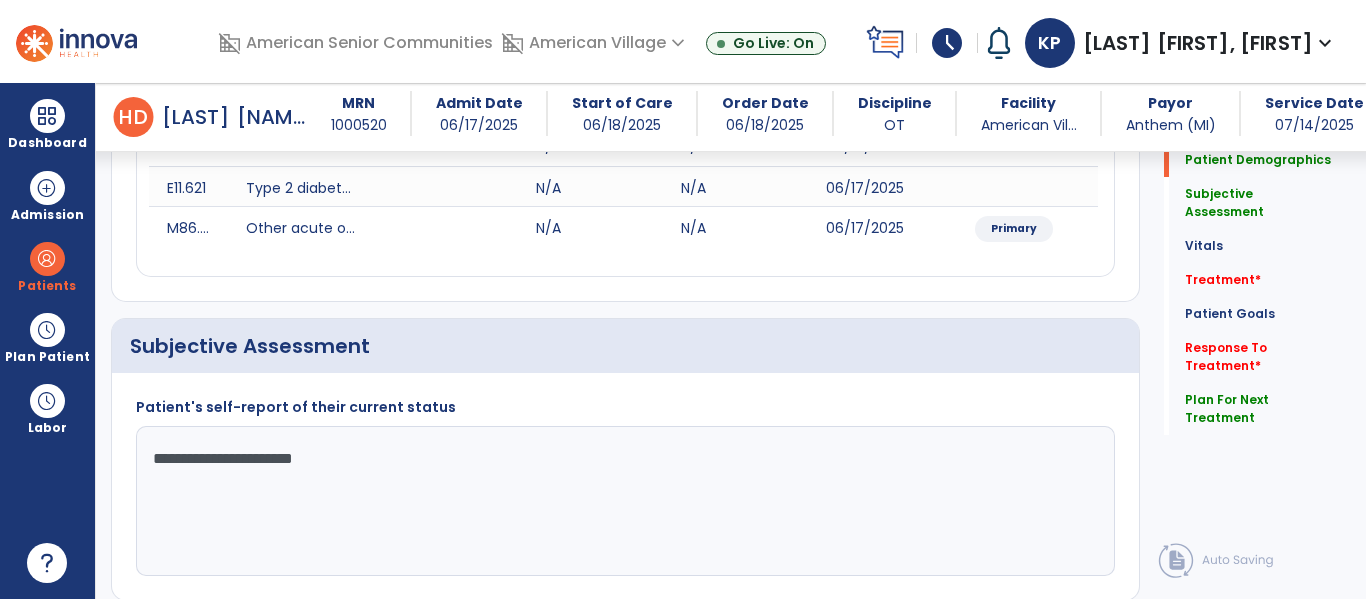 type on "**********" 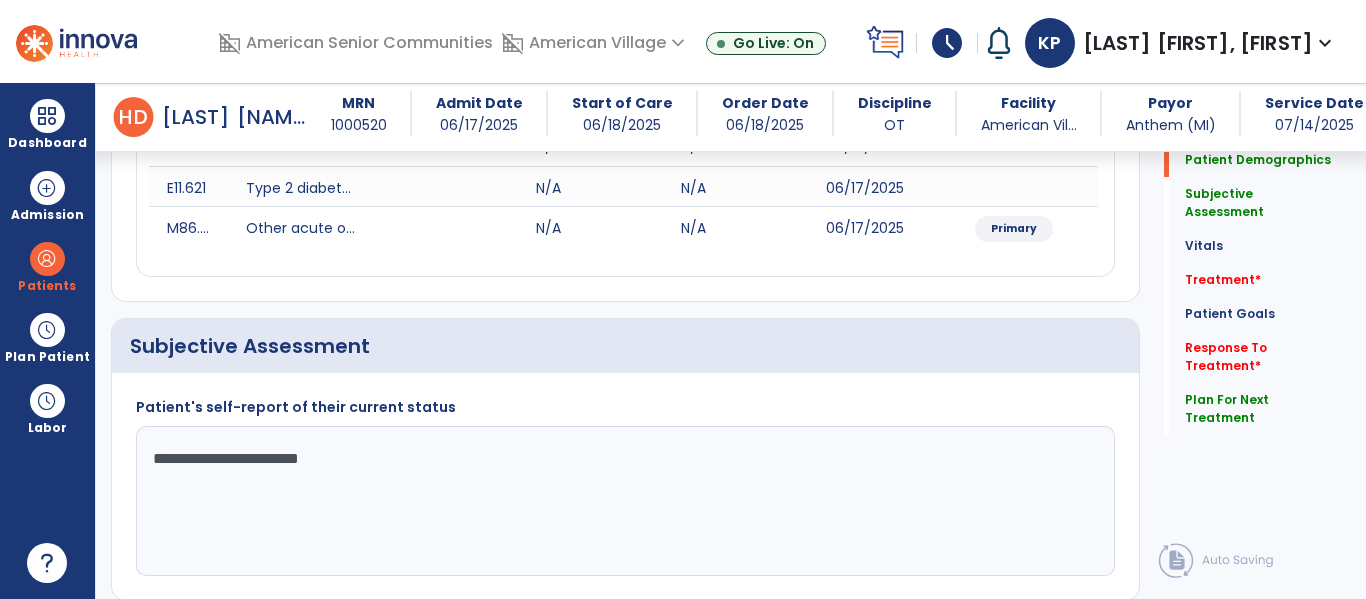click on "**********" 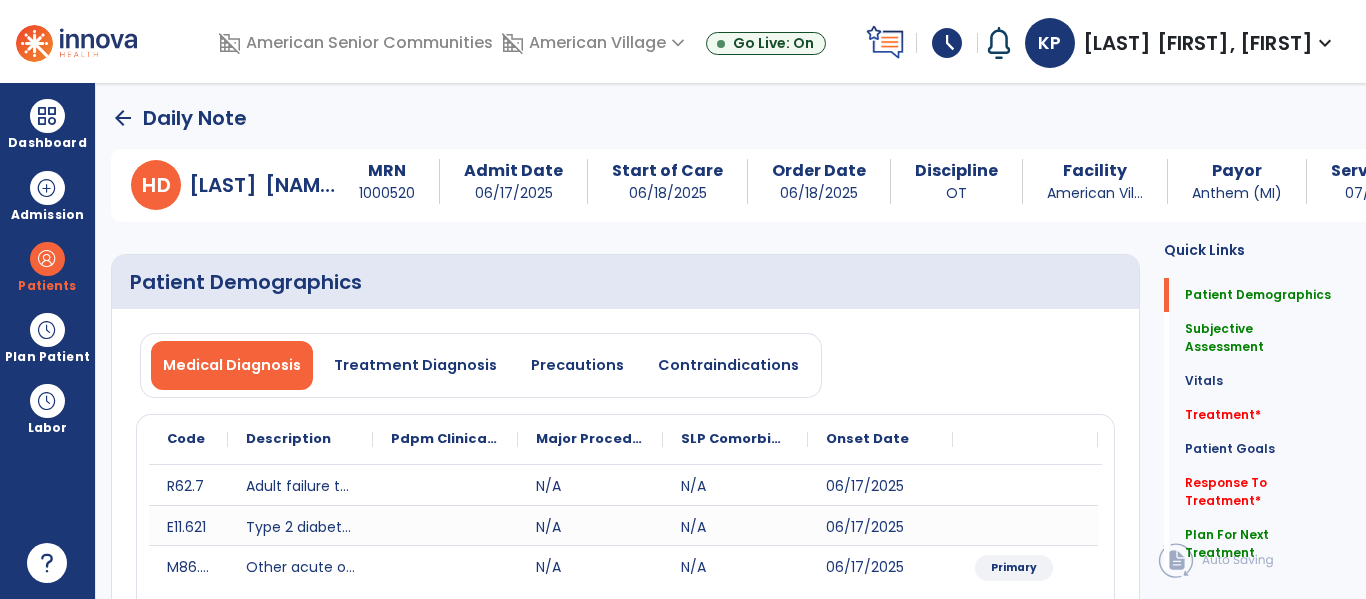 click on "arrow_back" 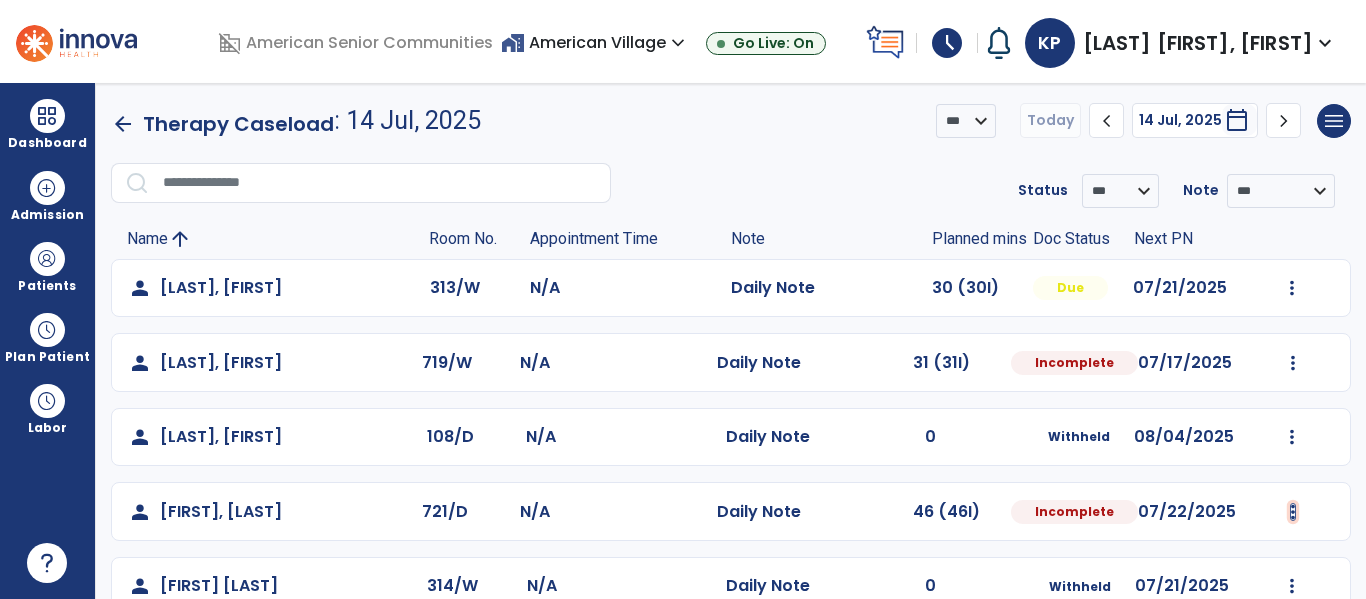 click at bounding box center (1292, 288) 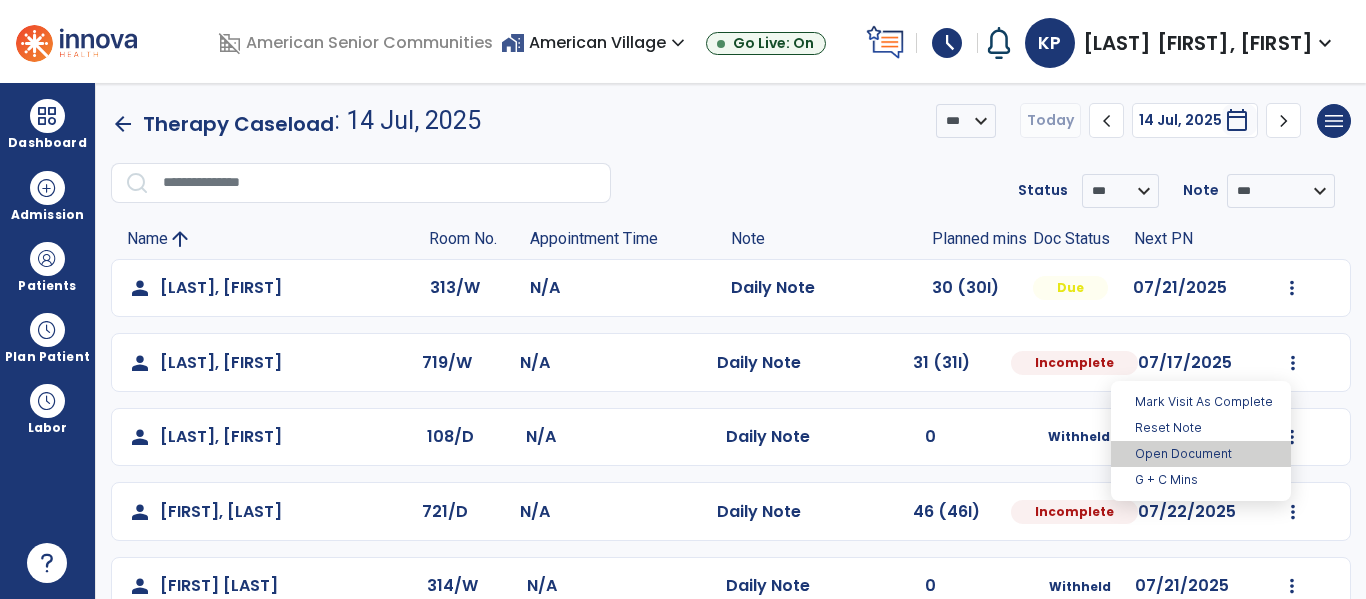 click on "Open Document" at bounding box center [1201, 454] 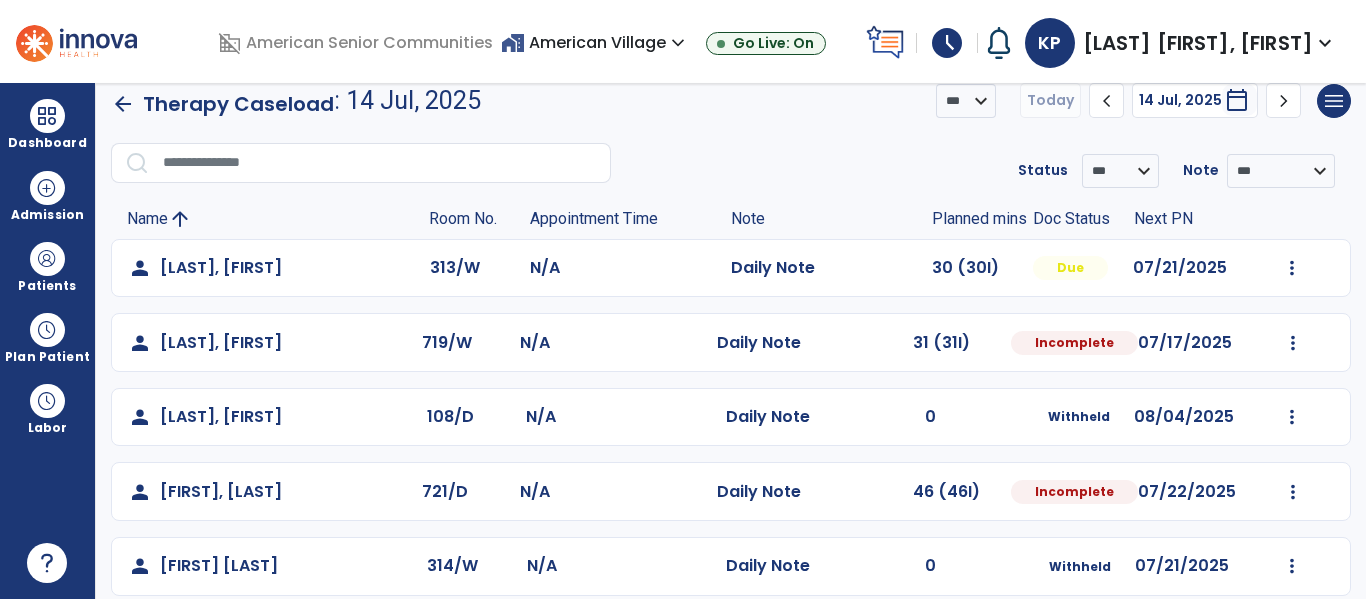 scroll, scrollTop: 32, scrollLeft: 0, axis: vertical 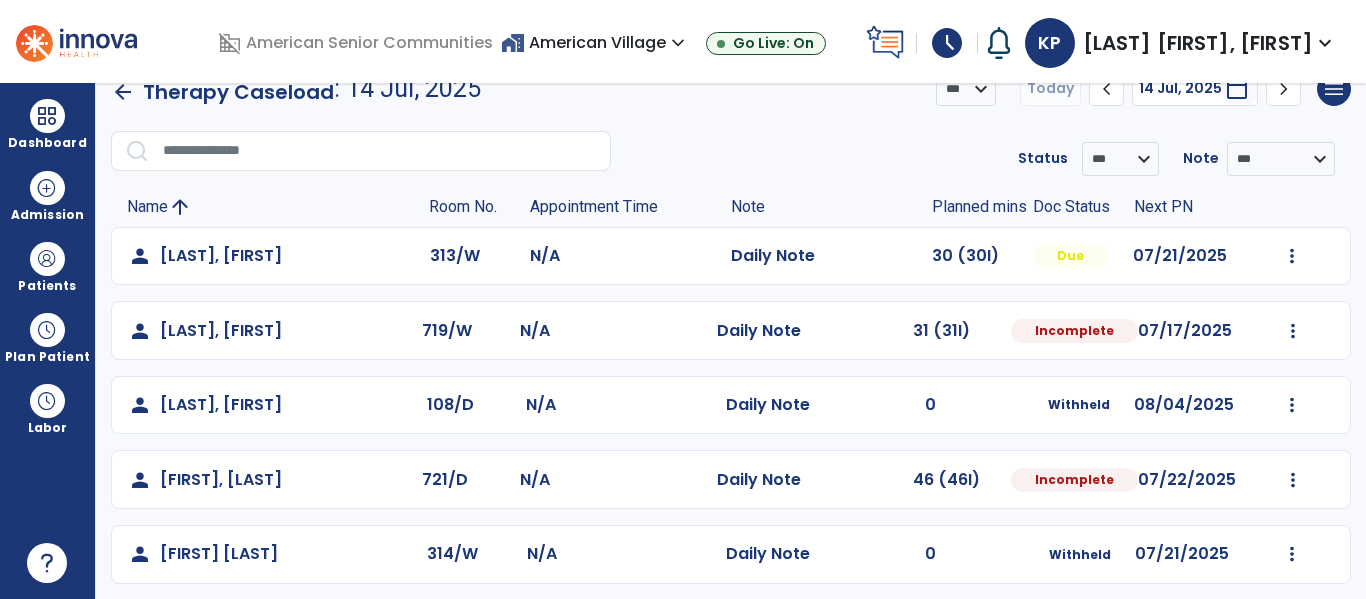 select on "*" 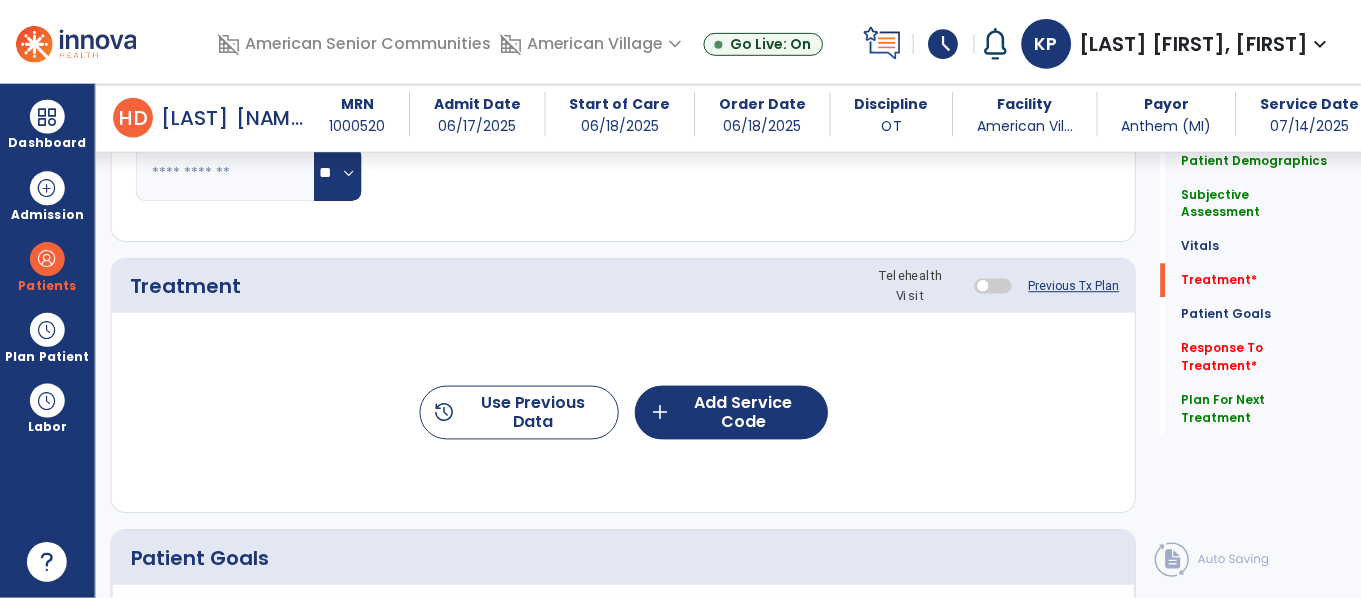 scroll, scrollTop: 1066, scrollLeft: 0, axis: vertical 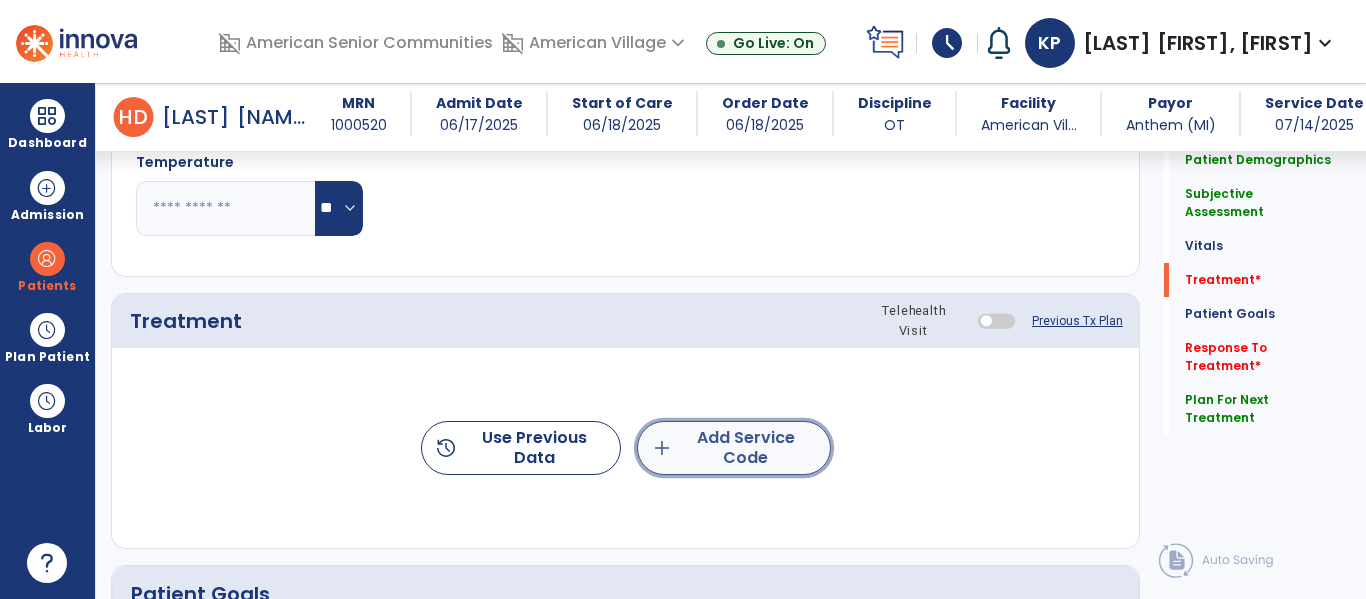click on "add  Add Service Code" 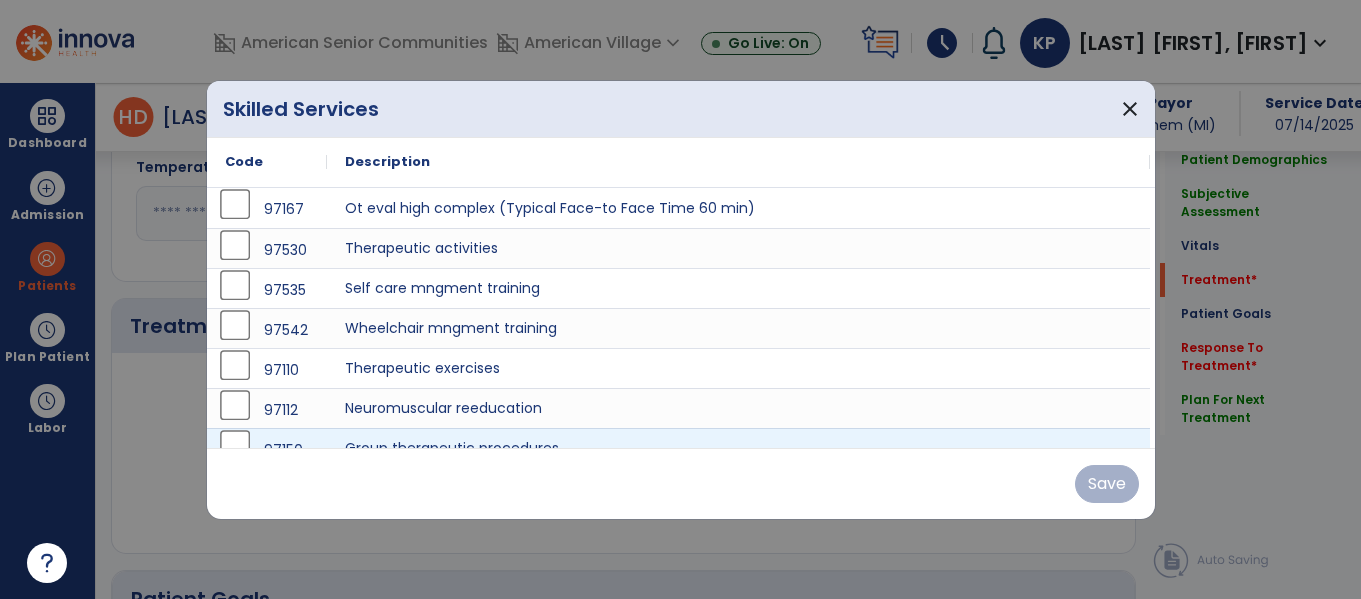 scroll, scrollTop: 1066, scrollLeft: 0, axis: vertical 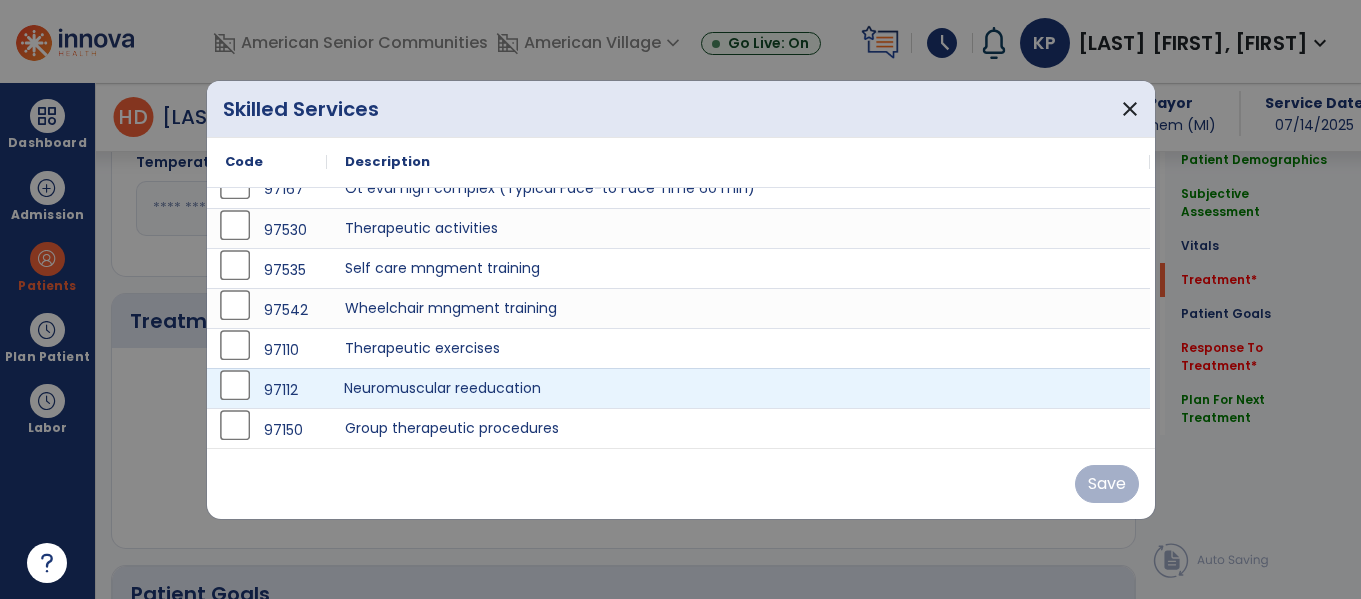 click on "Neuromuscular reeducation" at bounding box center [738, 388] 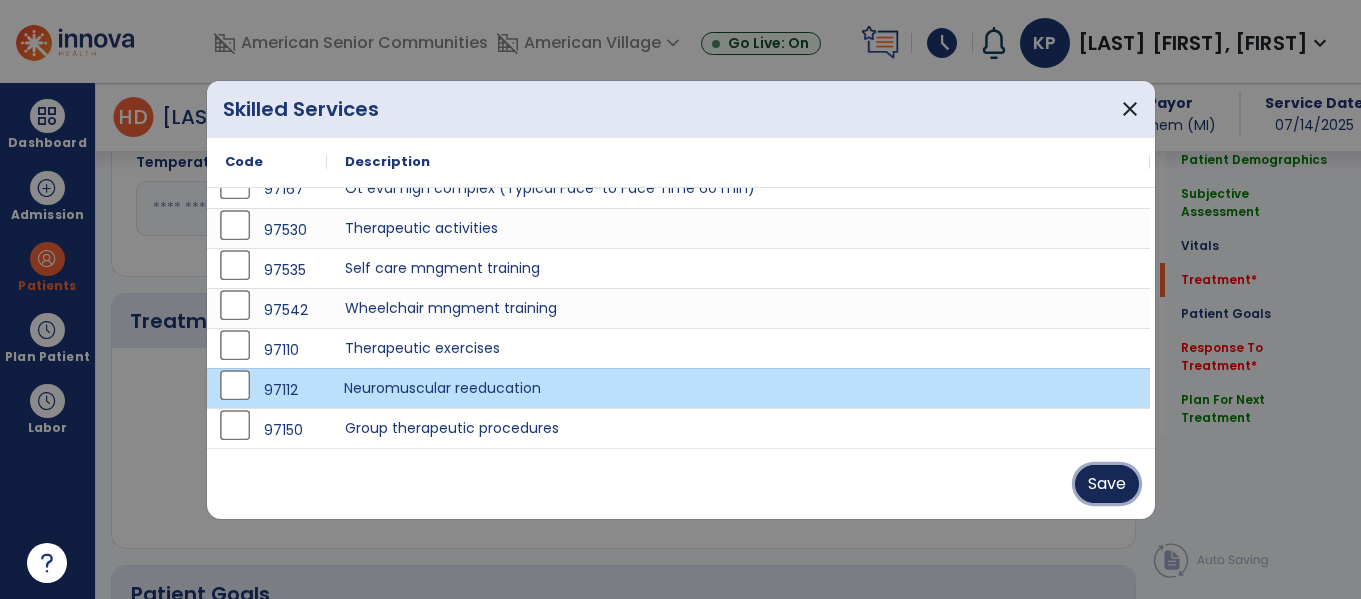 click on "Save" at bounding box center (1107, 484) 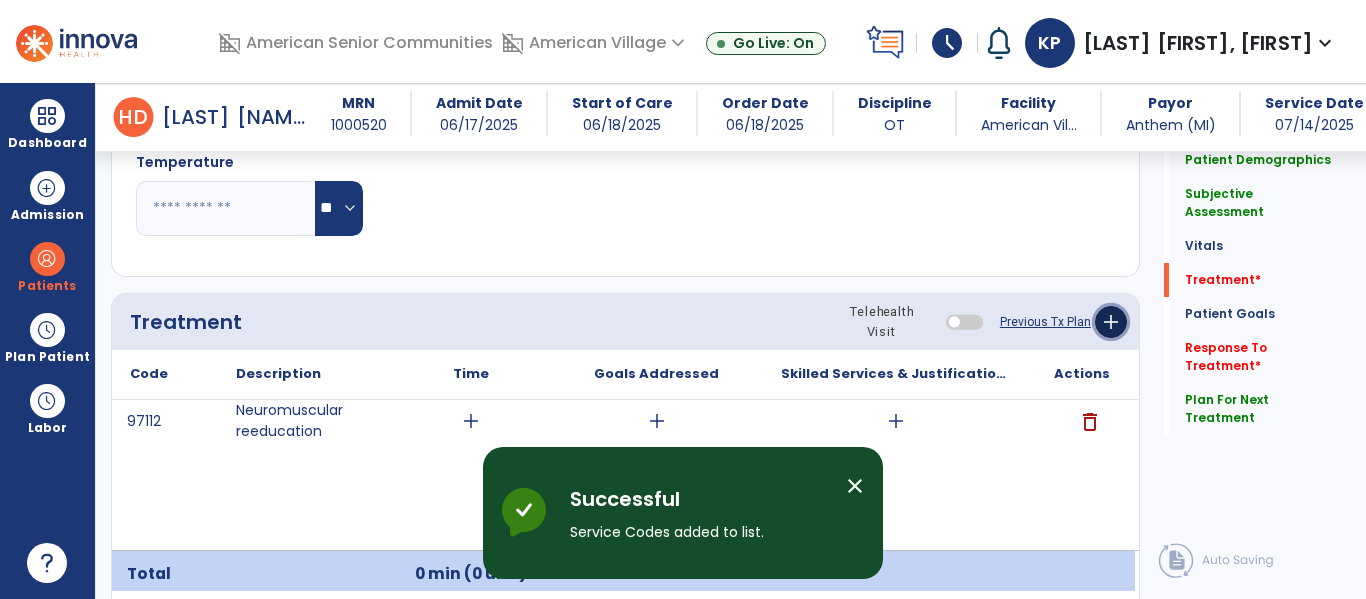click on "add" 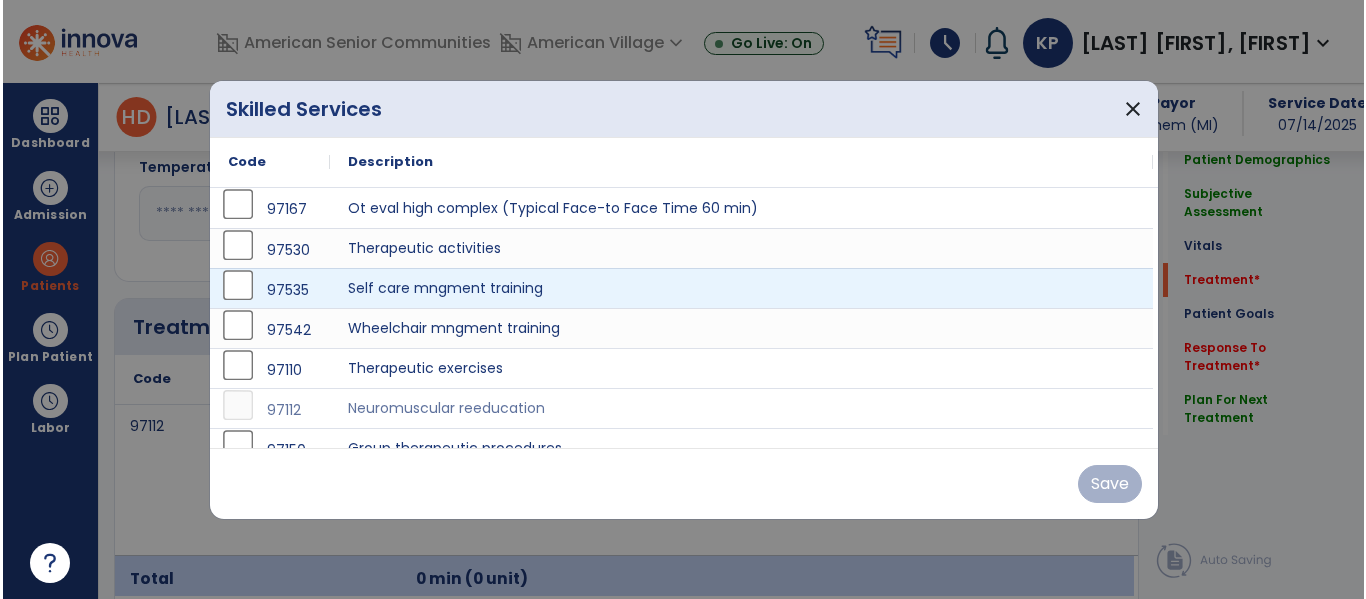 scroll, scrollTop: 1066, scrollLeft: 0, axis: vertical 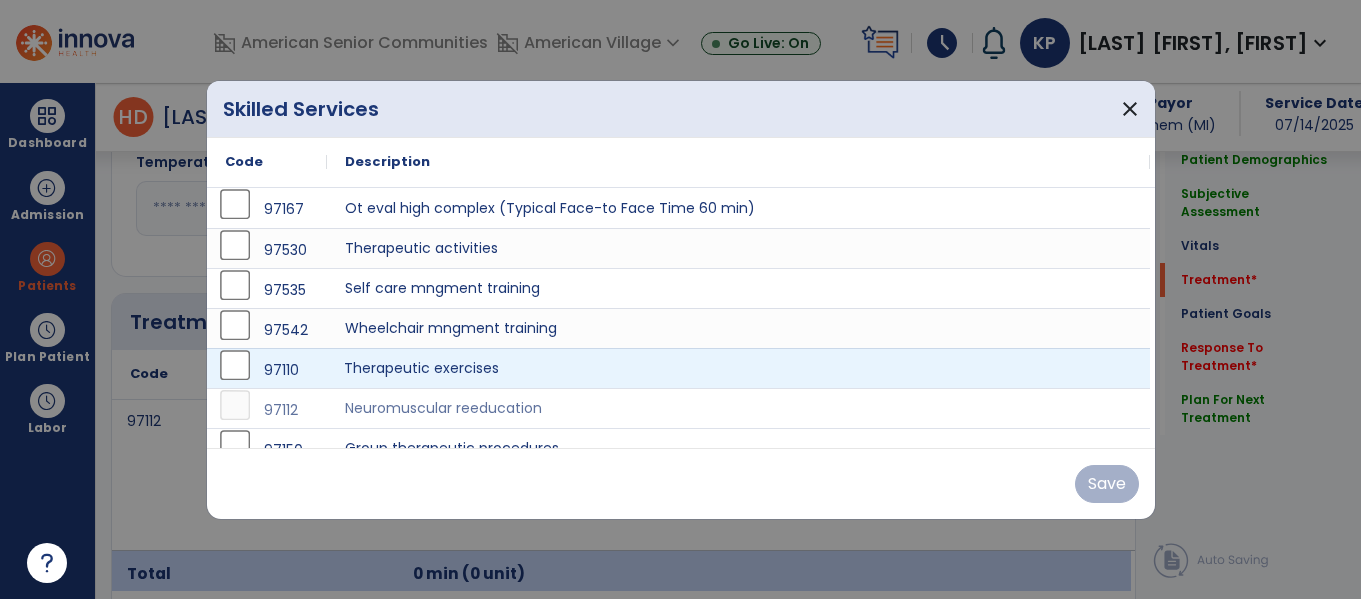 click on "Therapeutic exercises" at bounding box center [738, 368] 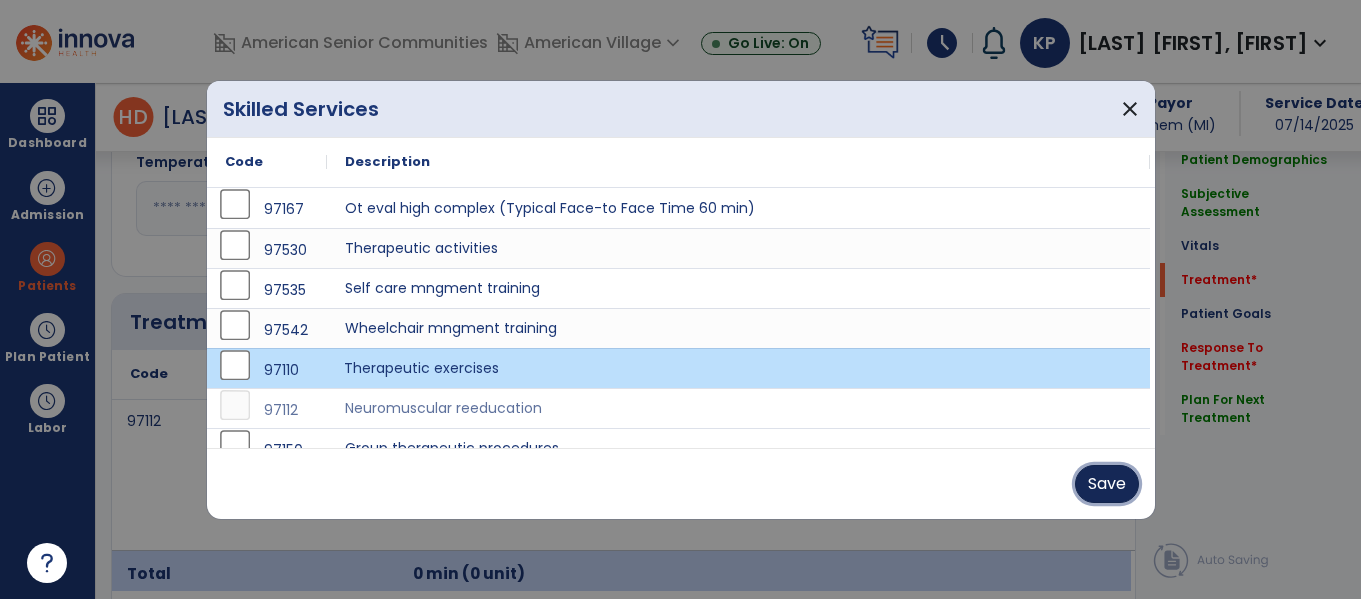 click on "Save" at bounding box center [1107, 484] 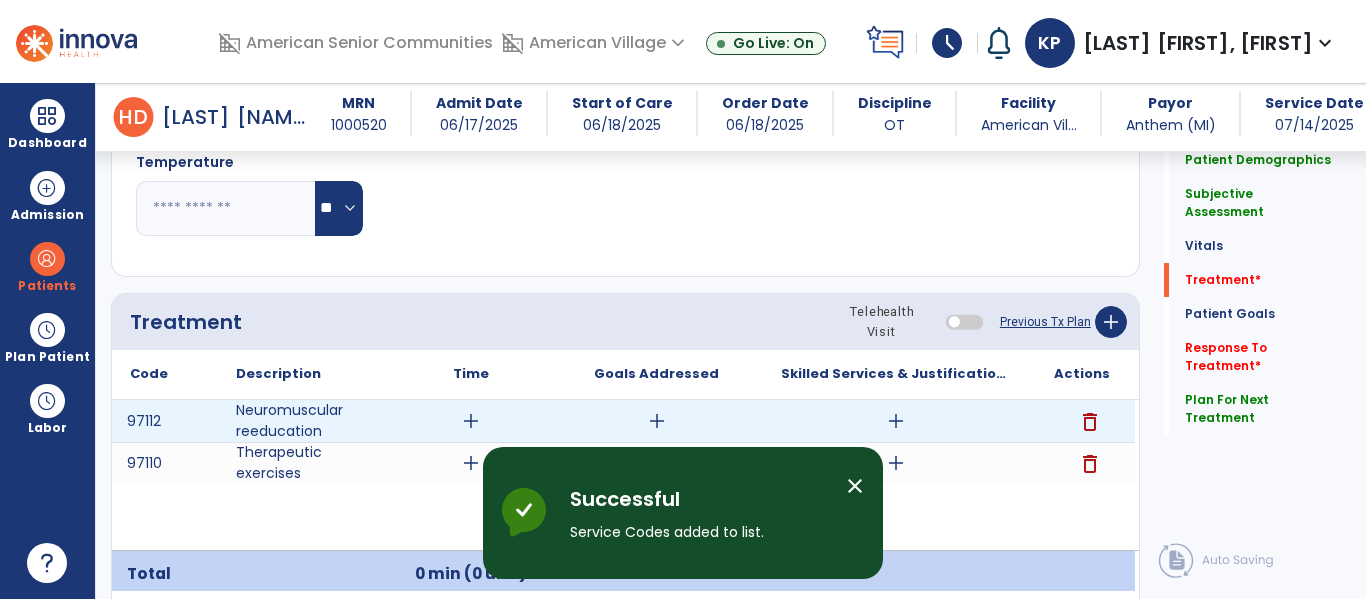 click on "add" at bounding box center (471, 421) 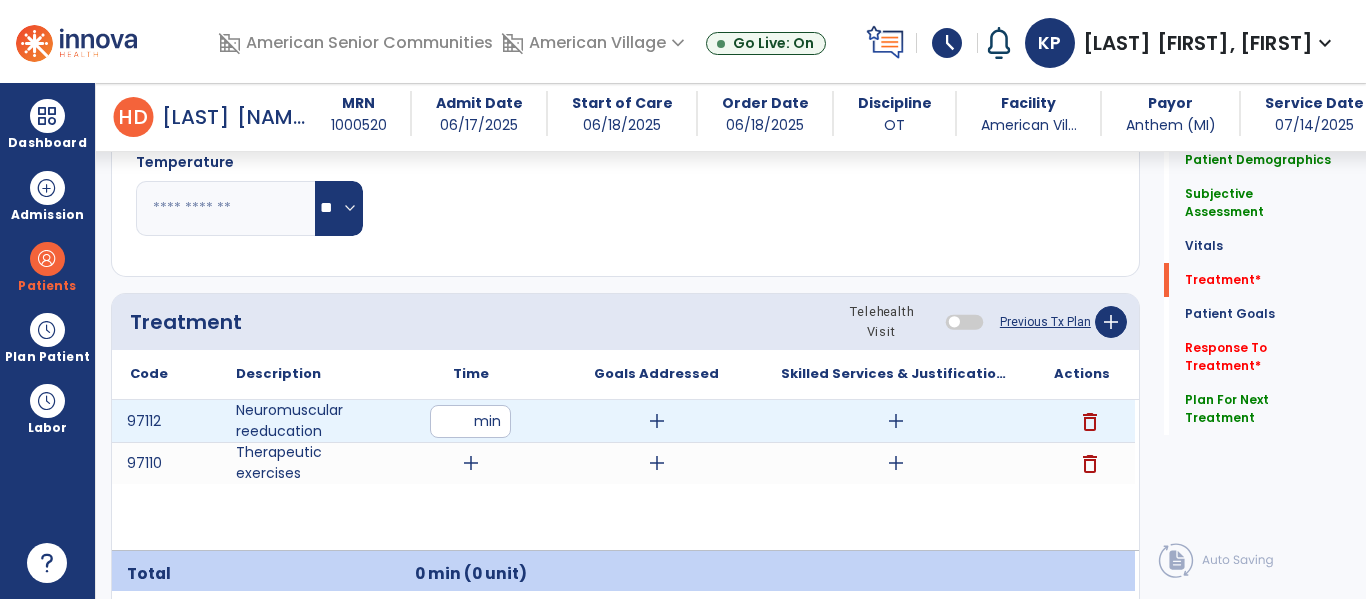 type on "**" 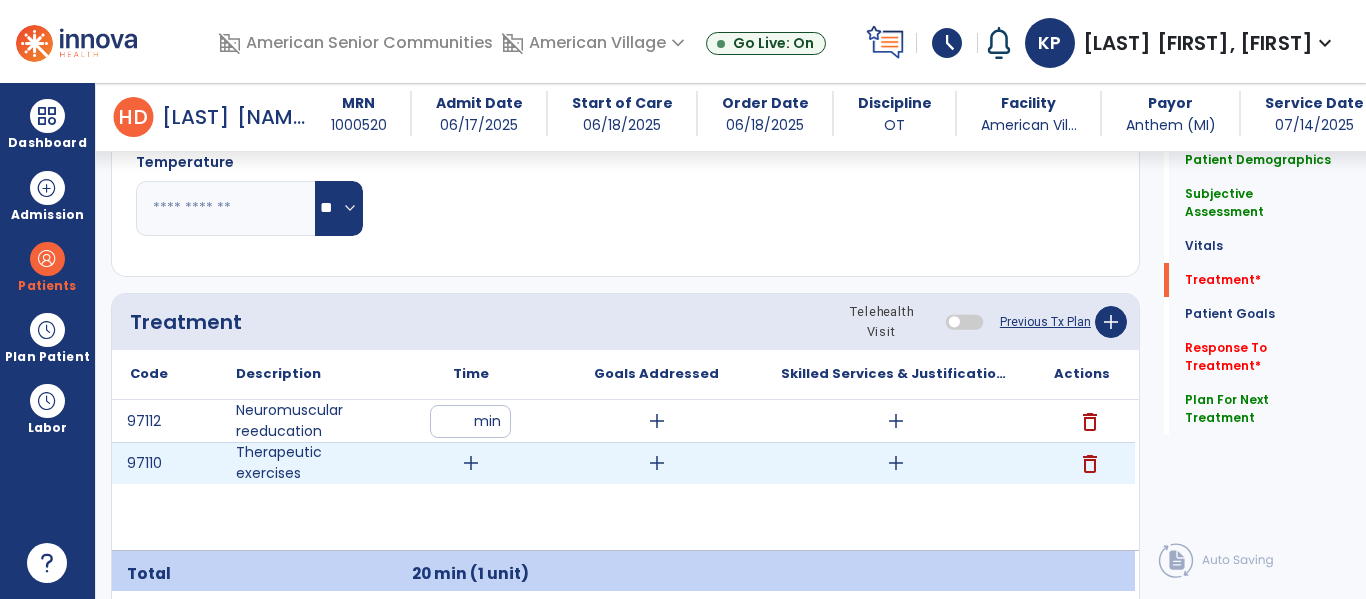click on "add" at bounding box center (471, 463) 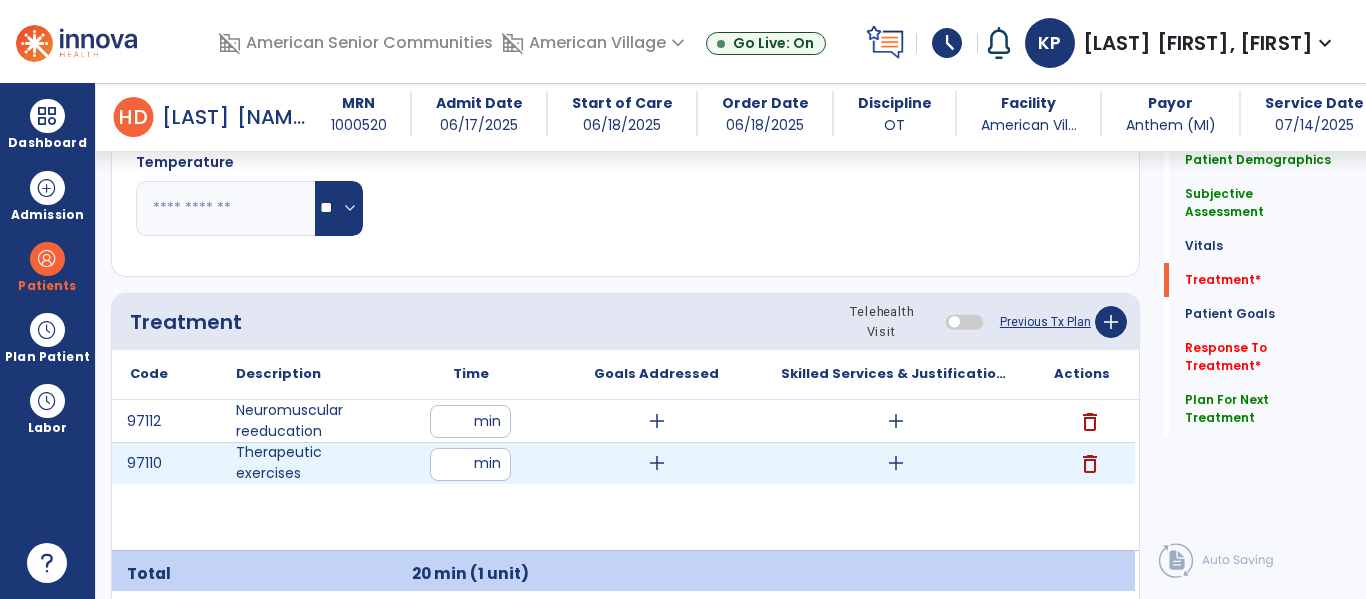 type on "**" 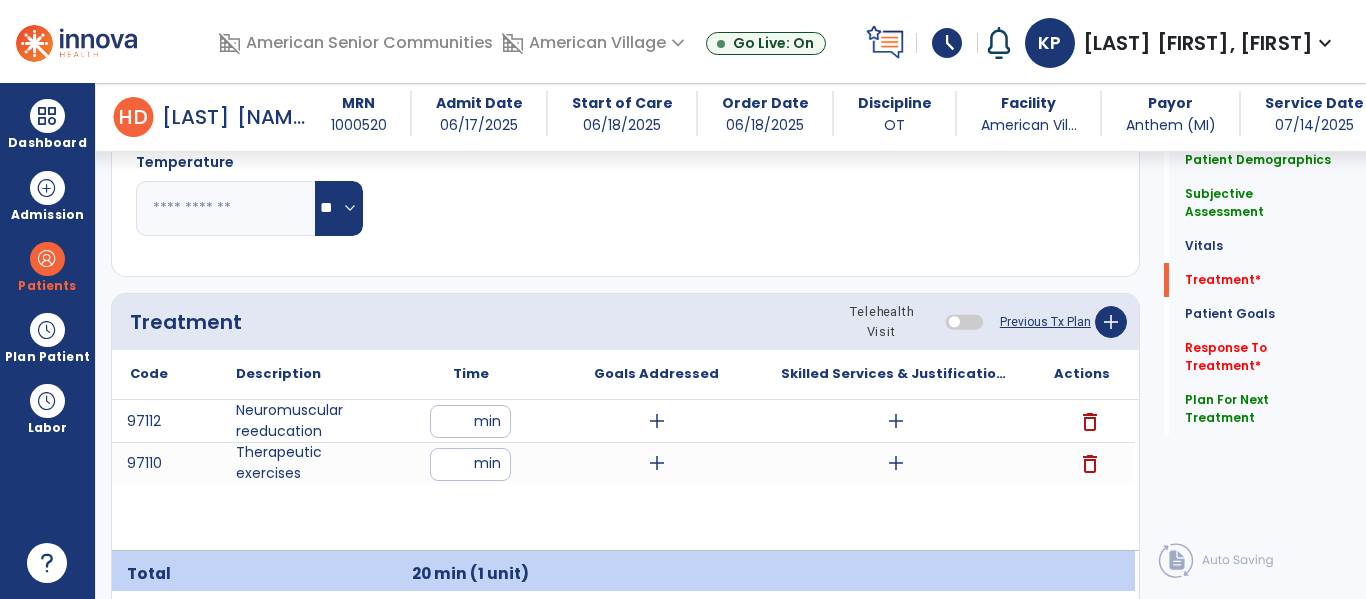 click on "97112  Neuromuscular reeducation  ** min add add delete 97110  Therapeutic exercises  ** min add add delete" at bounding box center (623, 475) 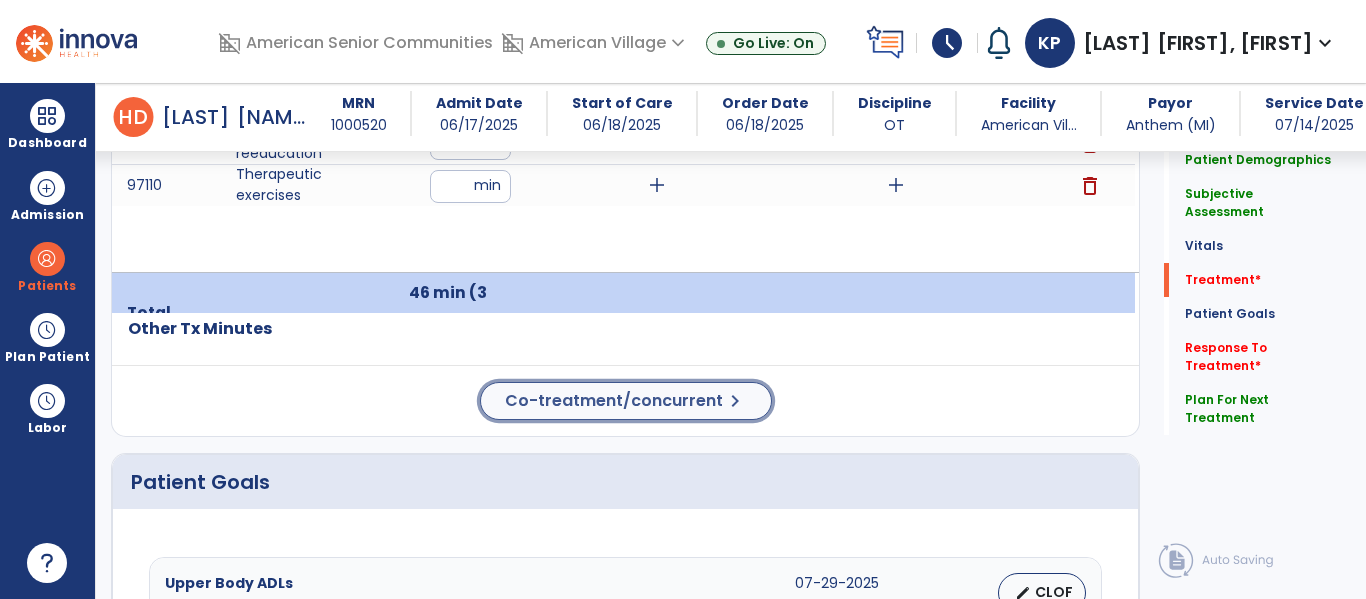 click on "Co-treatment/concurrent  chevron_right" 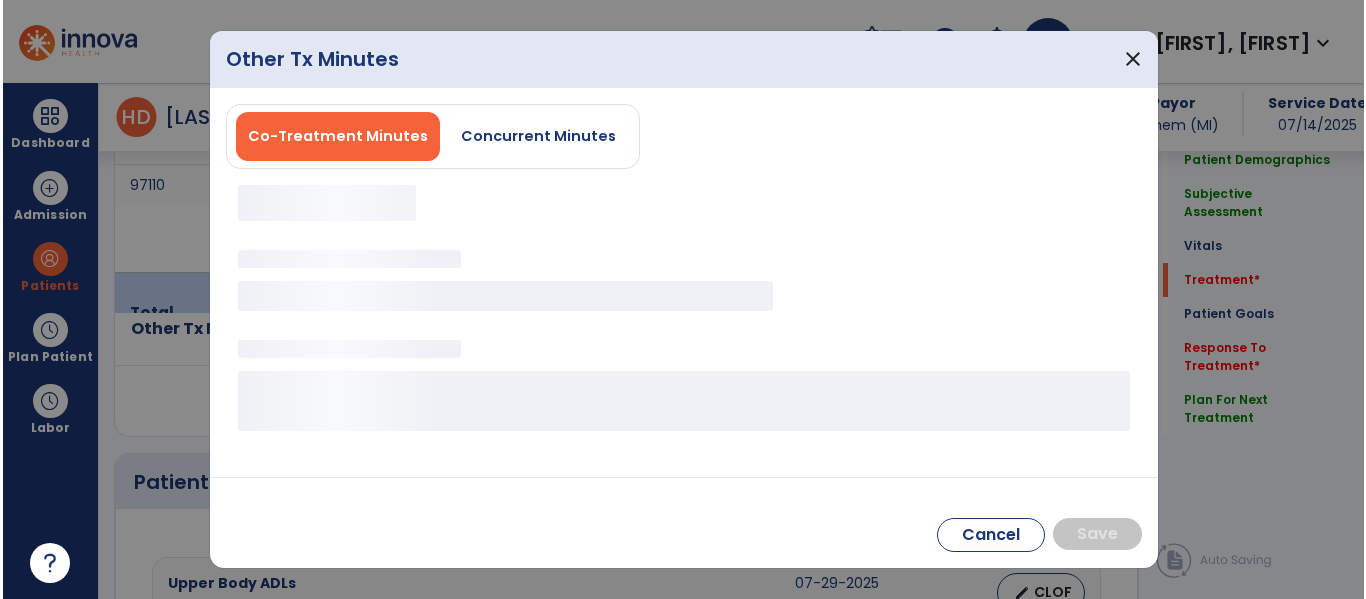 scroll, scrollTop: 1344, scrollLeft: 0, axis: vertical 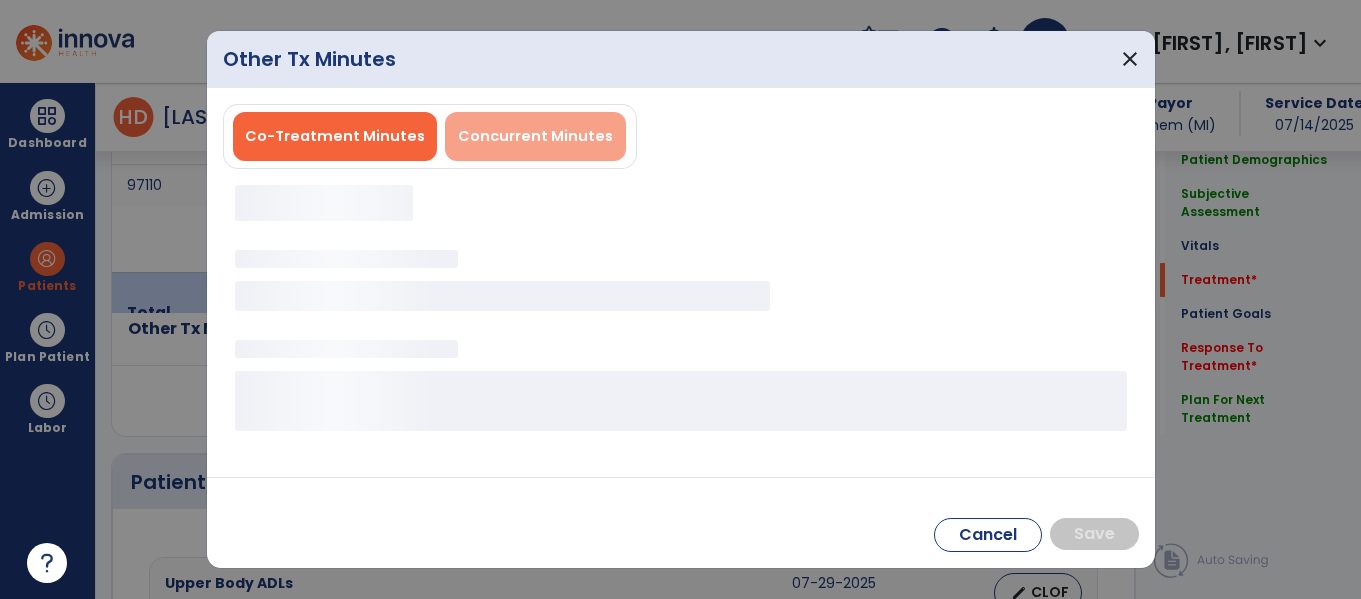 click on "Concurrent Minutes" at bounding box center [535, 136] 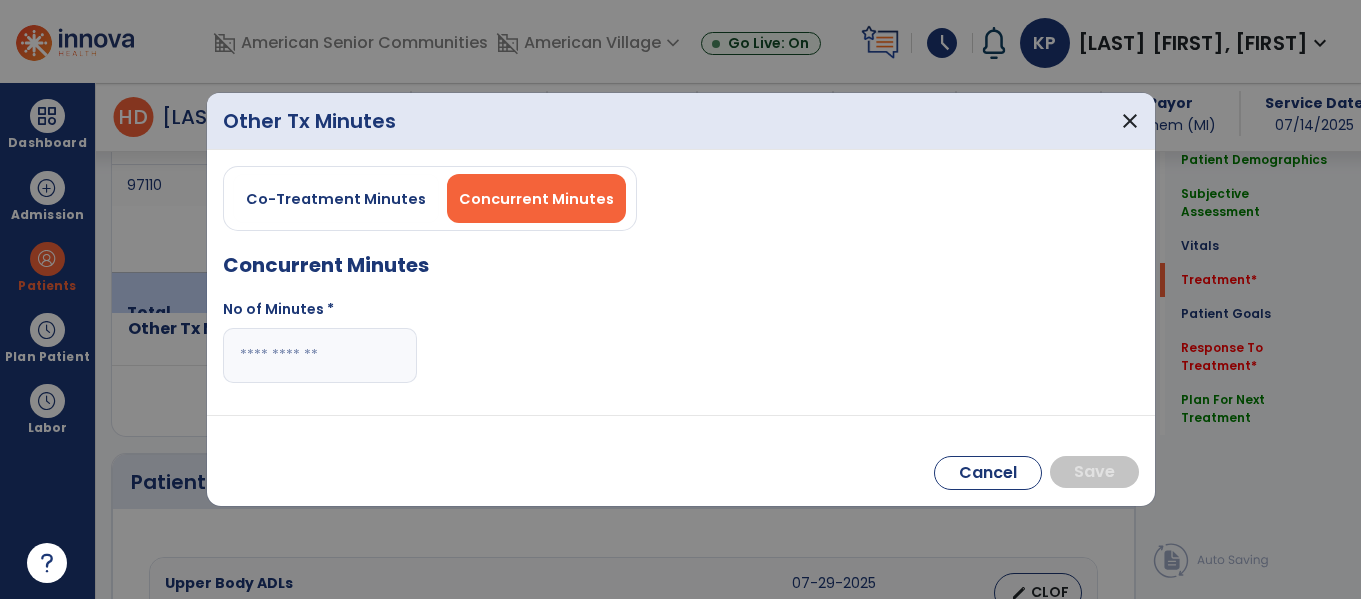 click at bounding box center [320, 355] 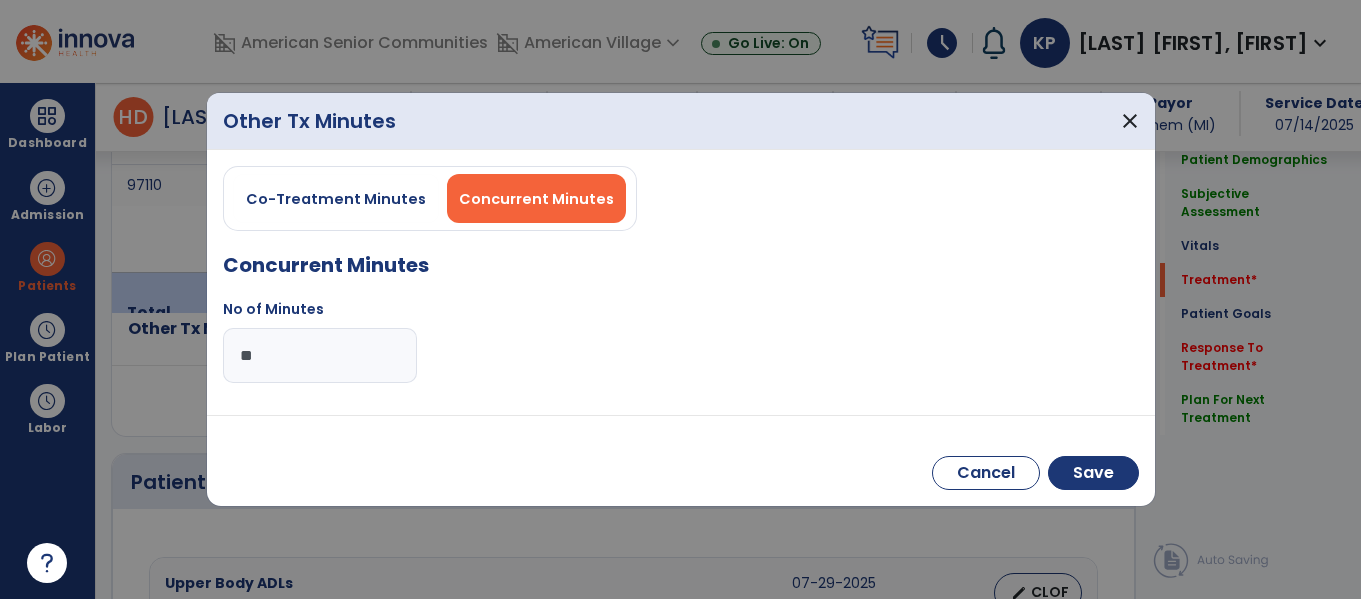 type on "**" 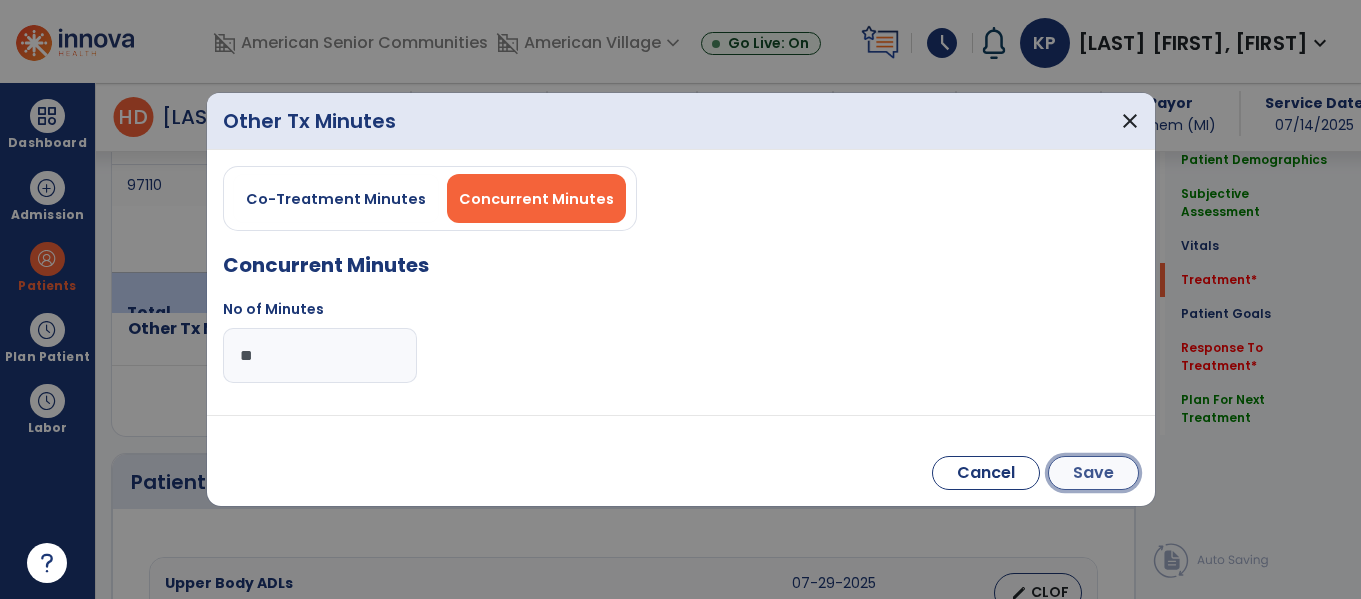 click on "Save" at bounding box center (1093, 473) 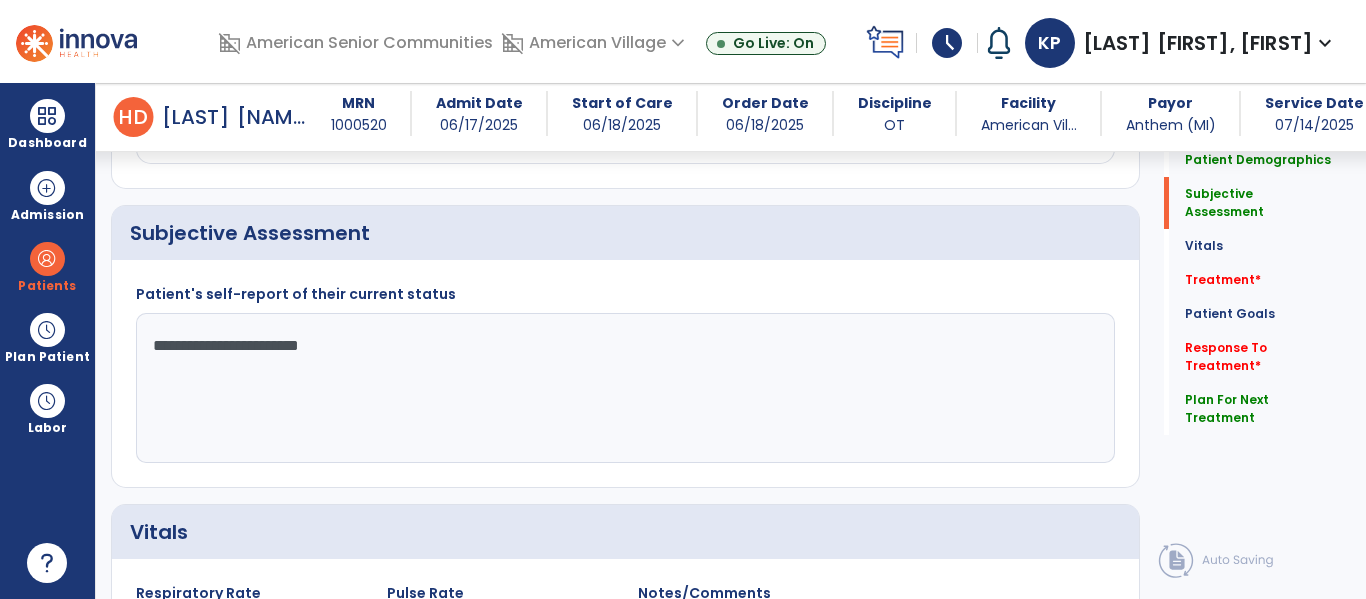 scroll, scrollTop: 0, scrollLeft: 0, axis: both 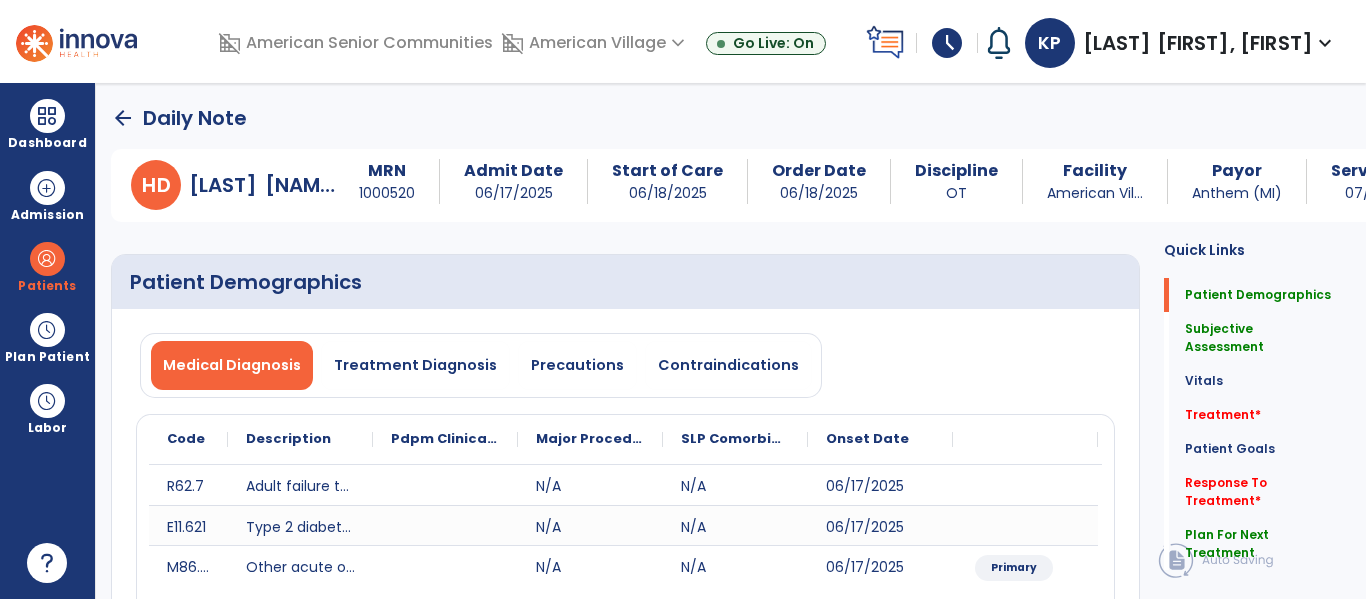 click on "arrow_back" 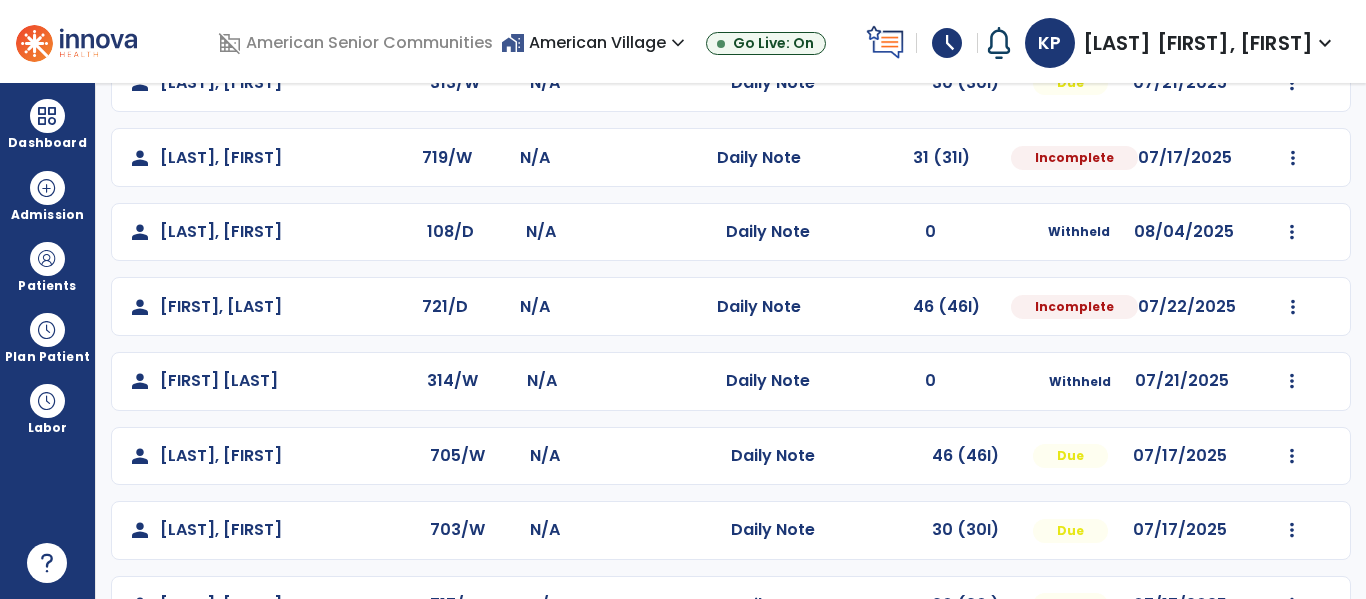 scroll, scrollTop: 197, scrollLeft: 0, axis: vertical 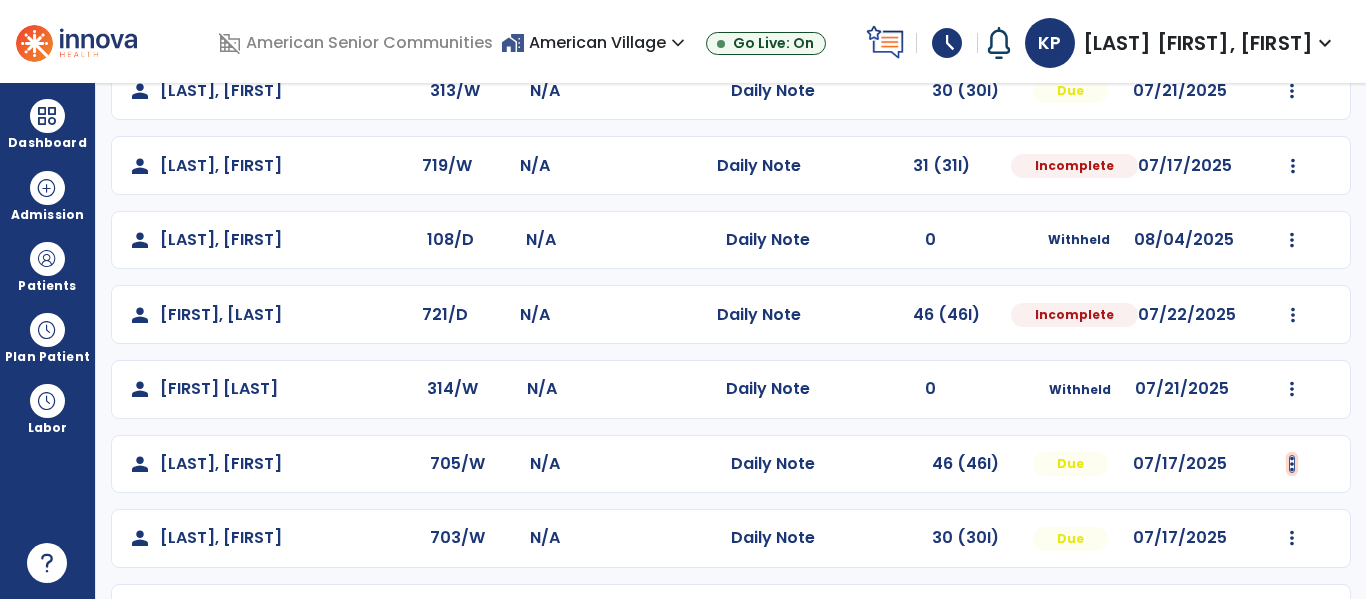 click at bounding box center (1292, 91) 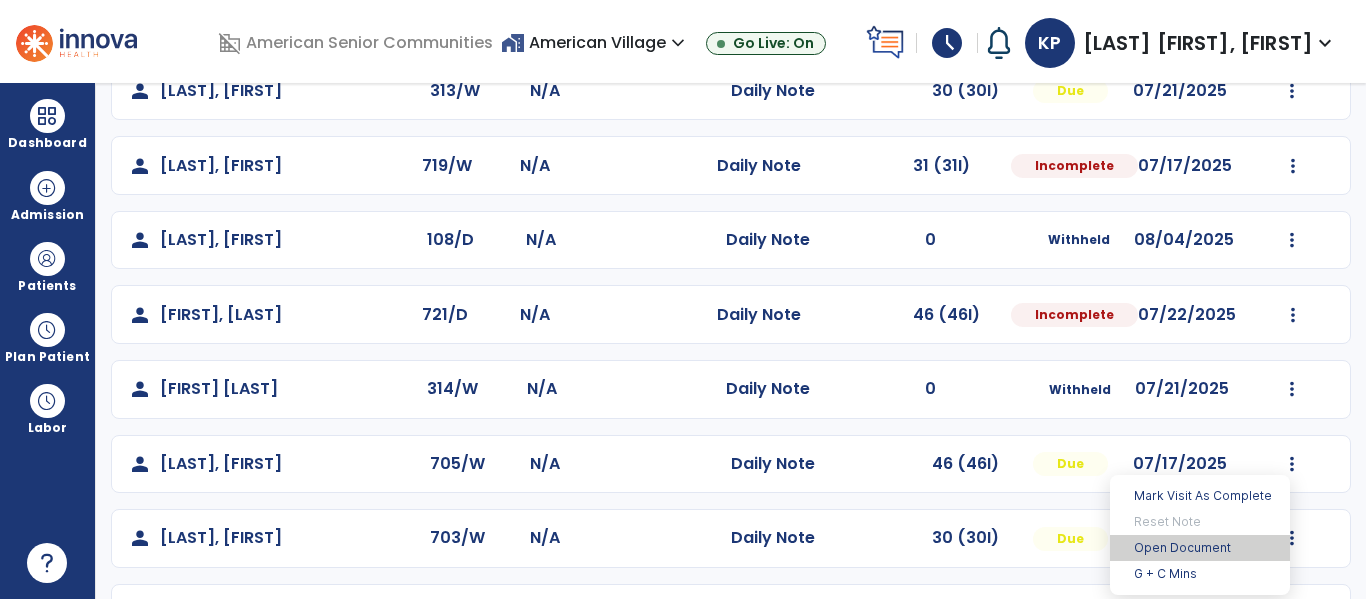 click on "Open Document" at bounding box center [1200, 548] 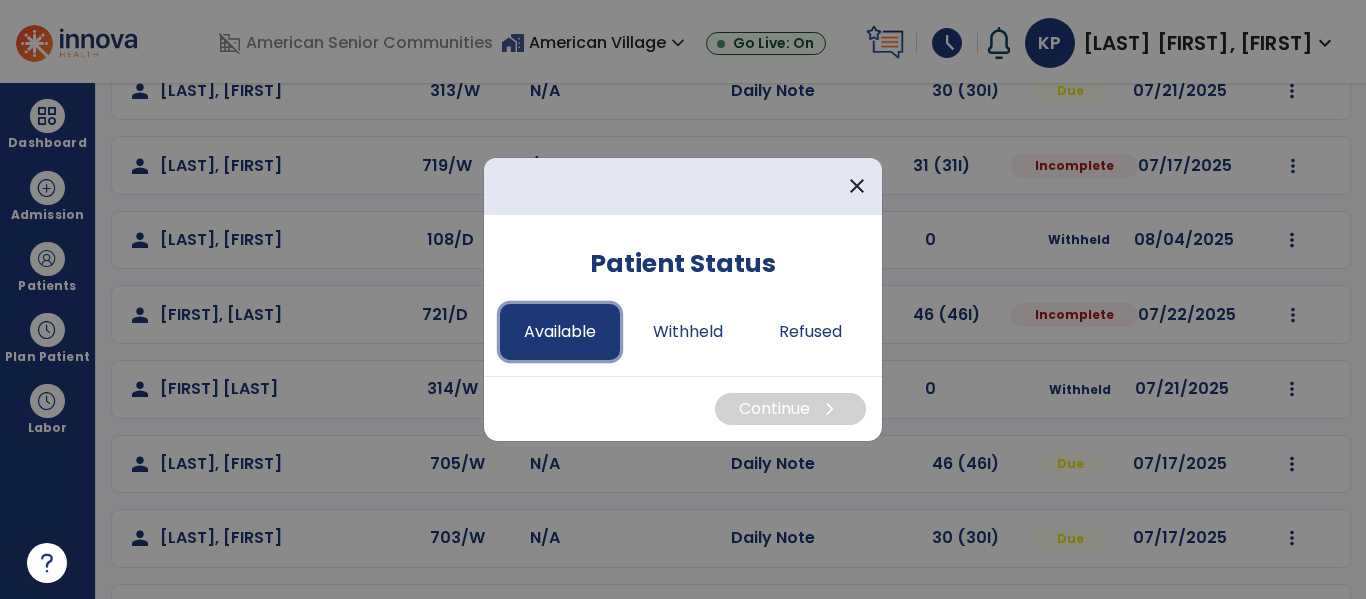 click on "Available" at bounding box center [560, 332] 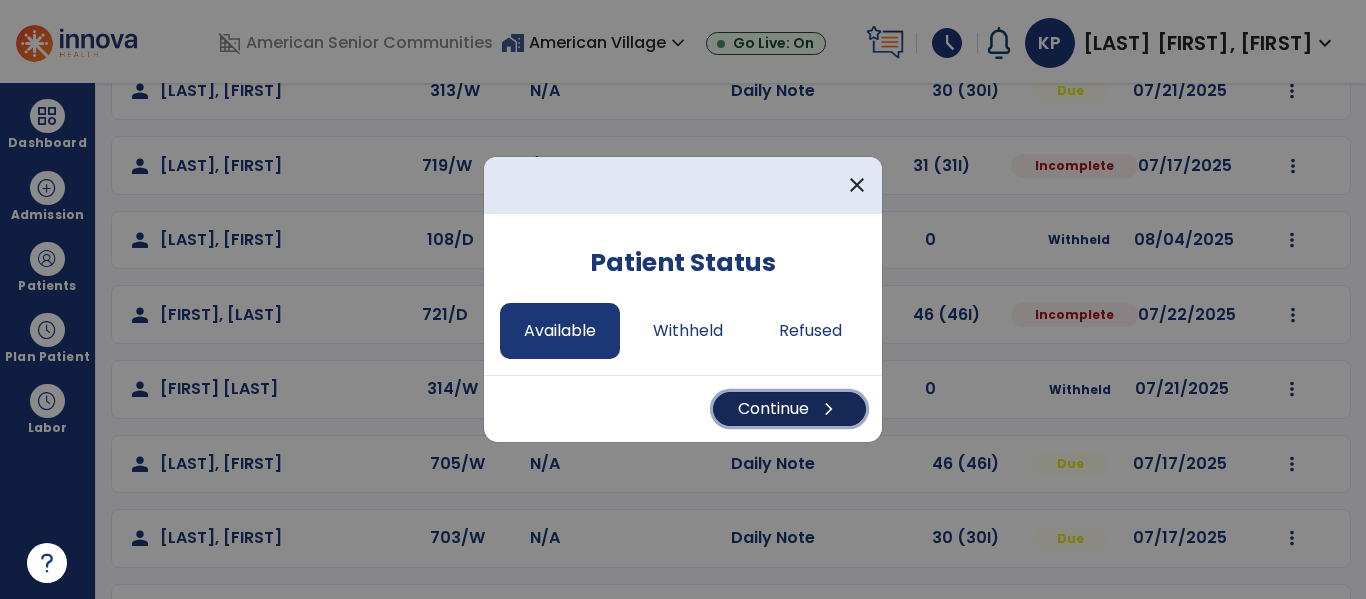 click on "Continue   chevron_right" at bounding box center [789, 409] 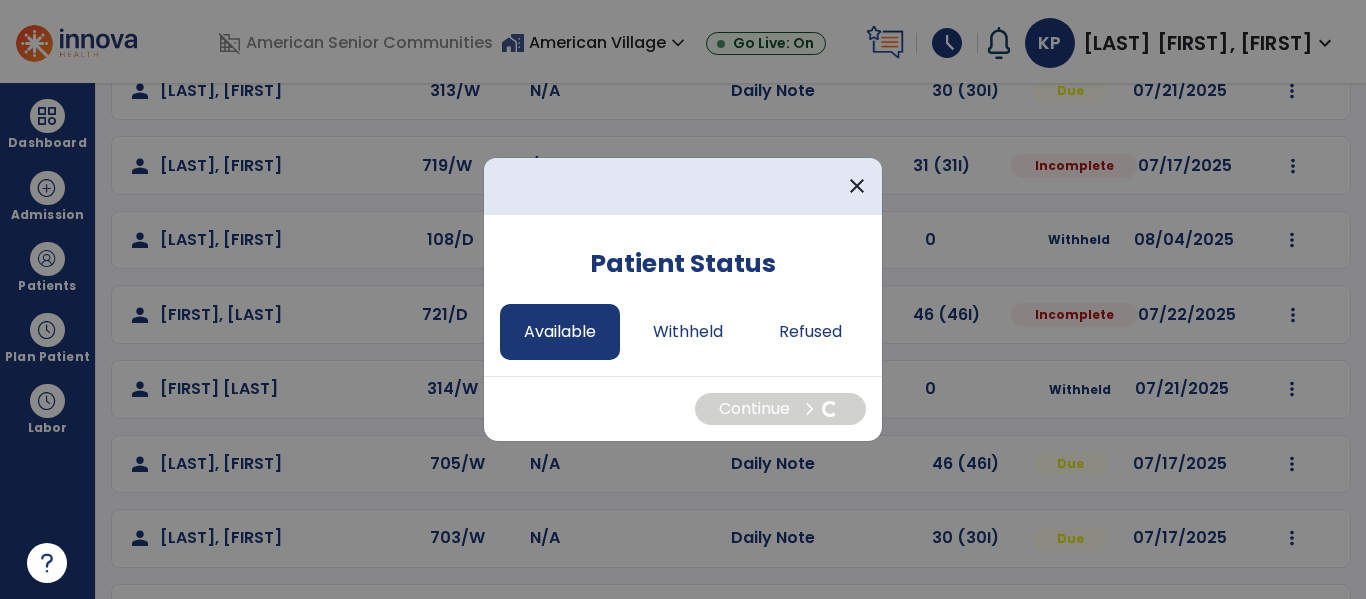 select on "*" 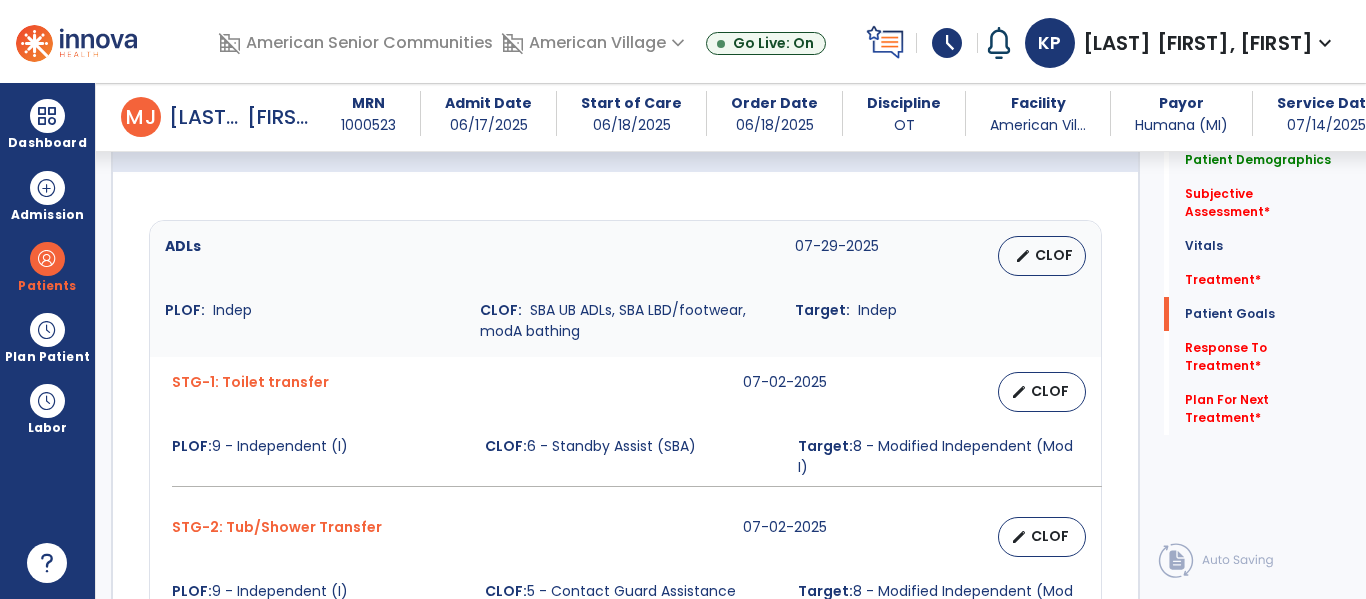 scroll, scrollTop: 2636, scrollLeft: 0, axis: vertical 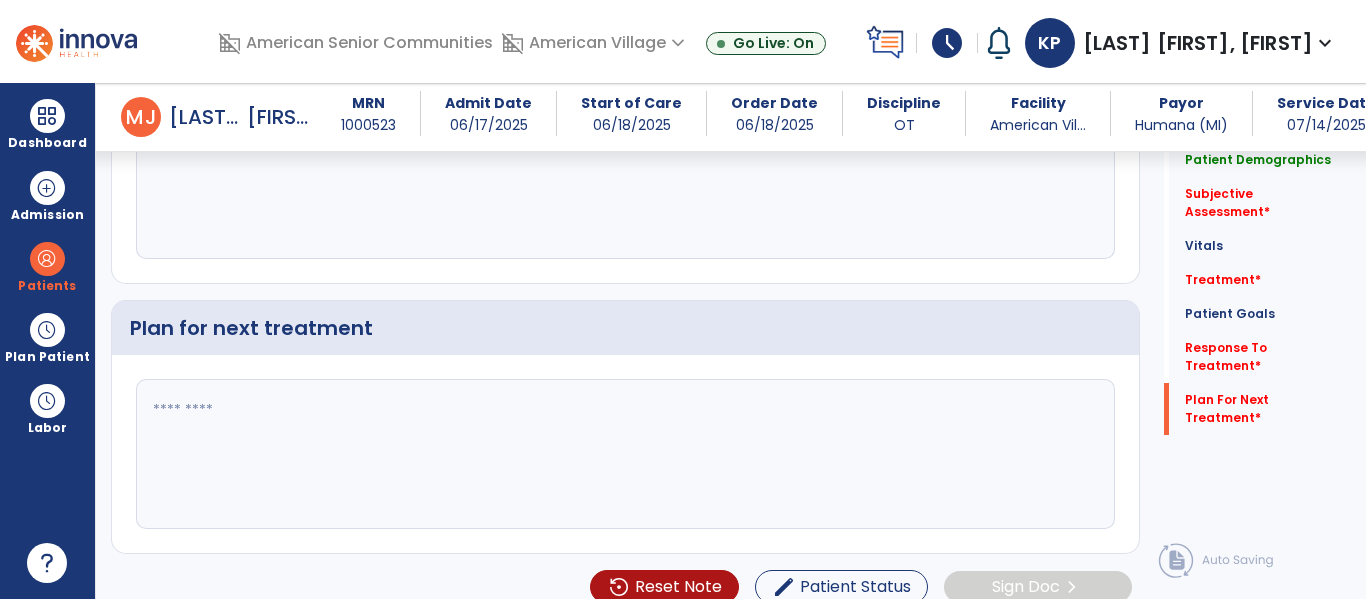 click 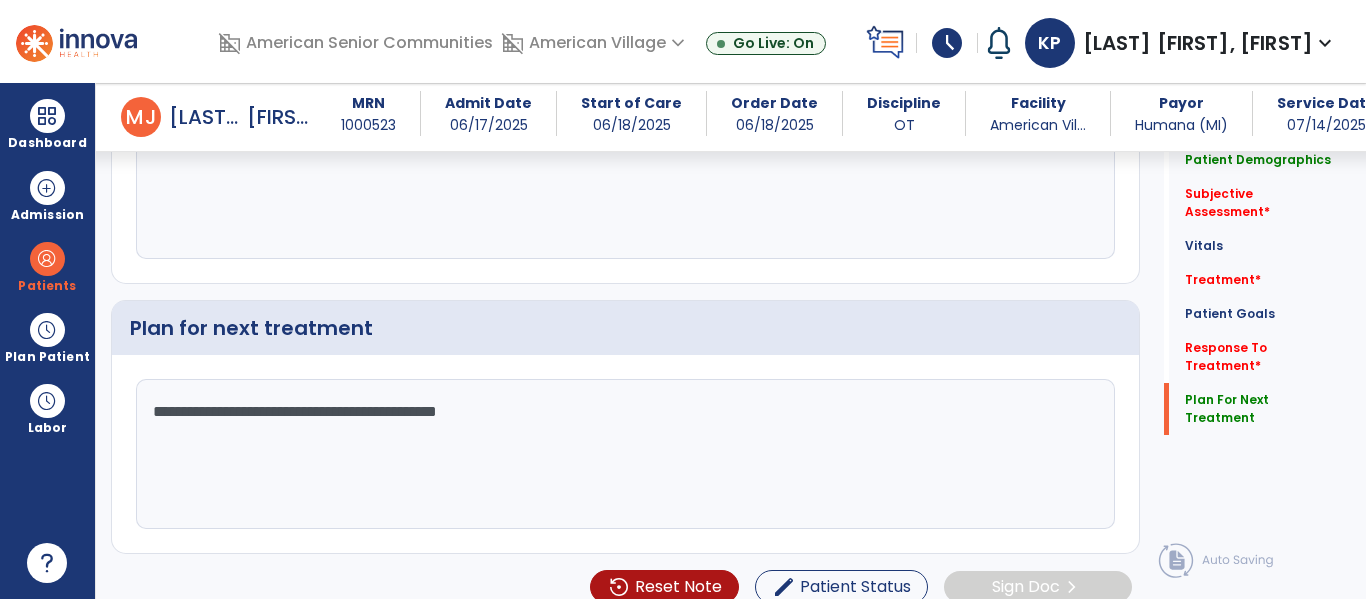 type on "**********" 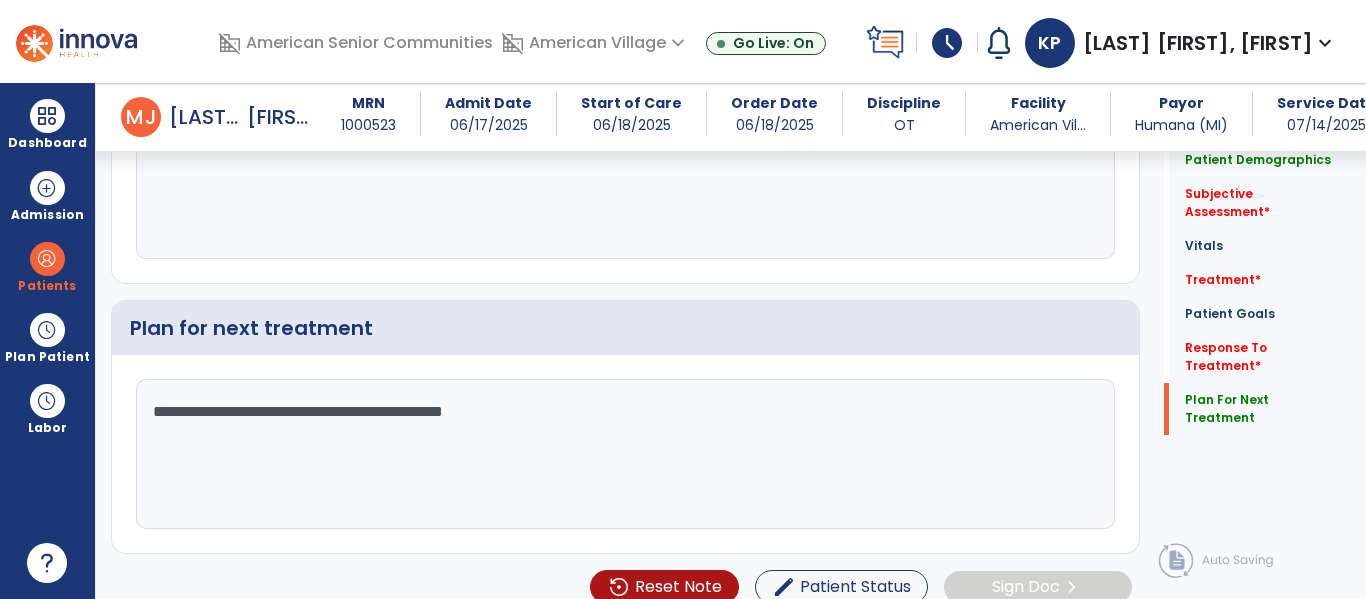 click on "**********" 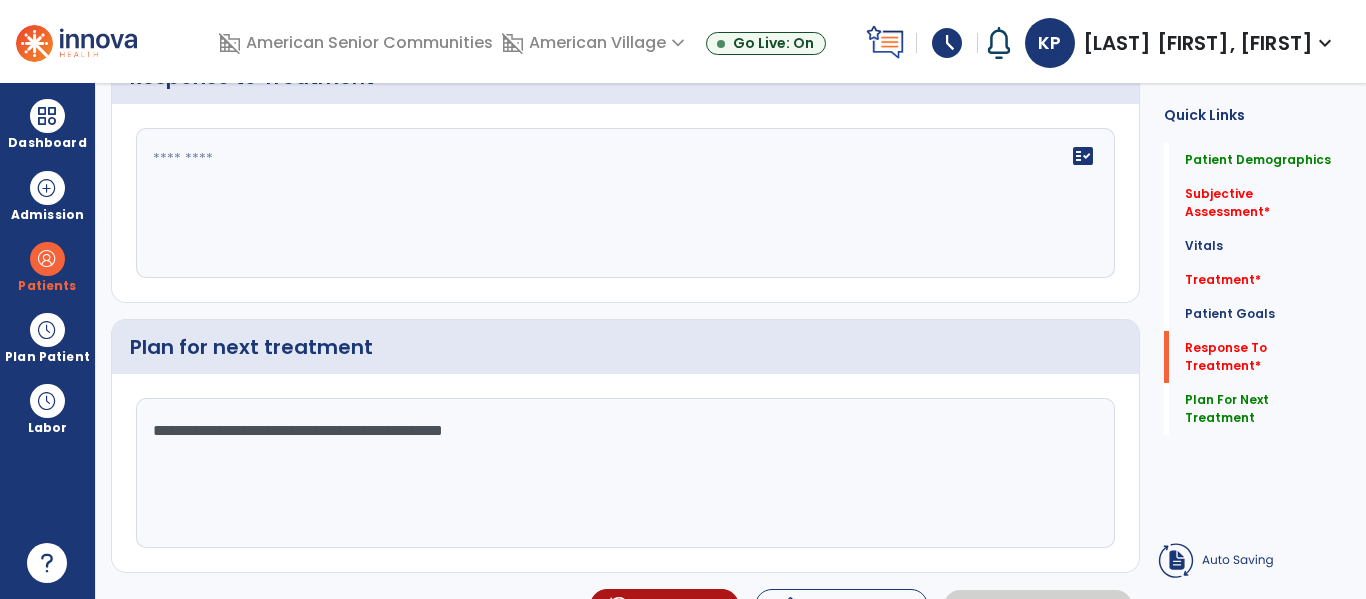 scroll, scrollTop: 0, scrollLeft: 0, axis: both 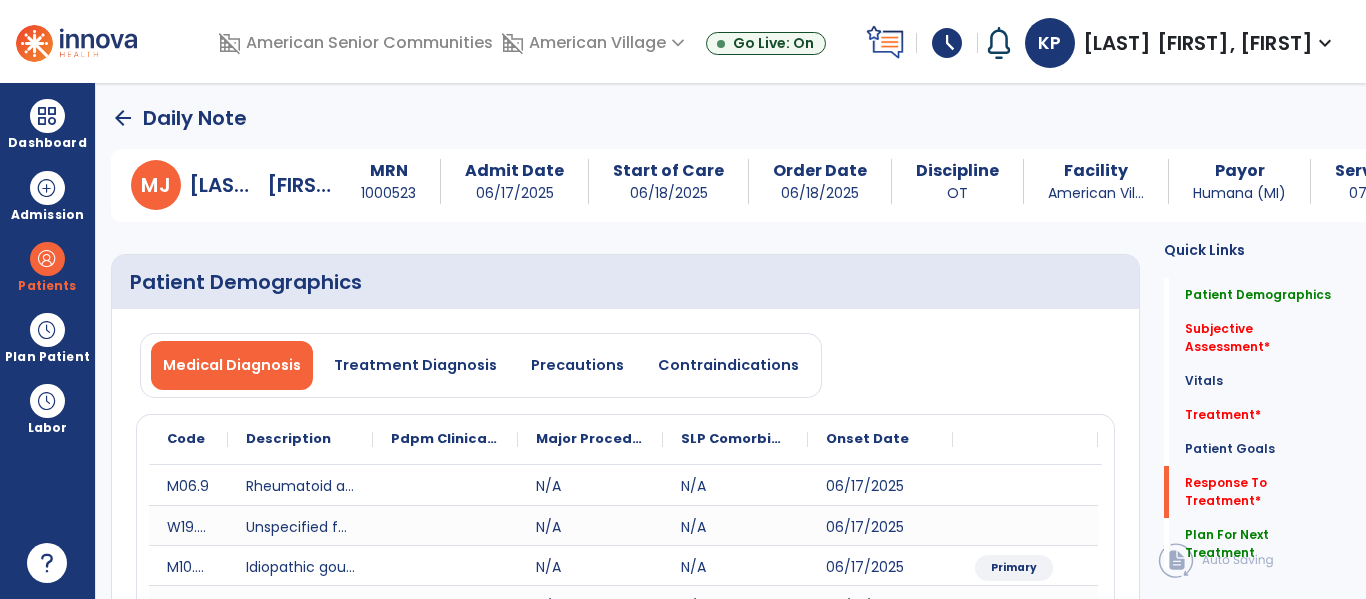 click on "arrow_back" 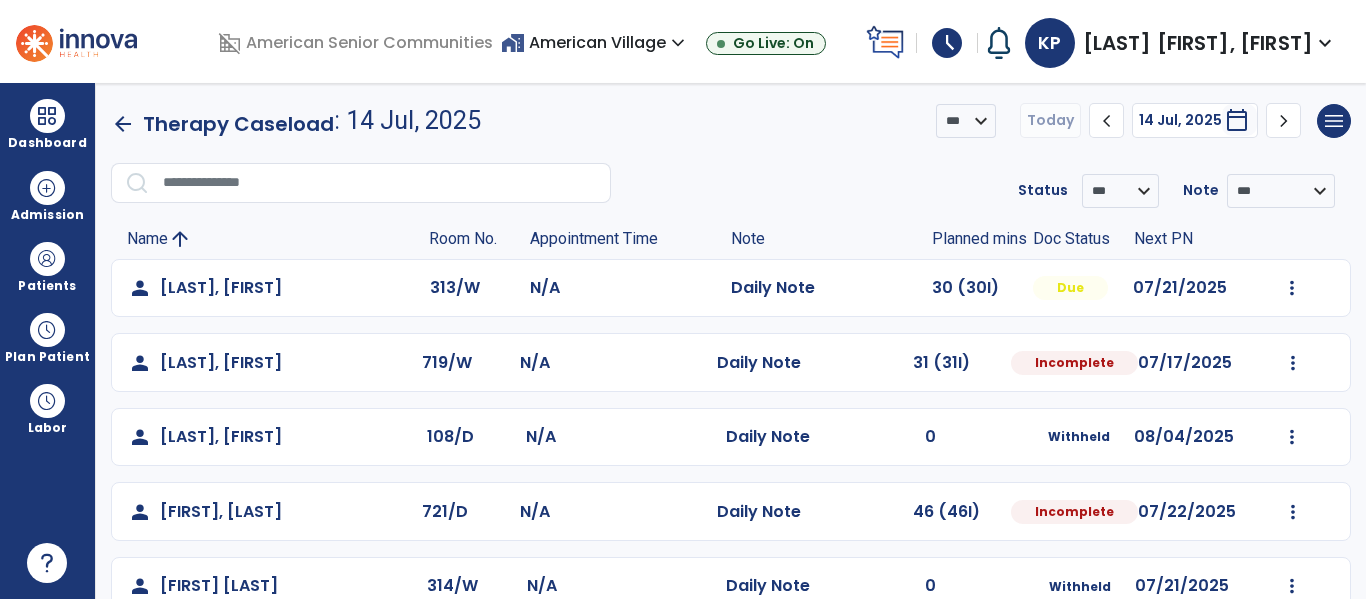 scroll, scrollTop: 264, scrollLeft: 0, axis: vertical 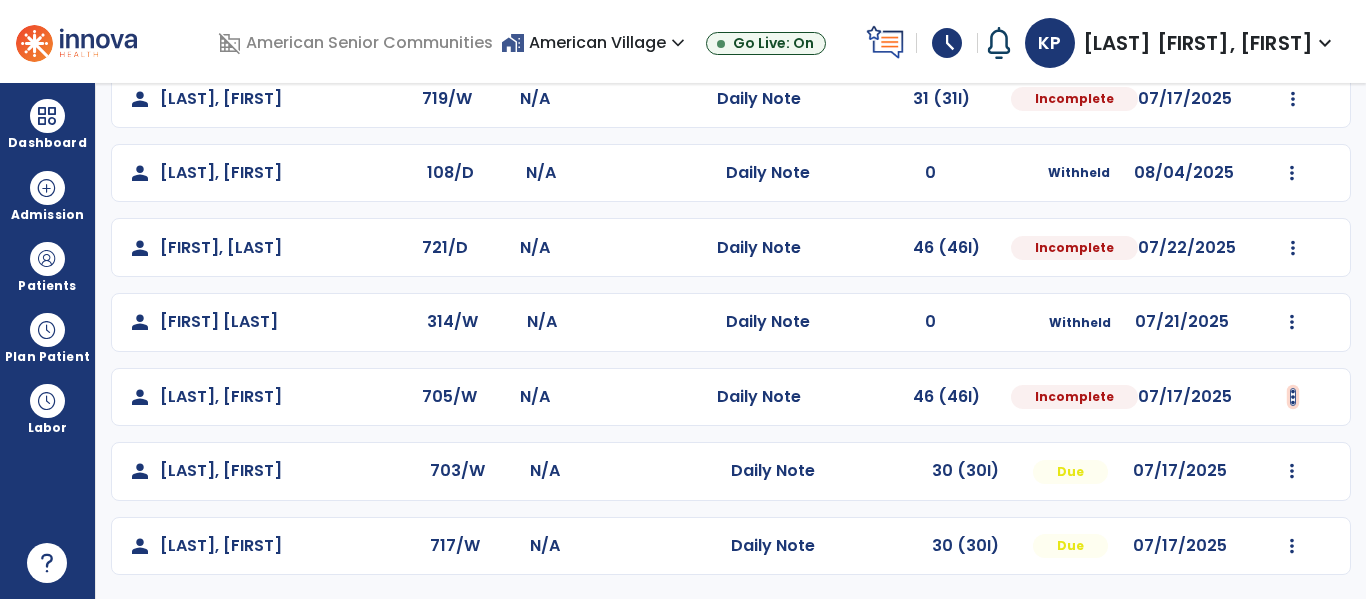 click at bounding box center (1292, 24) 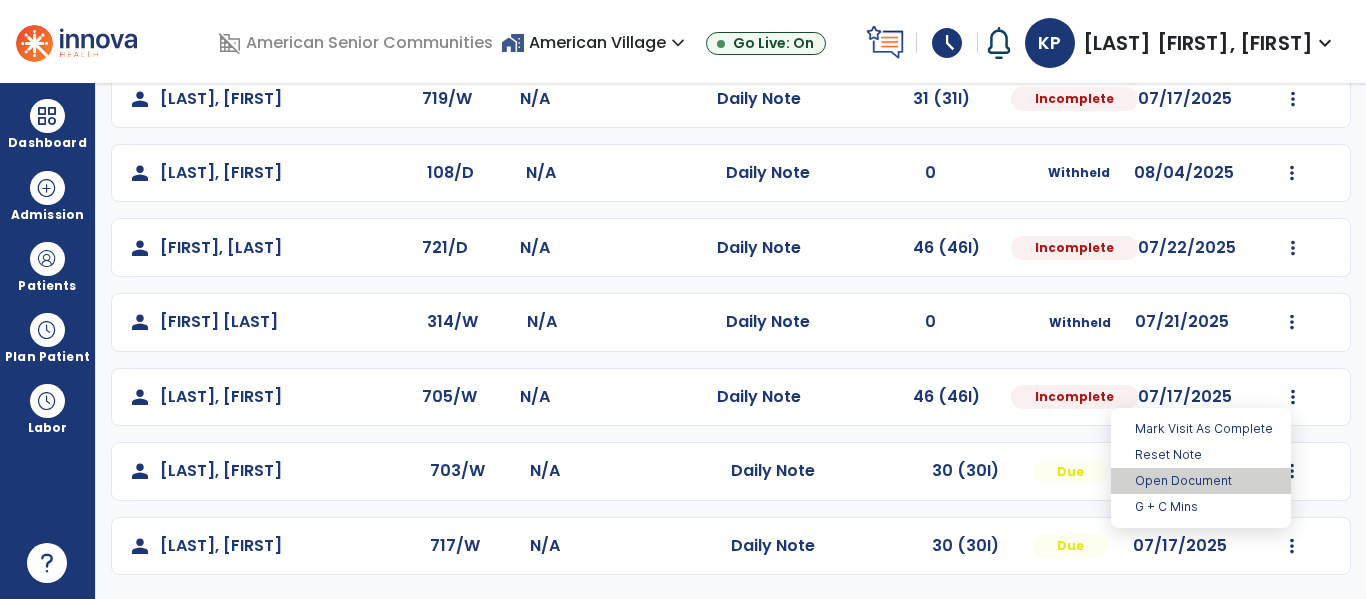 click on "Open Document" at bounding box center [1201, 481] 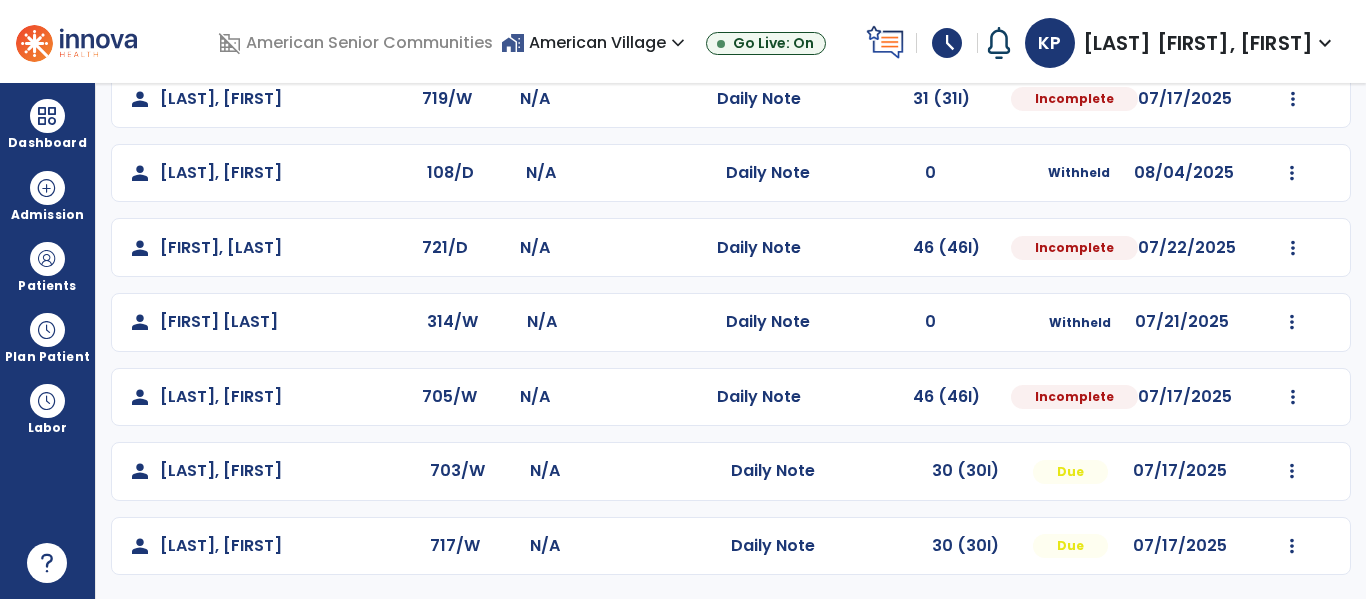 select on "*" 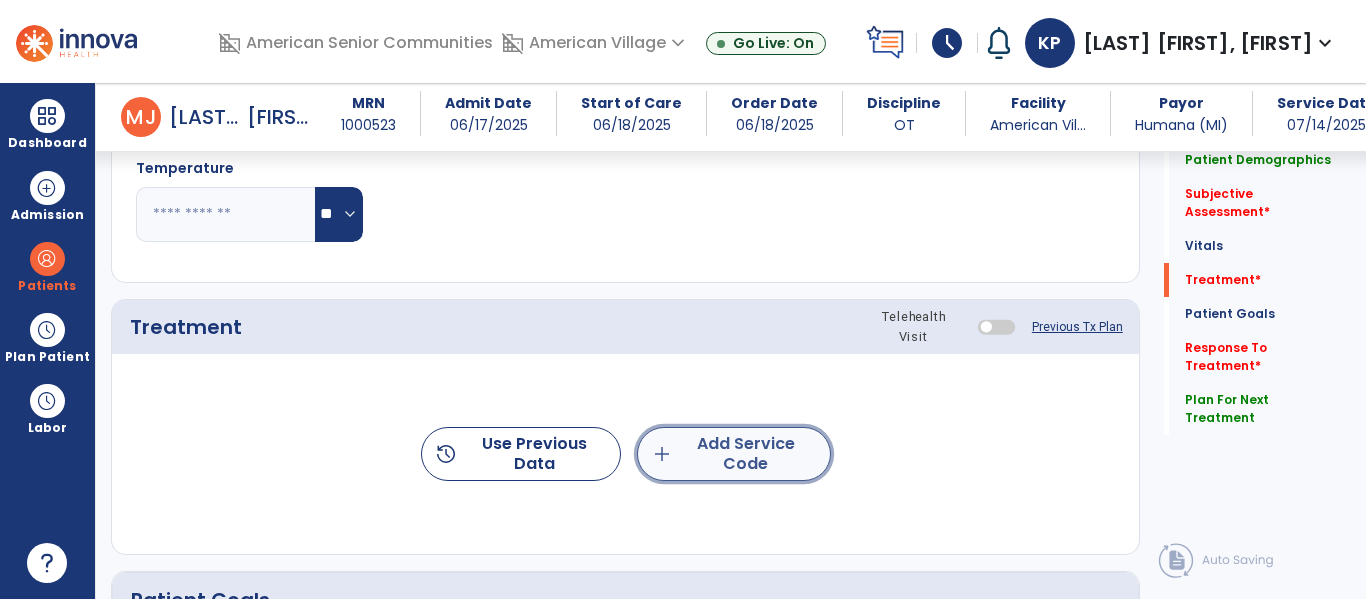 click on "add  Add Service Code" 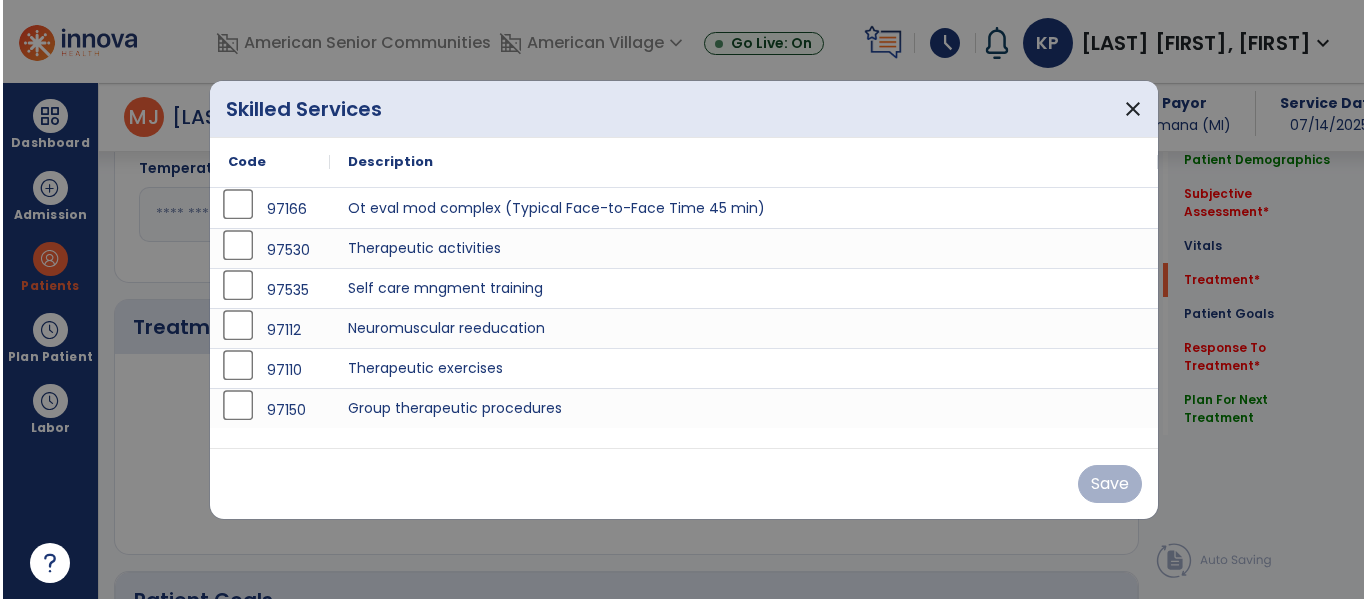 scroll, scrollTop: 1070, scrollLeft: 0, axis: vertical 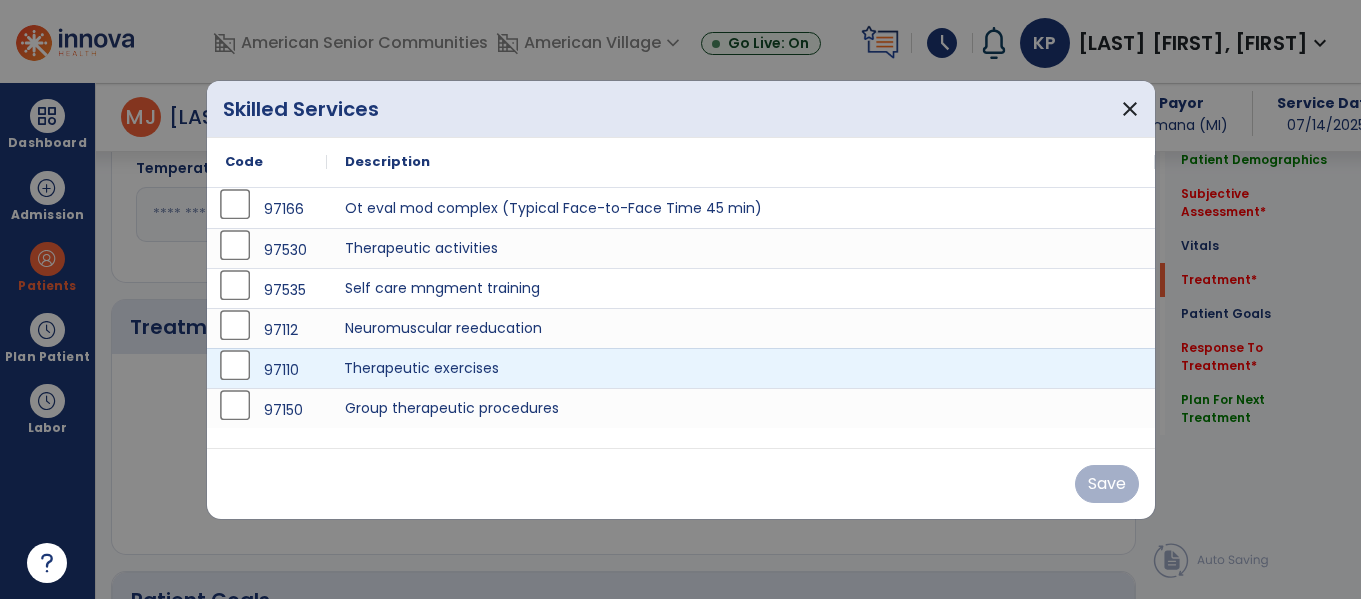 click on "Therapeutic exercises" at bounding box center [741, 368] 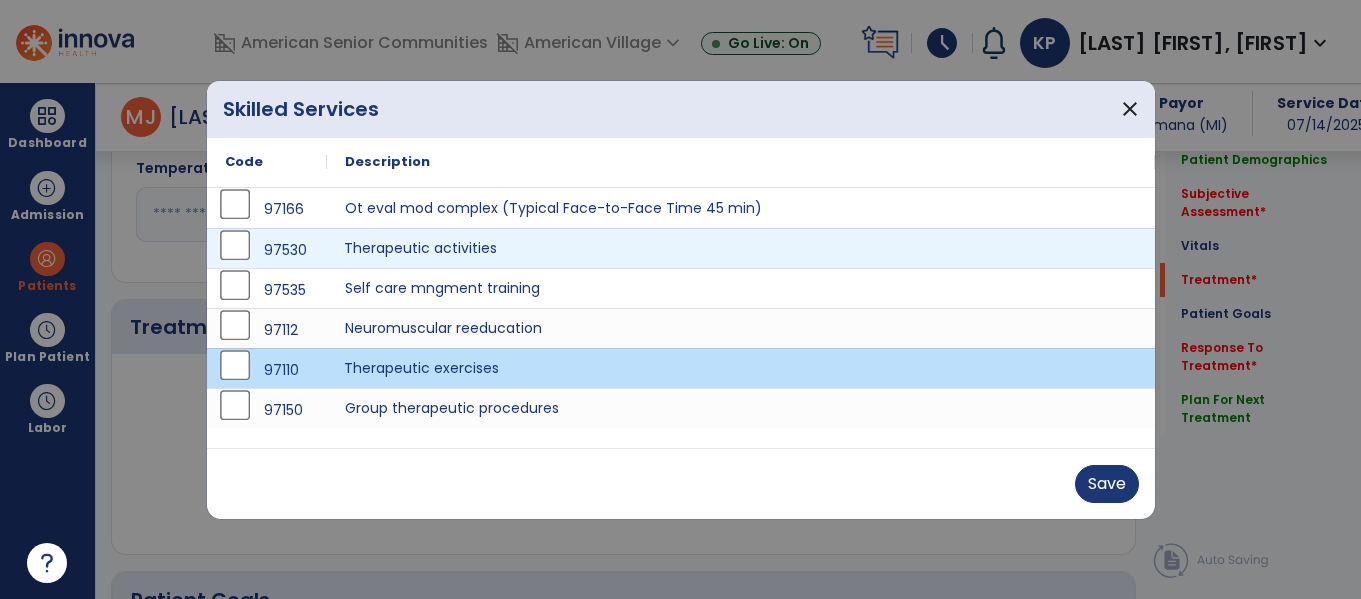 click on "Therapeutic activities" at bounding box center (741, 248) 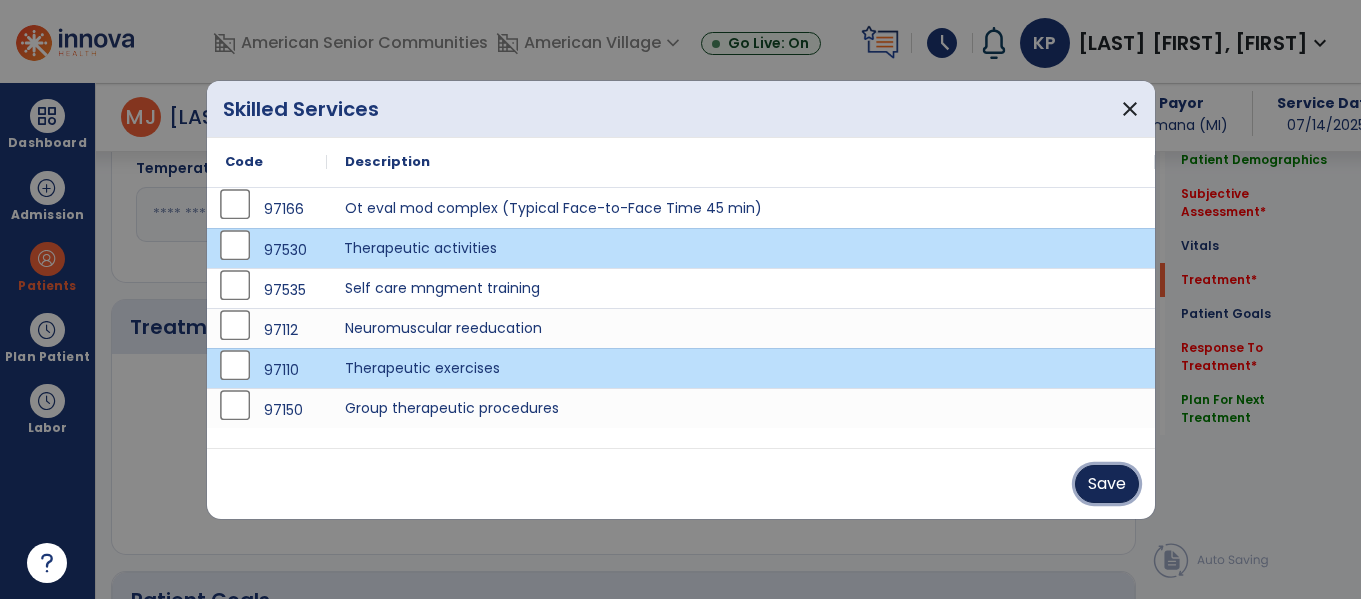 click on "Save" at bounding box center [1107, 484] 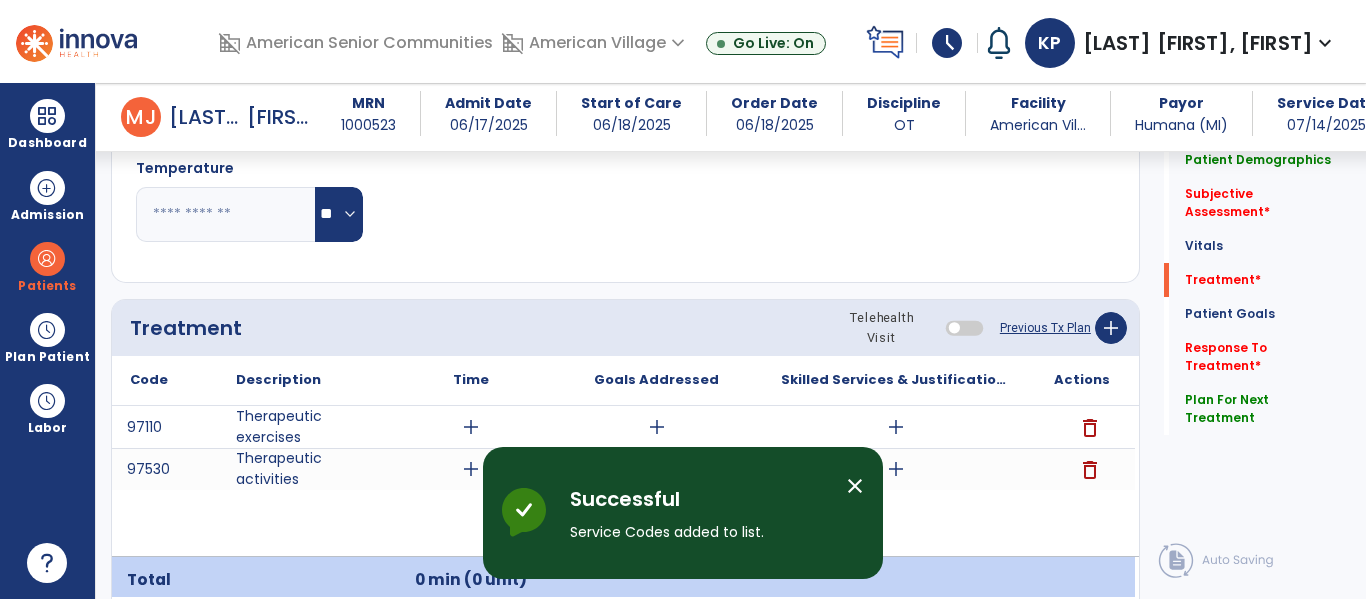 scroll, scrollTop: 1085, scrollLeft: 0, axis: vertical 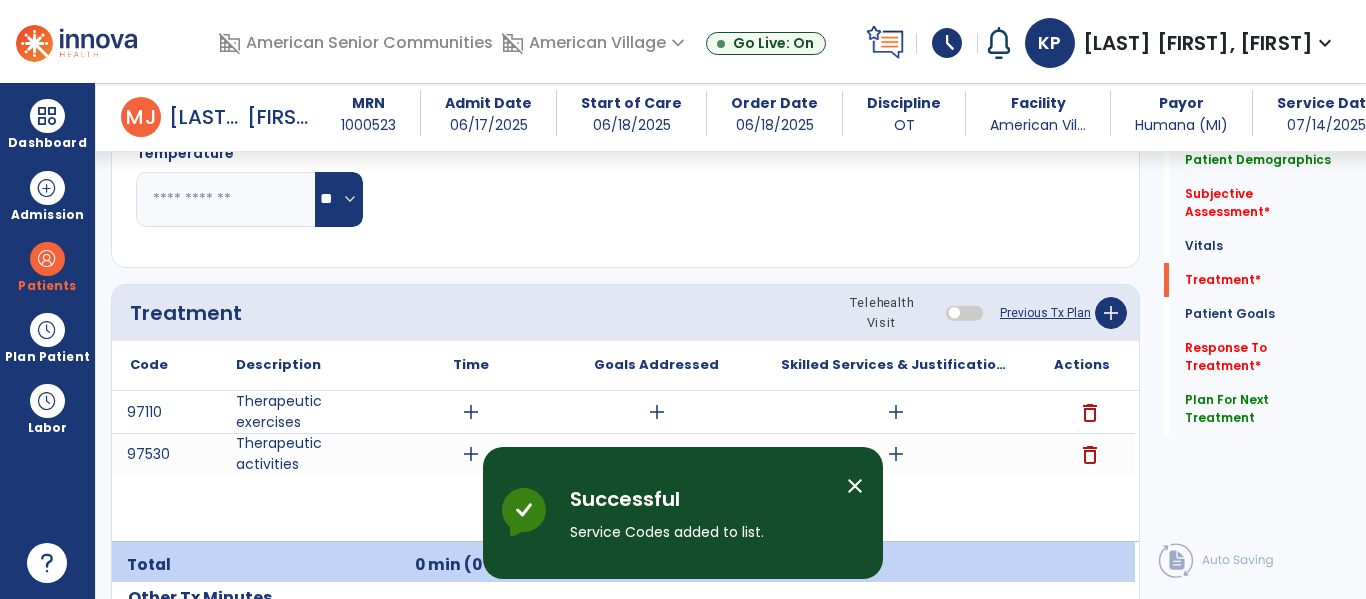 click on "97110  Therapeutic exercises  add add add delete 97530  Therapeutic activities  add add add delete" at bounding box center (623, 466) 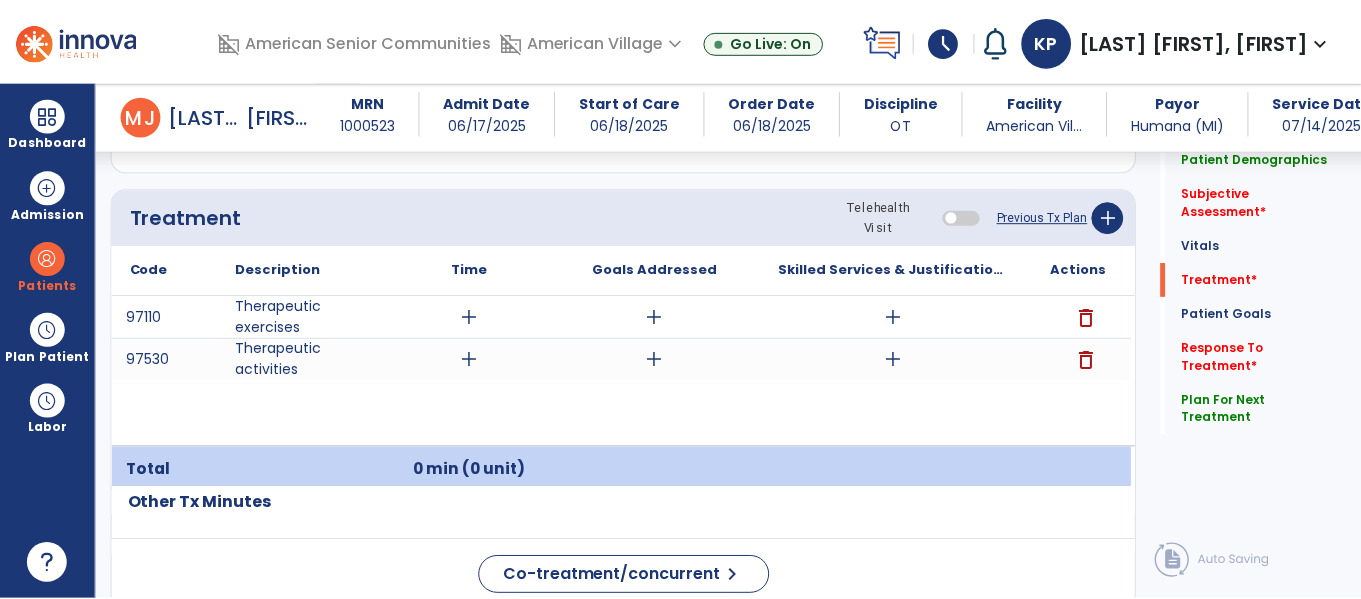 scroll, scrollTop: 1249, scrollLeft: 0, axis: vertical 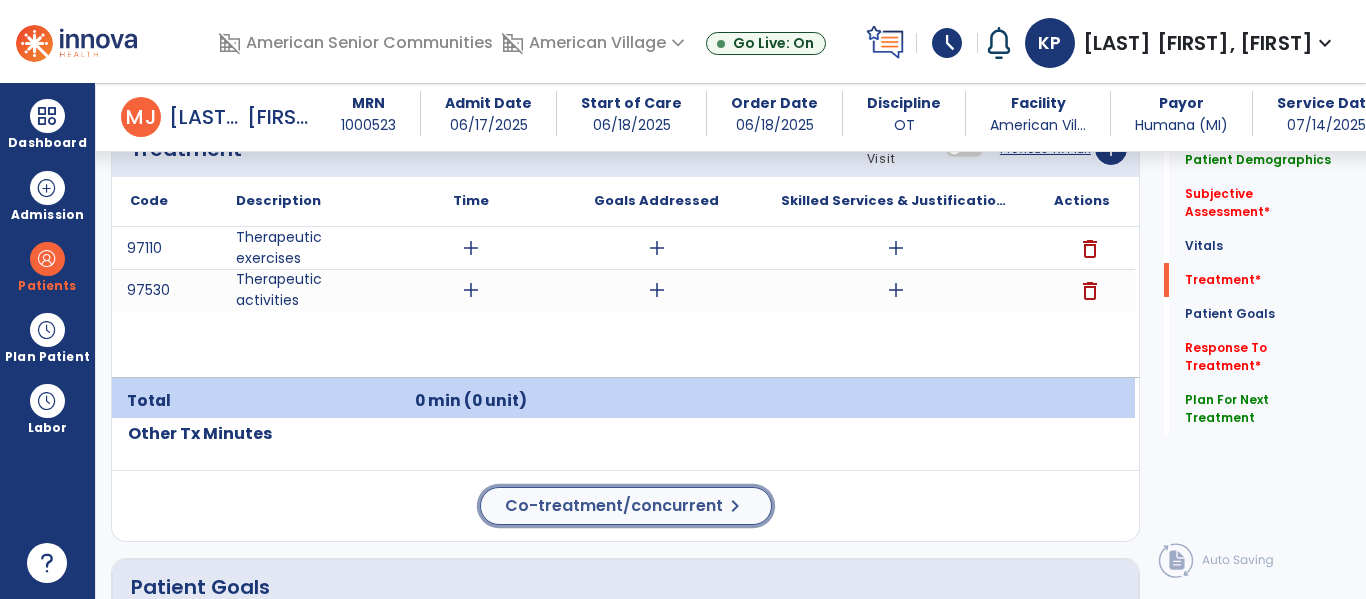 click on "Co-treatment/concurrent" 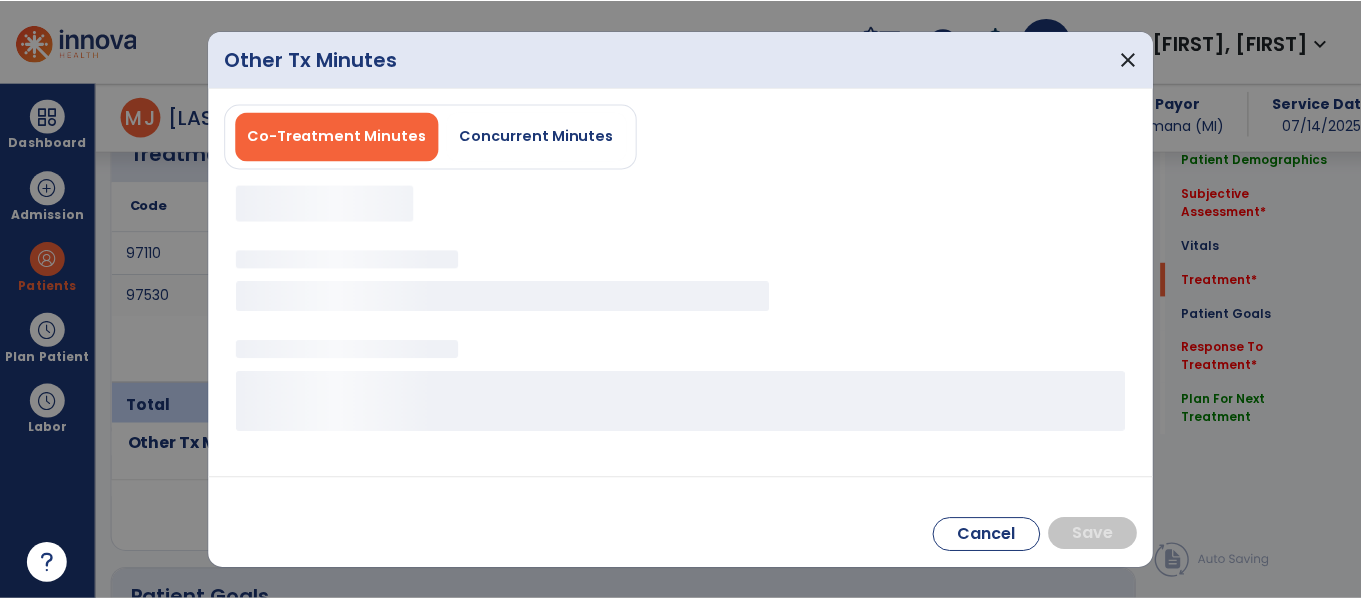 scroll, scrollTop: 1249, scrollLeft: 0, axis: vertical 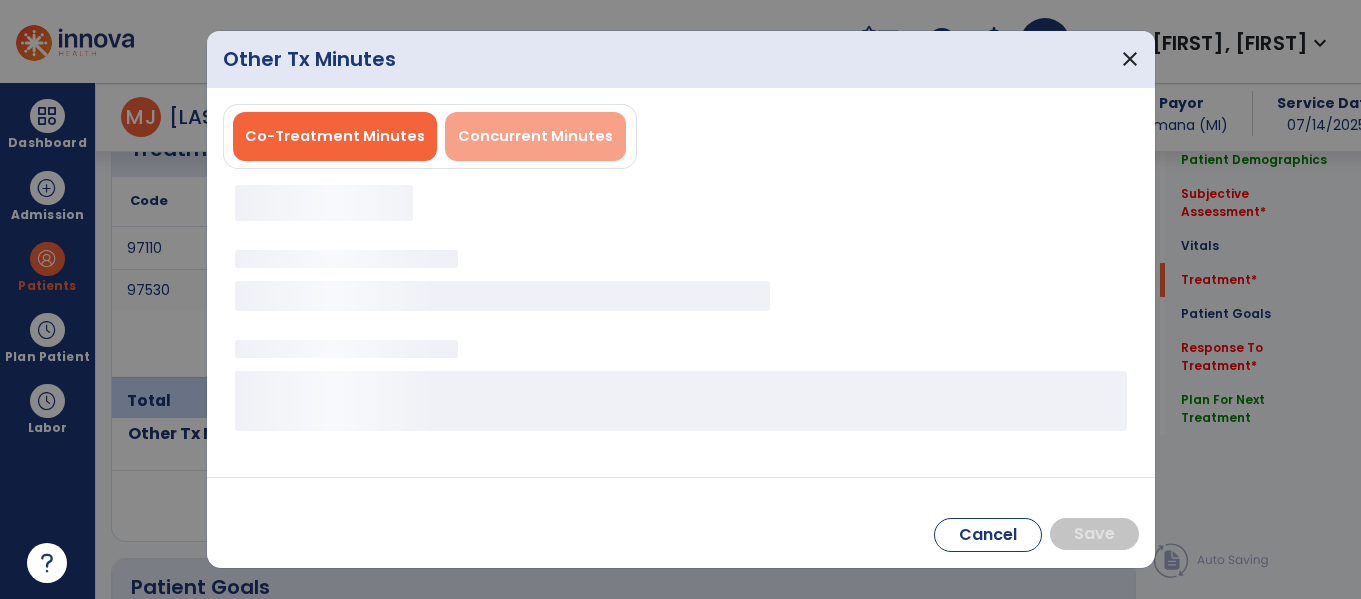 click on "Concurrent Minutes" at bounding box center [535, 136] 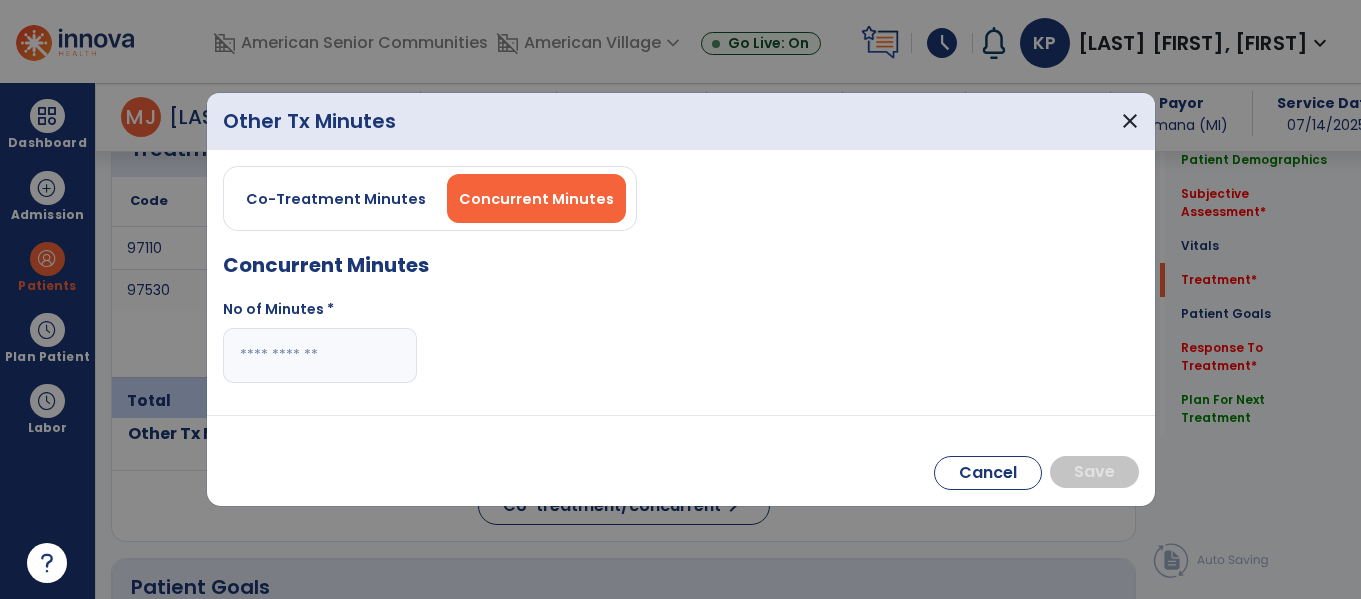 click at bounding box center [320, 355] 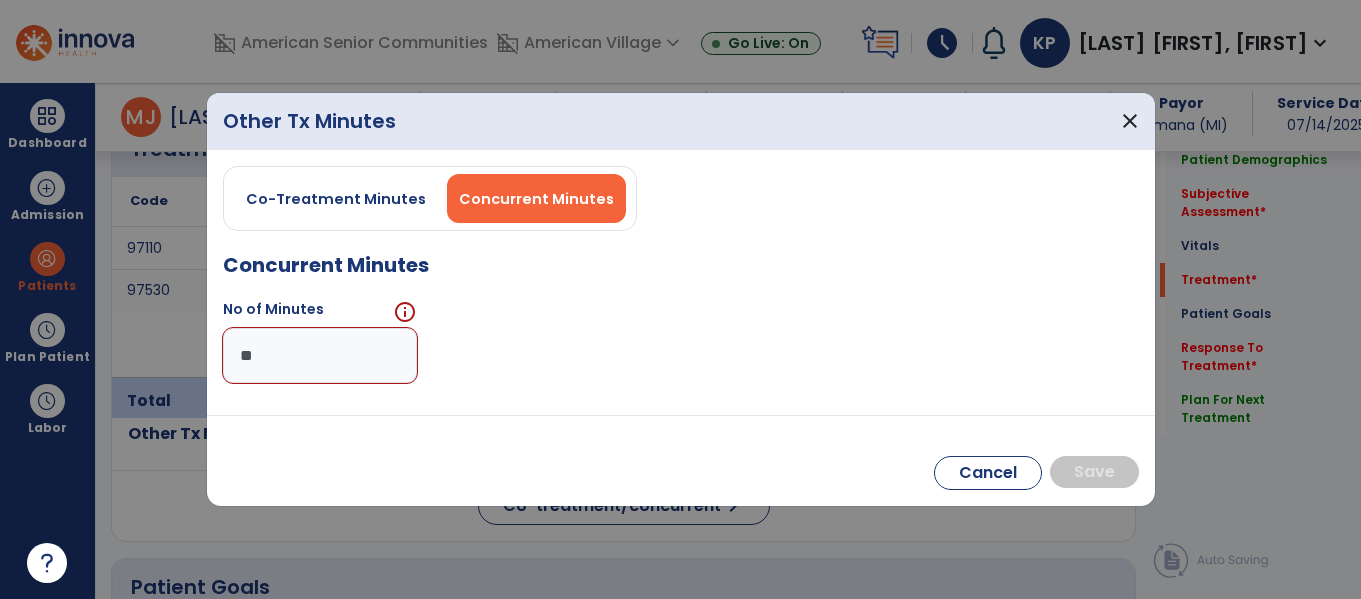 type on "**" 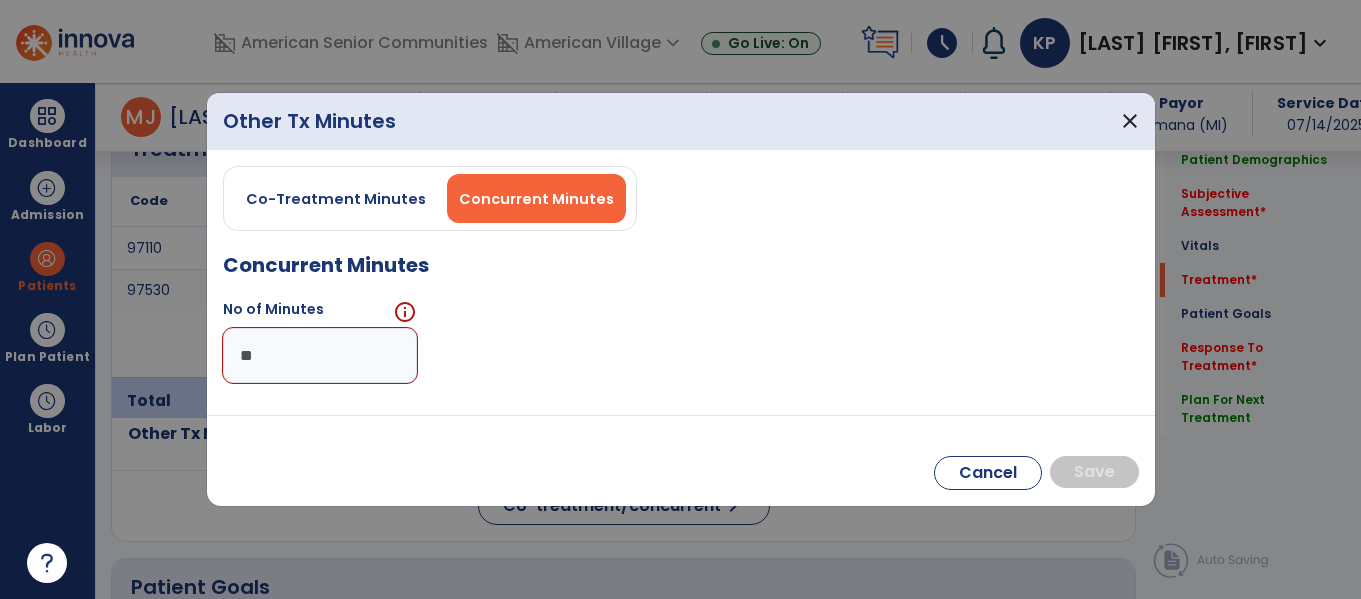 click on "No of Minutes   info  **" at bounding box center (681, 349) 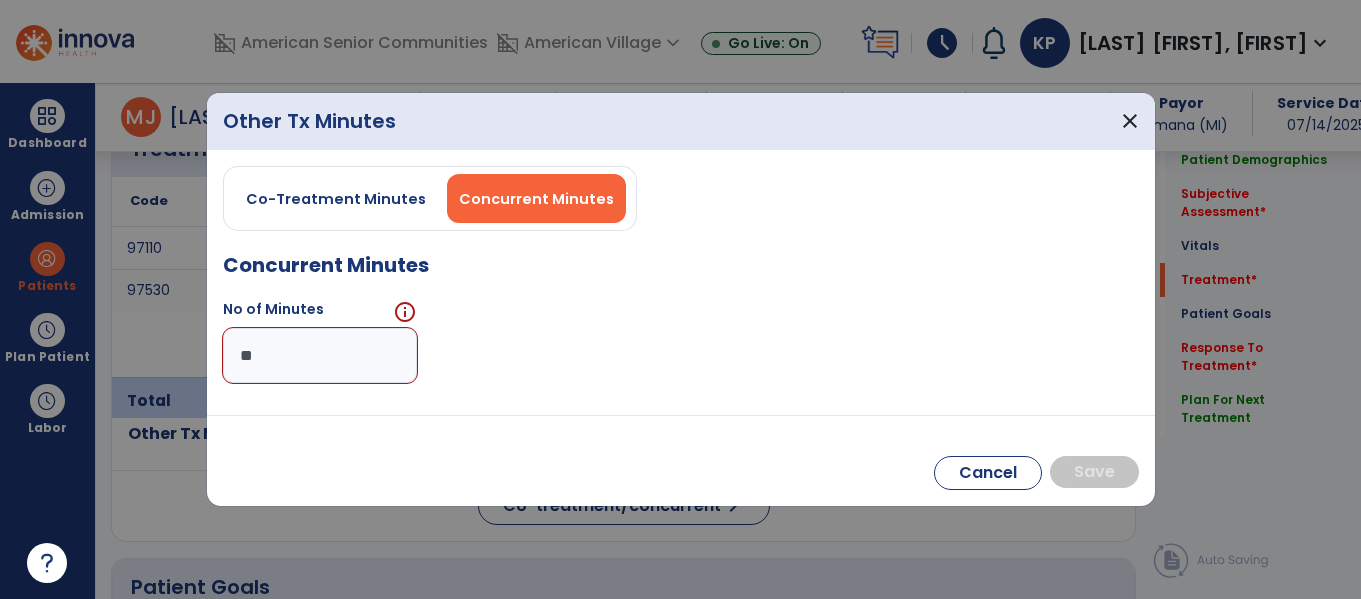 click on "Concurrent Minutes No of Minutes   info  **" at bounding box center (681, 327) 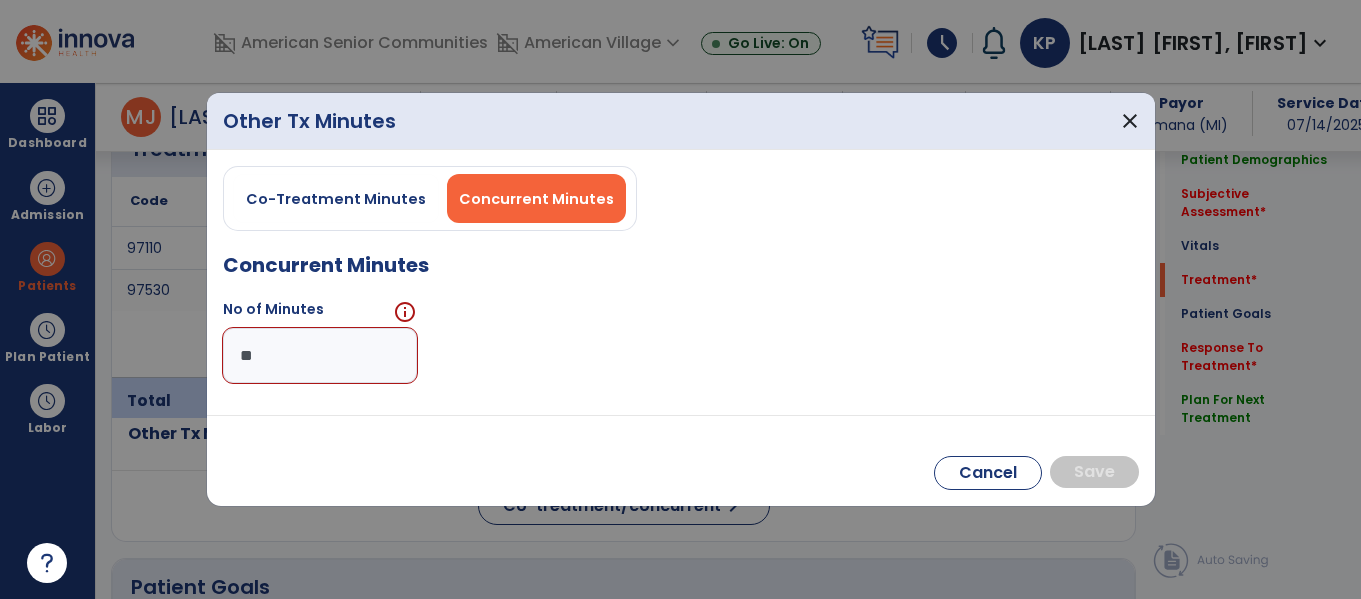 click on "**" at bounding box center [320, 355] 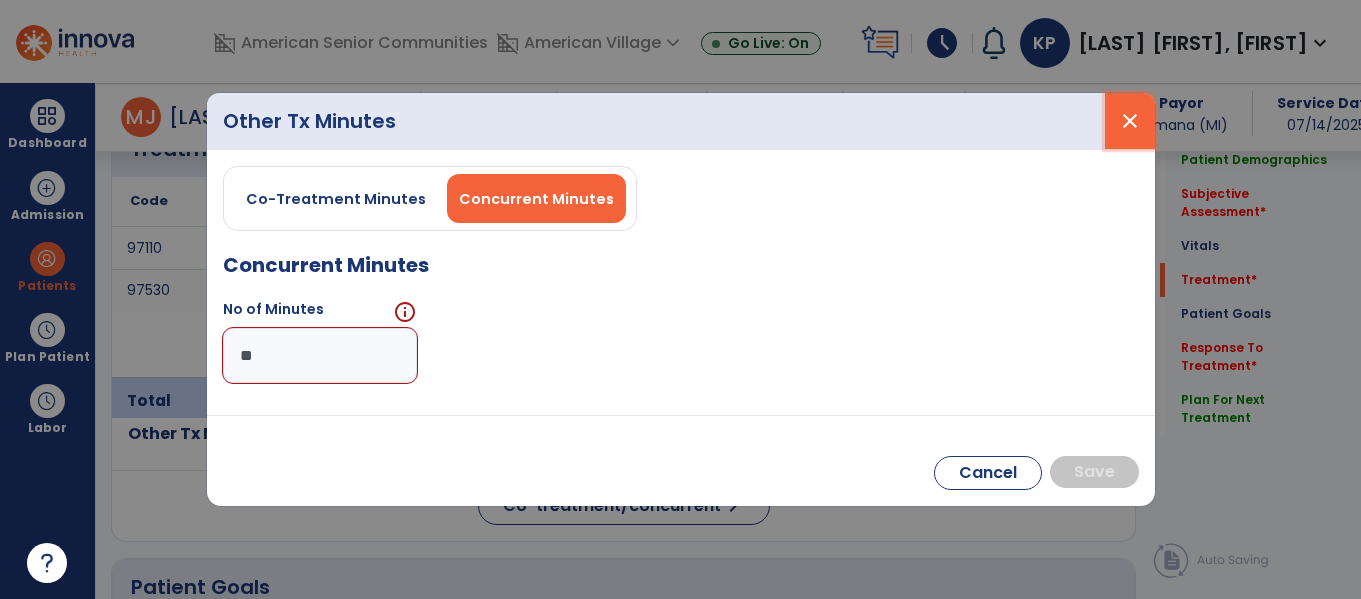 click on "close" at bounding box center (1130, 121) 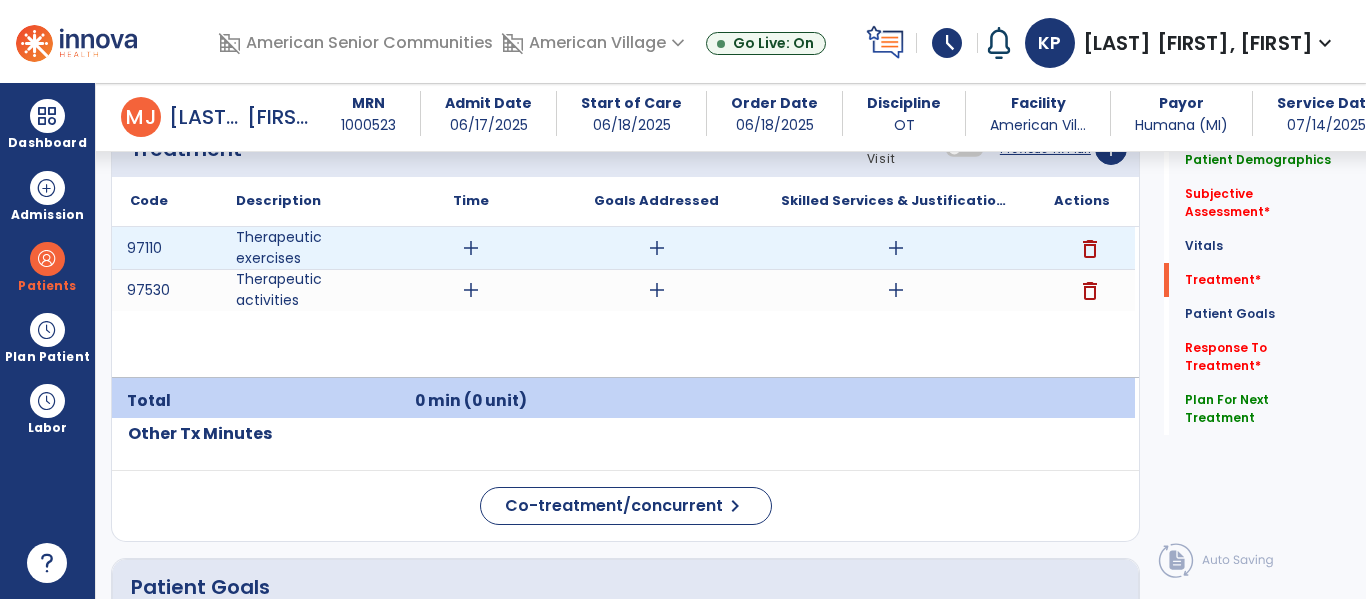 click on "add" at bounding box center [471, 248] 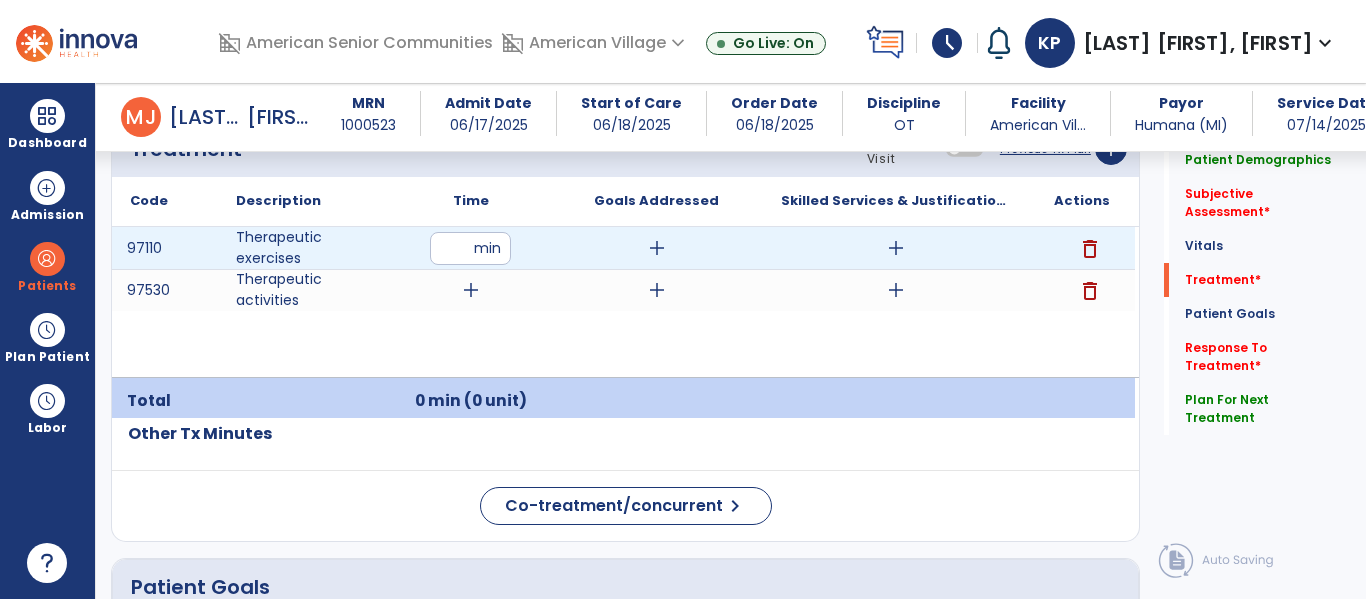 type on "**" 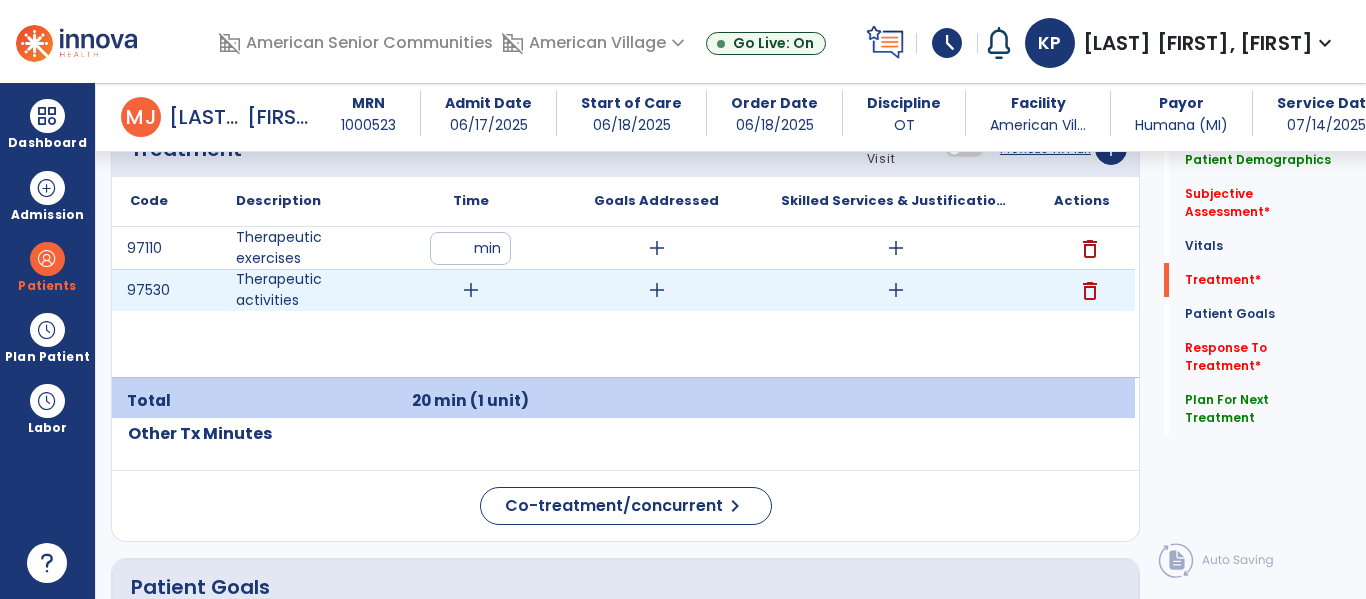 click on "add" at bounding box center (471, 290) 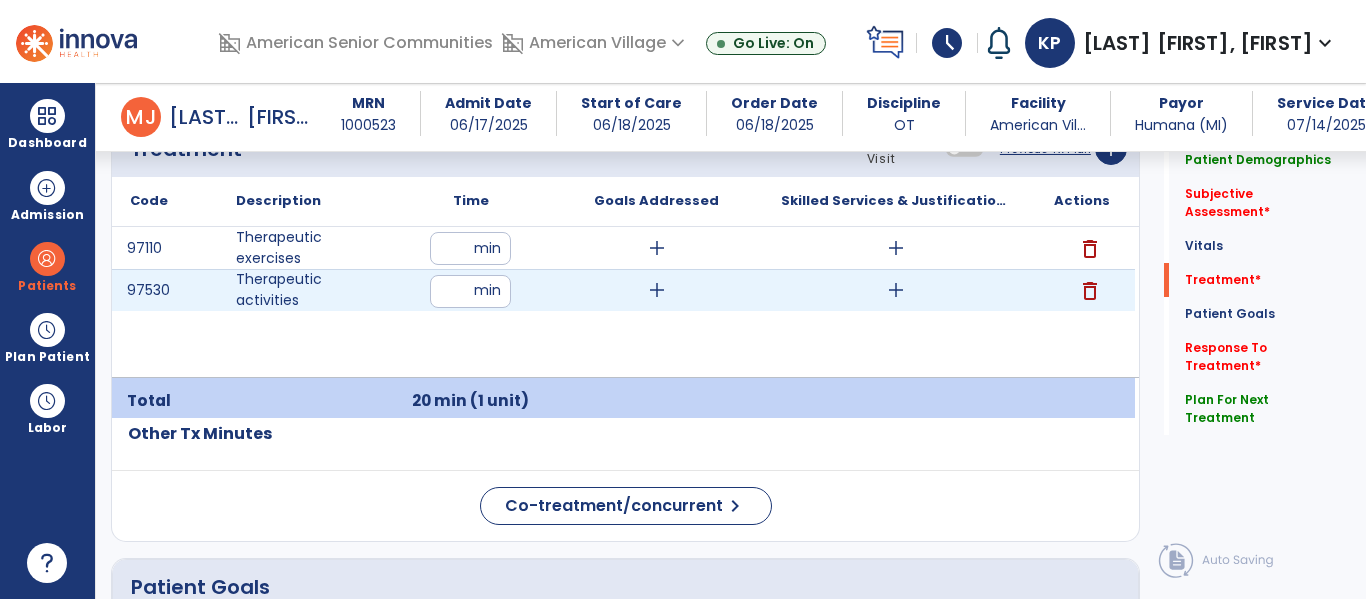 type on "**" 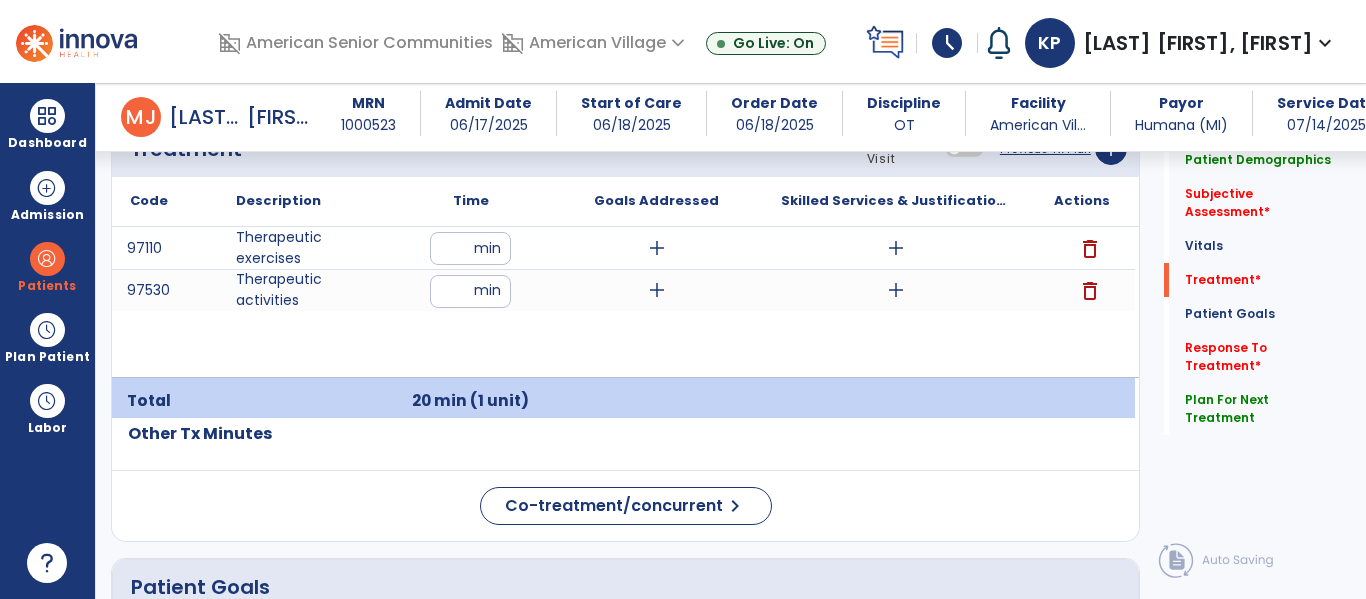click on "97110  Therapeutic exercises  ** min add add delete 97530  Therapeutic activities  ** min add add delete" at bounding box center (623, 302) 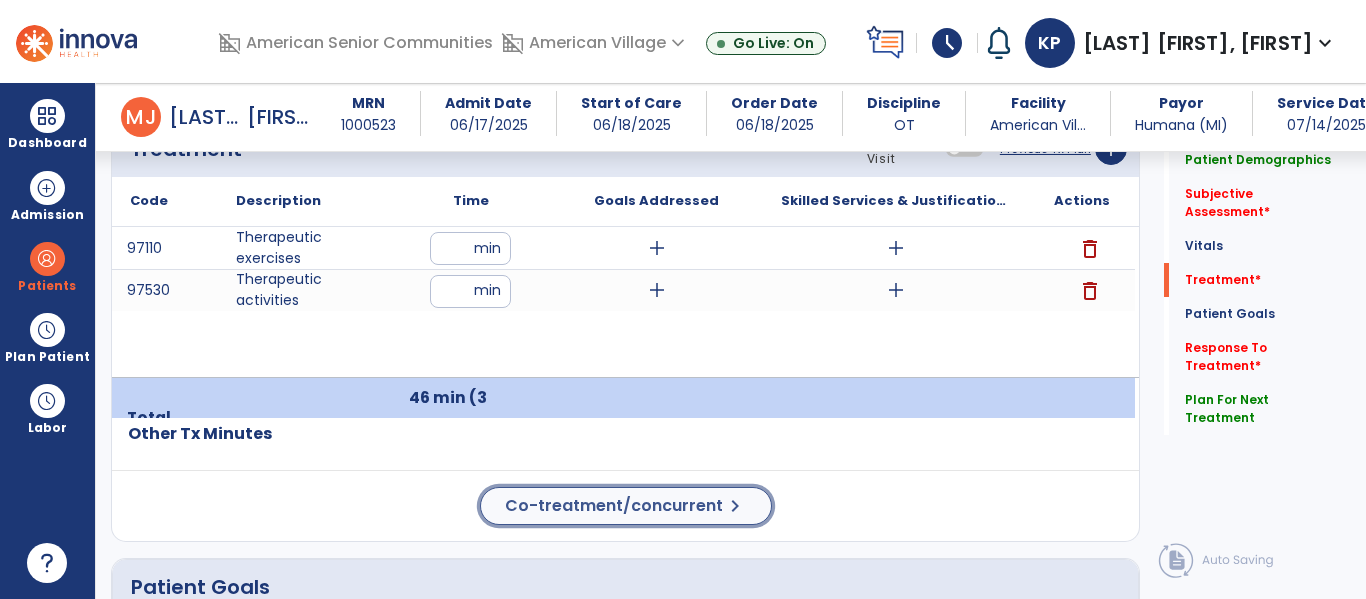 click on "Co-treatment/concurrent" 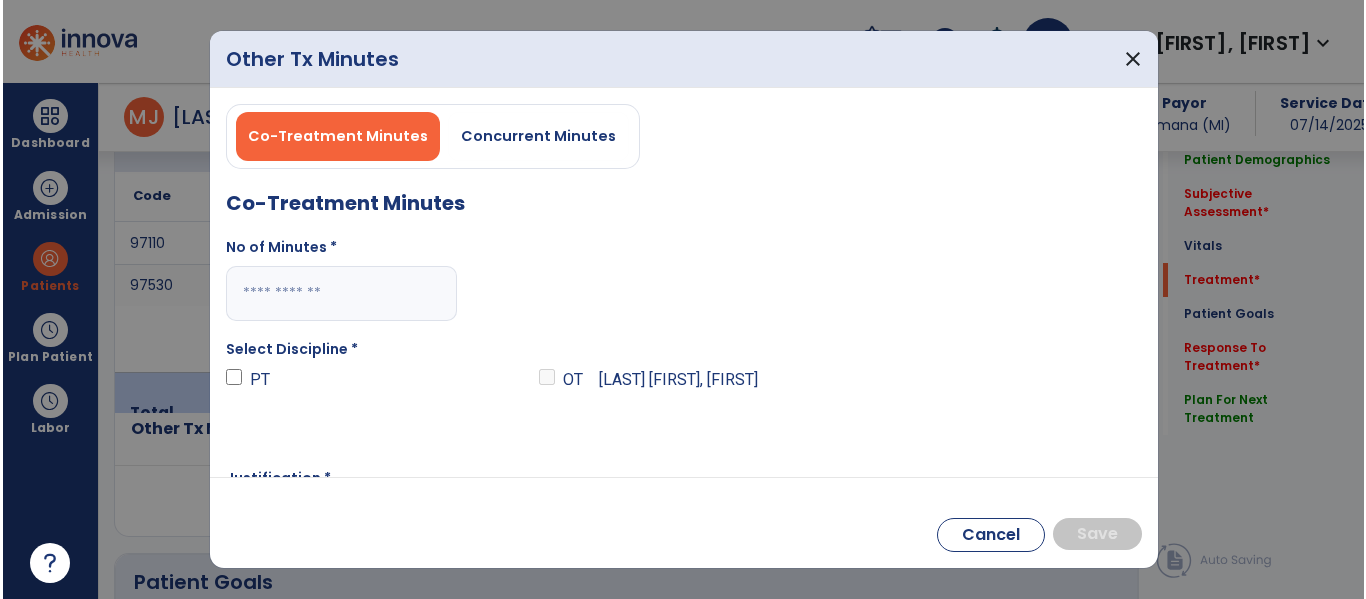 scroll, scrollTop: 1249, scrollLeft: 0, axis: vertical 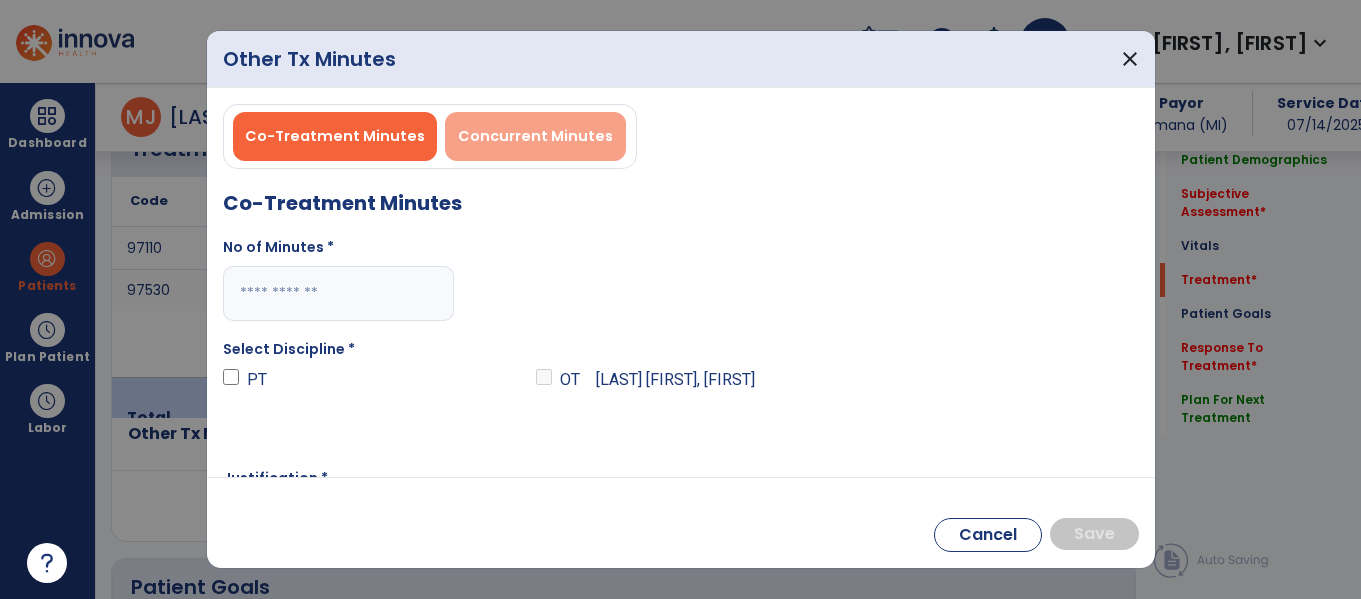 click on "Concurrent Minutes" at bounding box center (535, 136) 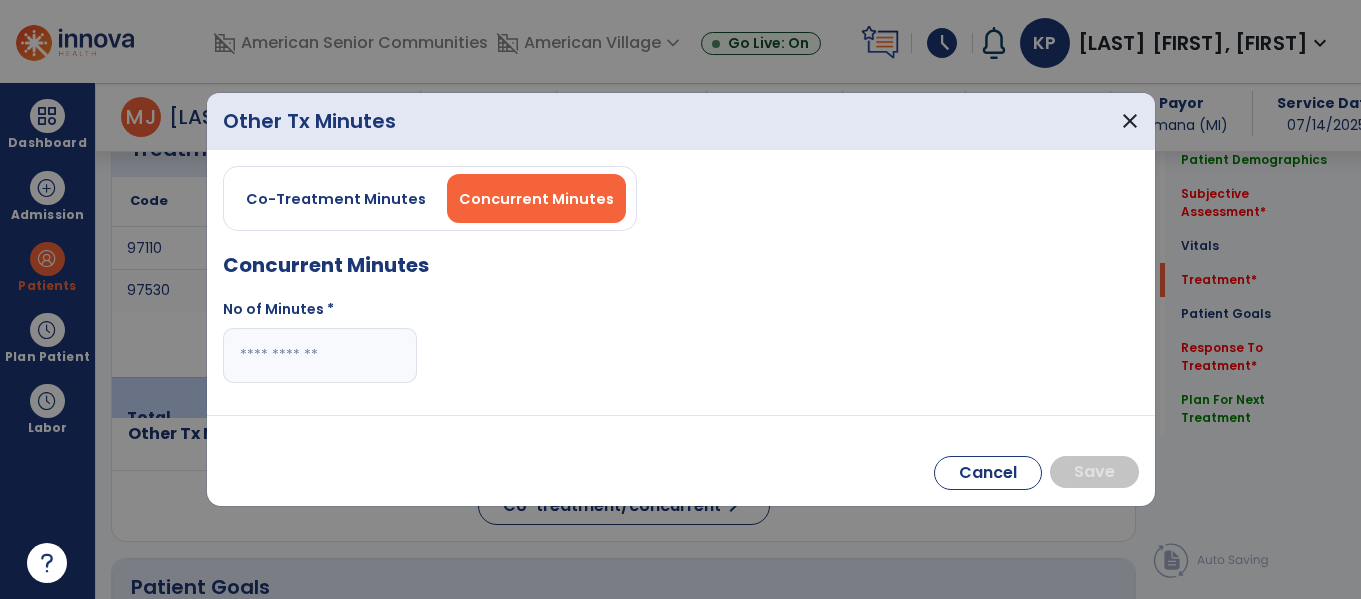 click at bounding box center [320, 355] 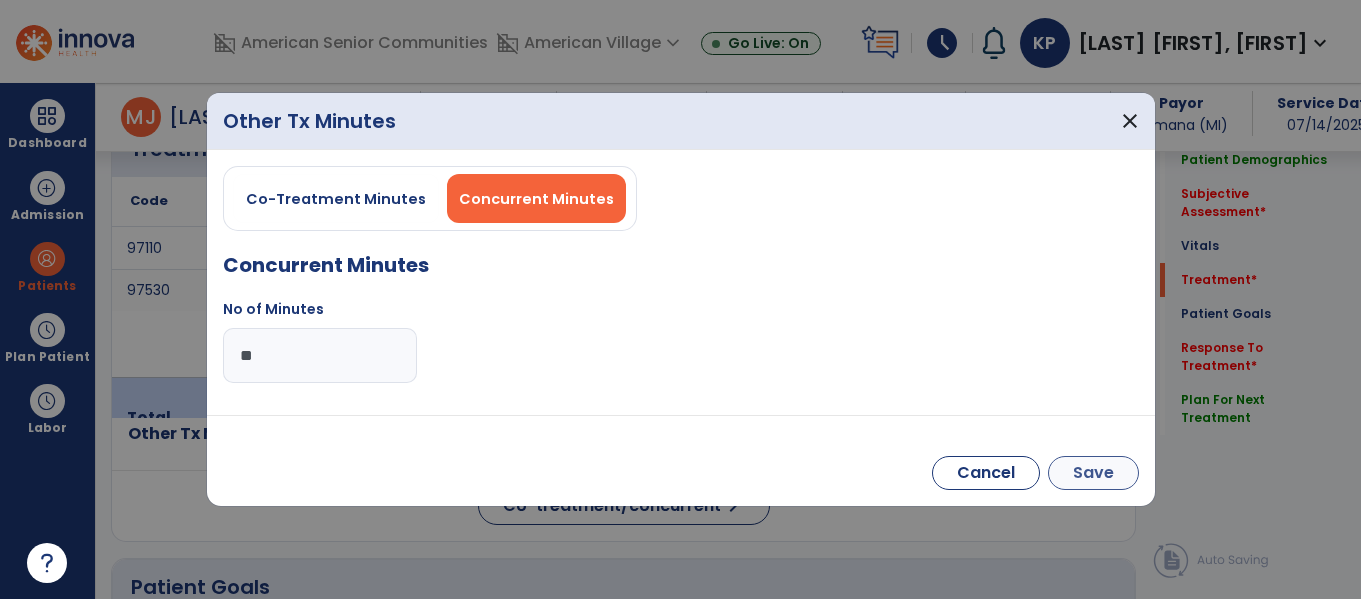 type on "**" 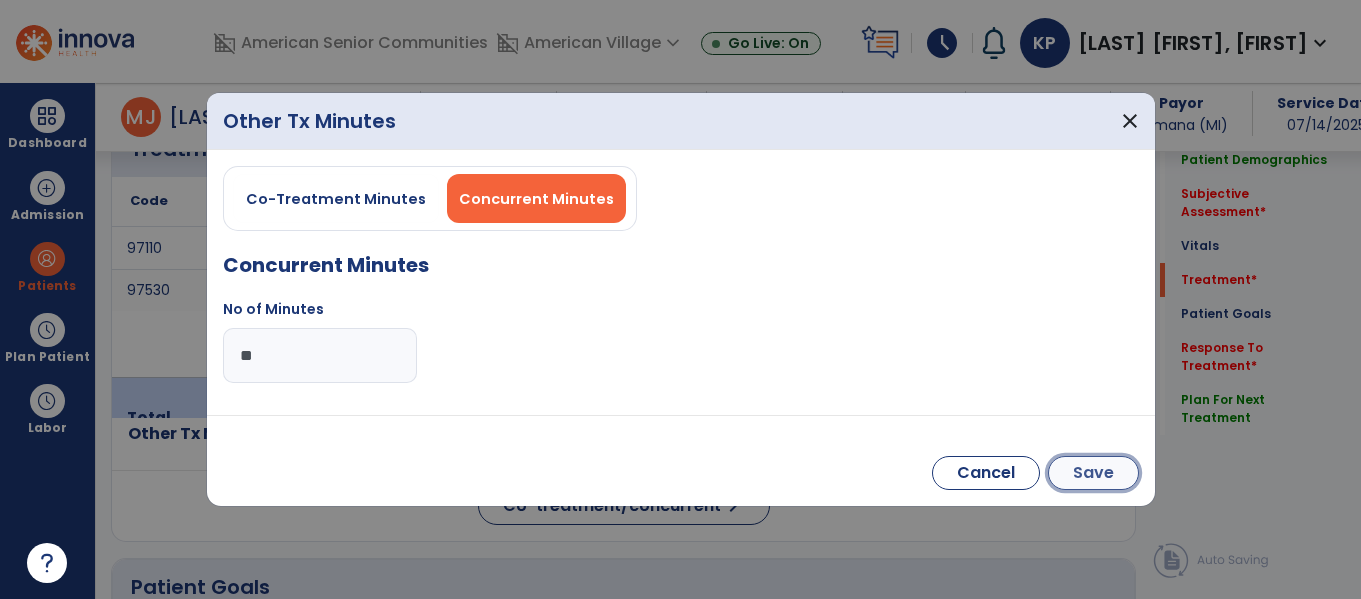 click on "Save" at bounding box center [1093, 473] 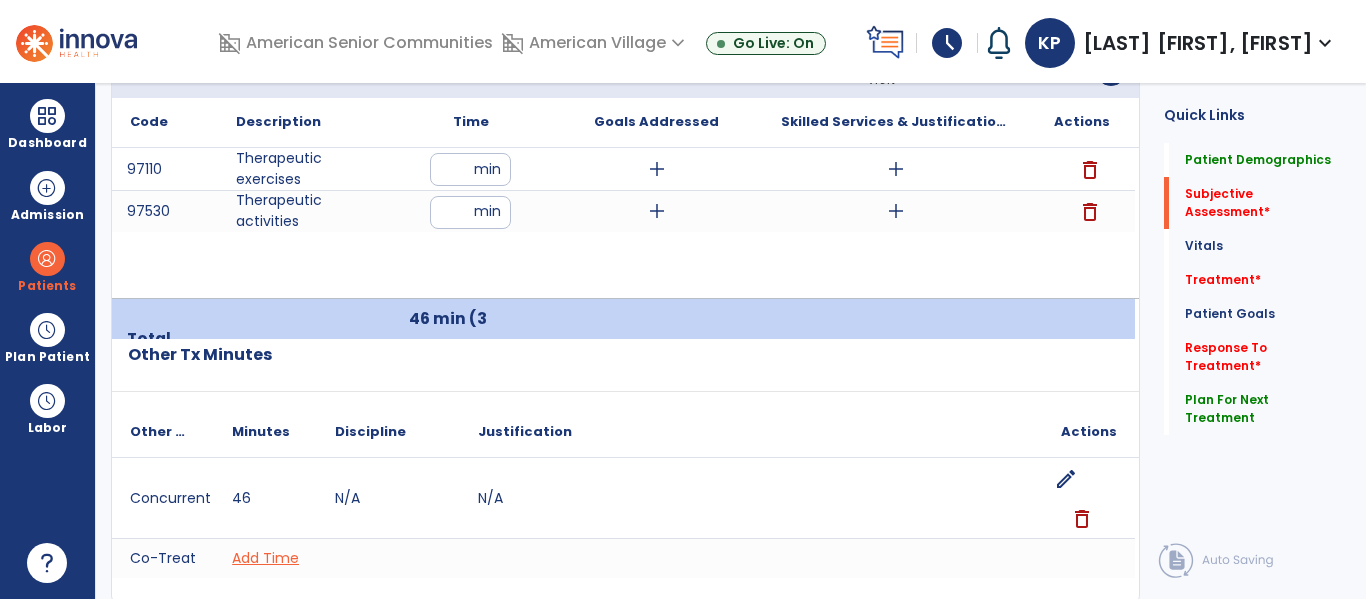 scroll, scrollTop: 0, scrollLeft: 0, axis: both 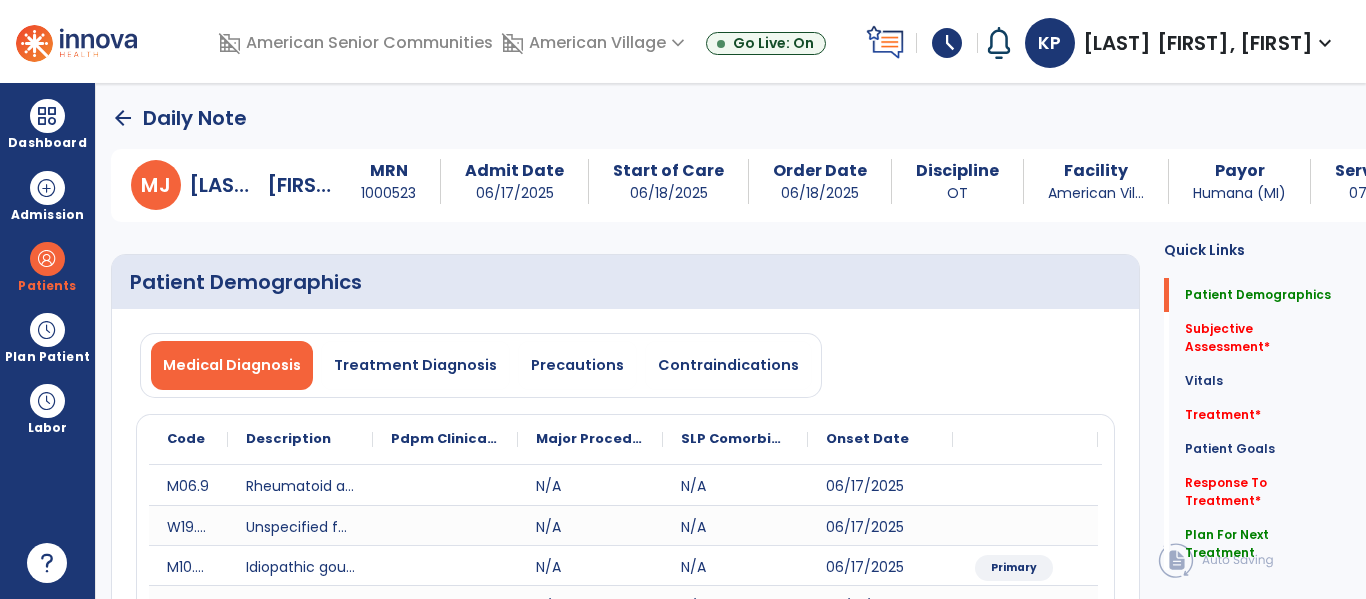 click on "arrow_back" 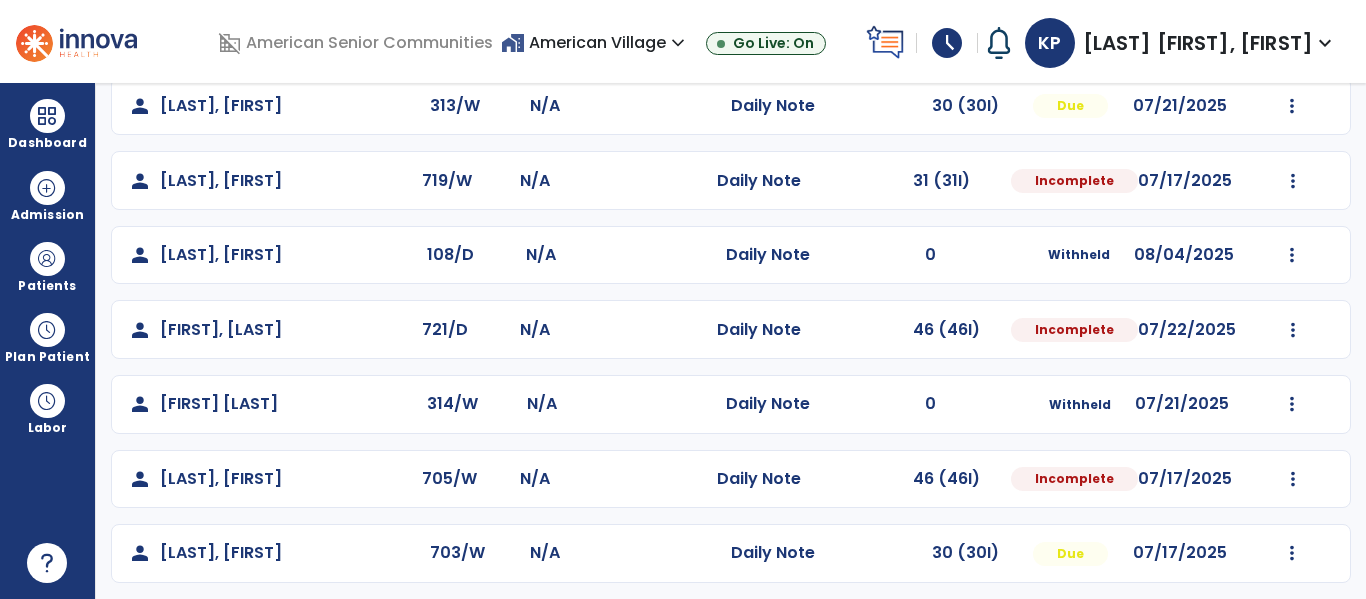 scroll, scrollTop: 264, scrollLeft: 0, axis: vertical 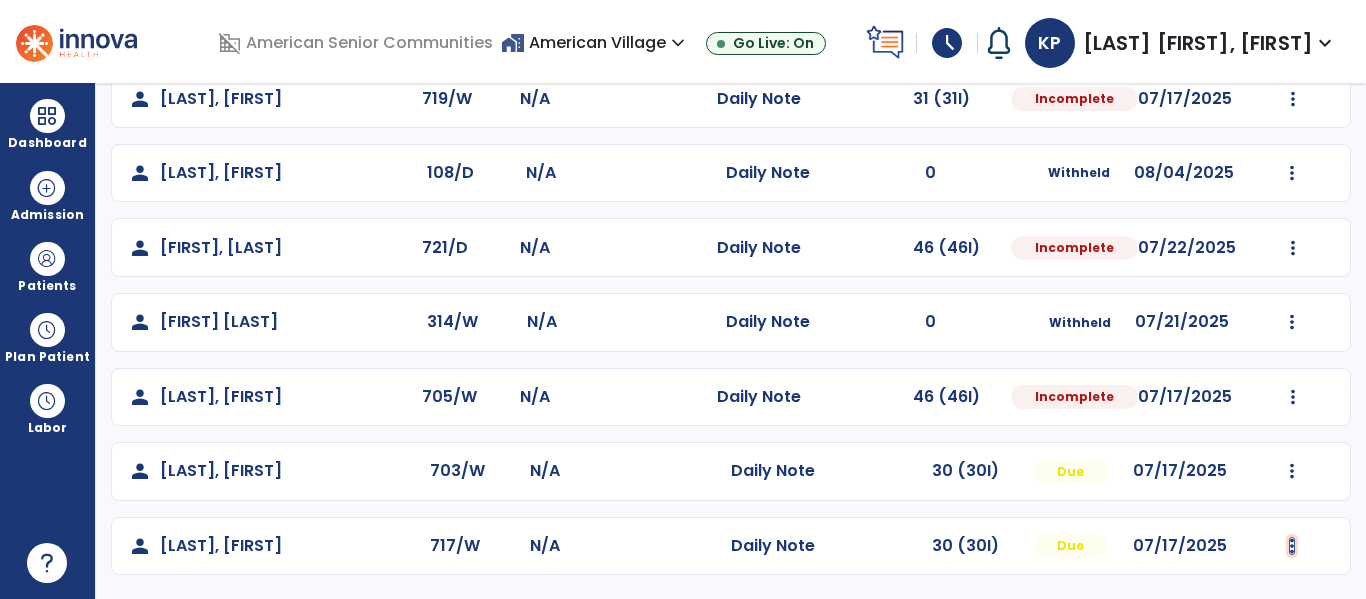 click at bounding box center (1292, 24) 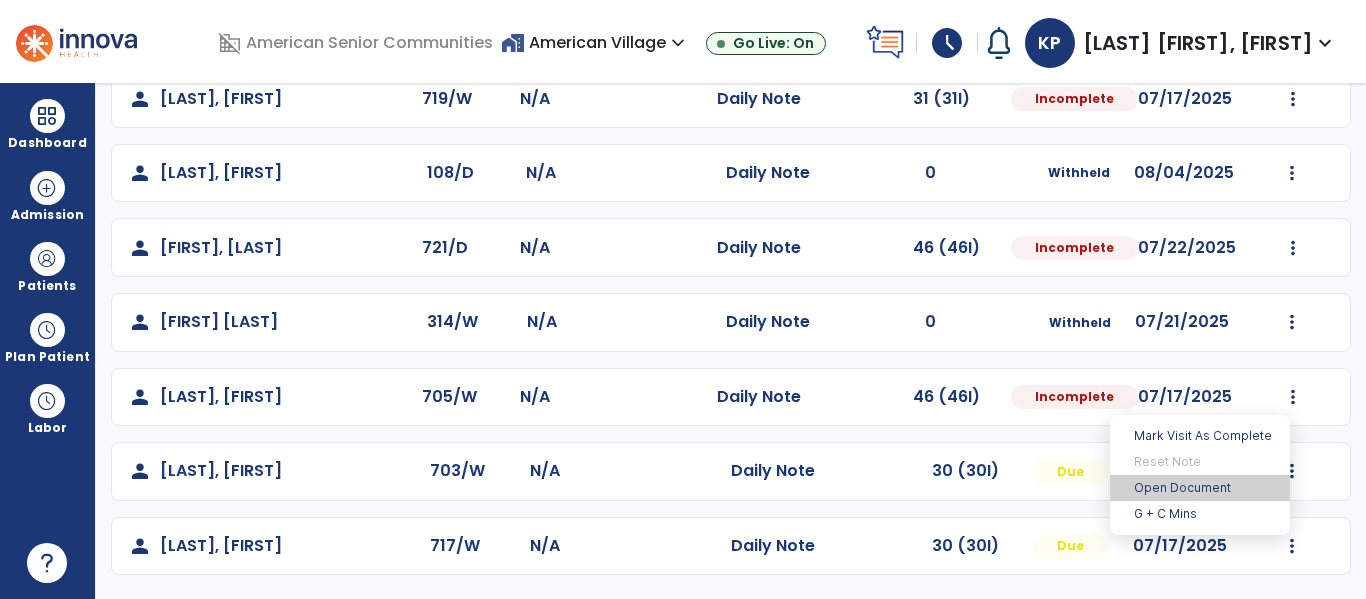 click on "Open Document" at bounding box center (1200, 488) 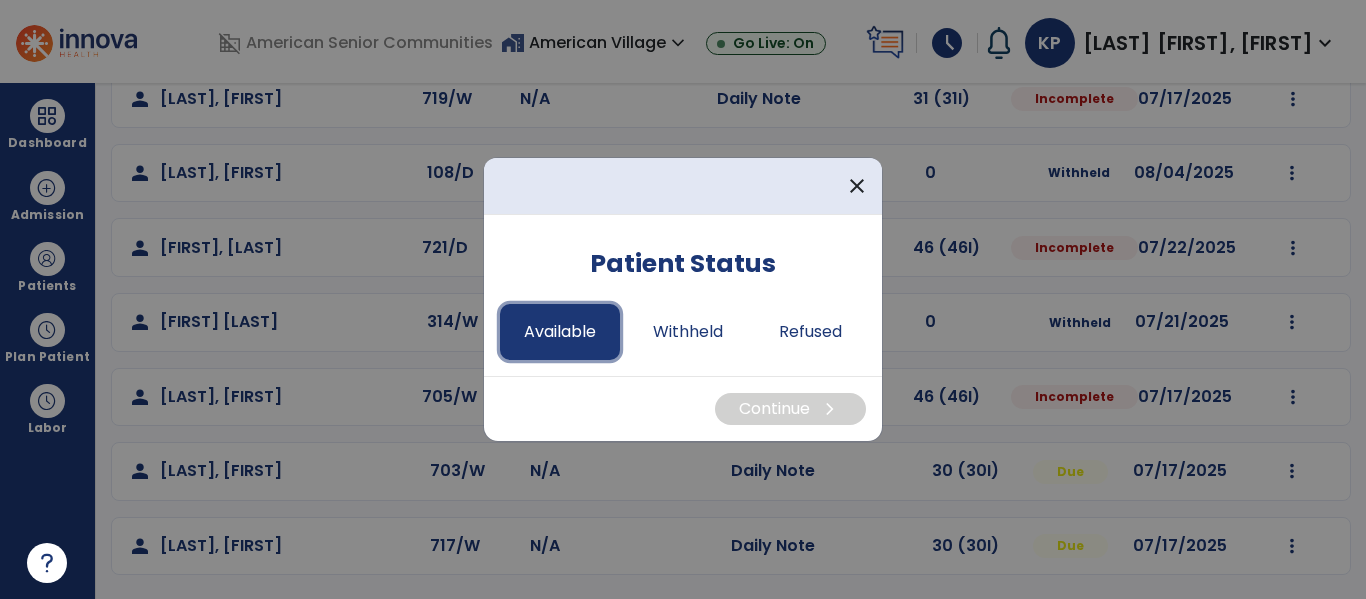 click on "Available" at bounding box center (560, 332) 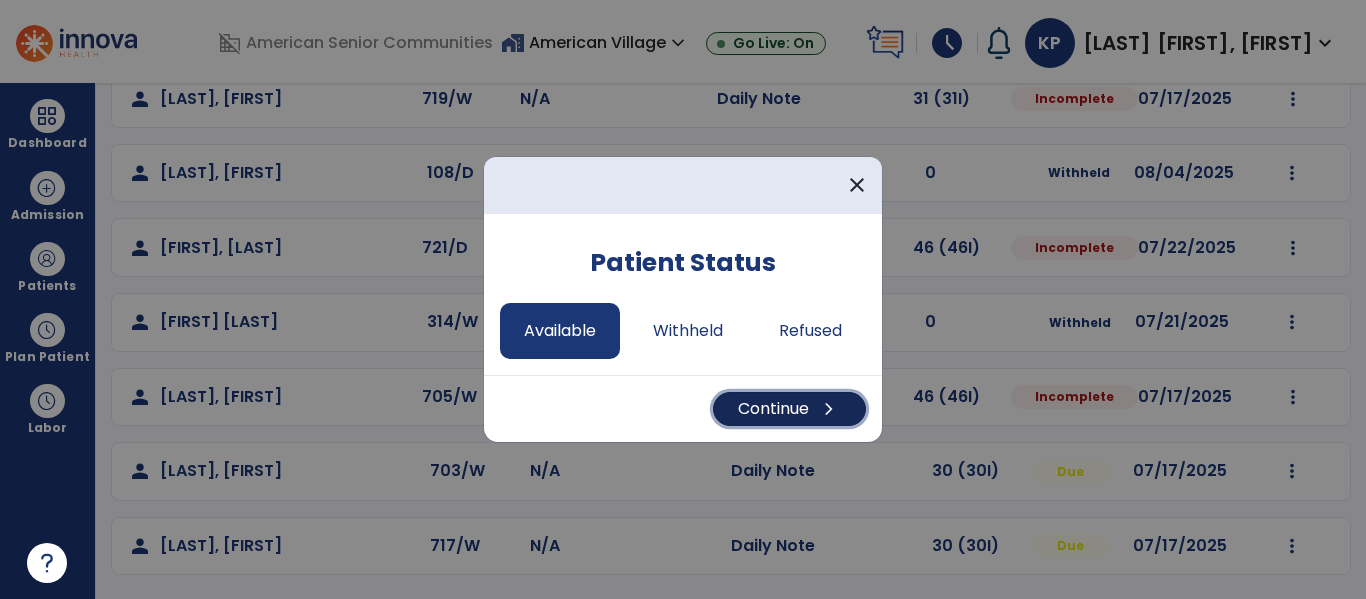 click on "Continue   chevron_right" at bounding box center [789, 409] 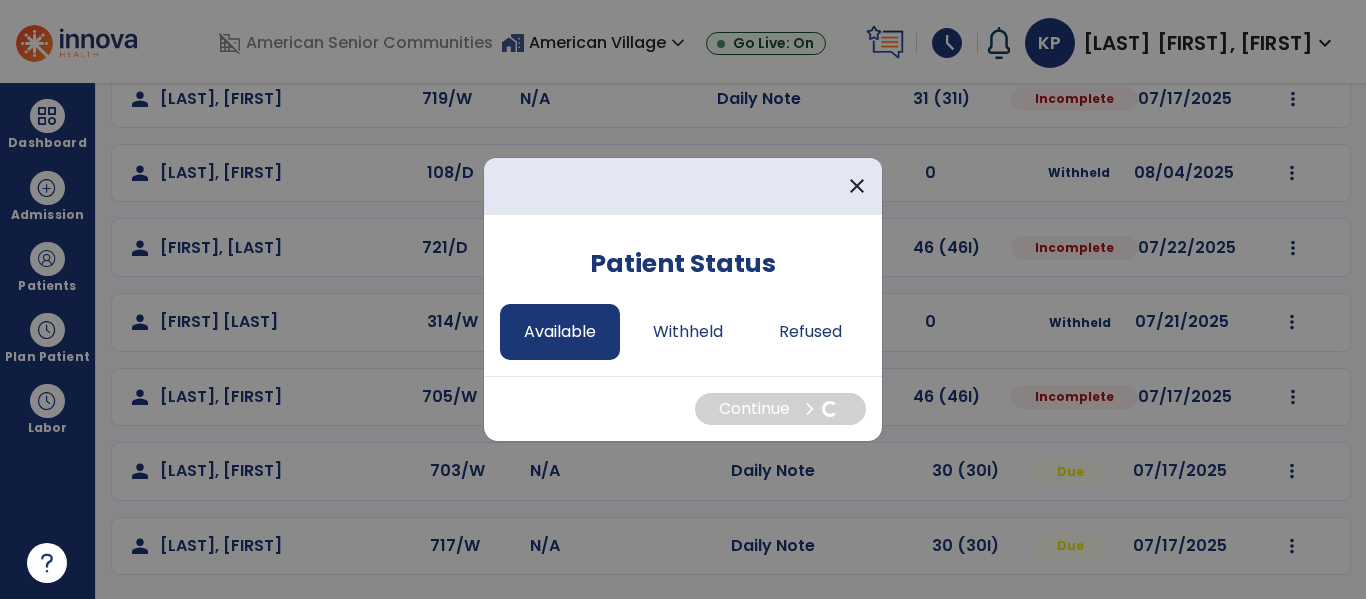 select on "*" 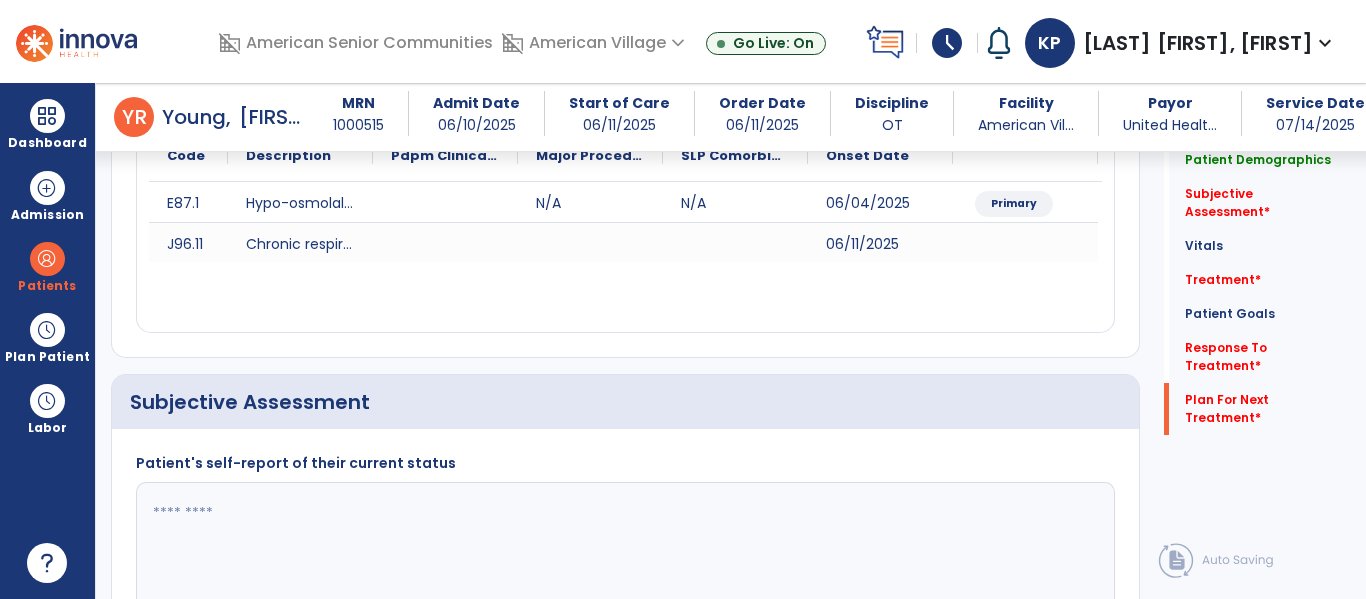 scroll, scrollTop: 3100, scrollLeft: 0, axis: vertical 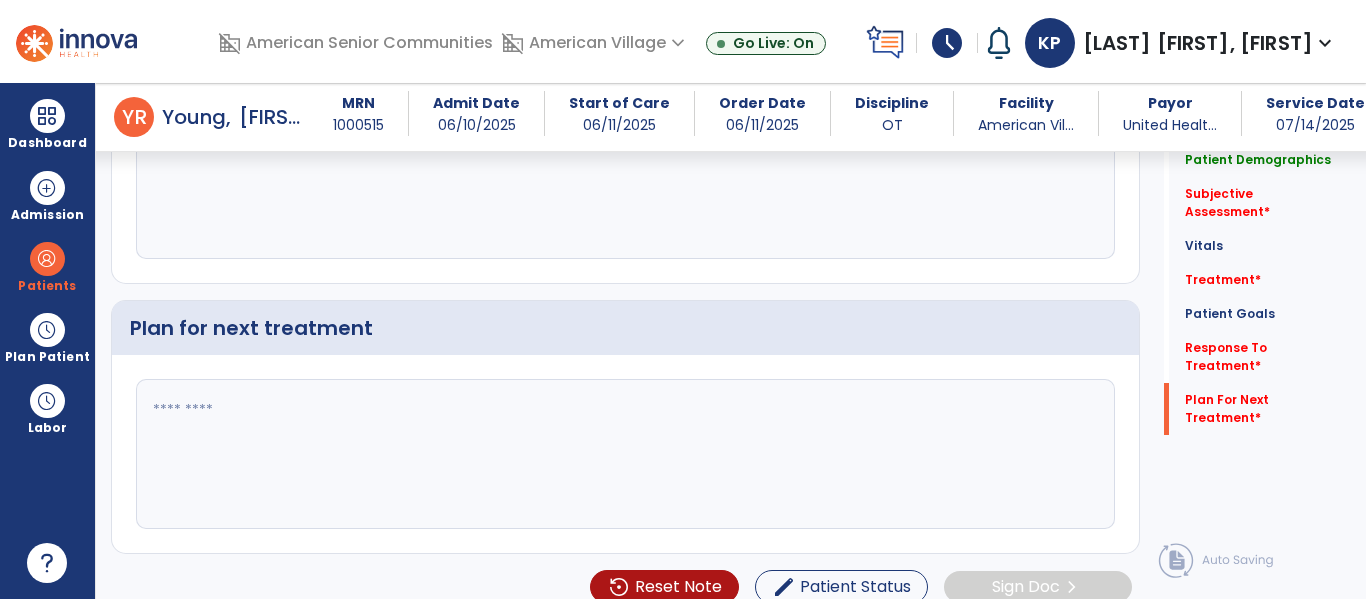 click 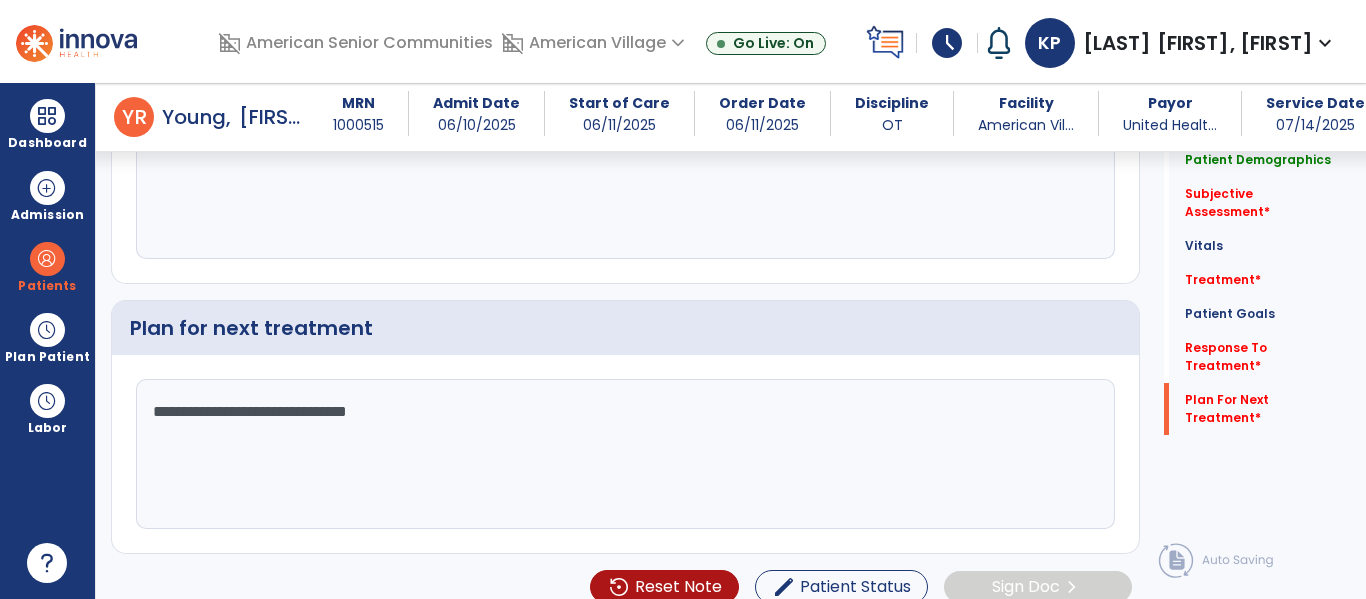 click on "**********" 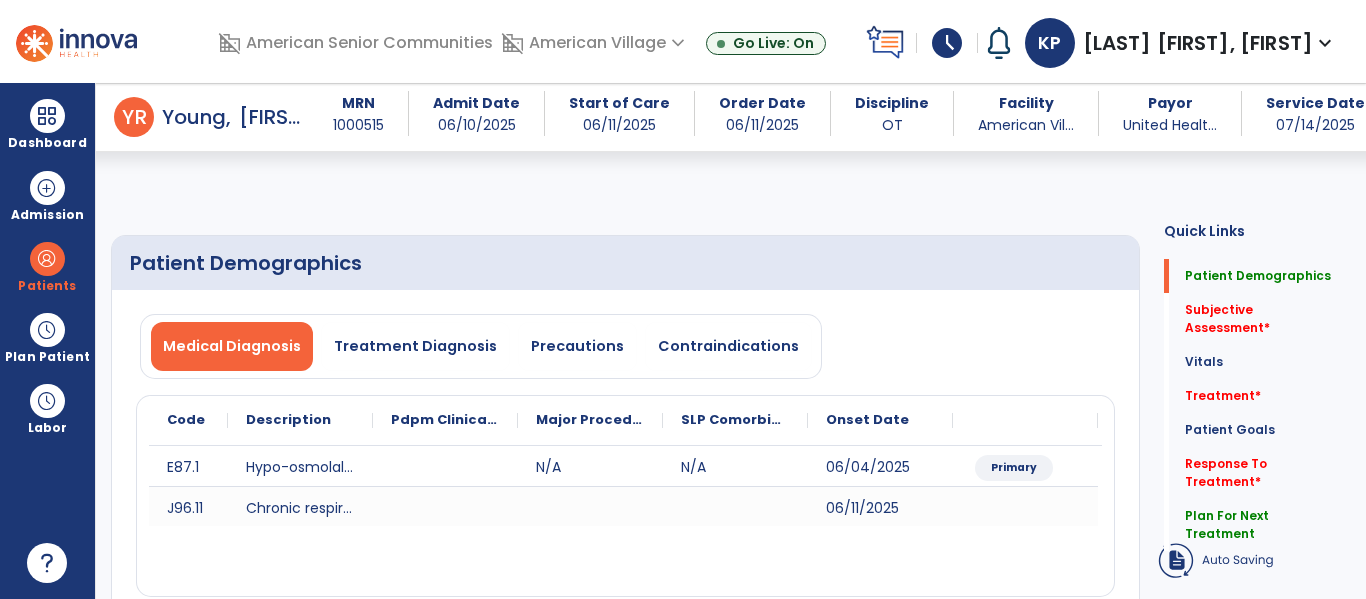 scroll, scrollTop: 315, scrollLeft: 0, axis: vertical 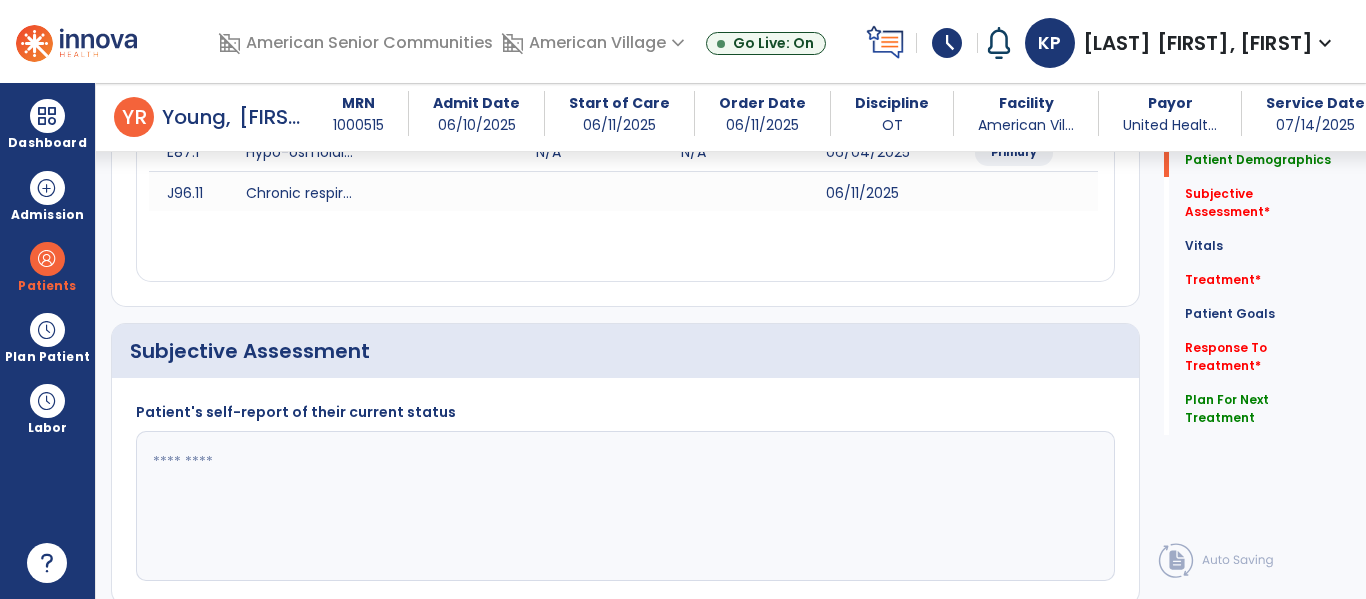 type on "**********" 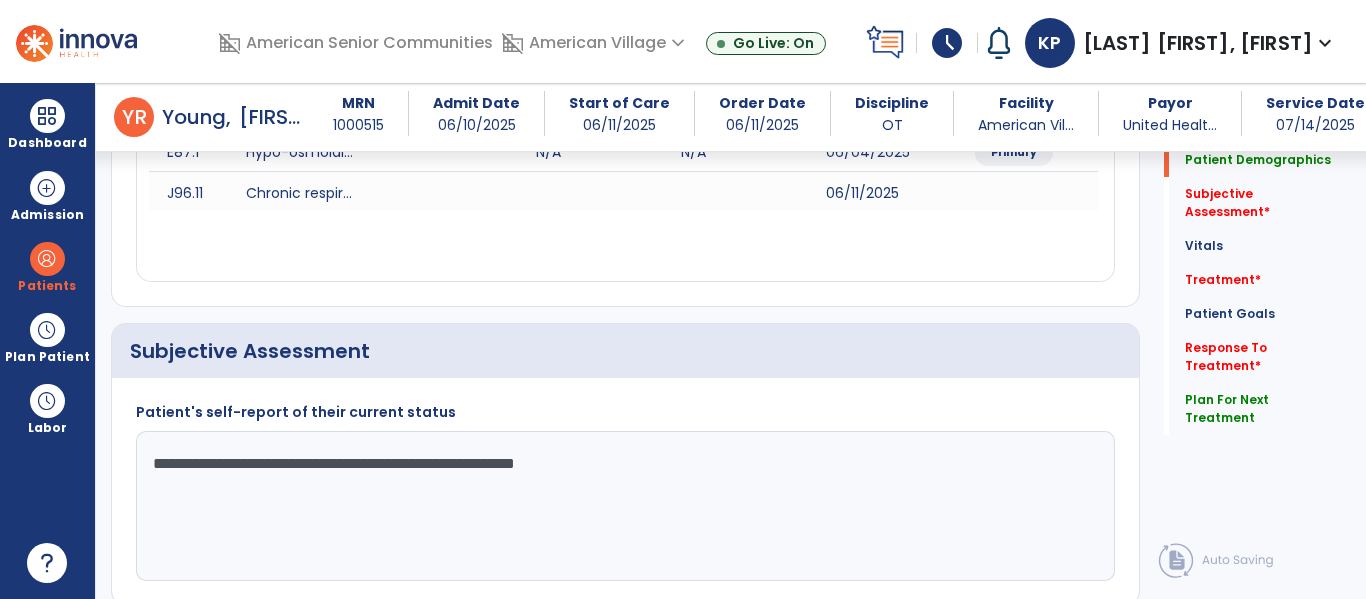 click on "**********" 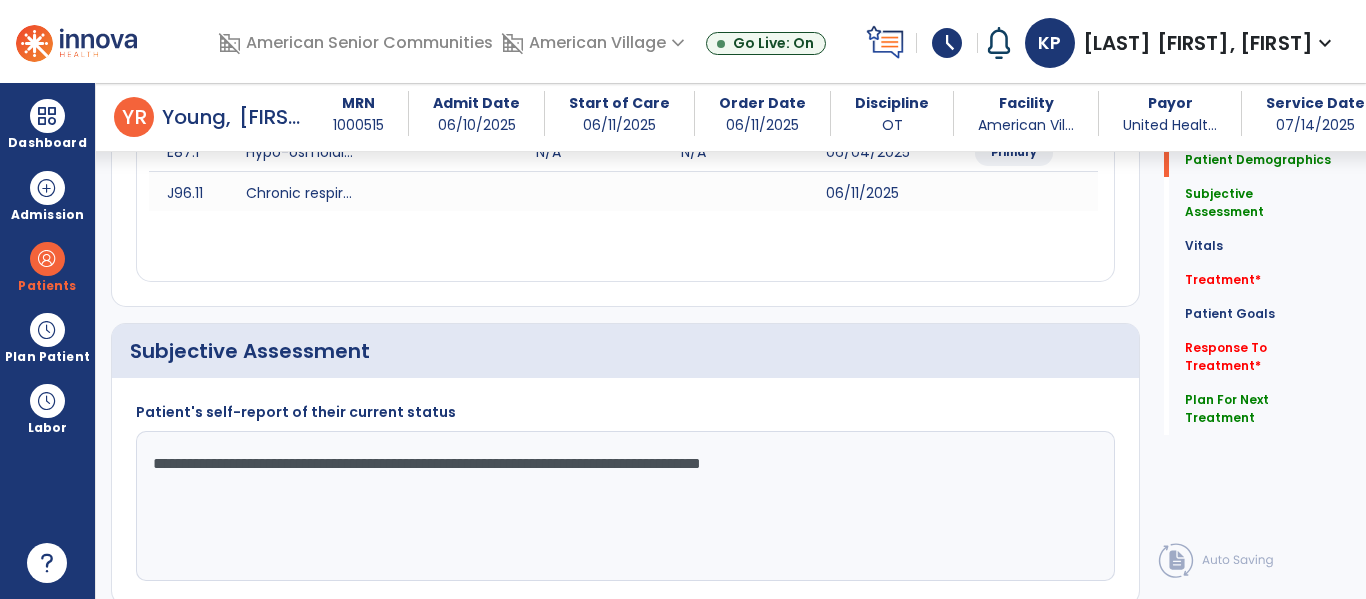 click on "**********" 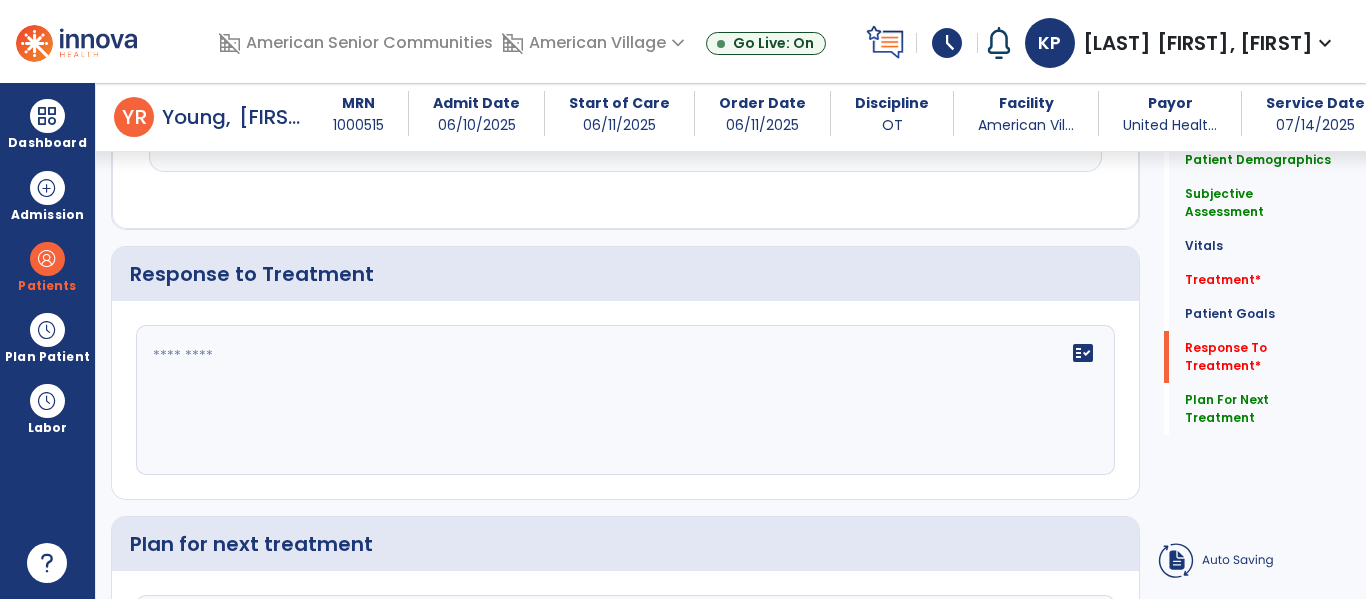 scroll, scrollTop: 2883, scrollLeft: 0, axis: vertical 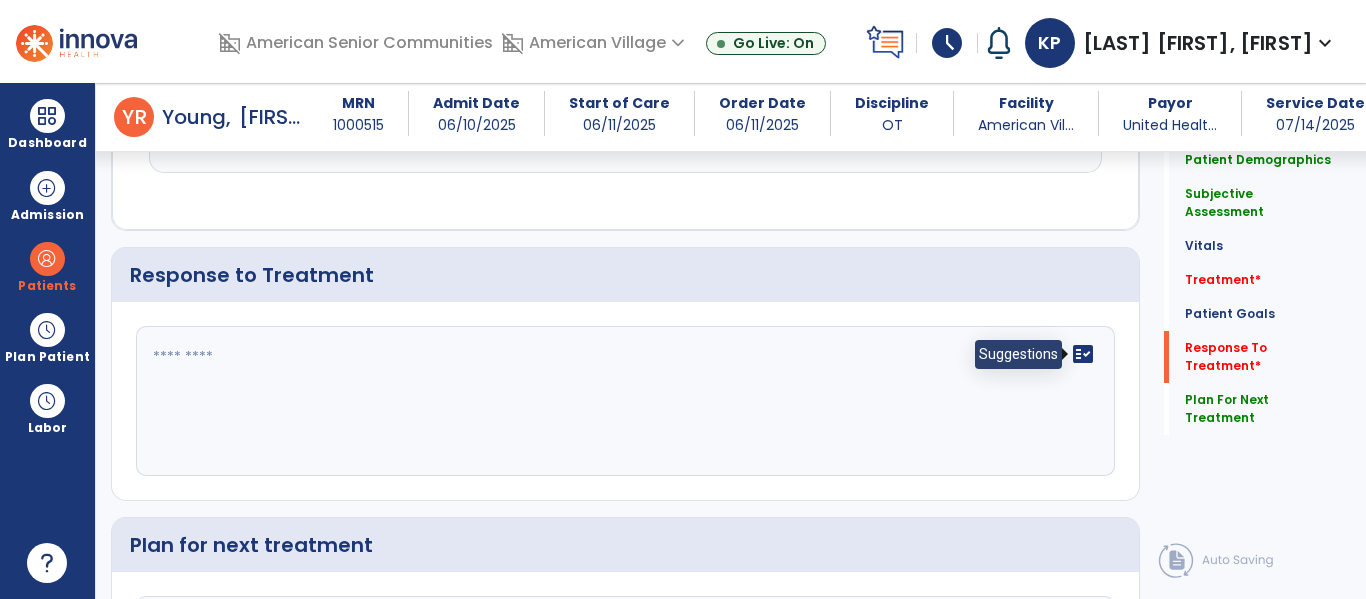 type on "**********" 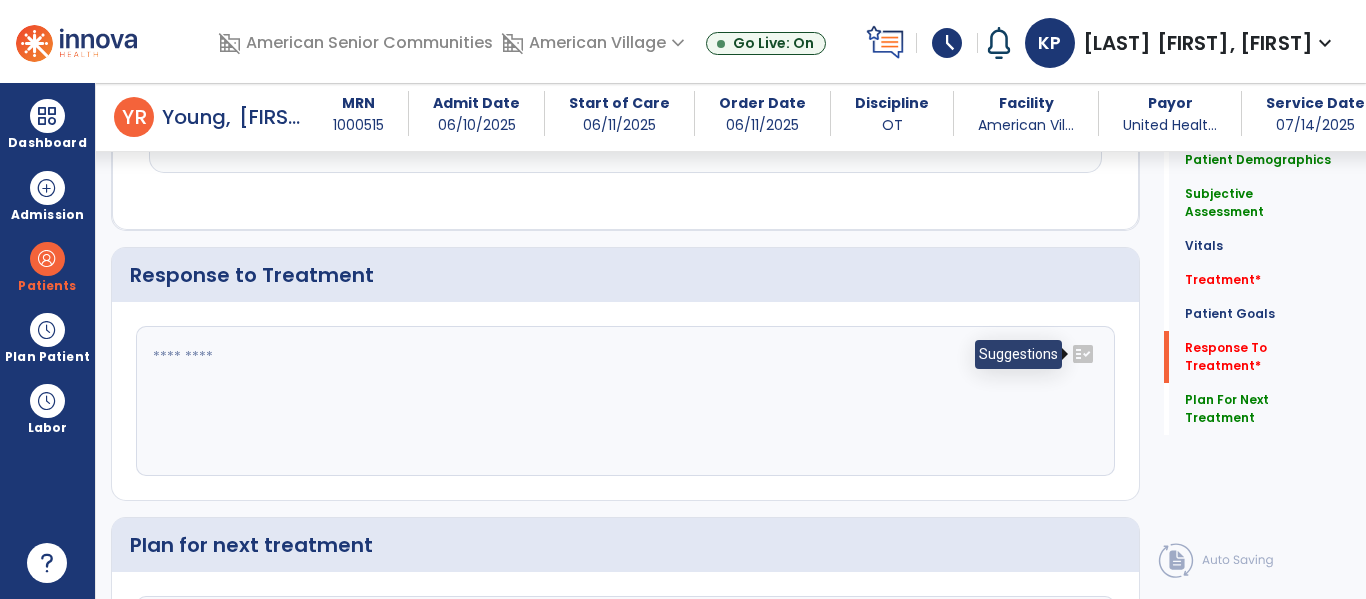 click on "fact_check" 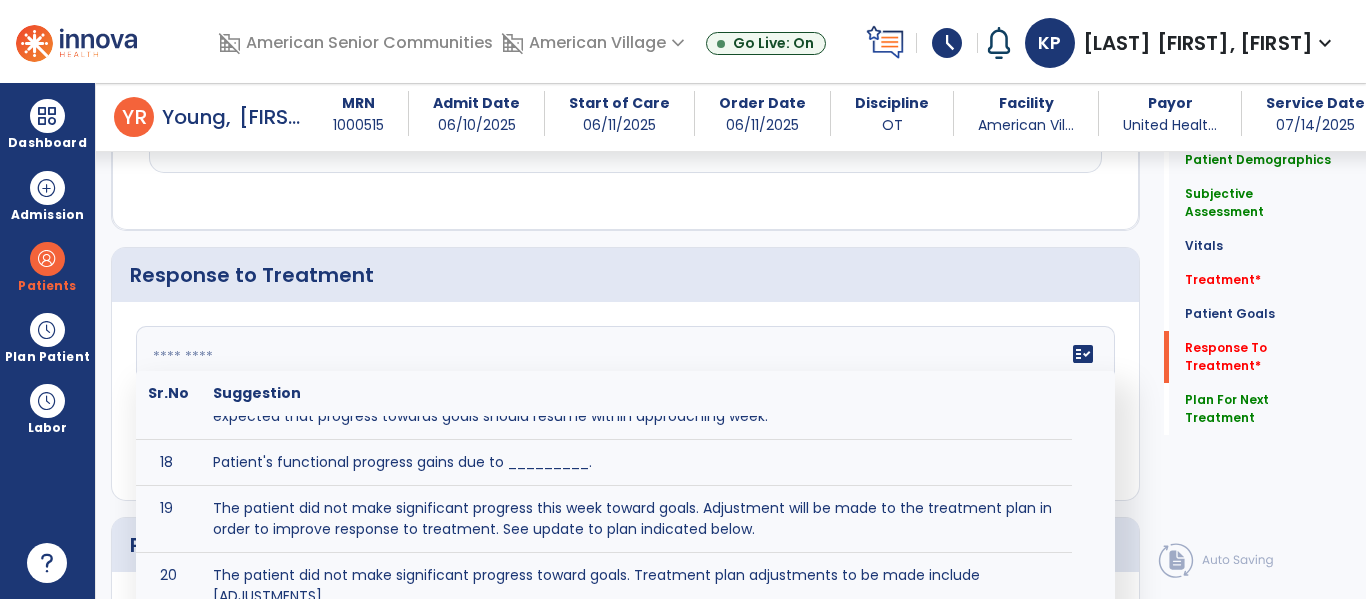 scroll, scrollTop: 989, scrollLeft: 0, axis: vertical 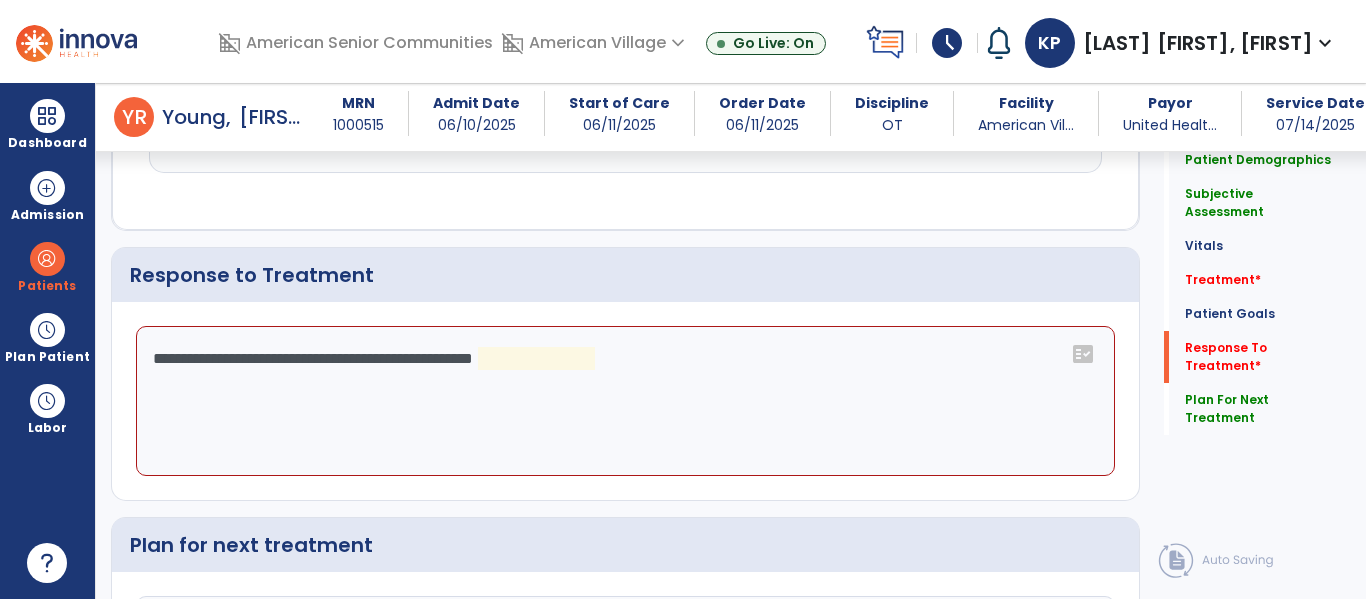 click on "**********" 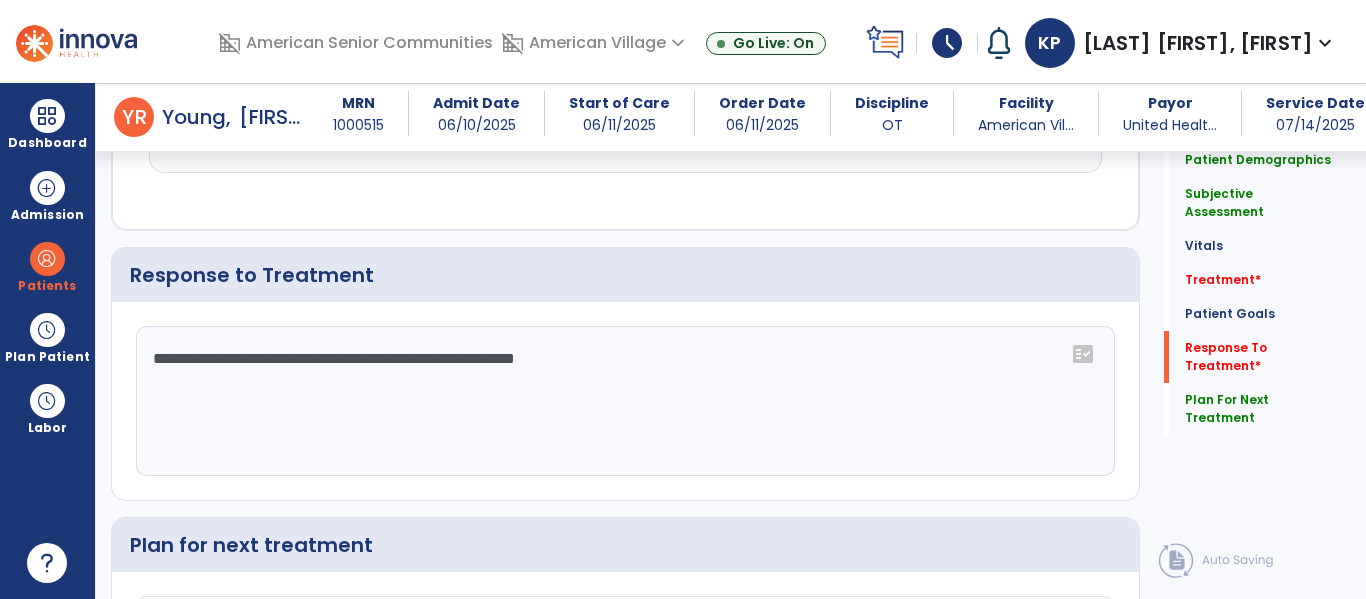 click on "**********" 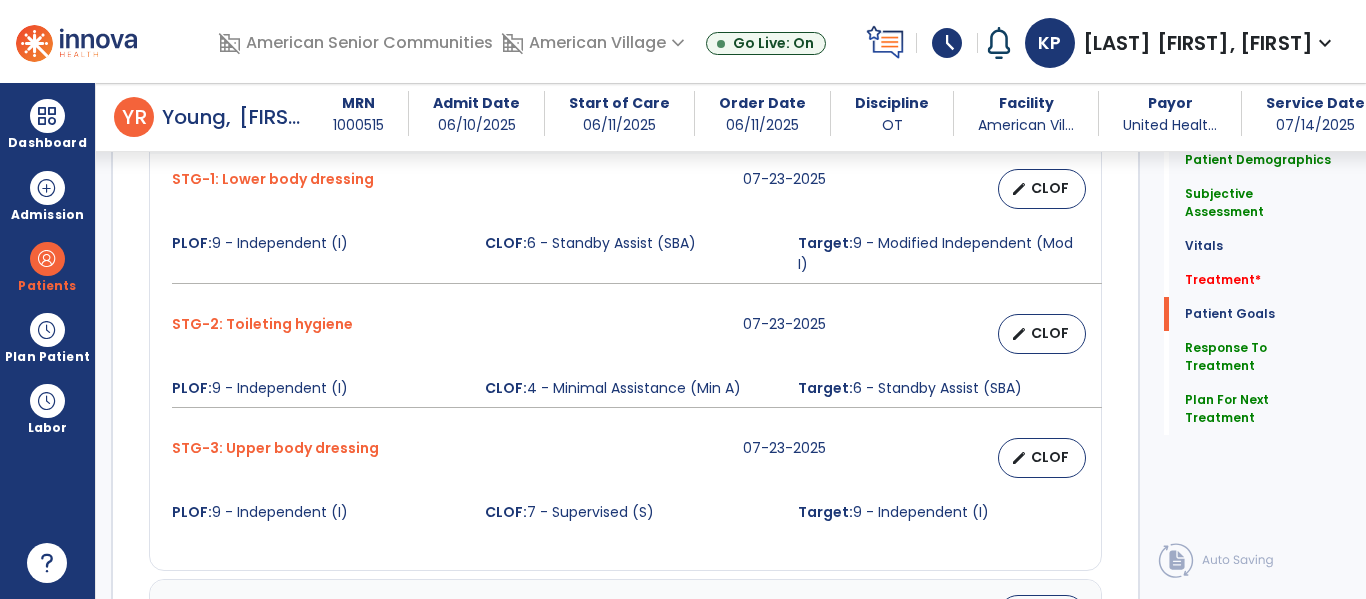 scroll, scrollTop: 1685, scrollLeft: 0, axis: vertical 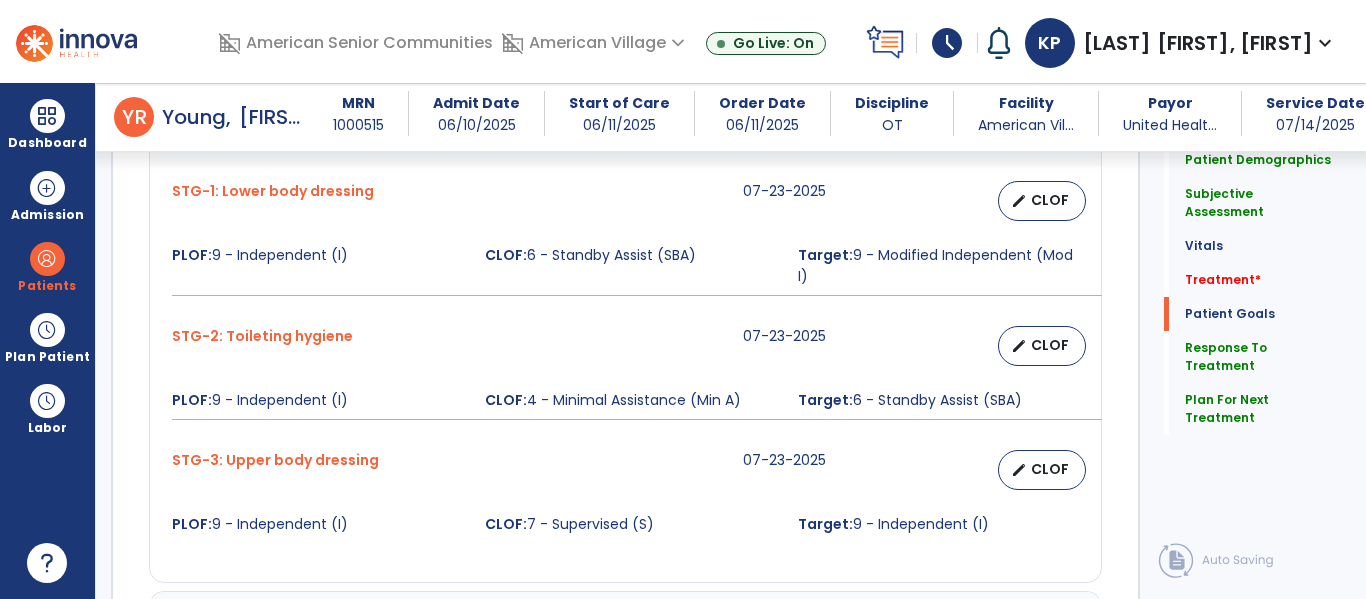 type on "**********" 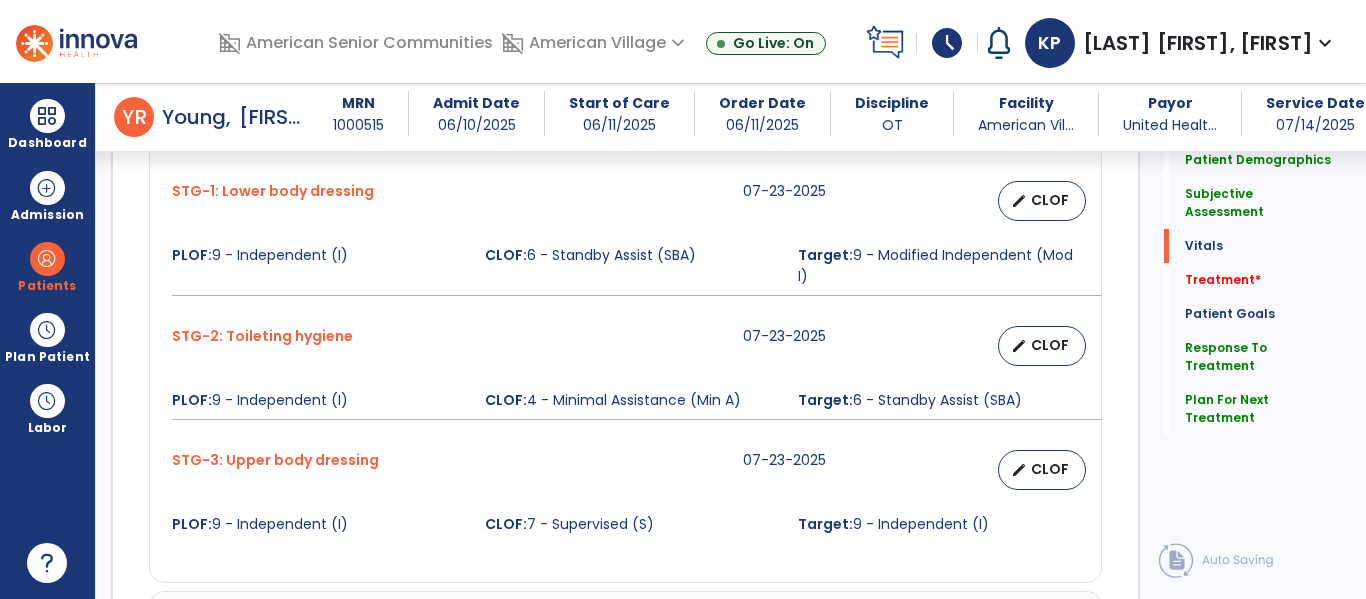 scroll, scrollTop: 0, scrollLeft: 0, axis: both 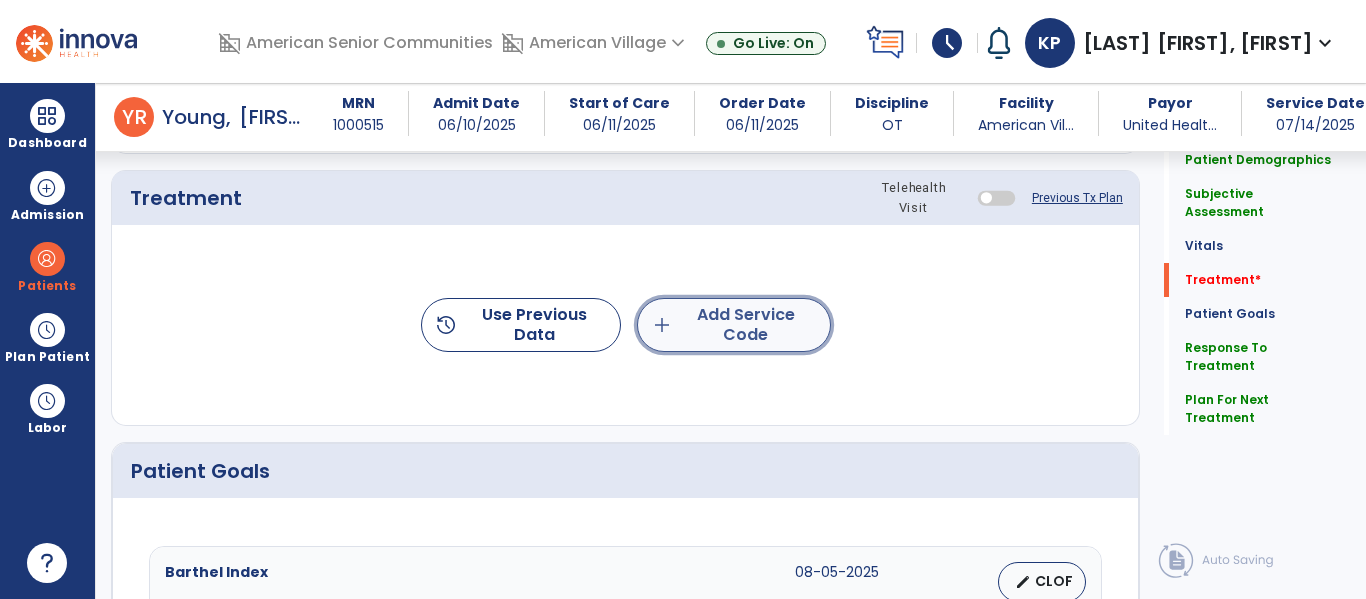 click on "add  Add Service Code" 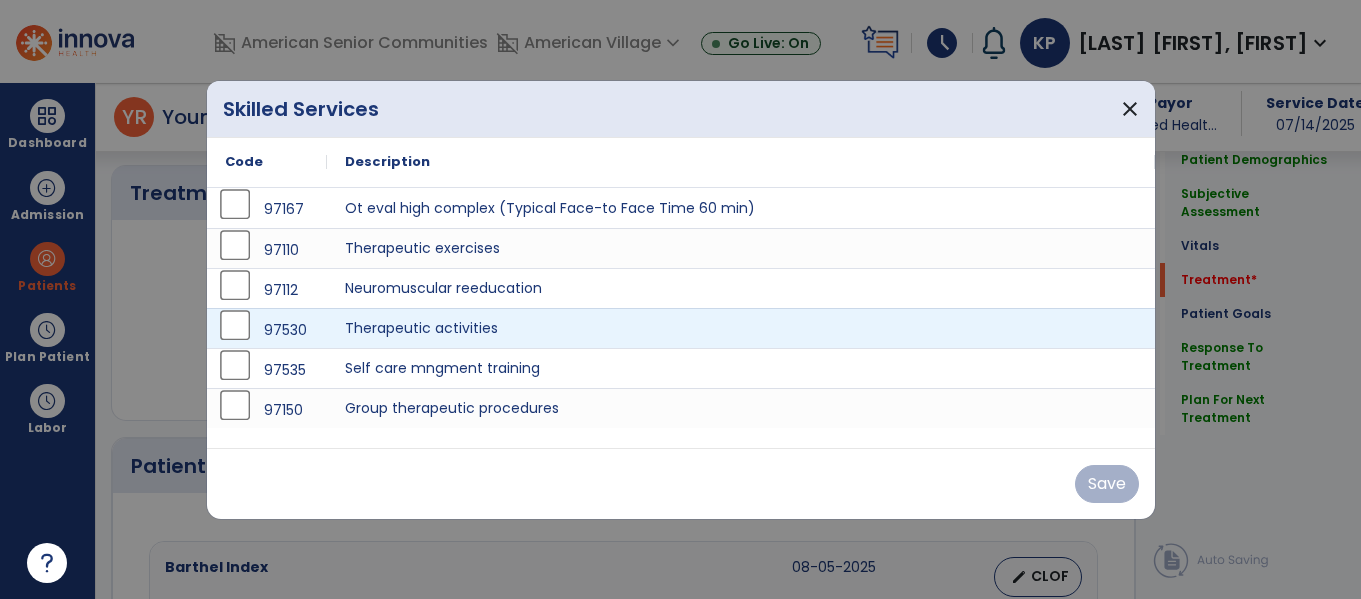 scroll, scrollTop: 1189, scrollLeft: 0, axis: vertical 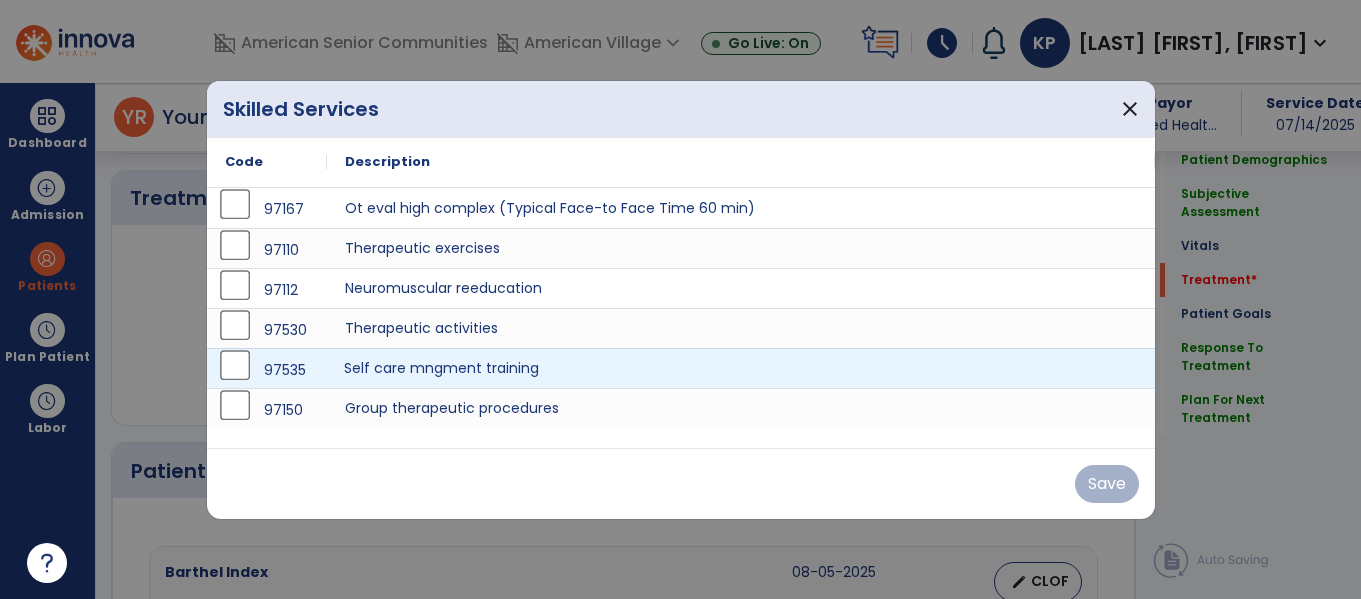 click on "Self care mngment training" at bounding box center (741, 368) 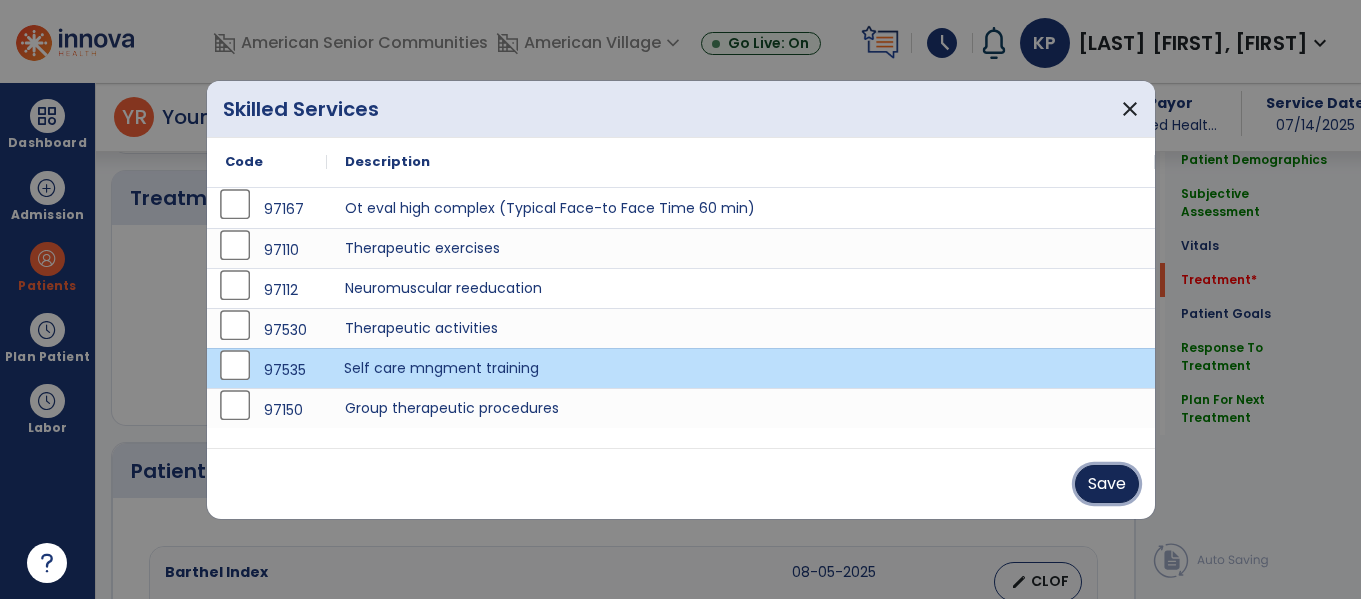 click on "Save" at bounding box center [1107, 484] 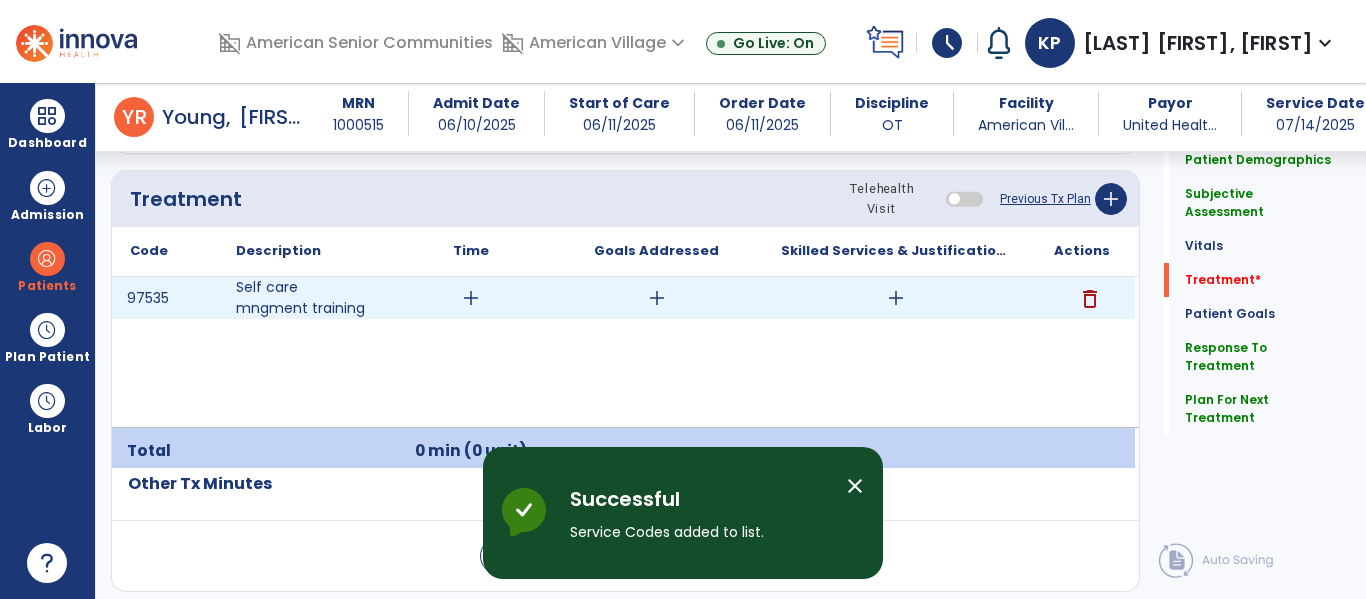 click on "add" at bounding box center [471, 298] 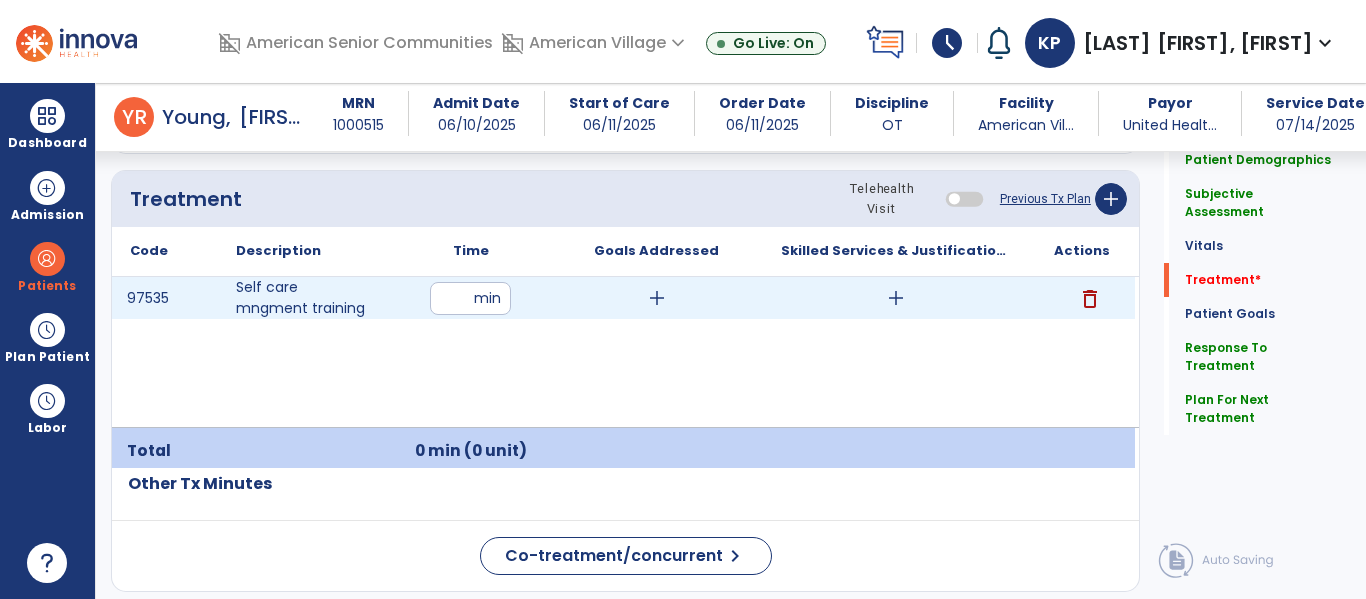 type on "**" 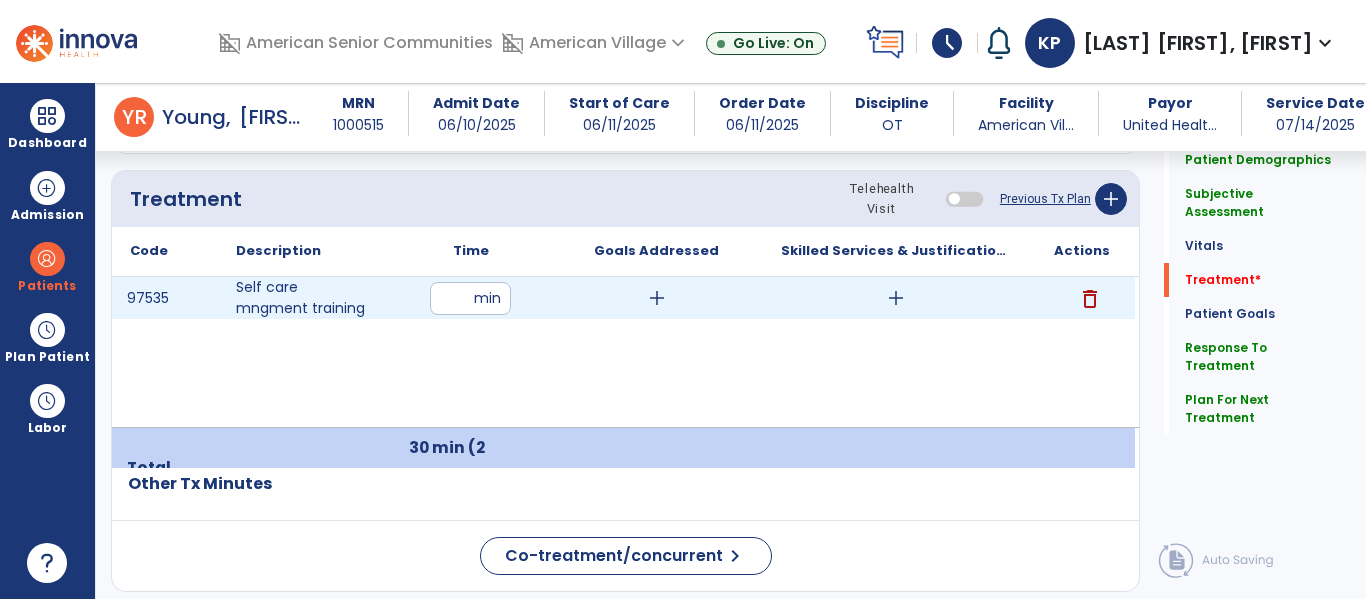 click on "add" at bounding box center [896, 298] 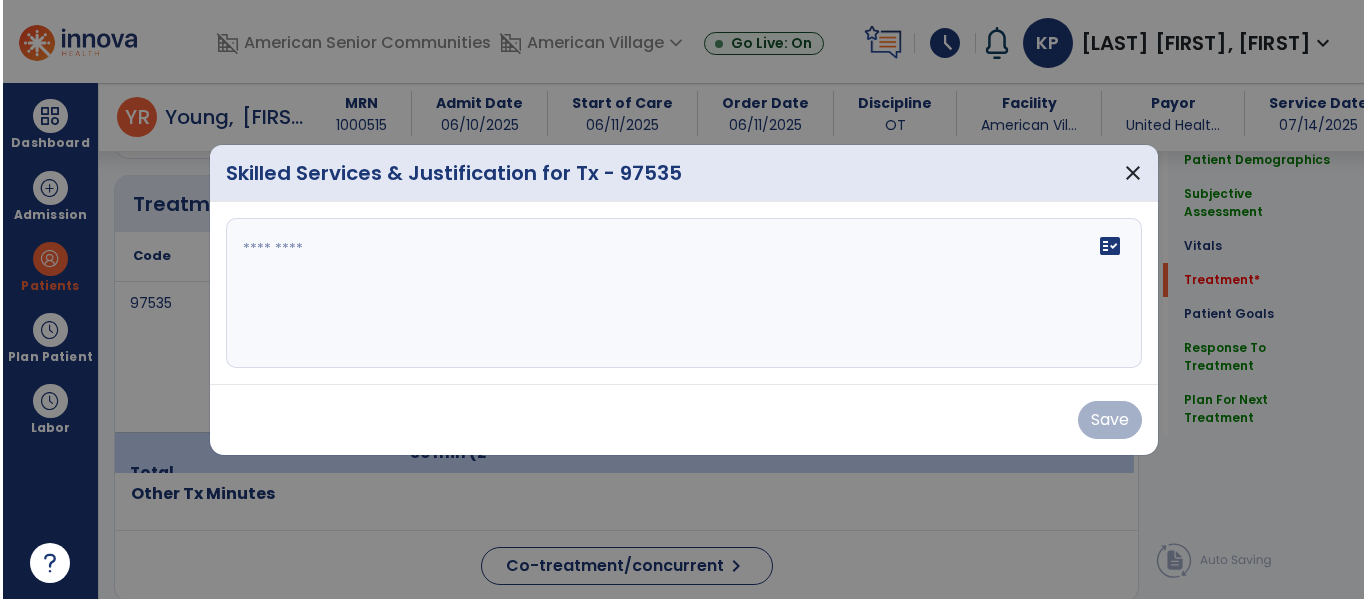 scroll, scrollTop: 1189, scrollLeft: 0, axis: vertical 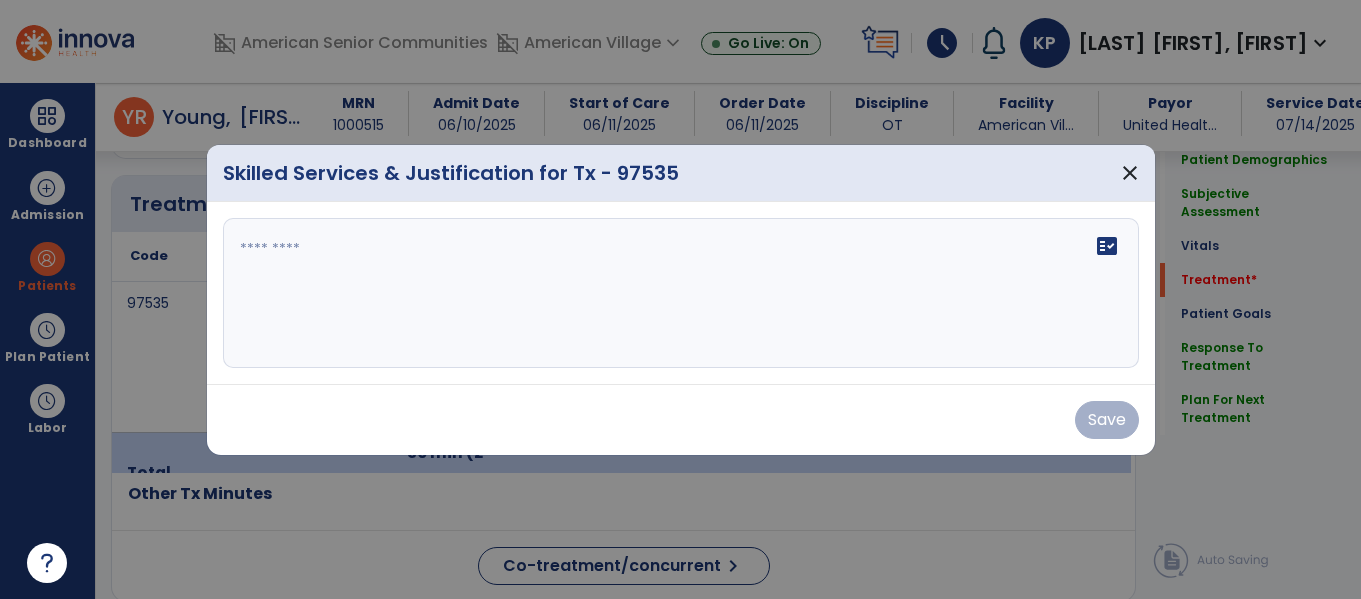 click on "fact_check" at bounding box center (681, 293) 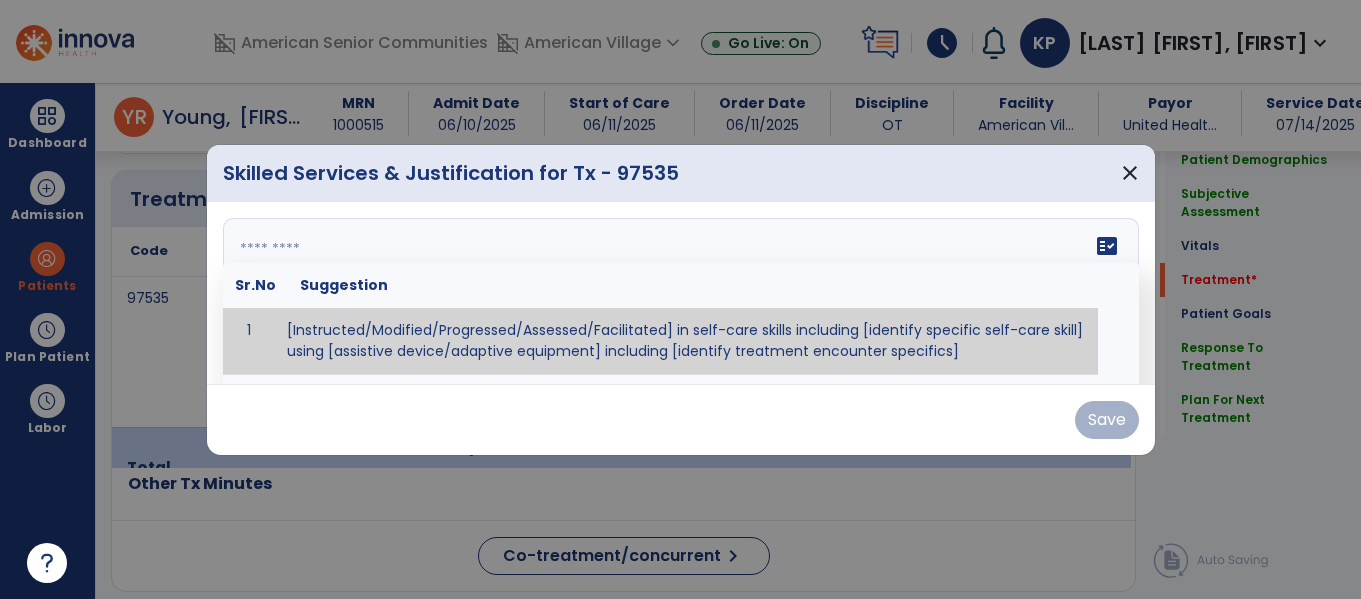 paste on "**********" 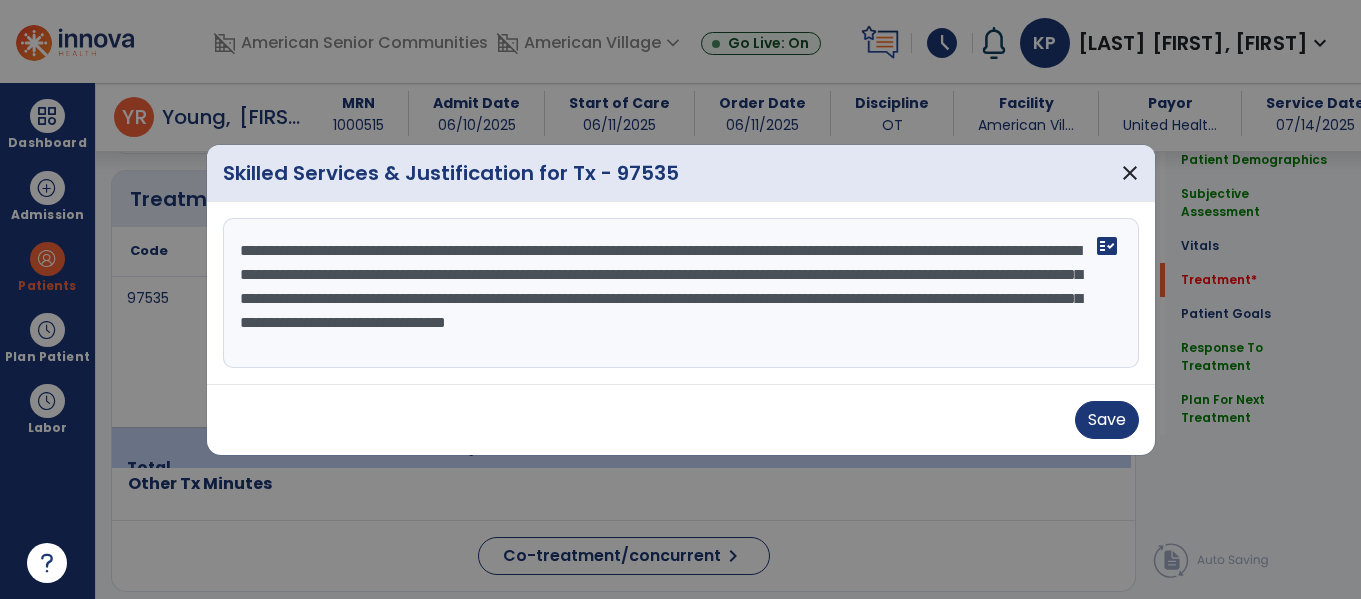 click on "**********" at bounding box center [681, 293] 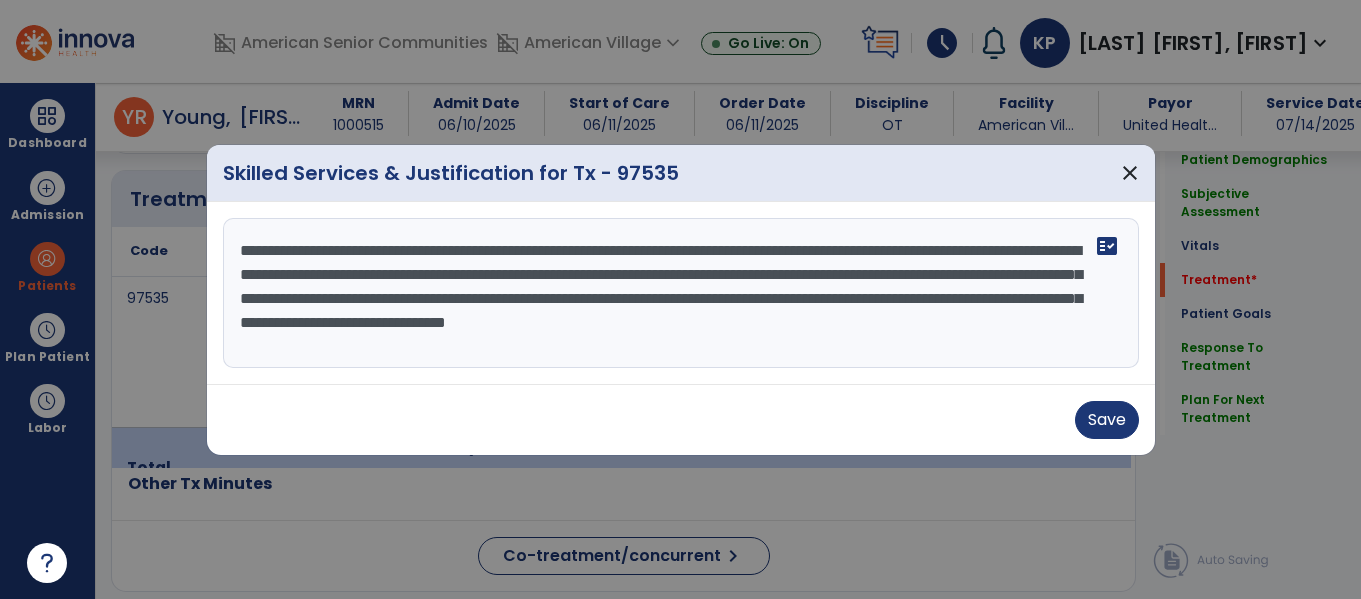 drag, startPoint x: 409, startPoint y: 277, endPoint x: 946, endPoint y: 243, distance: 538.07526 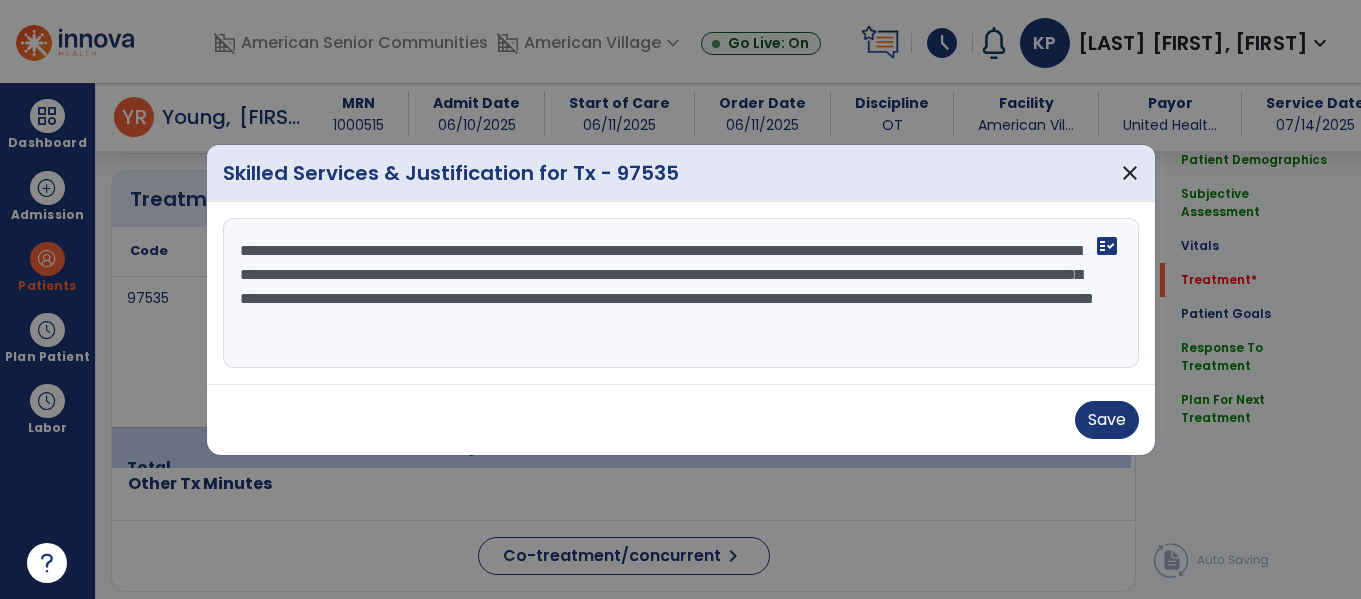 click on "**********" at bounding box center [681, 293] 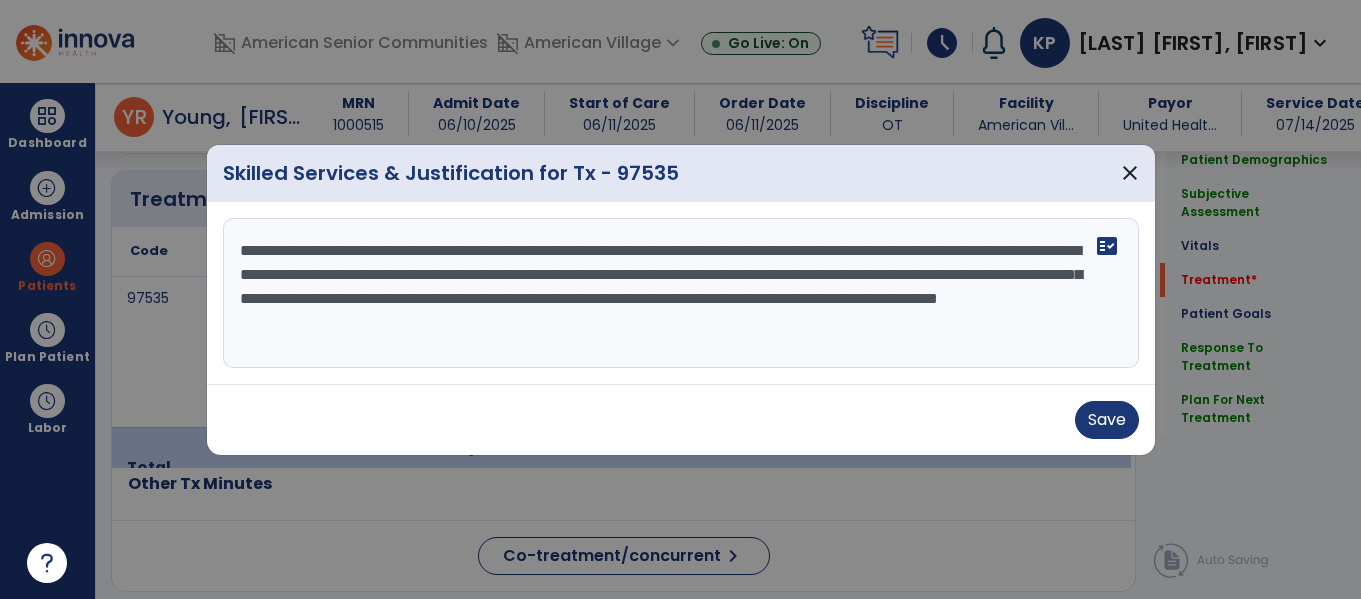 drag, startPoint x: 707, startPoint y: 299, endPoint x: 681, endPoint y: 280, distance: 32.202484 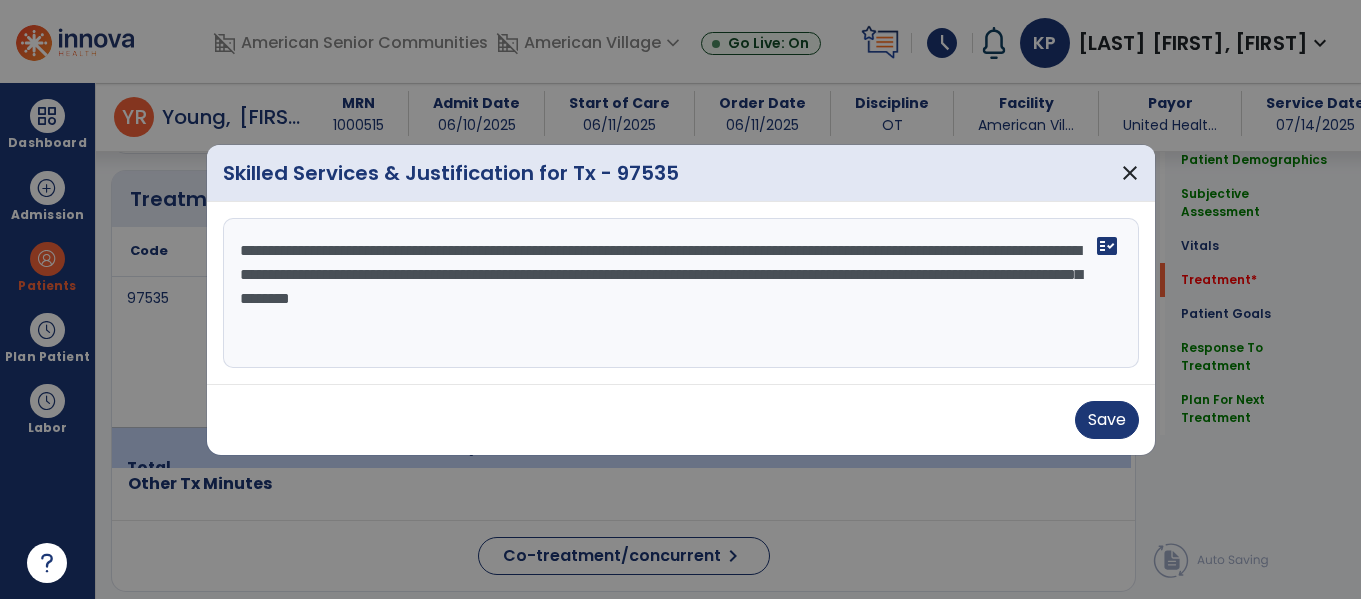 click on "**********" at bounding box center [681, 293] 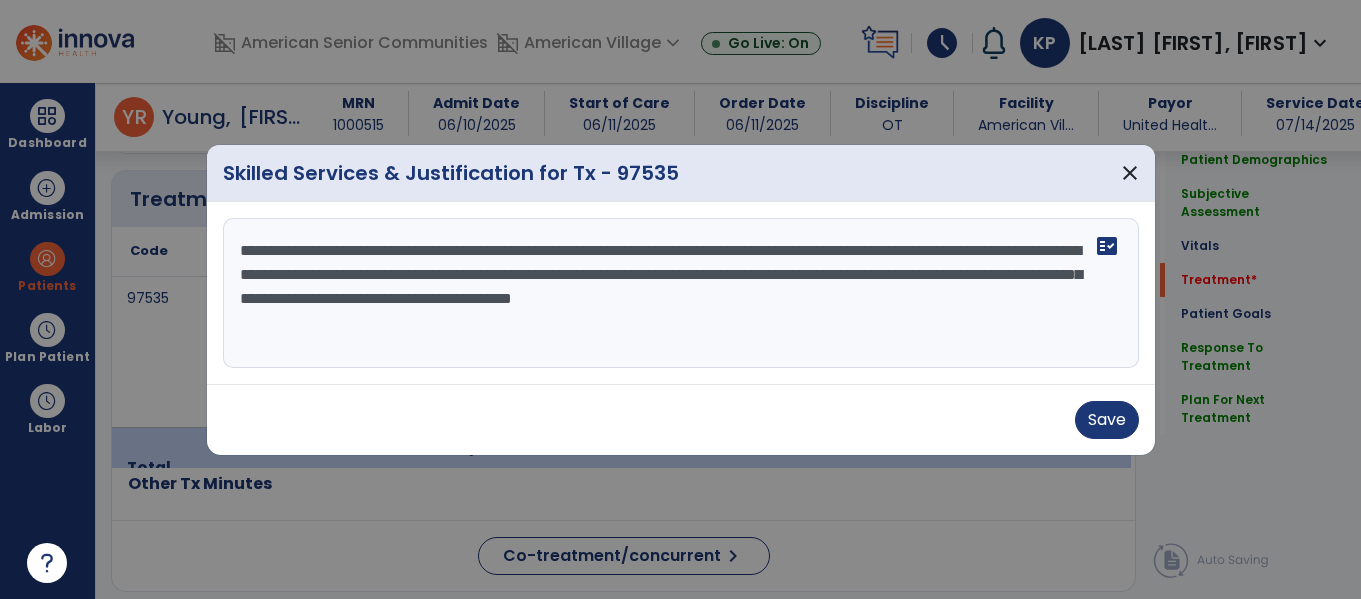 click on "**********" at bounding box center (681, 293) 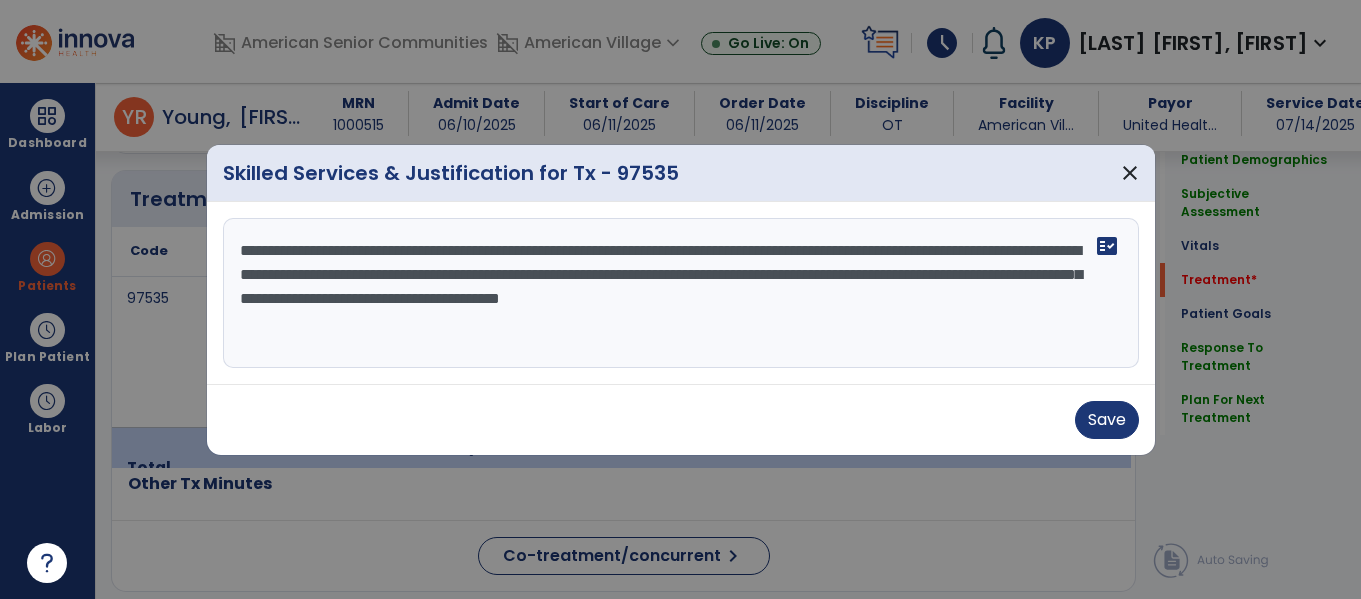 click on "**********" at bounding box center [681, 293] 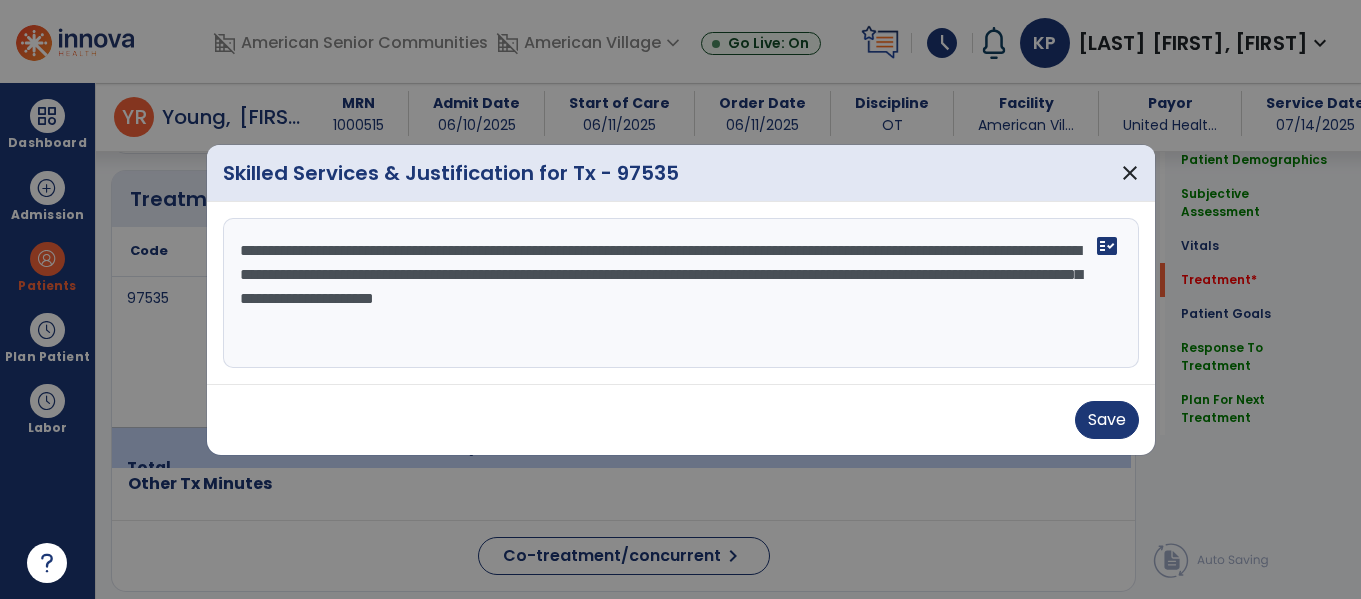 click on "**********" at bounding box center (681, 293) 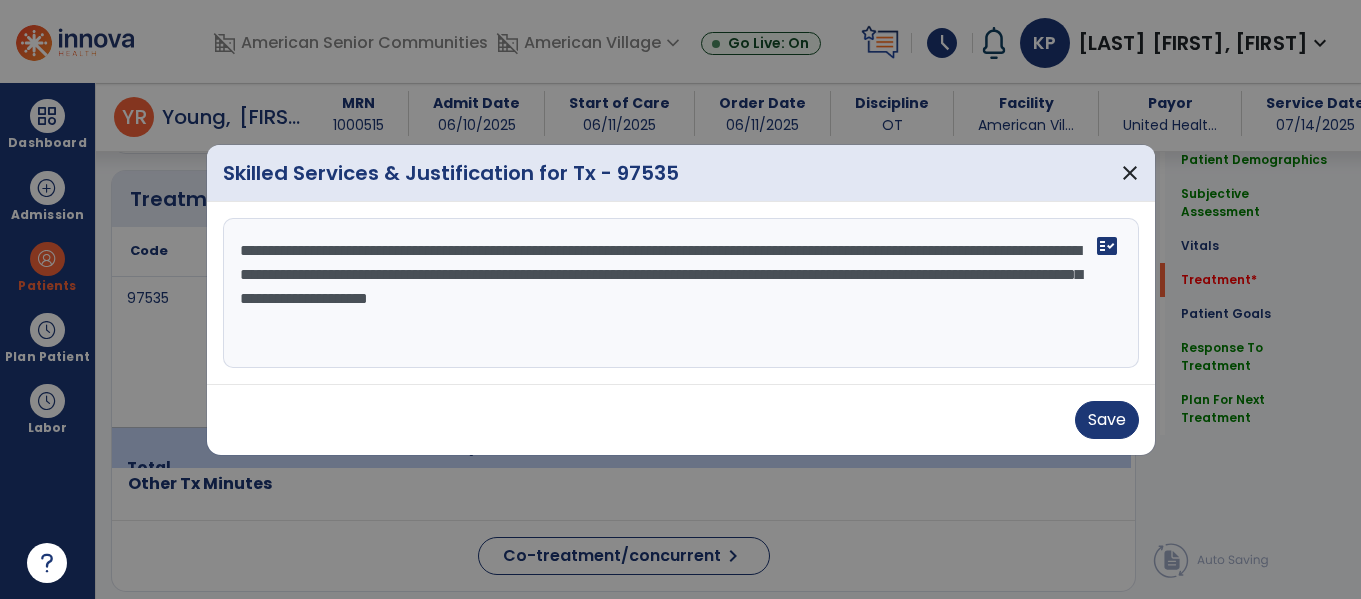 click on "**********" at bounding box center (681, 293) 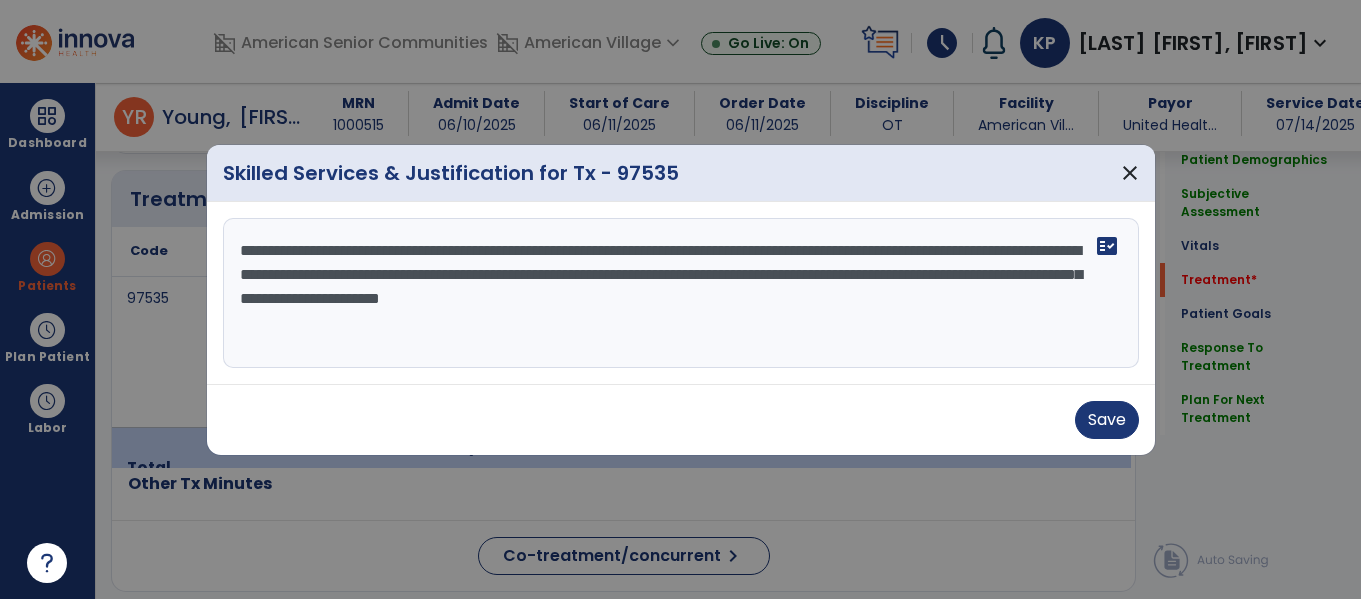 drag, startPoint x: 1099, startPoint y: 297, endPoint x: 588, endPoint y: 306, distance: 511.07925 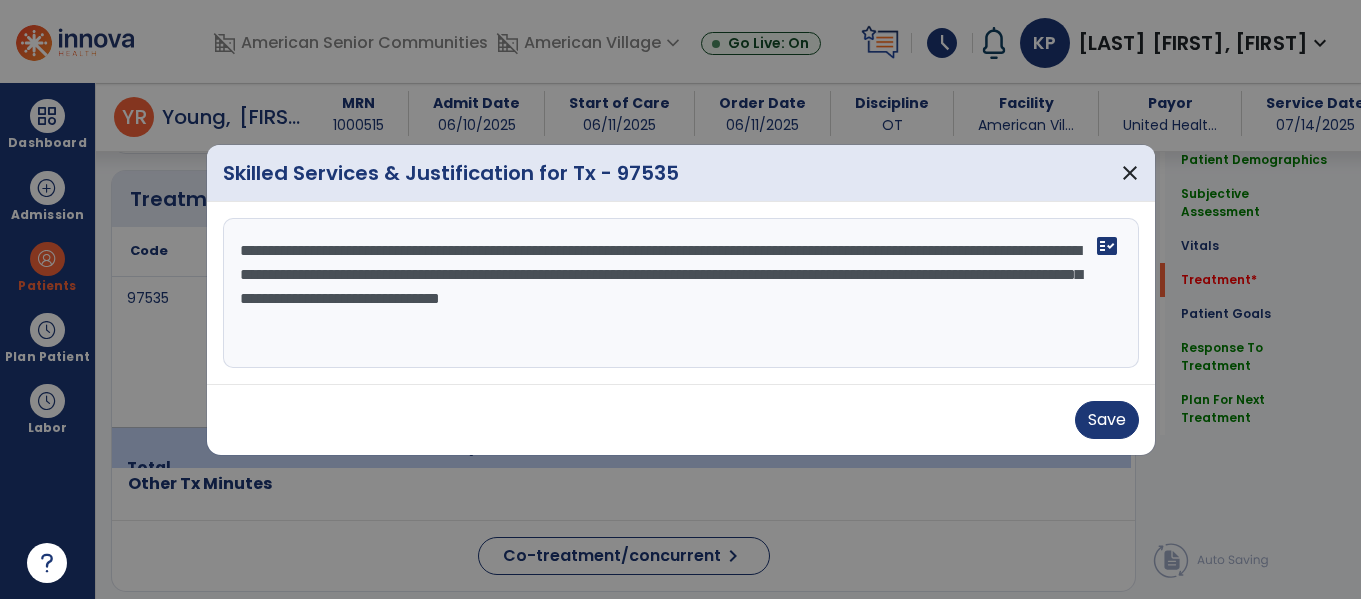 click on "**********" at bounding box center (681, 293) 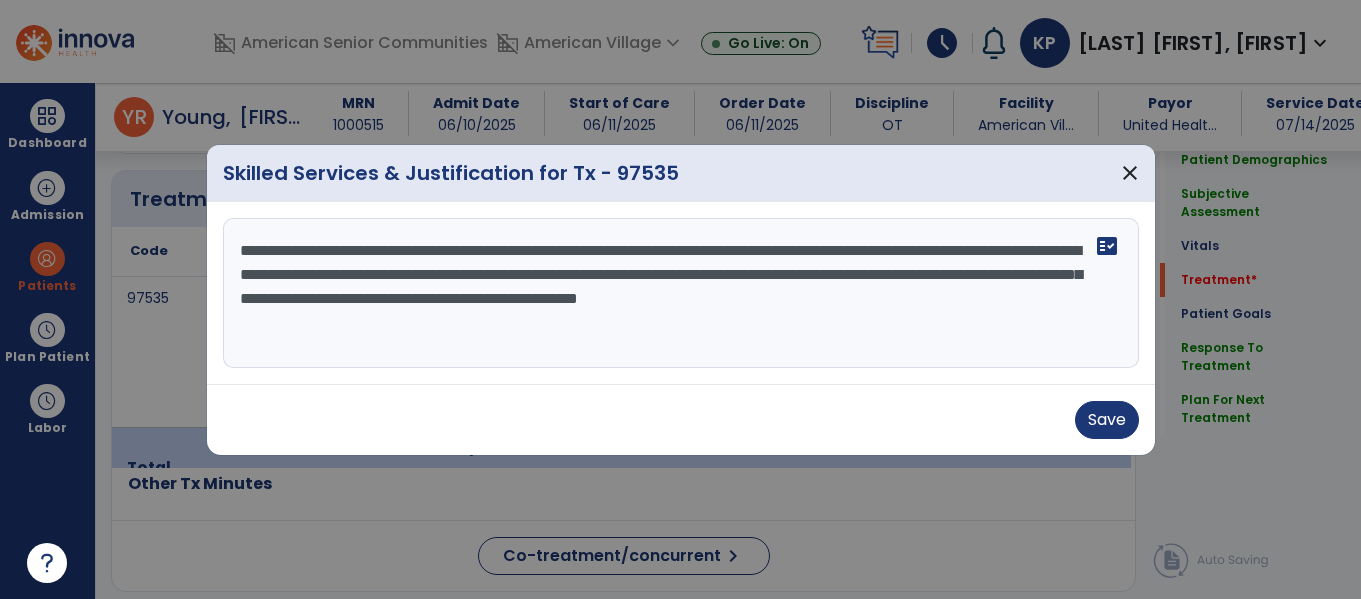 click on "**********" at bounding box center [681, 293] 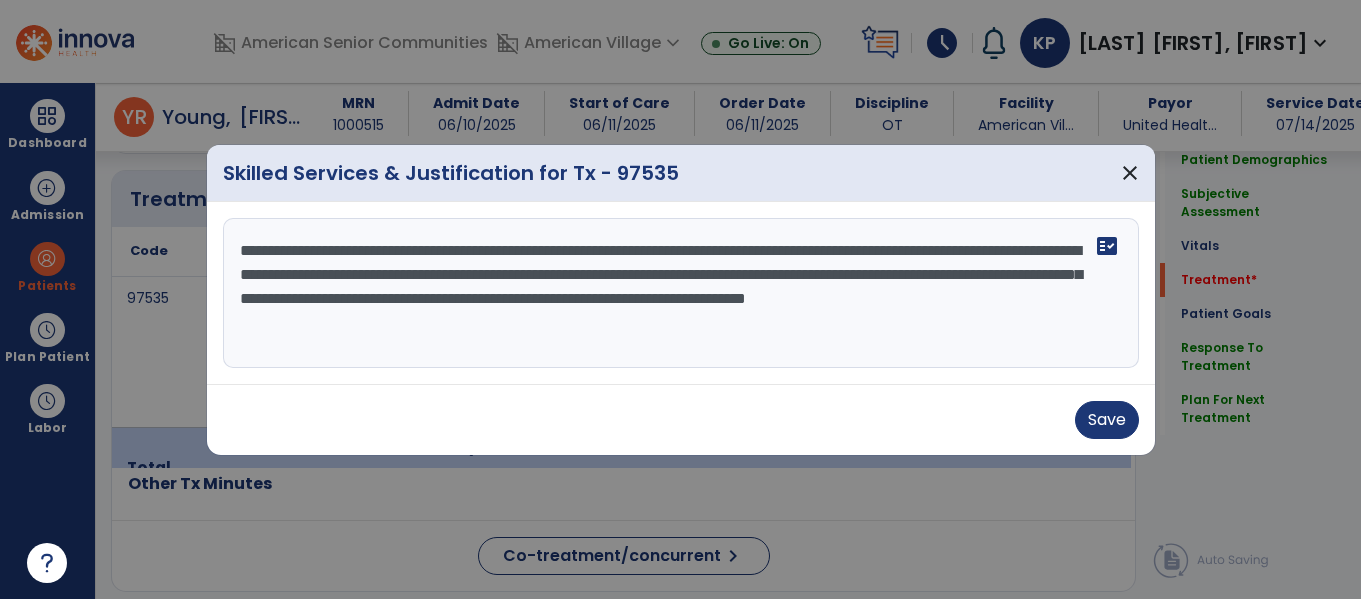 click on "**********" at bounding box center [681, 293] 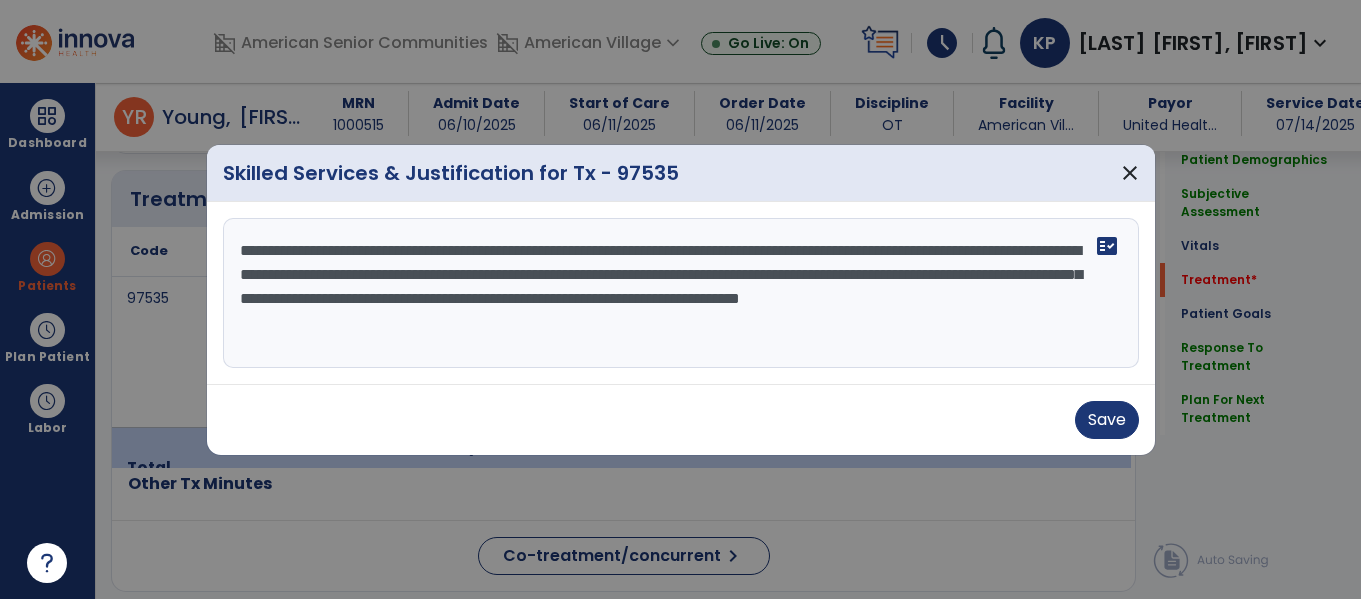 click on "**********" at bounding box center (681, 293) 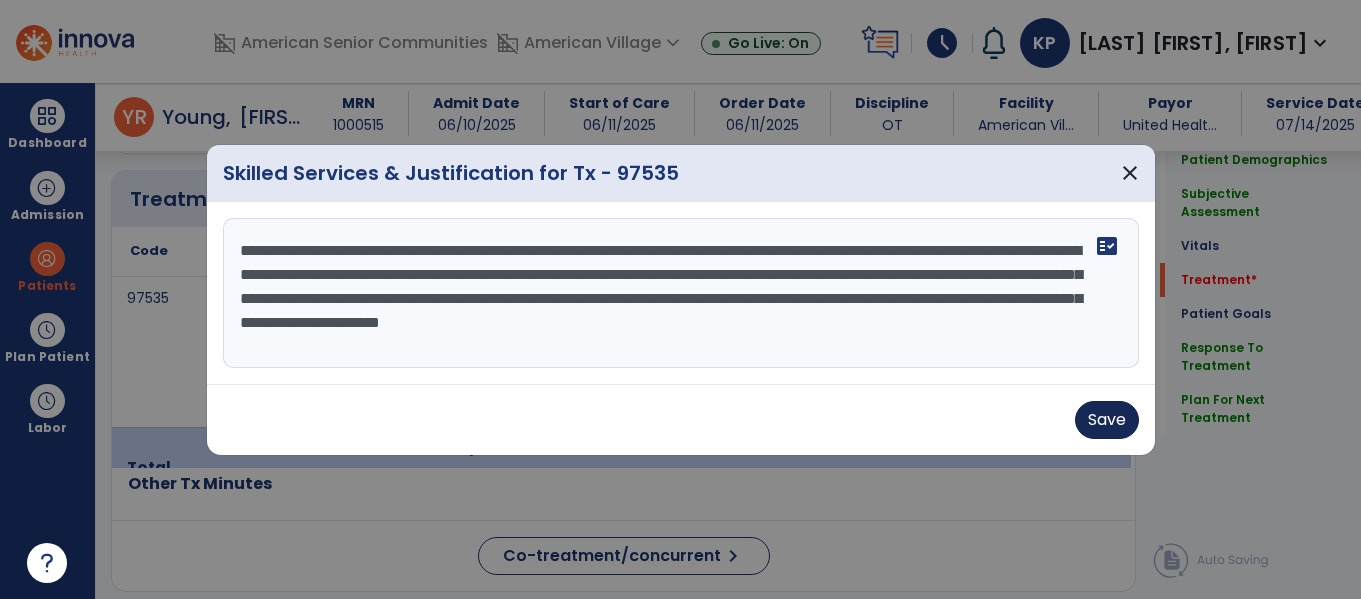 type on "**********" 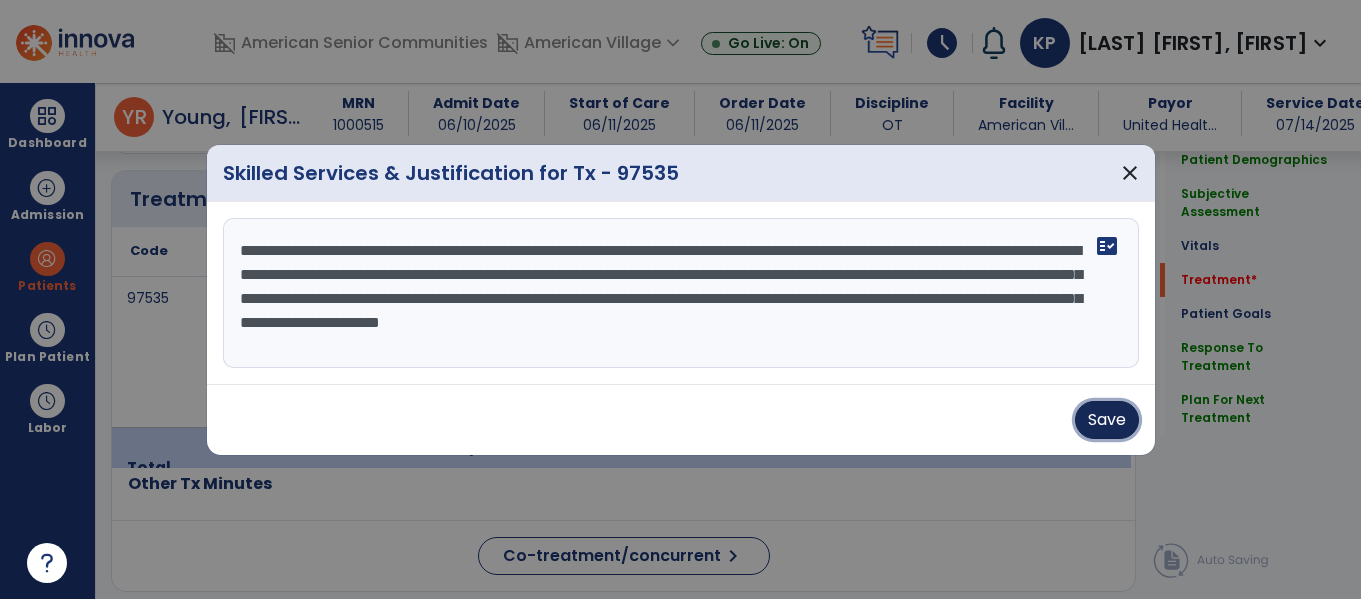 click on "Save" at bounding box center [1107, 420] 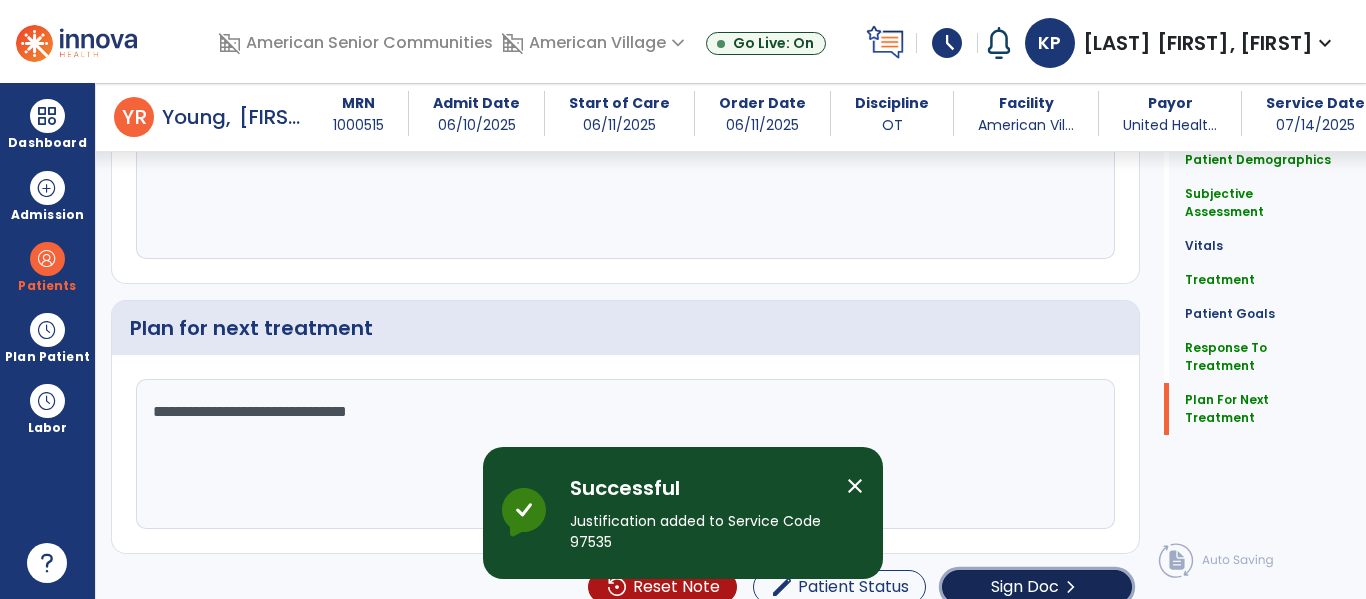 click on "Sign Doc" 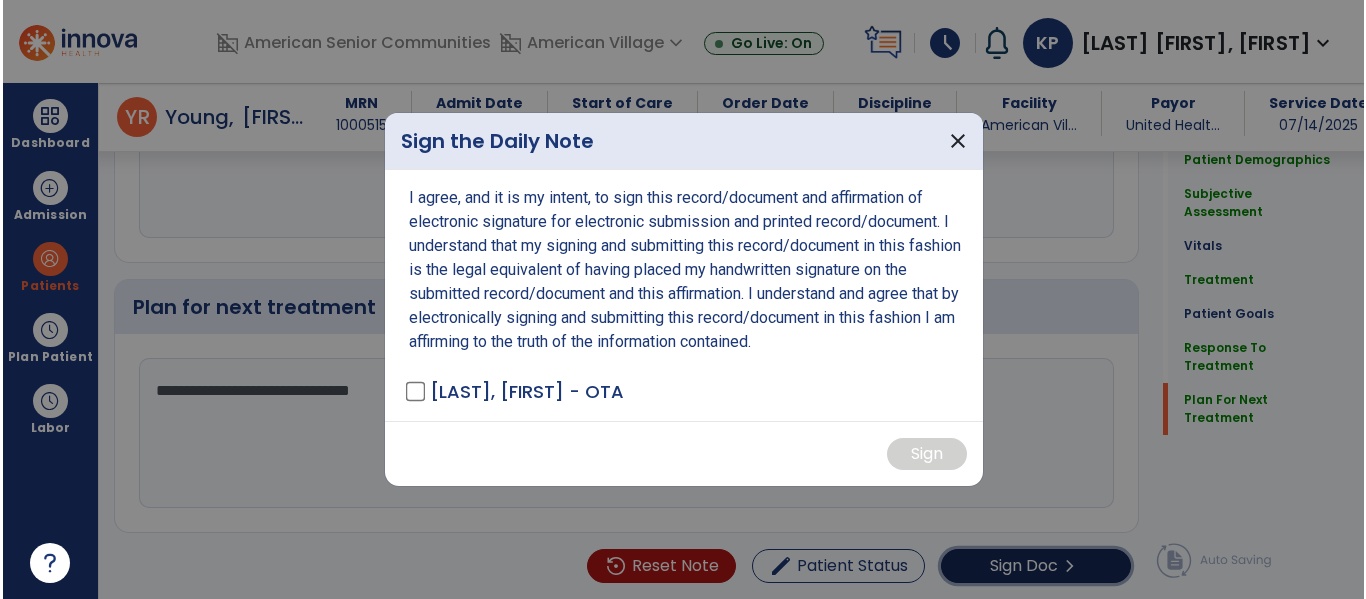 scroll, scrollTop: 3287, scrollLeft: 0, axis: vertical 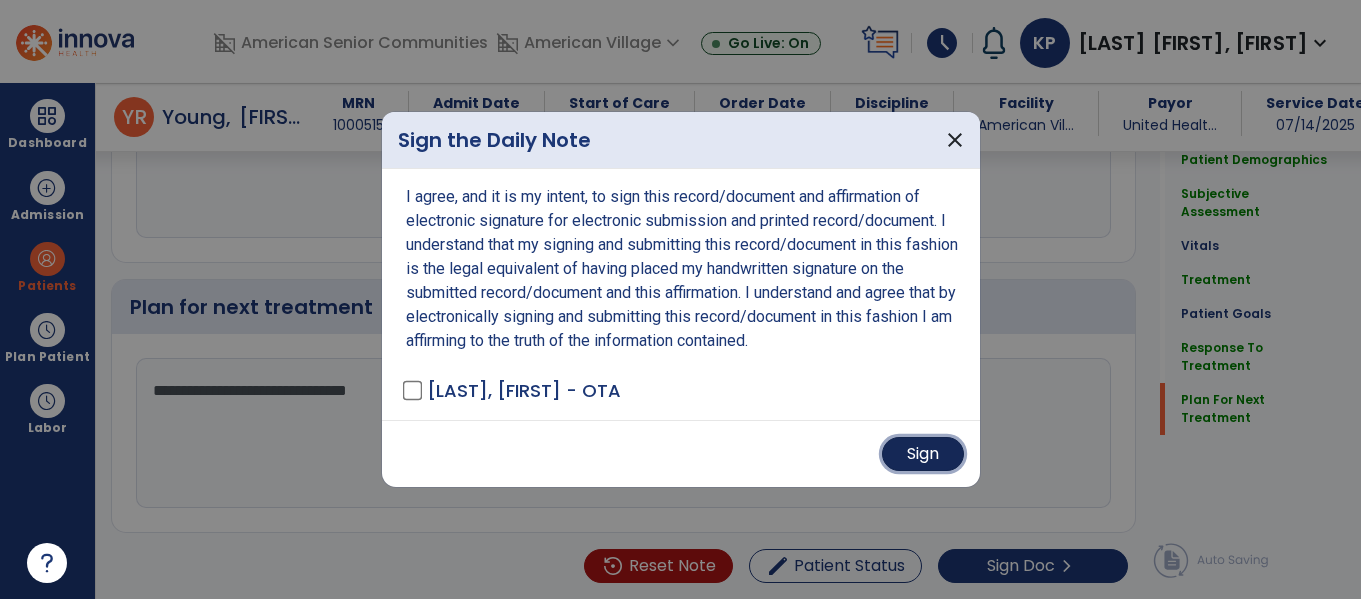 click on "Sign" at bounding box center [923, 454] 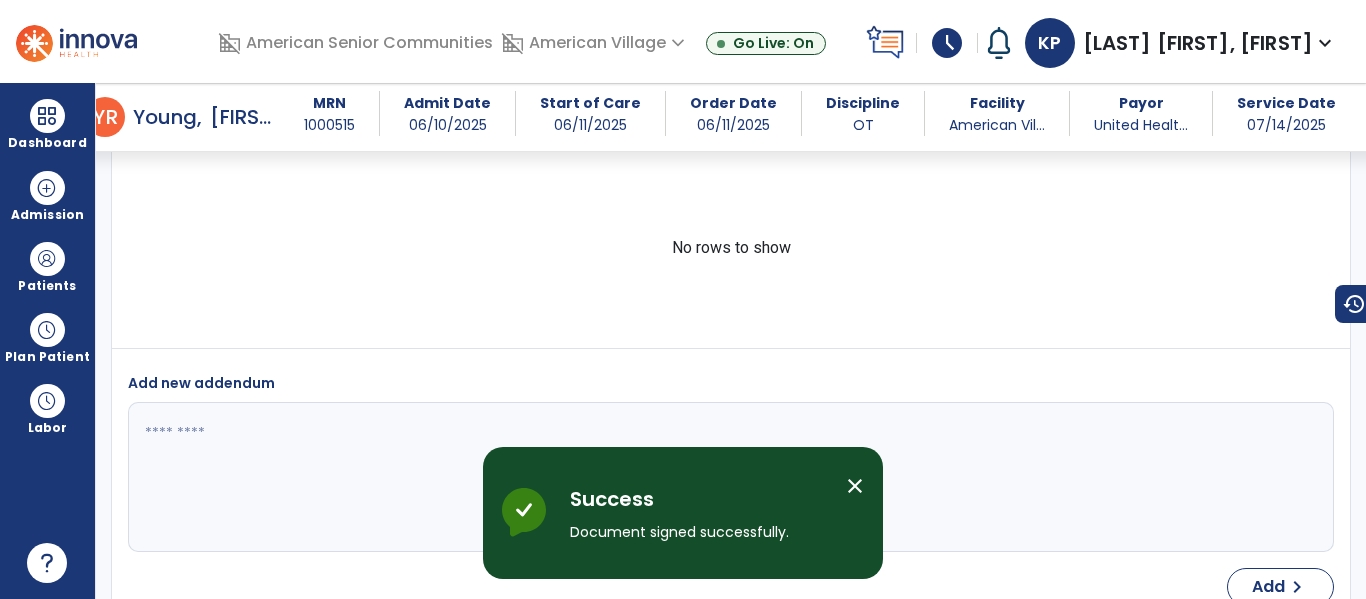 scroll, scrollTop: 0, scrollLeft: 0, axis: both 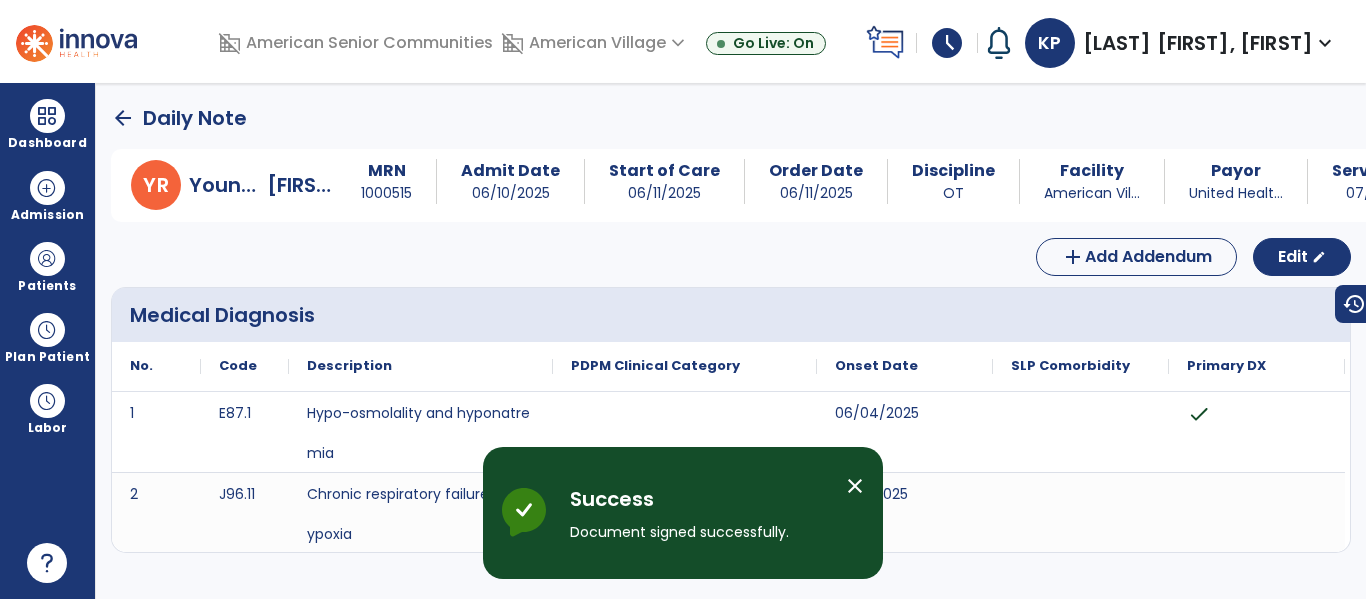 click on "arrow_back   Daily Note" 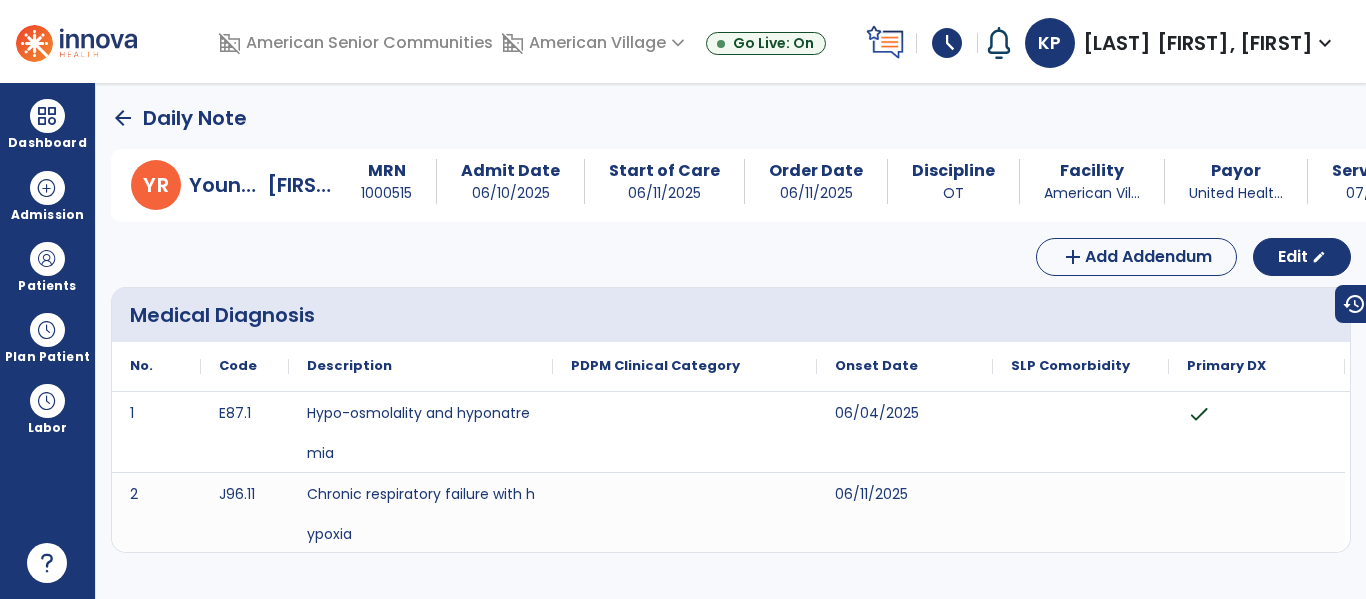 click on "arrow_back" 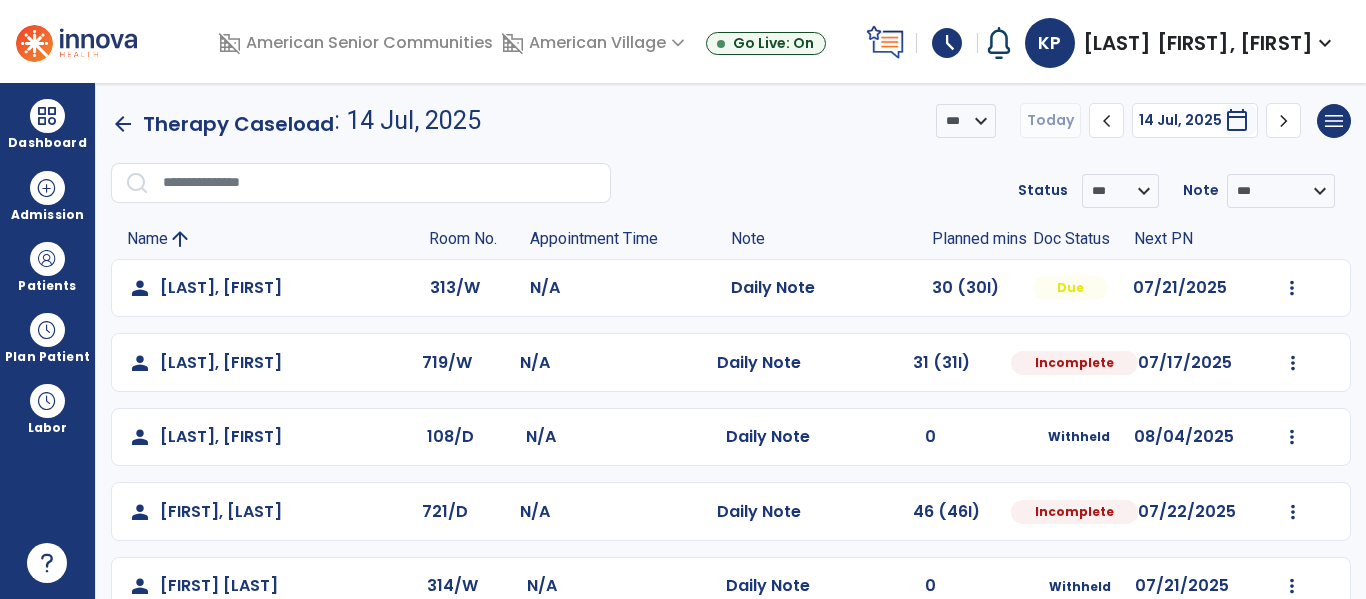 scroll, scrollTop: 264, scrollLeft: 0, axis: vertical 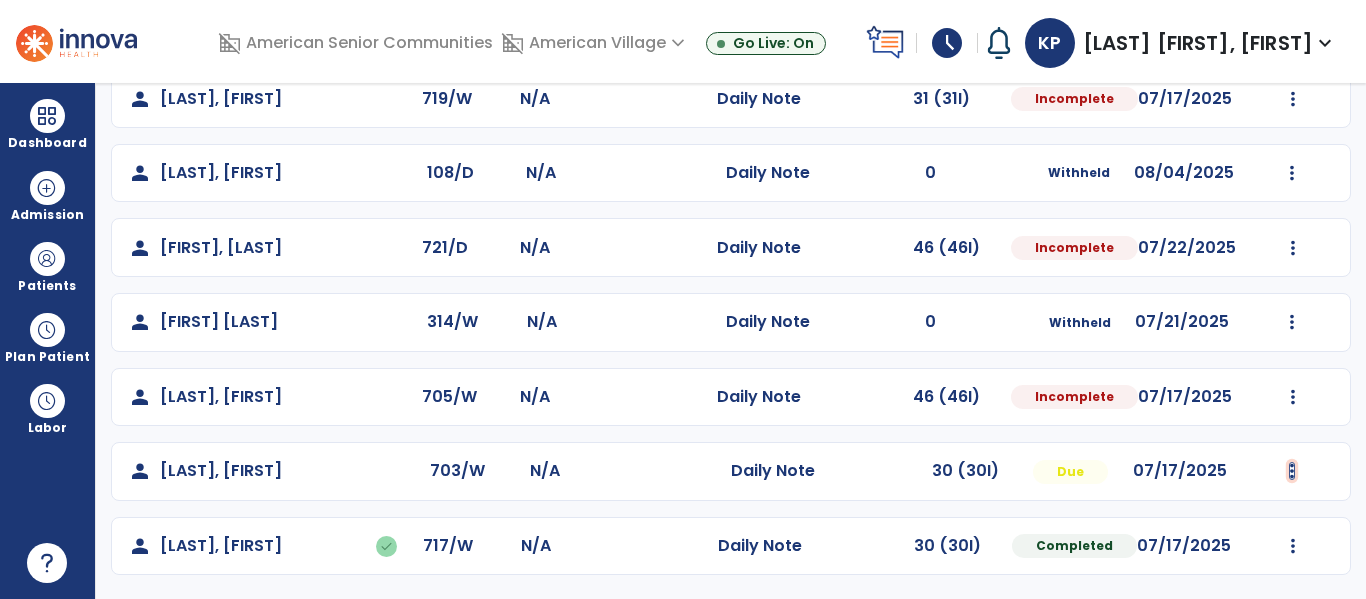click at bounding box center [1292, 24] 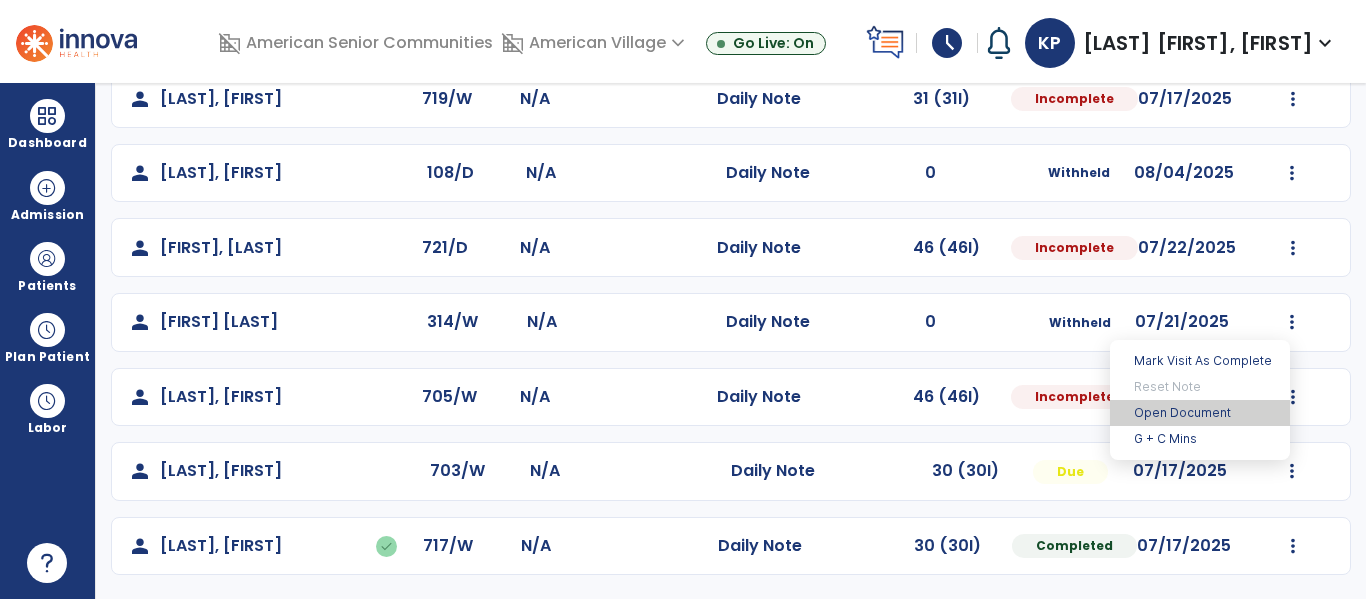 click on "Open Document" at bounding box center [1200, 413] 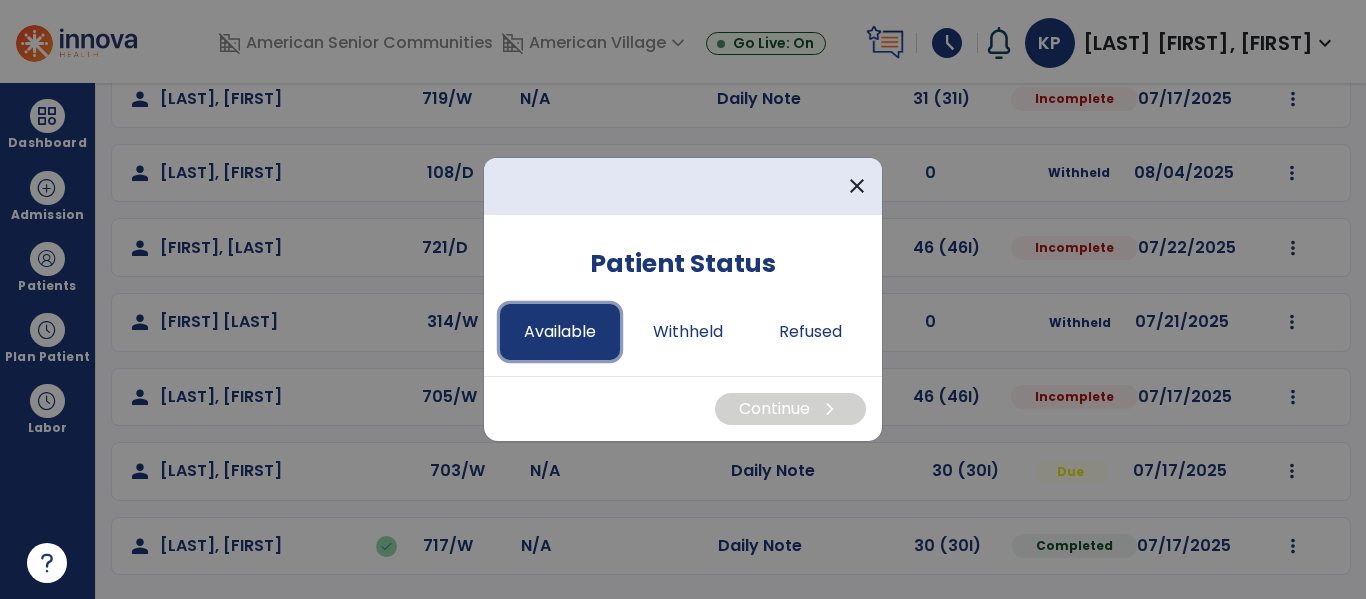 click on "Available" at bounding box center (560, 332) 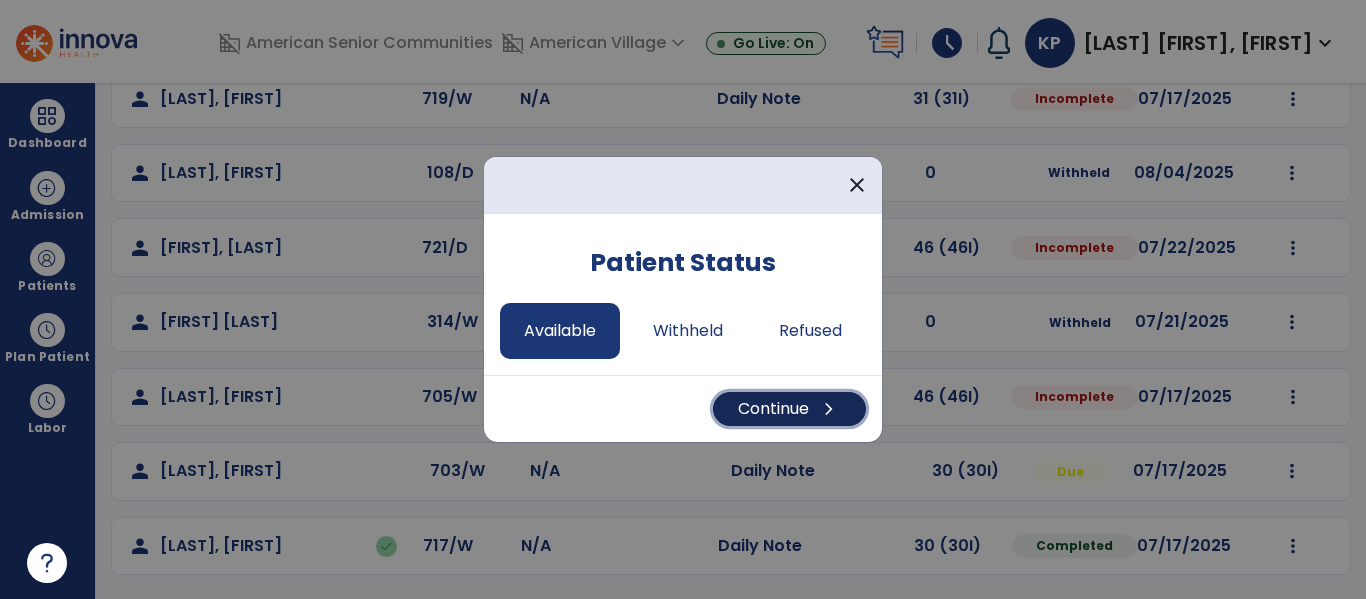 click on "Continue   chevron_right" at bounding box center (789, 409) 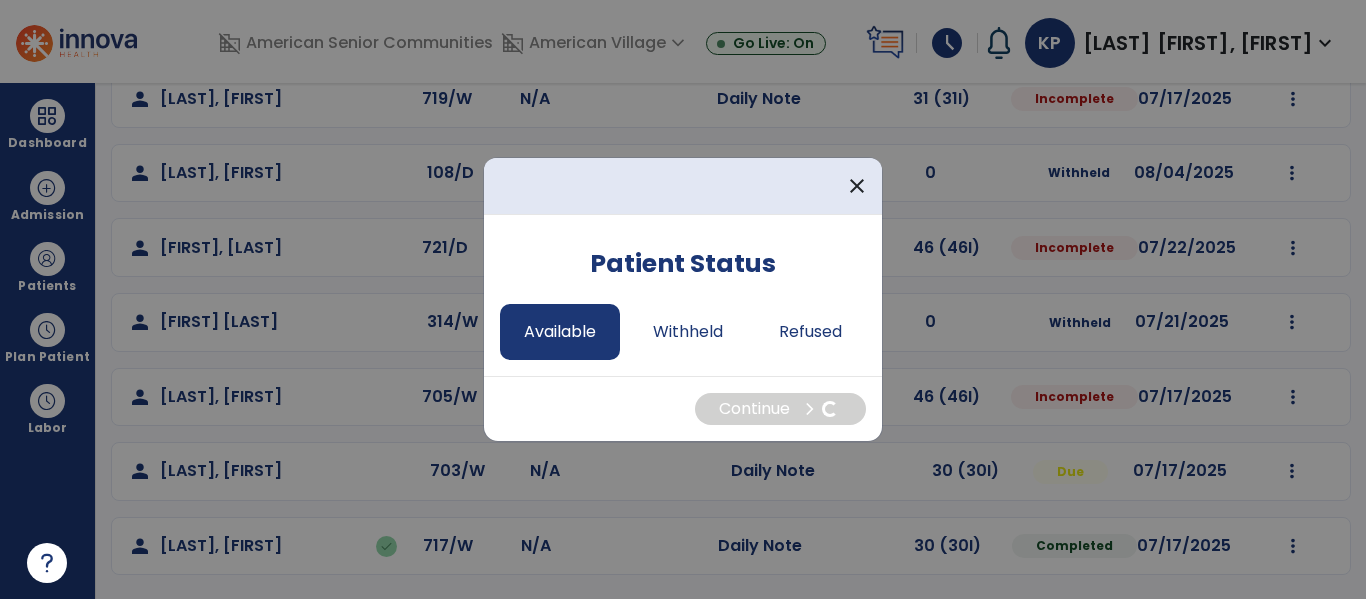 select on "*" 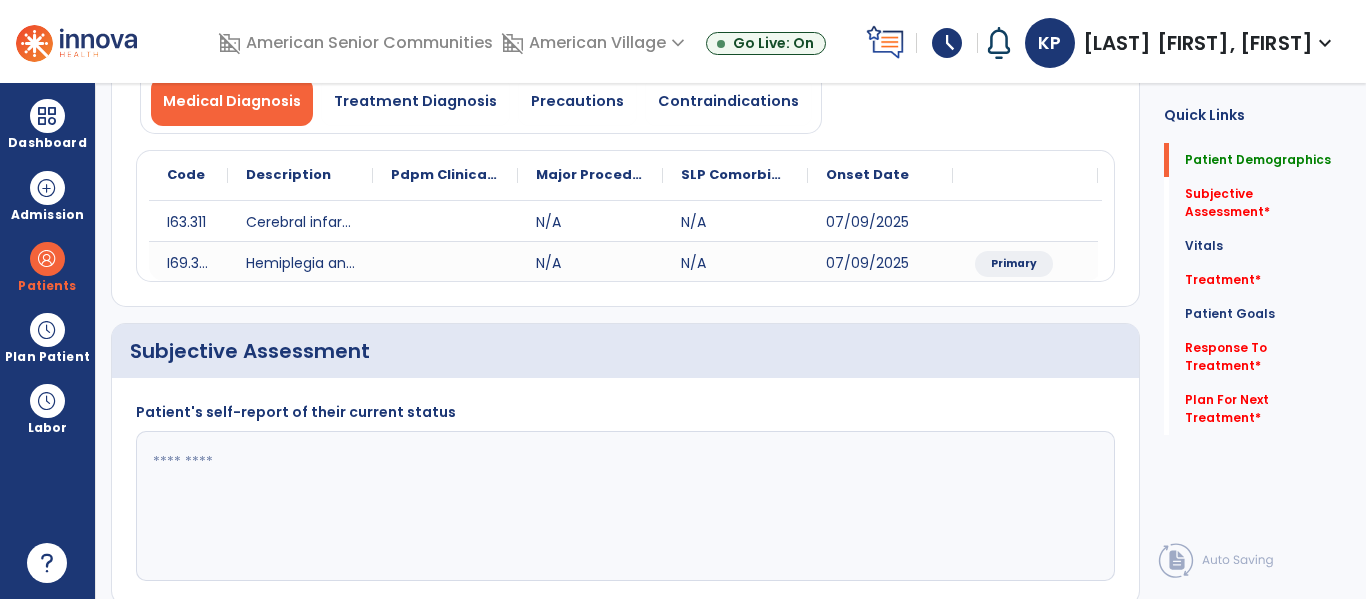 click 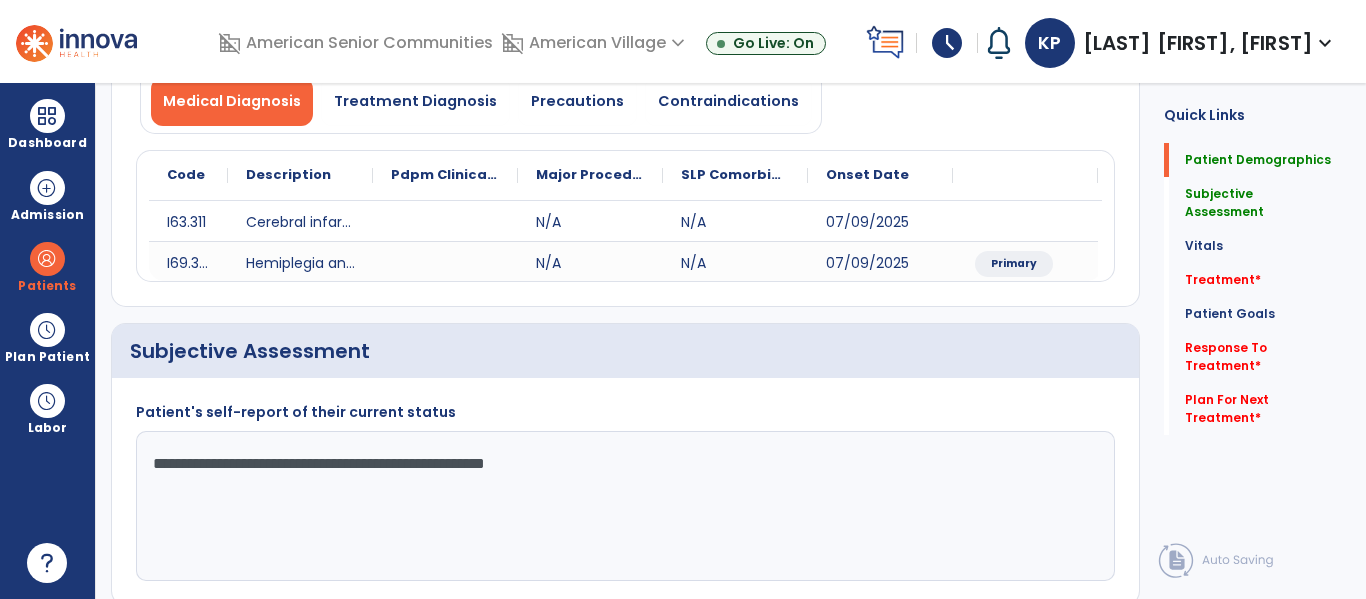 click on "**********" 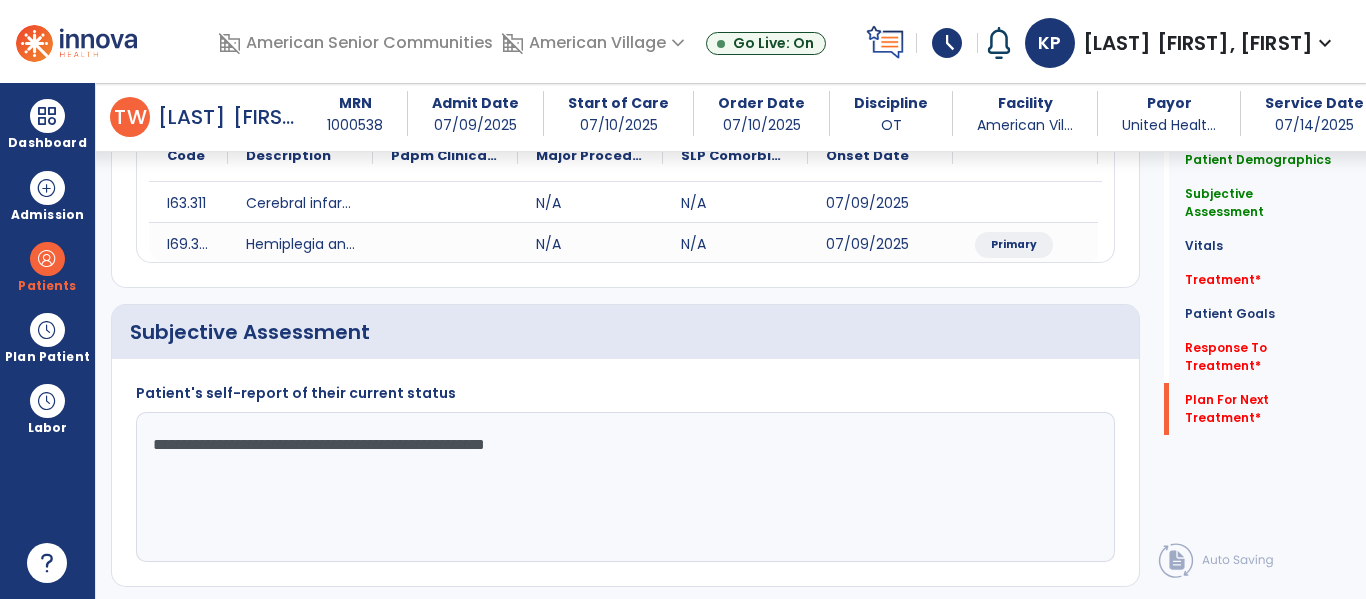 scroll, scrollTop: 2638, scrollLeft: 0, axis: vertical 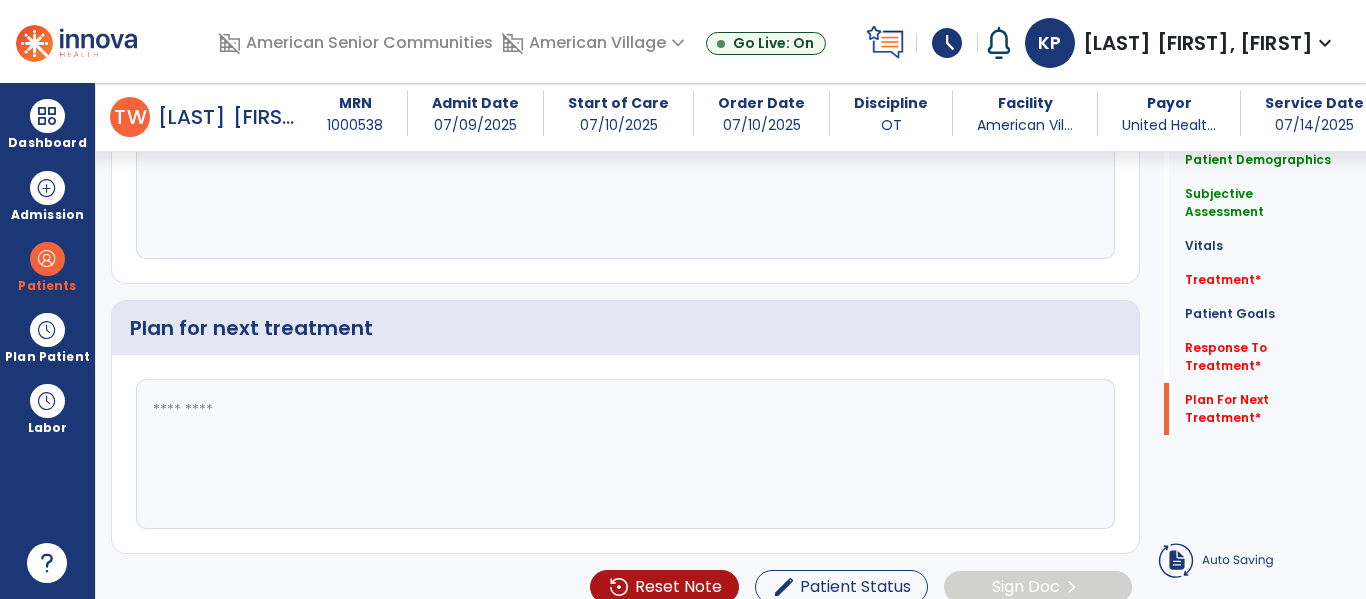 type on "**********" 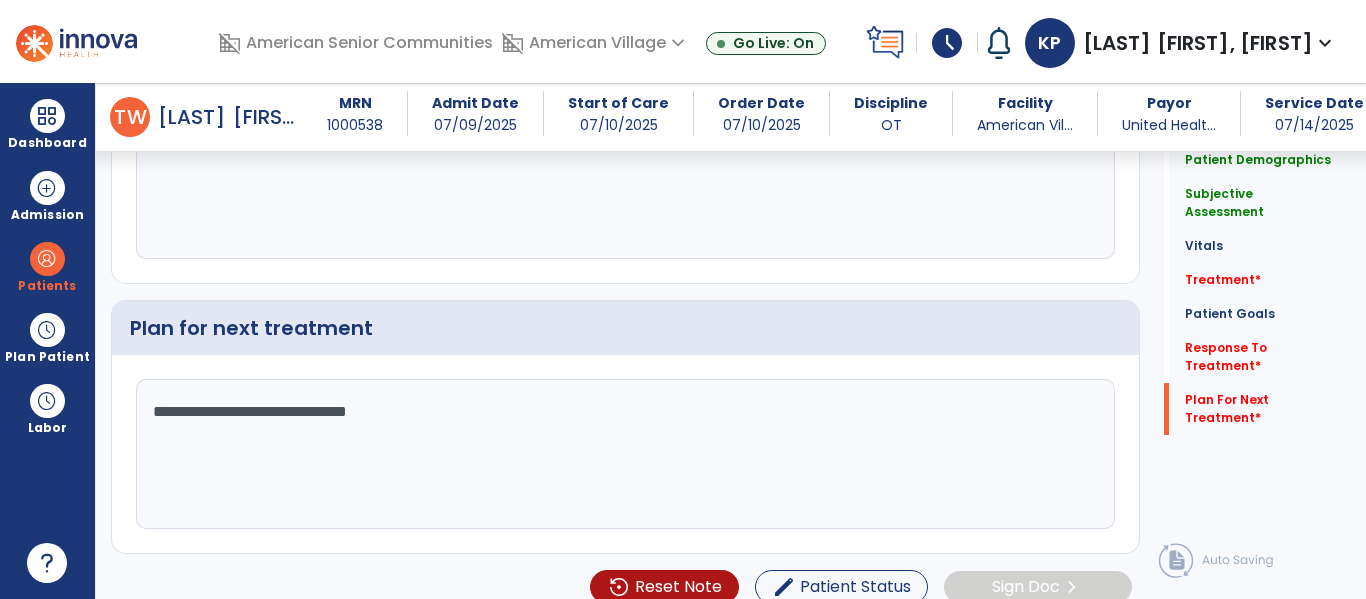 click on "**********" 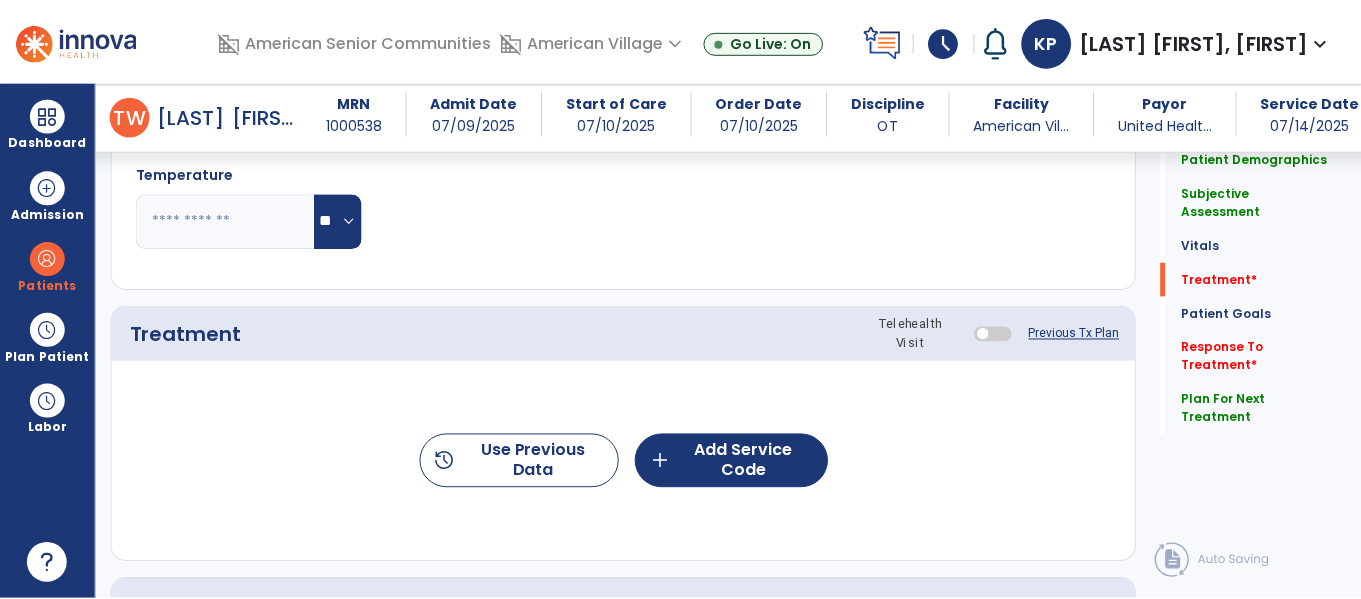 scroll, scrollTop: 977, scrollLeft: 0, axis: vertical 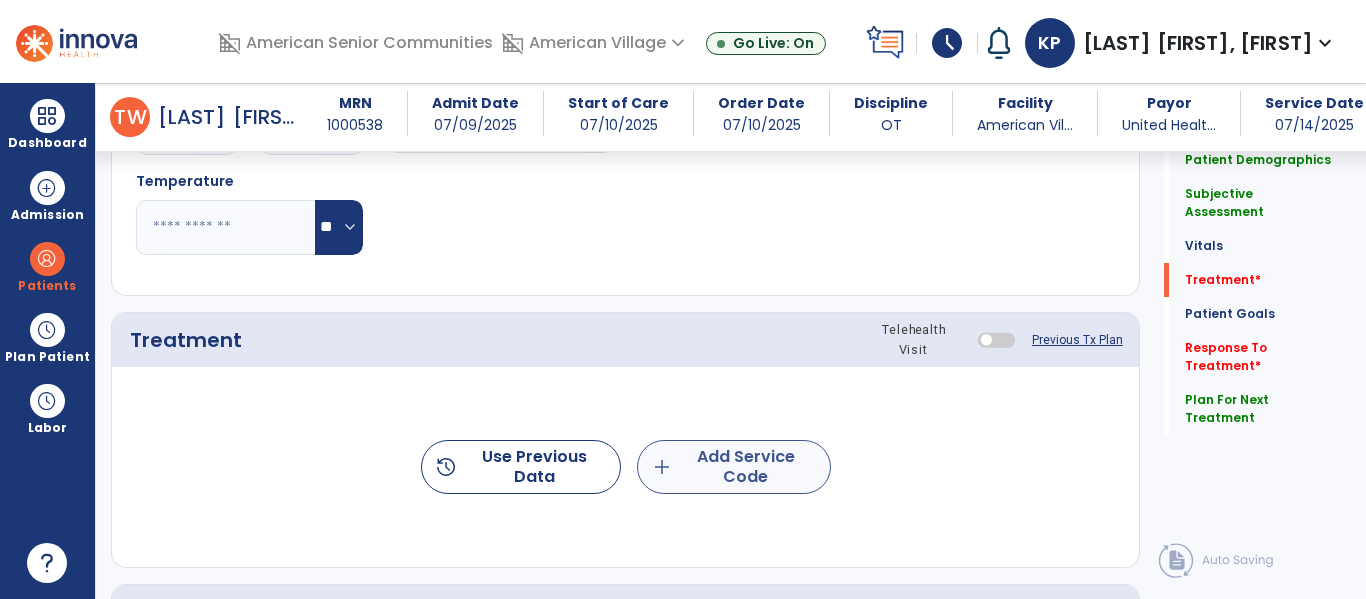 type on "**********" 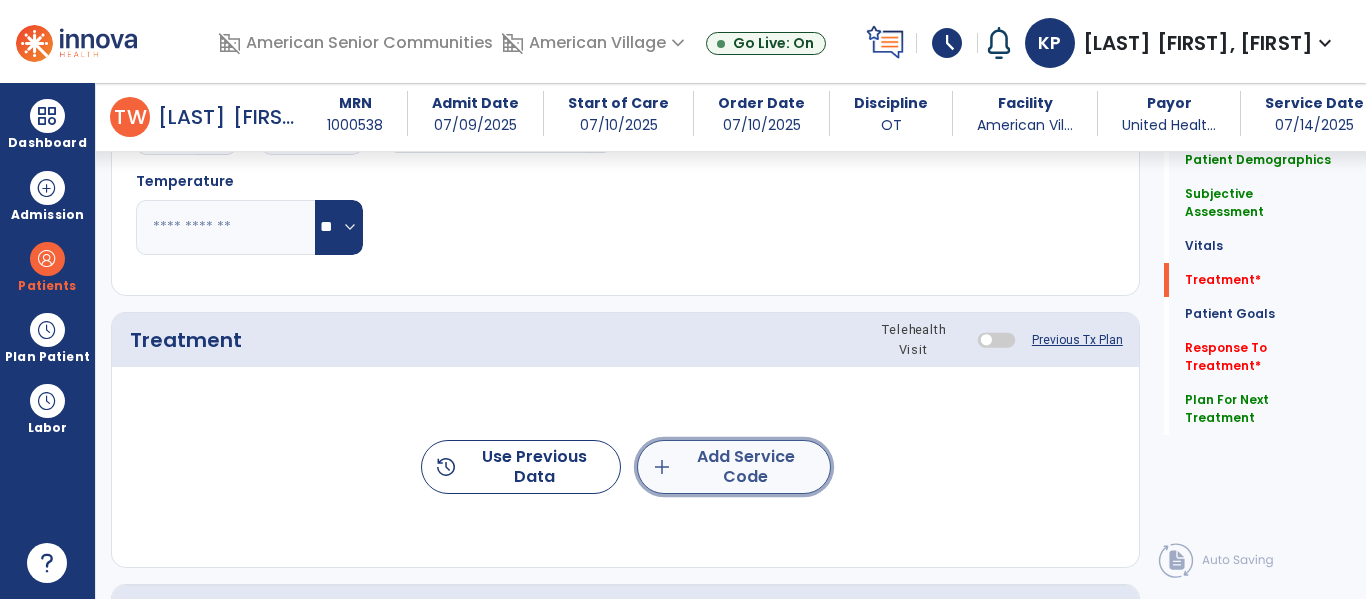 click on "add  Add Service Code" 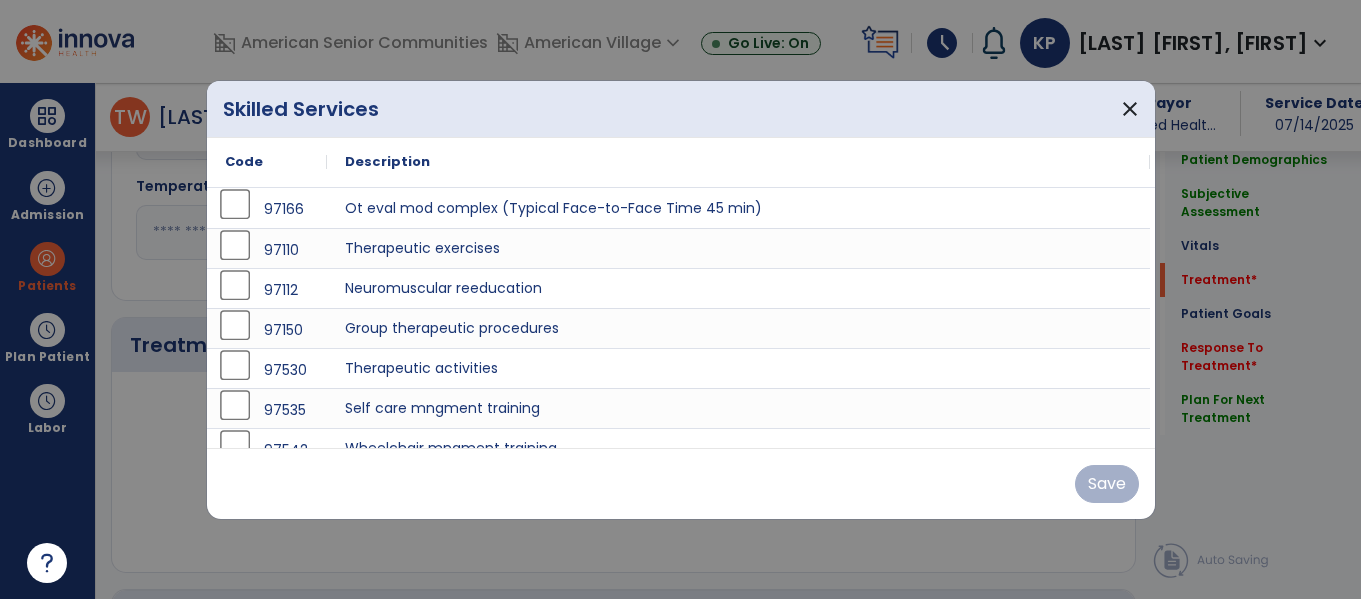 scroll, scrollTop: 977, scrollLeft: 0, axis: vertical 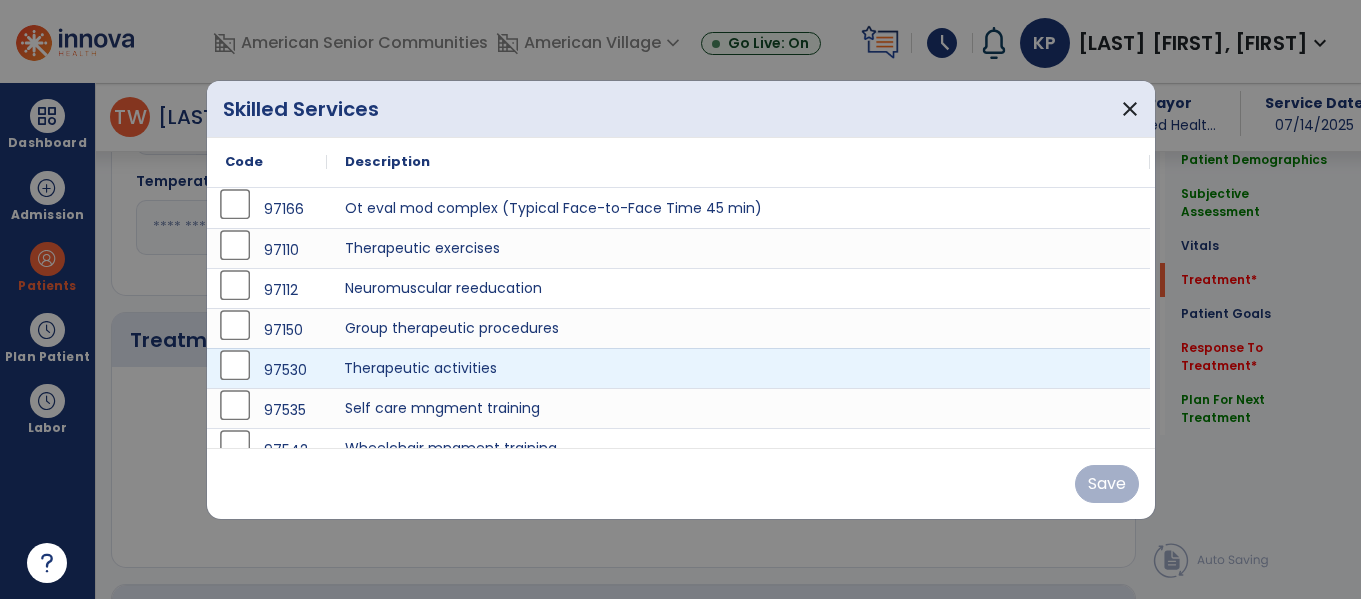 click on "Therapeutic activities" at bounding box center (738, 368) 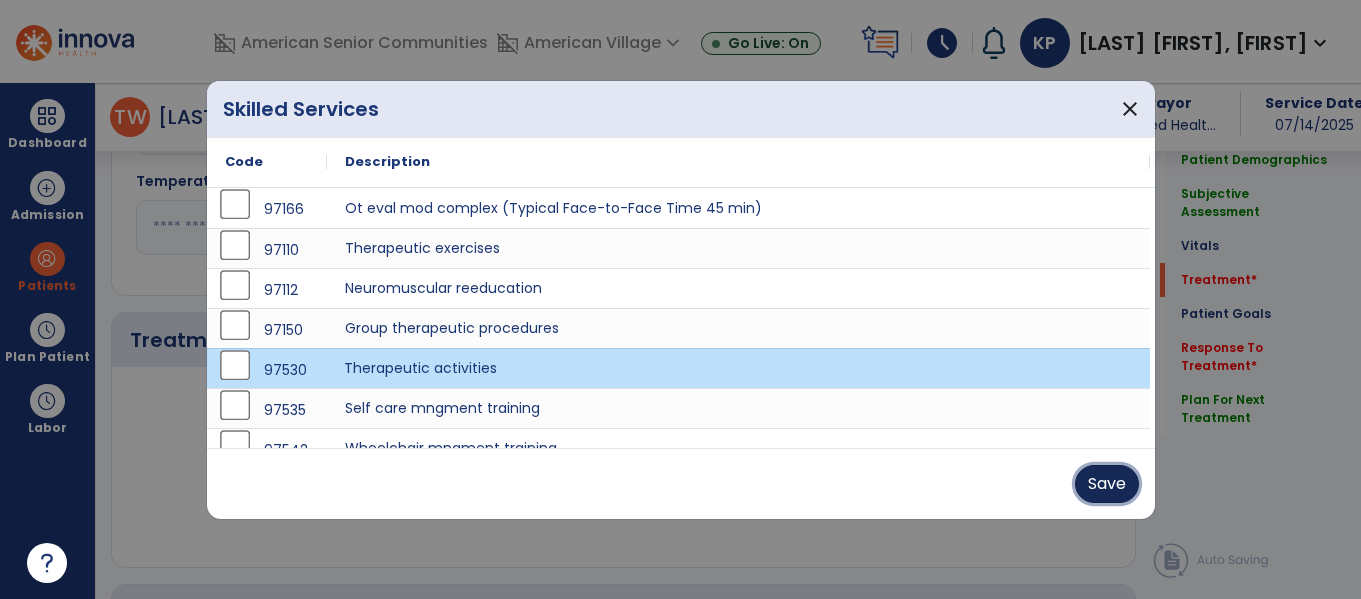 click on "Save" at bounding box center (1107, 484) 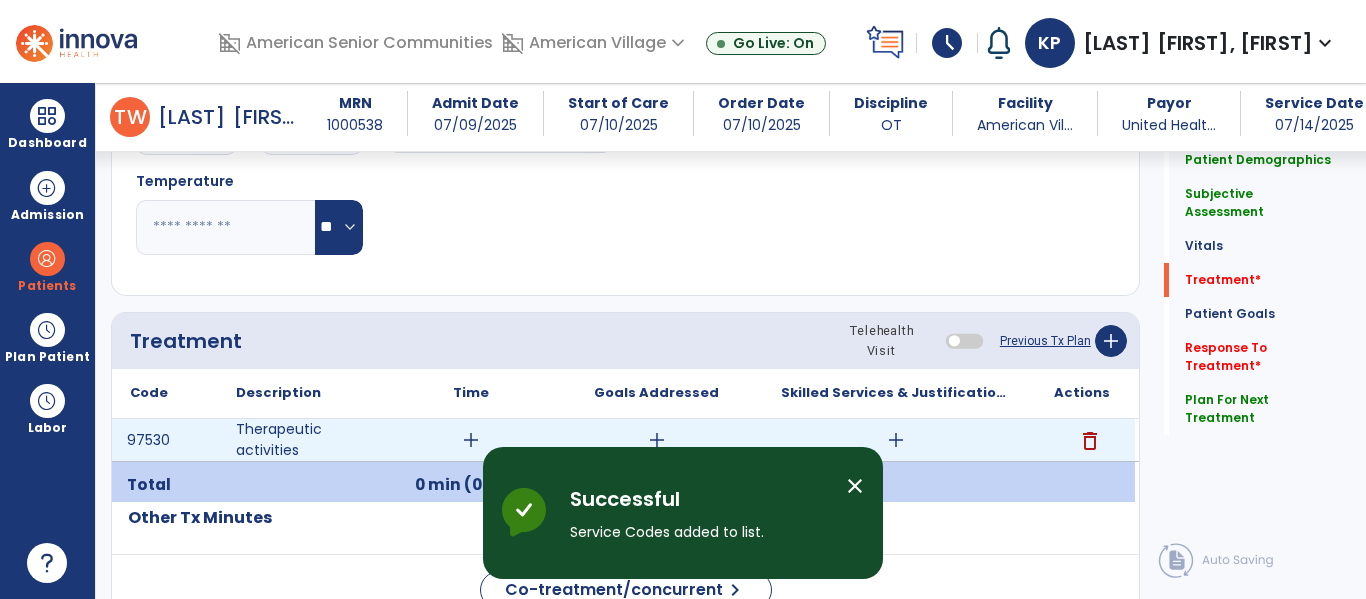 click on "add" at bounding box center (471, 440) 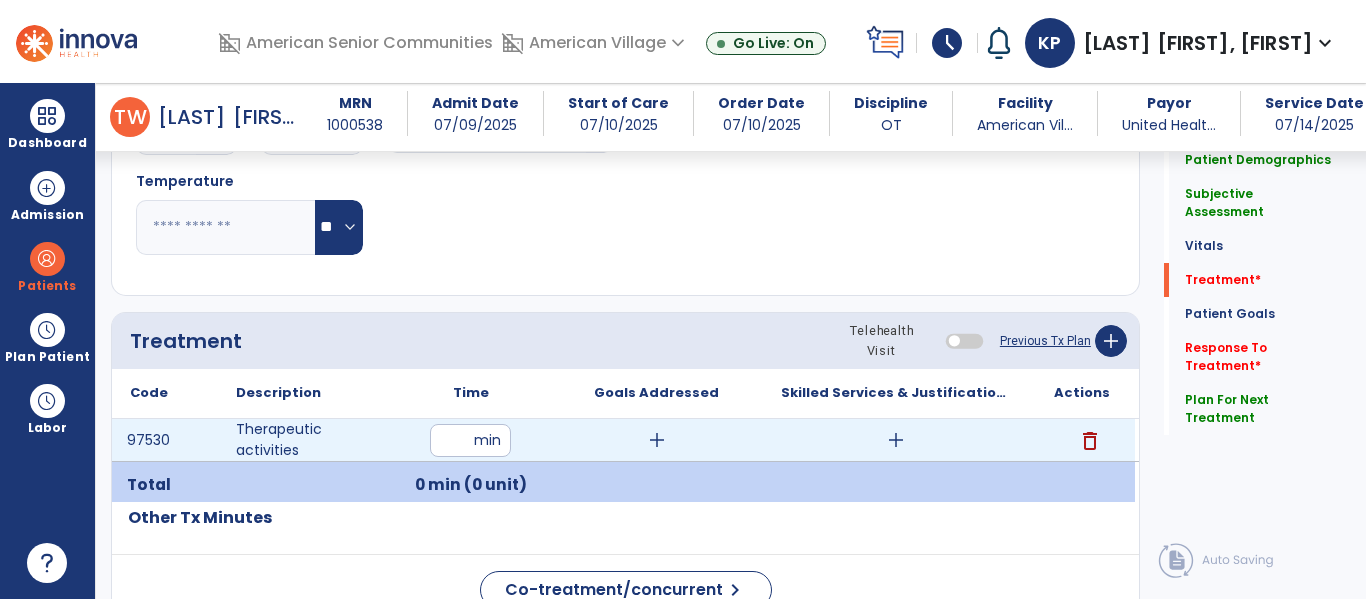 type on "**" 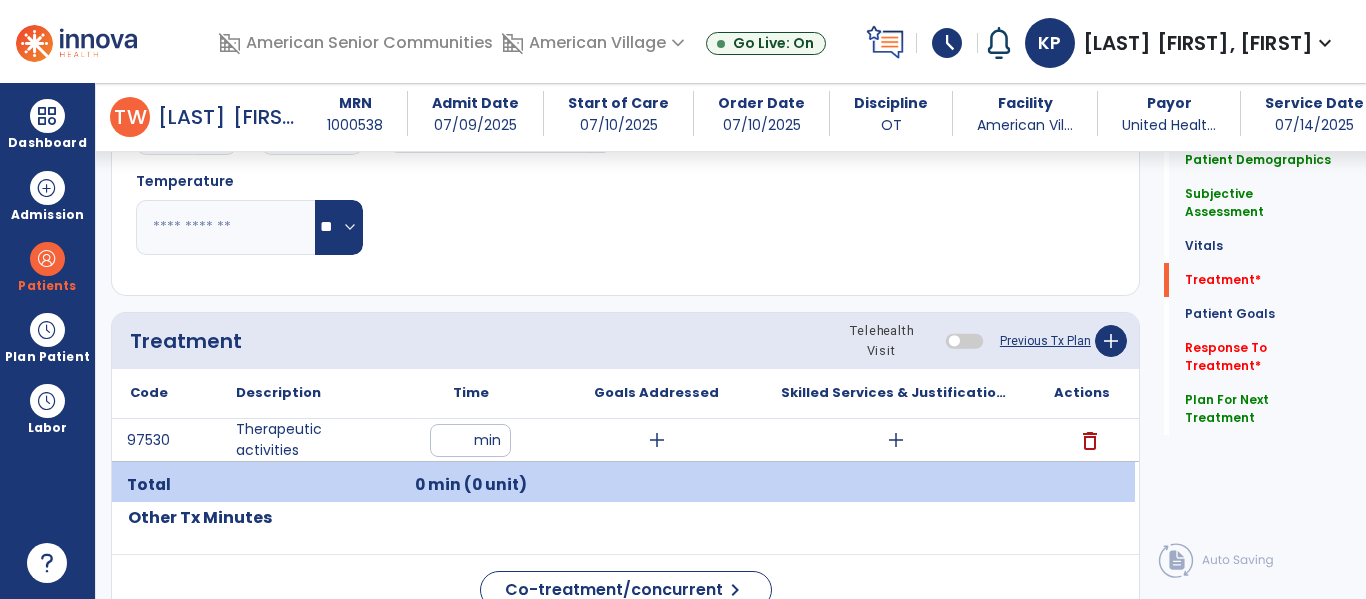 click on "Patient Demographics  Medical Diagnosis   Treatment Diagnosis   Precautions   Contraindications
Code
Description
Pdpm Clinical Category
I63.311" 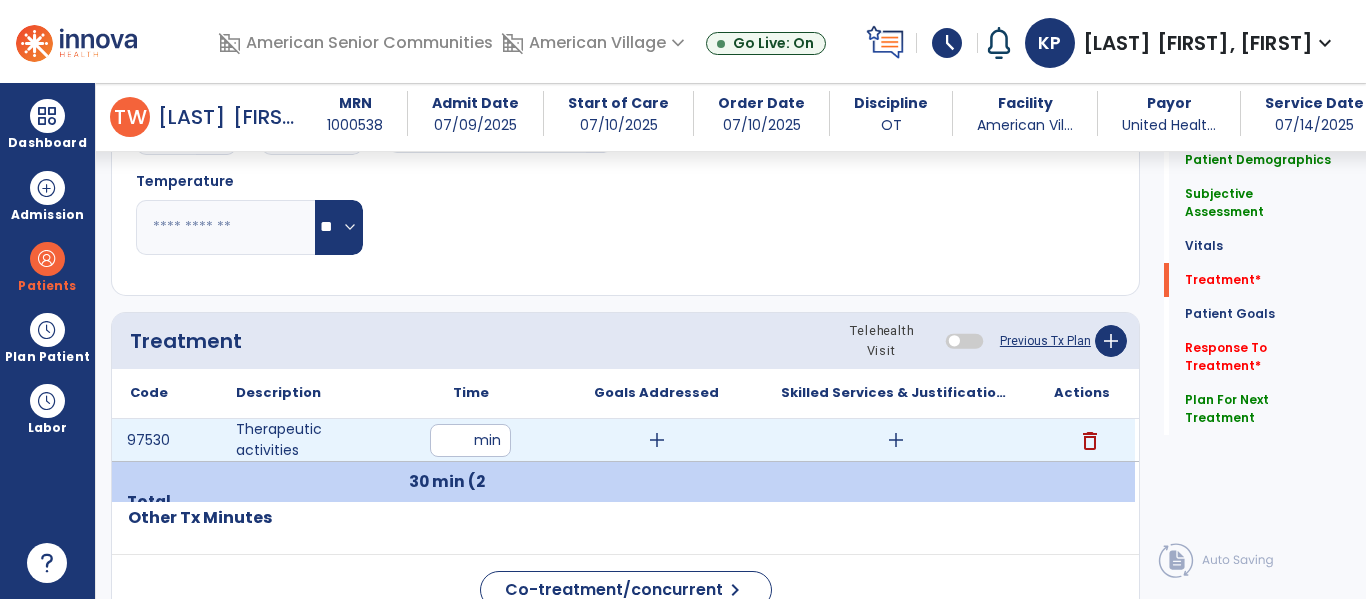 click on "add" at bounding box center (896, 440) 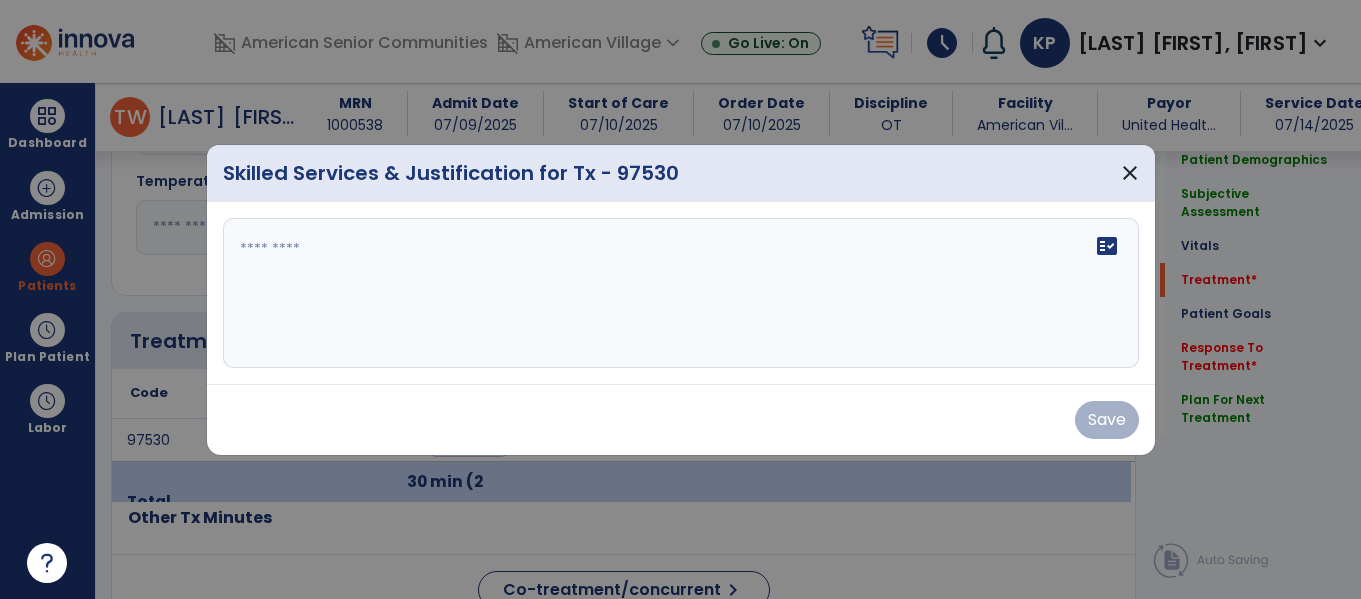scroll, scrollTop: 977, scrollLeft: 0, axis: vertical 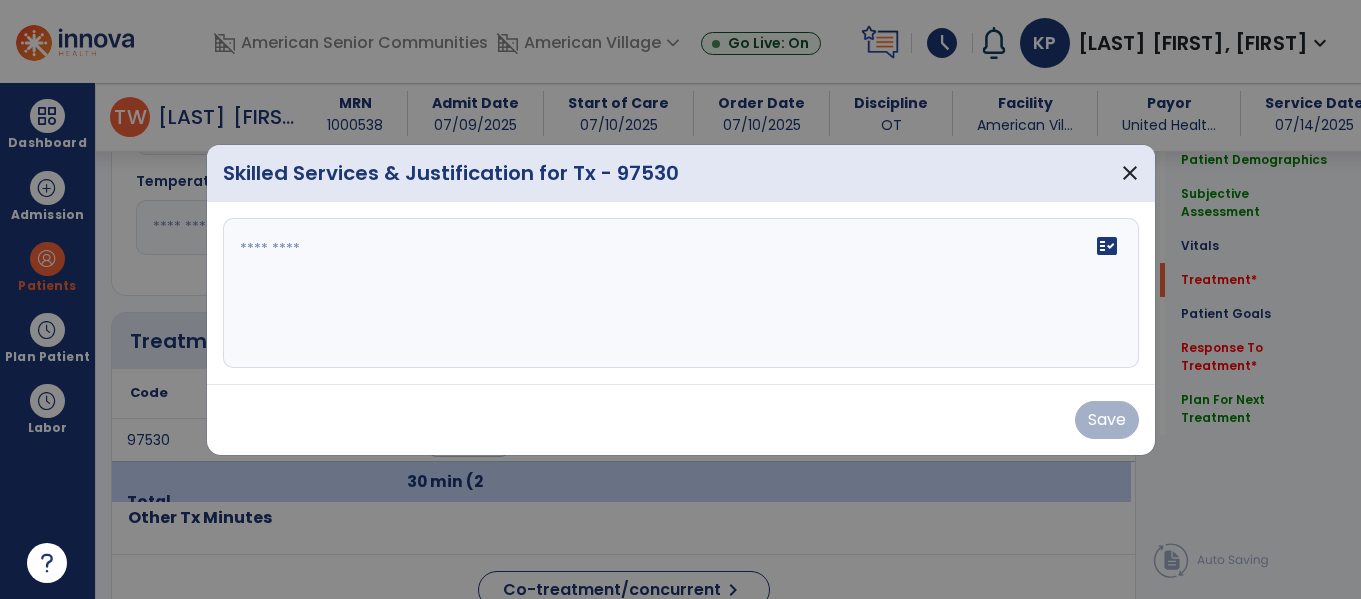 click on "fact_check" at bounding box center (681, 293) 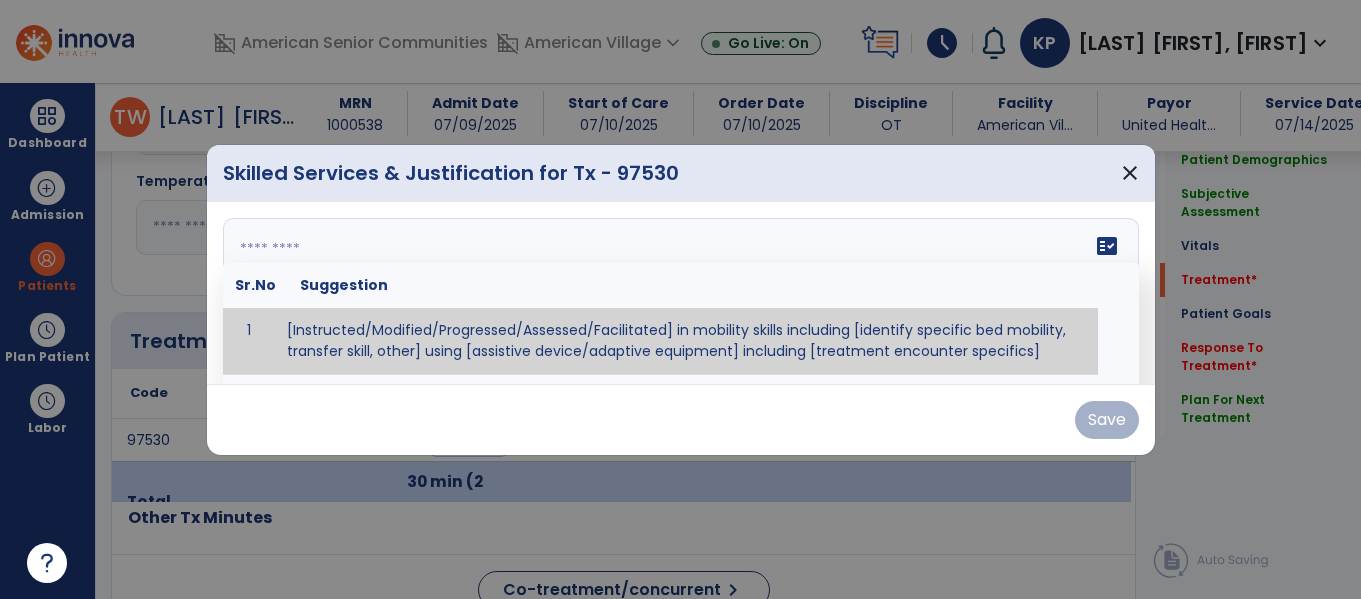 paste on "**********" 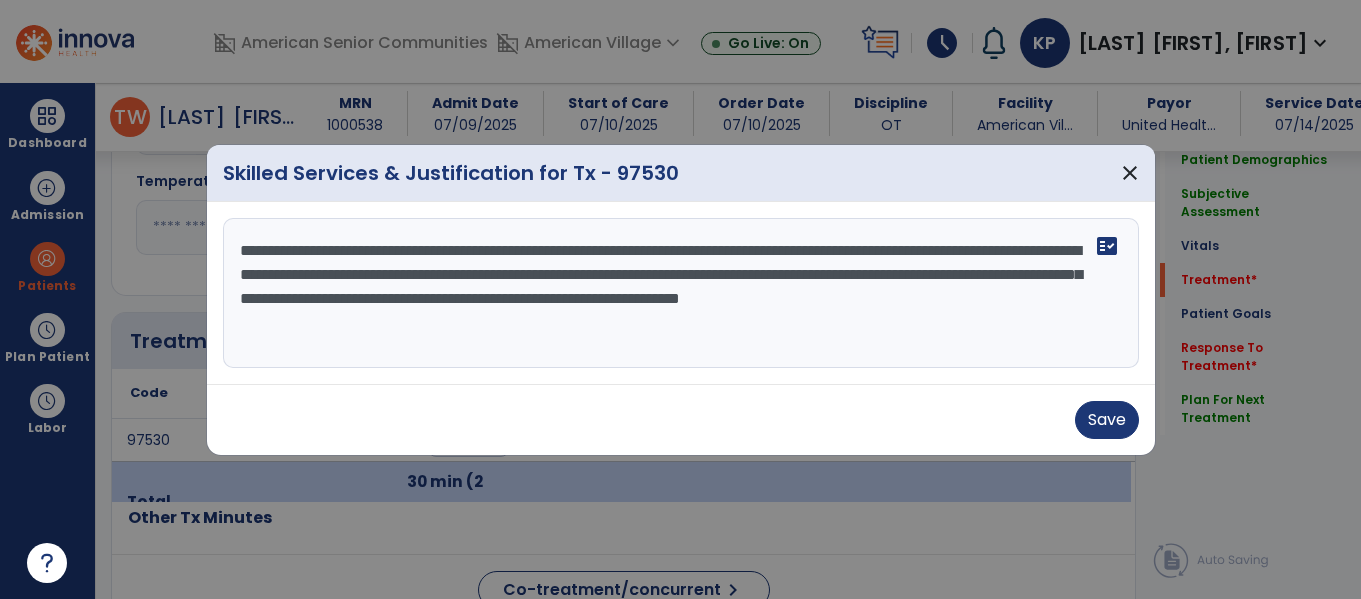 click on "**********" at bounding box center [681, 293] 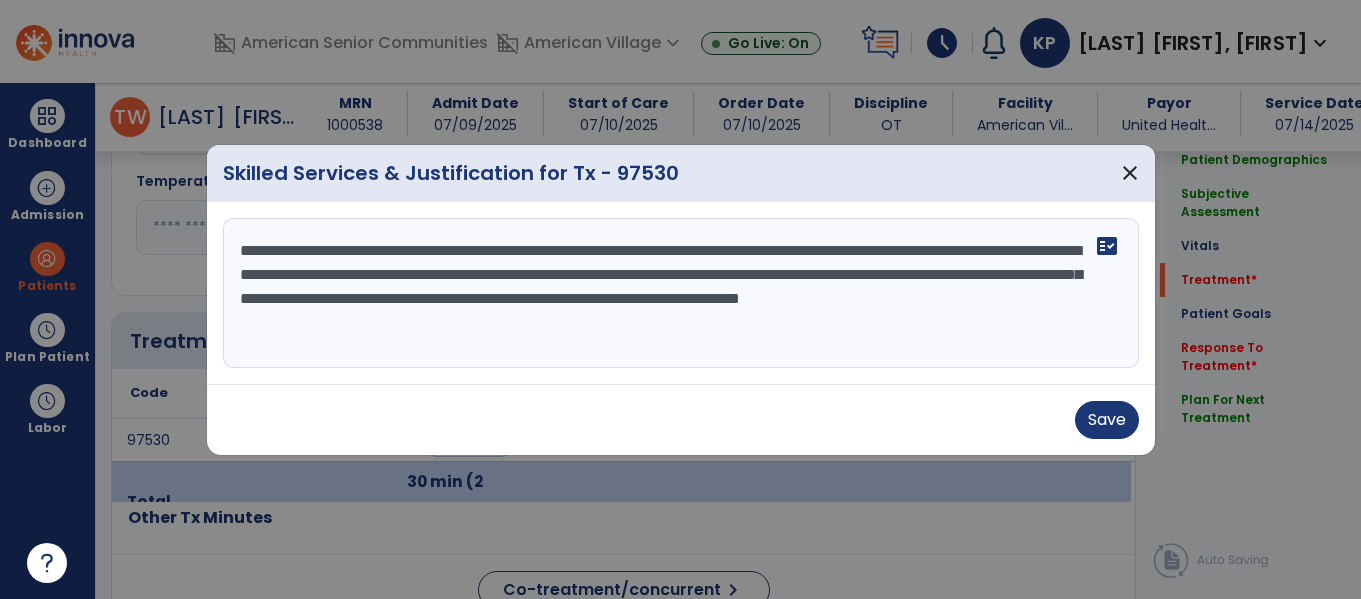 click on "**********" at bounding box center (681, 293) 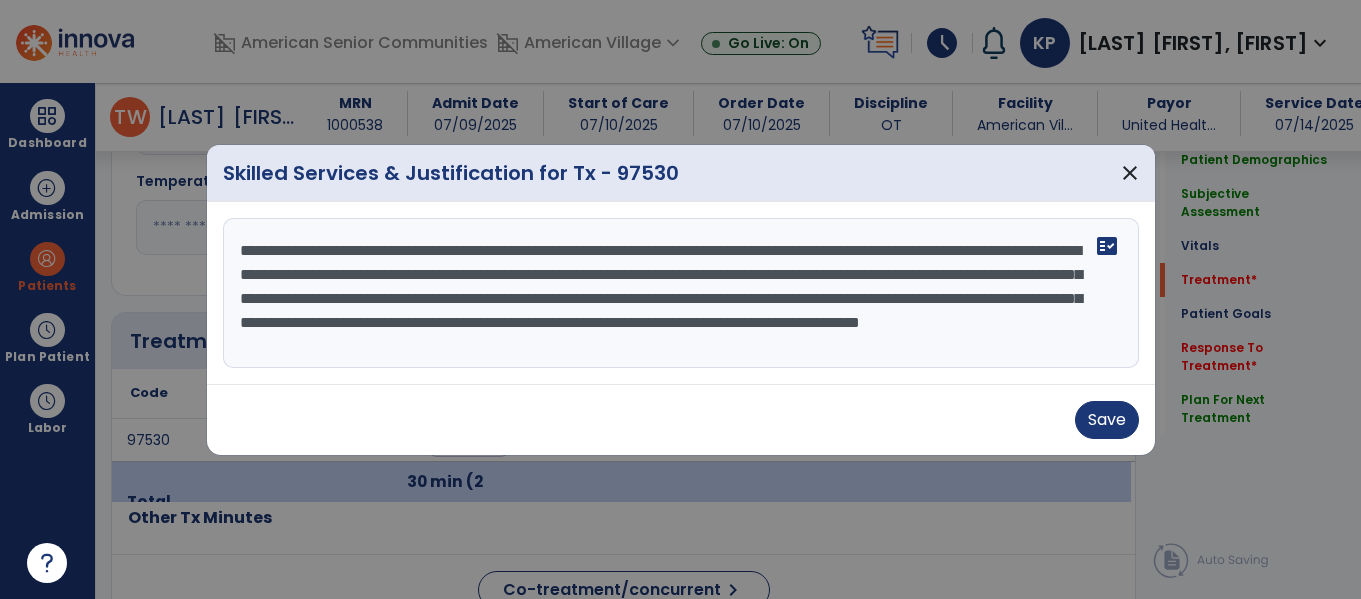 scroll, scrollTop: 16, scrollLeft: 0, axis: vertical 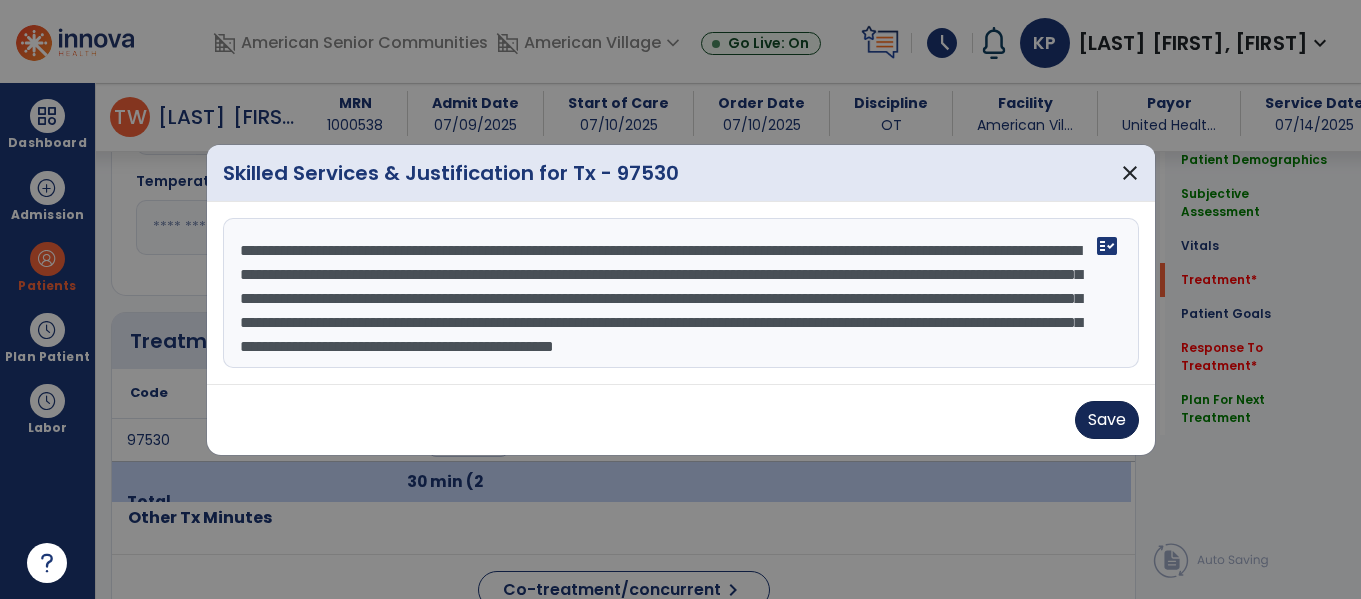 type on "**********" 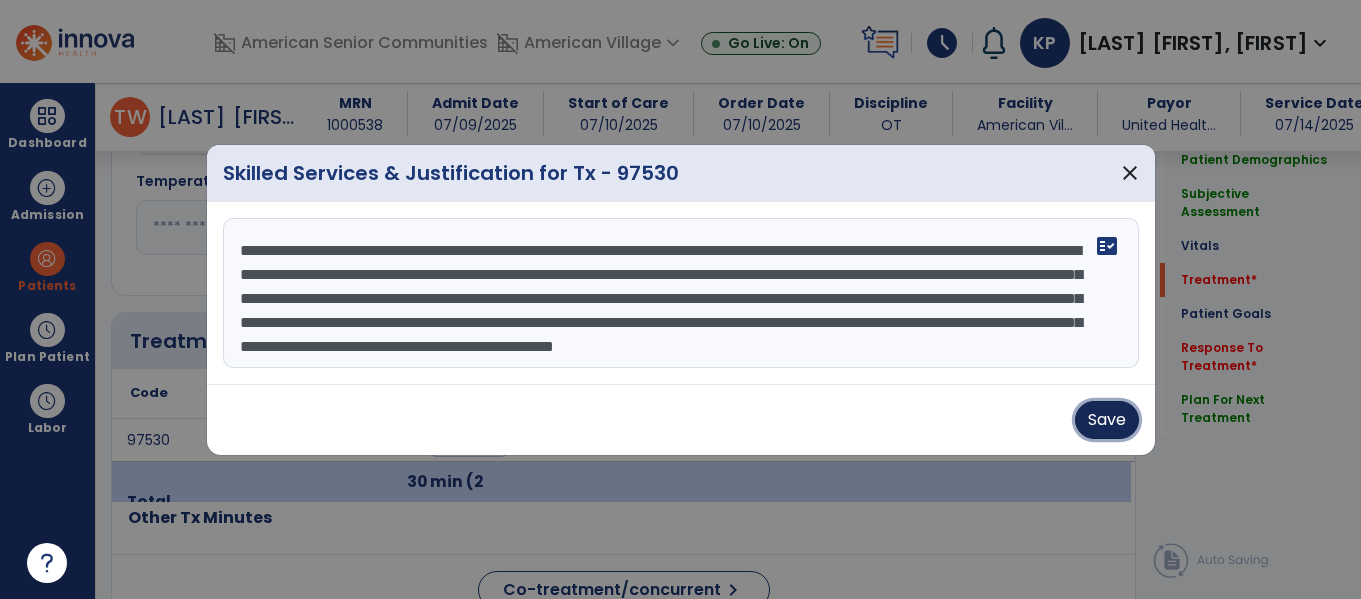 click on "Save" at bounding box center [1107, 420] 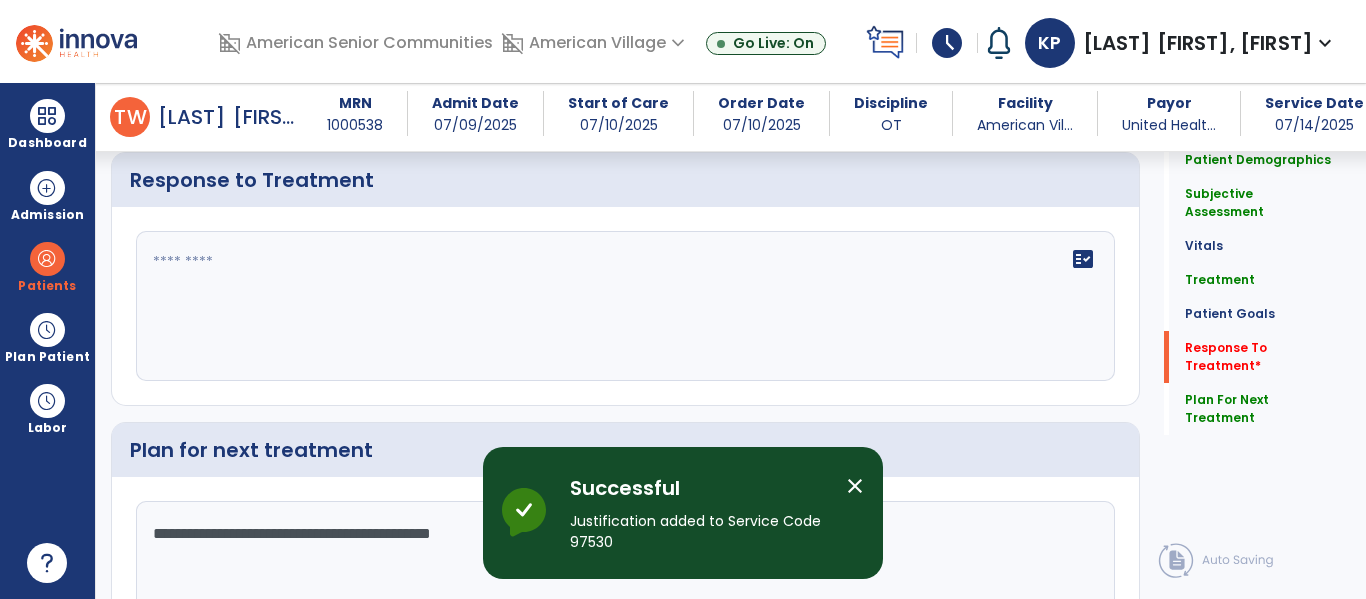 scroll, scrollTop: 2643, scrollLeft: 0, axis: vertical 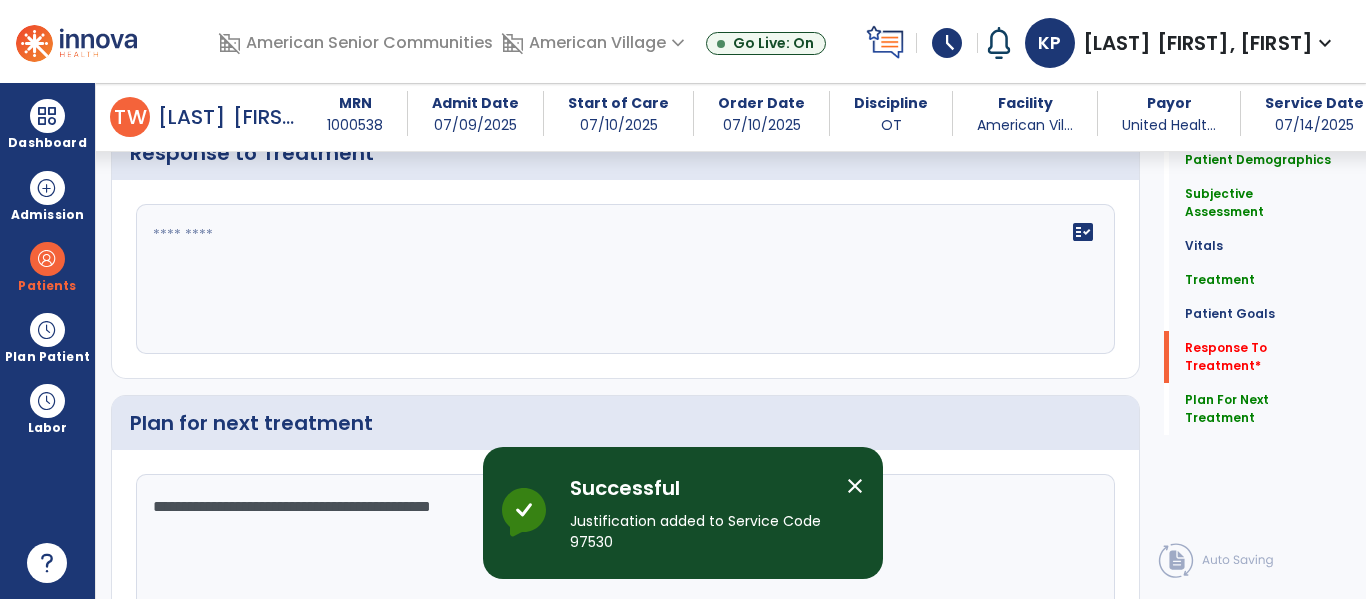 click 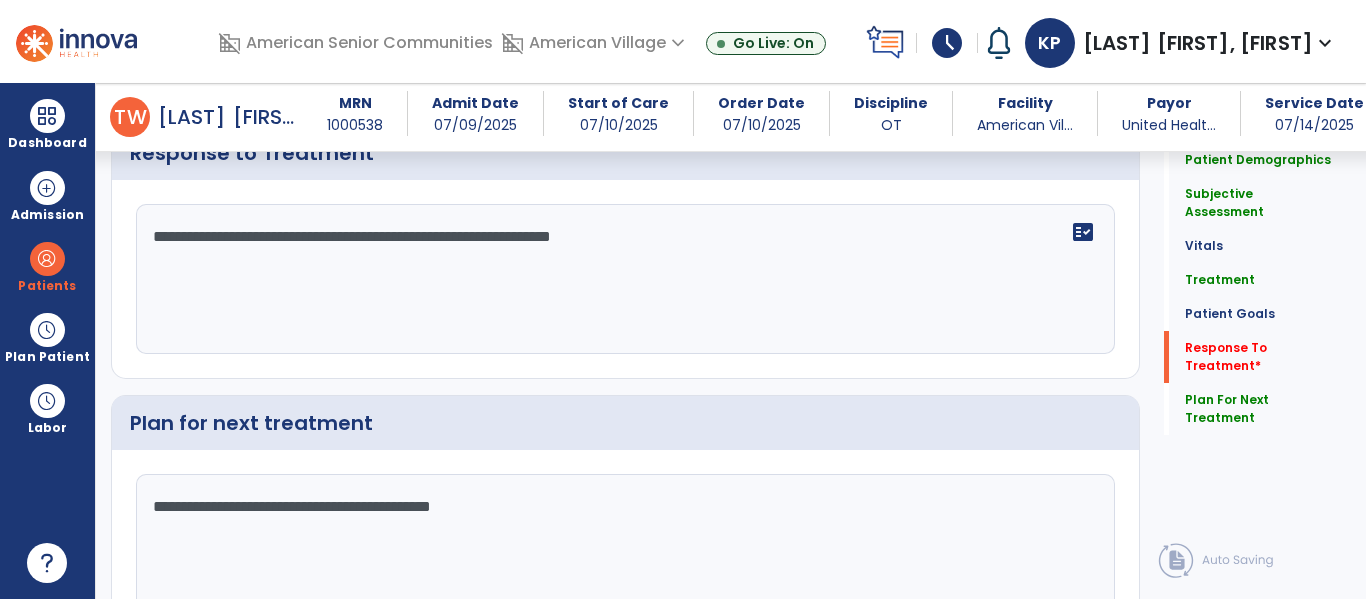 type on "**********" 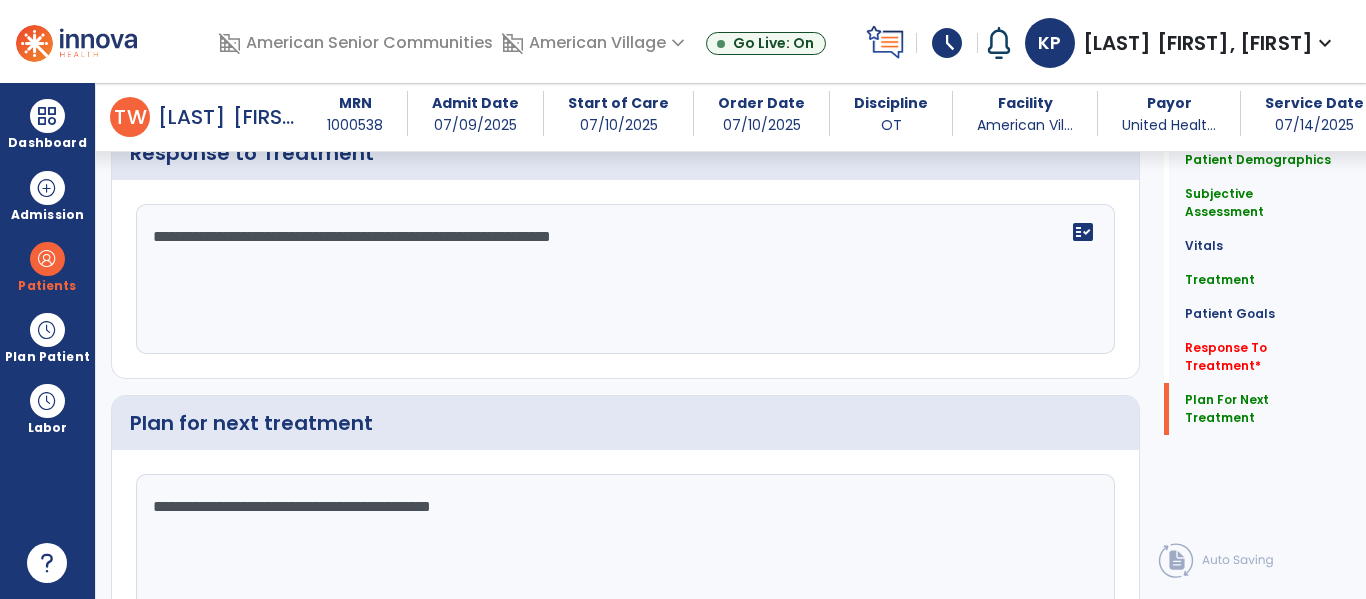 scroll, scrollTop: 2738, scrollLeft: 0, axis: vertical 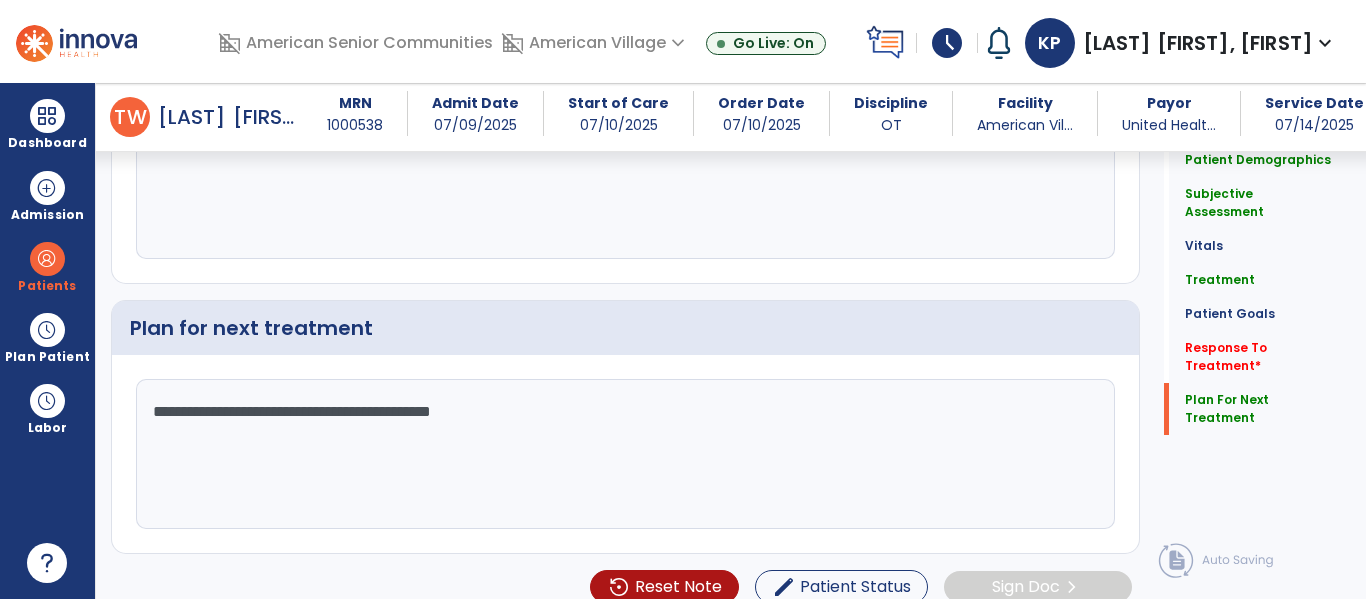 click on "**********" 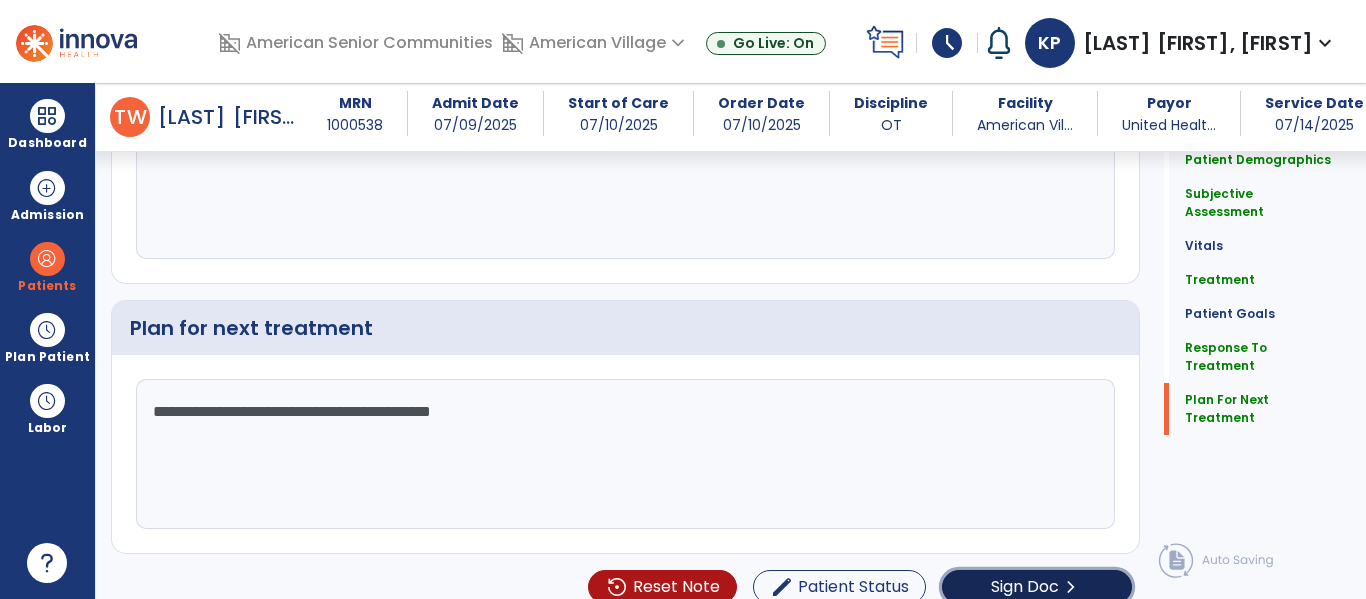 click on "Sign Doc  chevron_right" 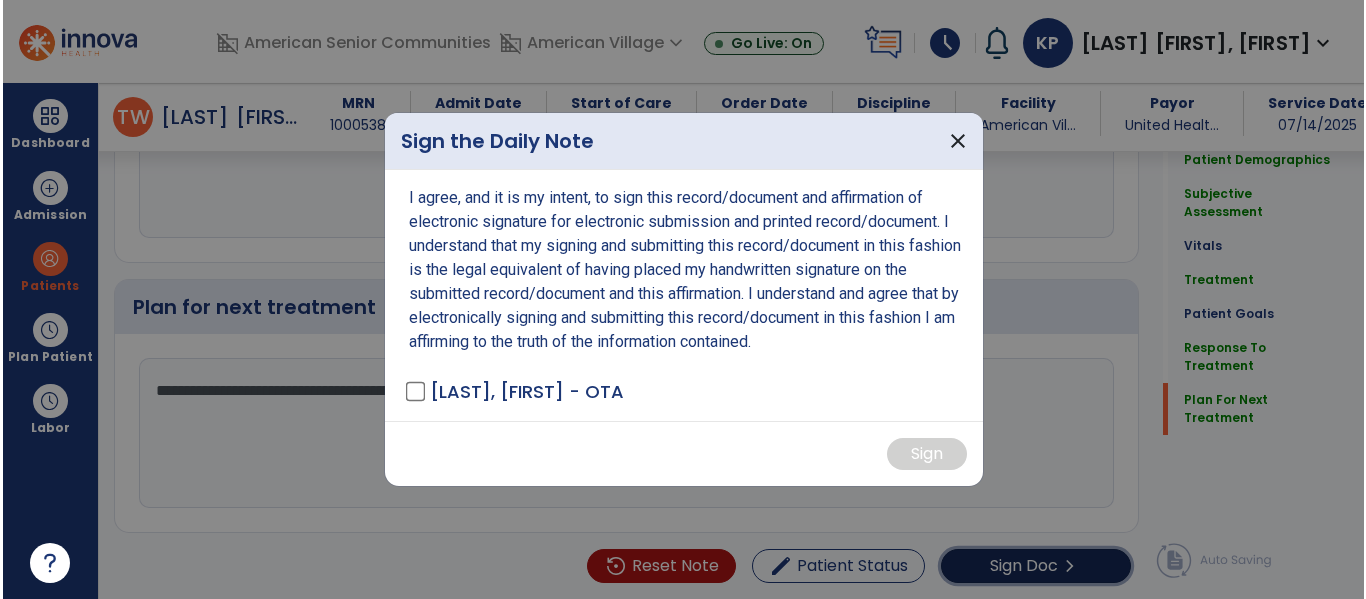 scroll, scrollTop: 2759, scrollLeft: 0, axis: vertical 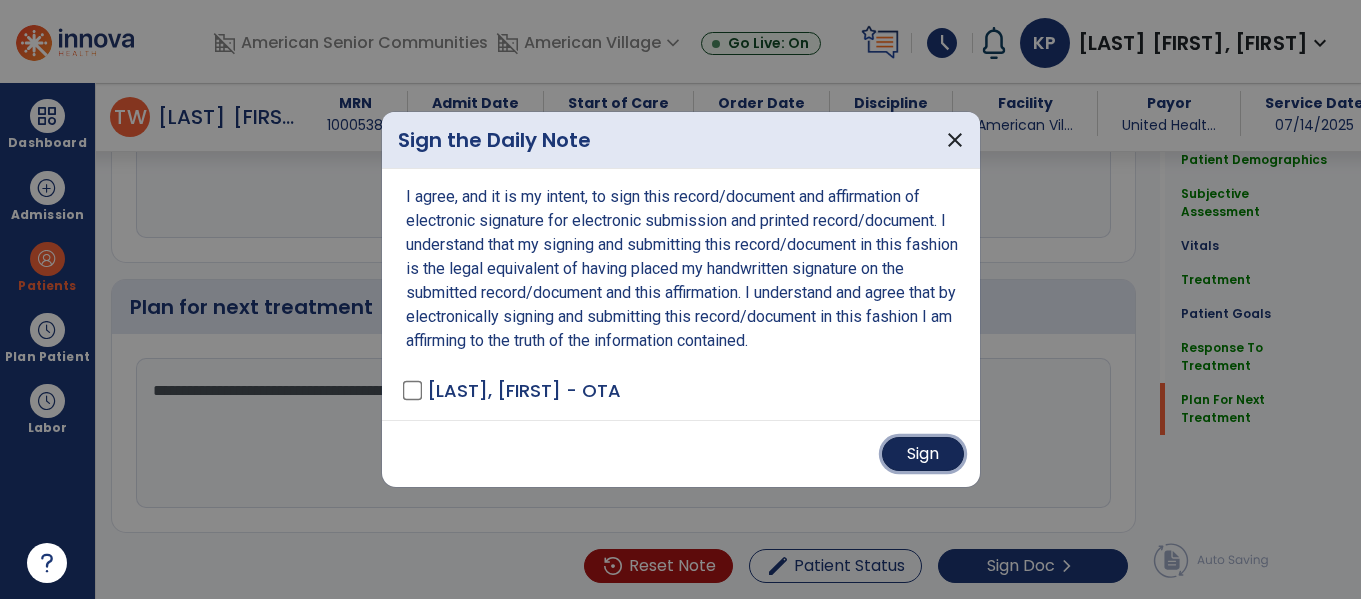 click on "Sign" at bounding box center [923, 454] 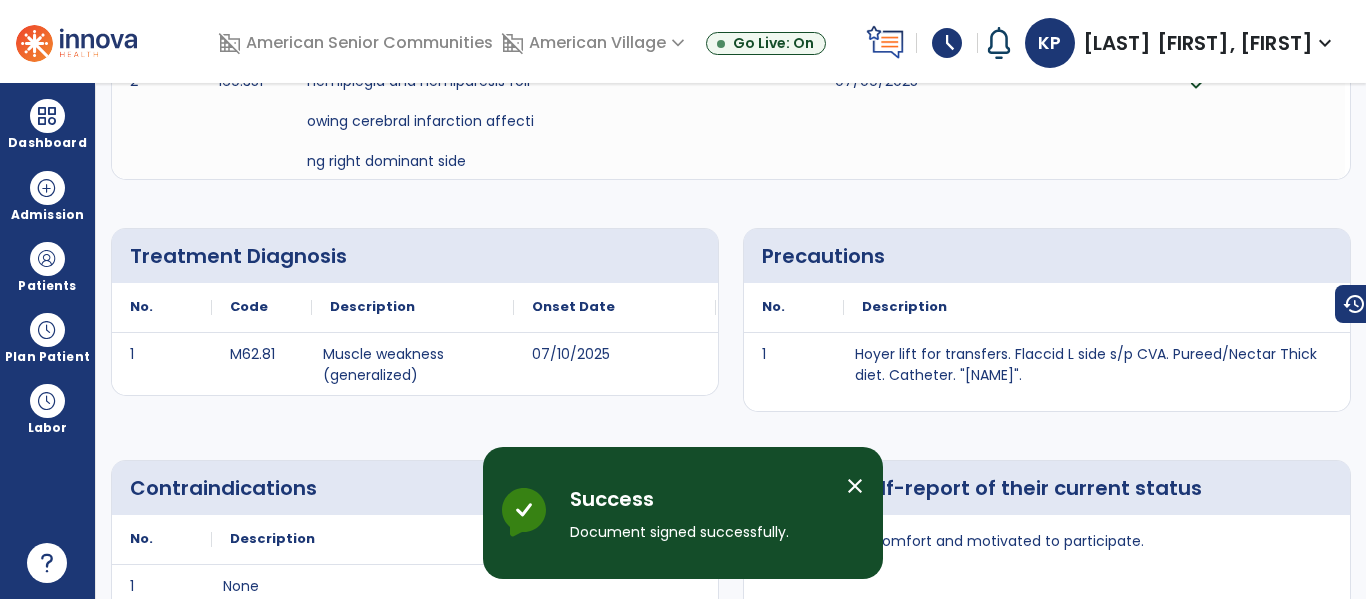 scroll, scrollTop: 0, scrollLeft: 0, axis: both 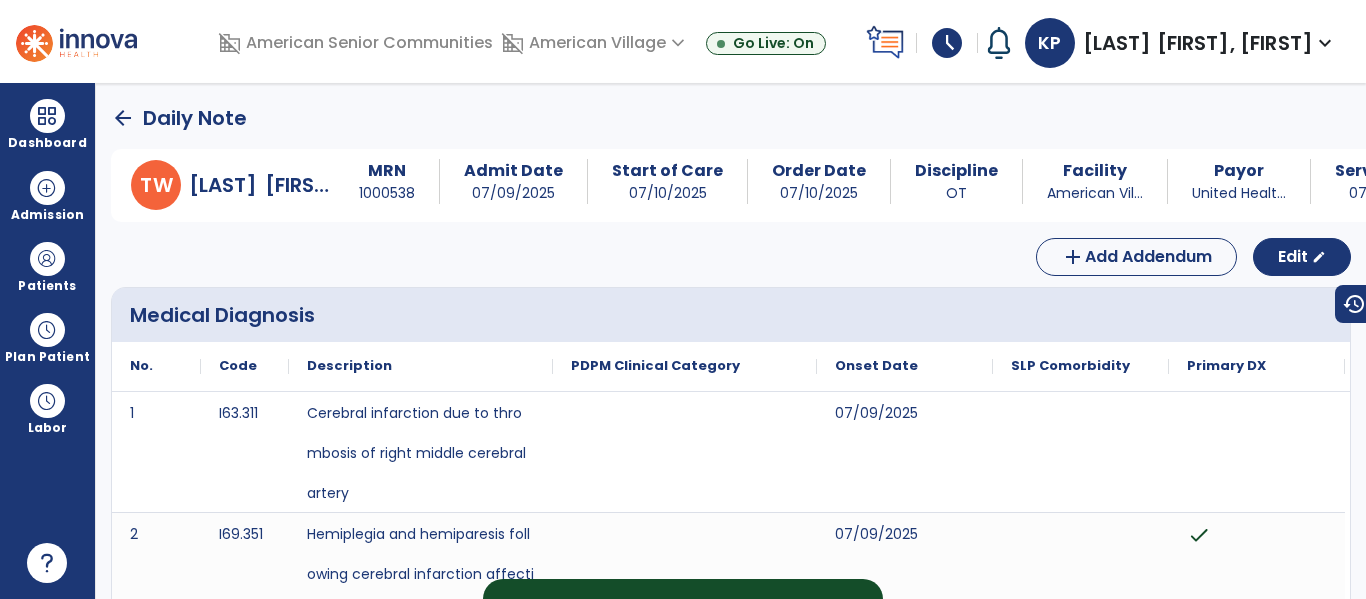 click on "arrow_back" 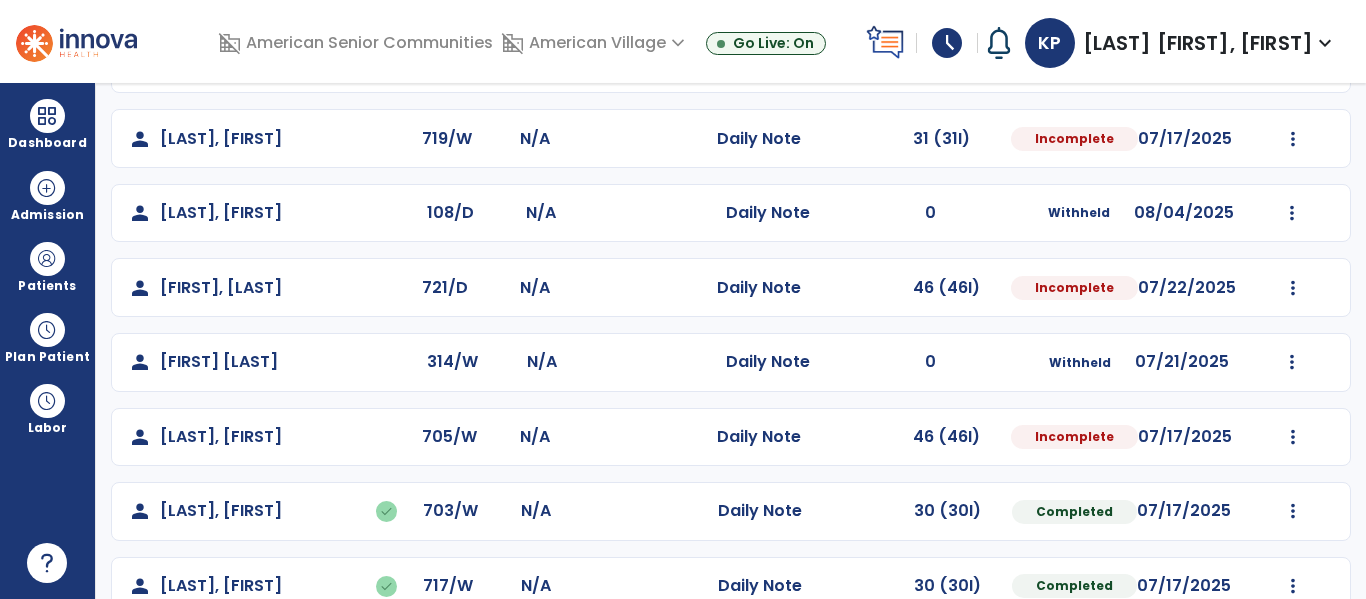 scroll, scrollTop: 261, scrollLeft: 0, axis: vertical 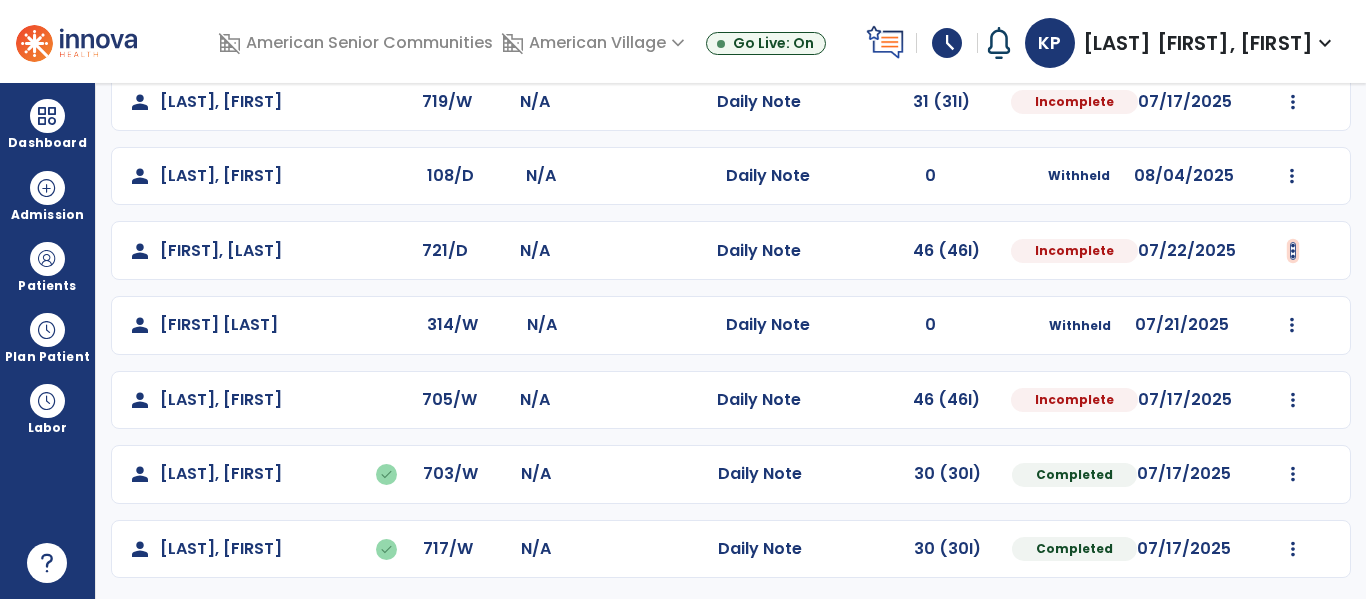 click at bounding box center [1292, 27] 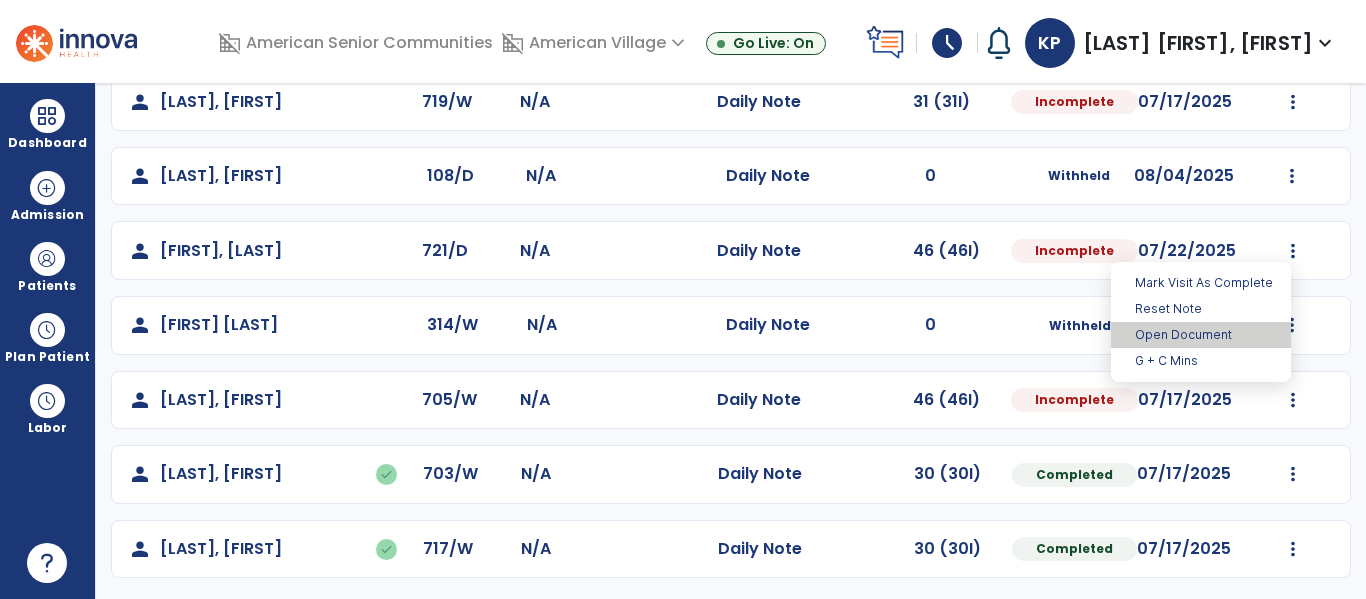 click on "Open Document" at bounding box center [1201, 335] 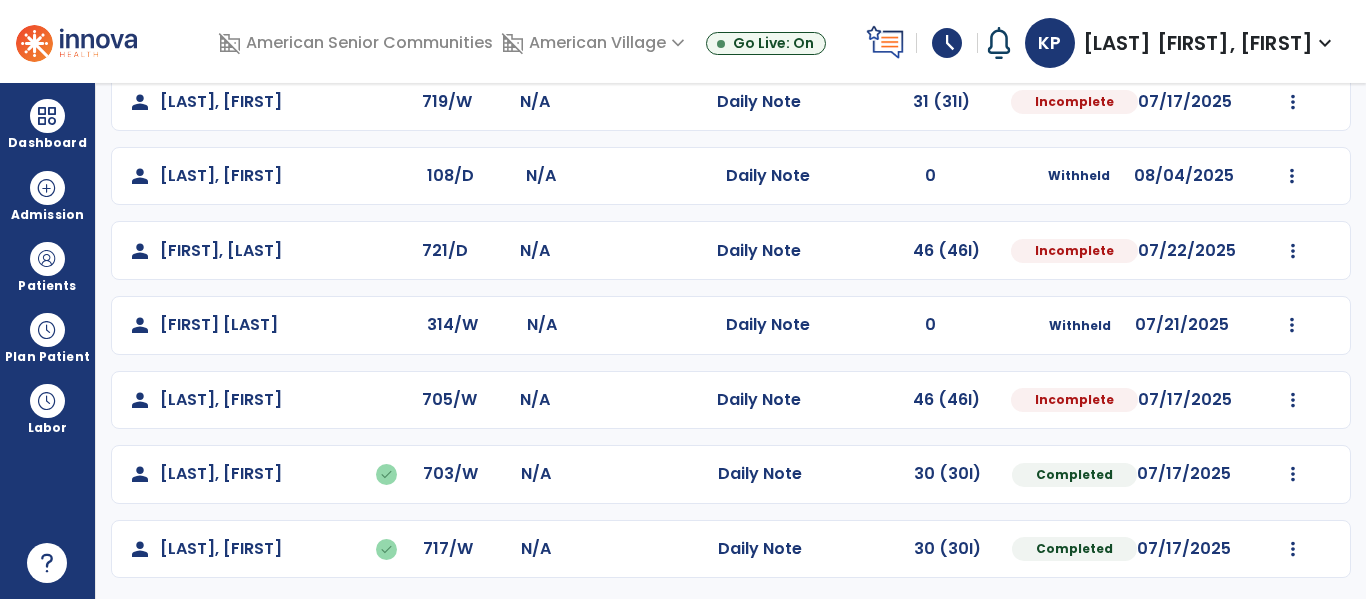 select on "*" 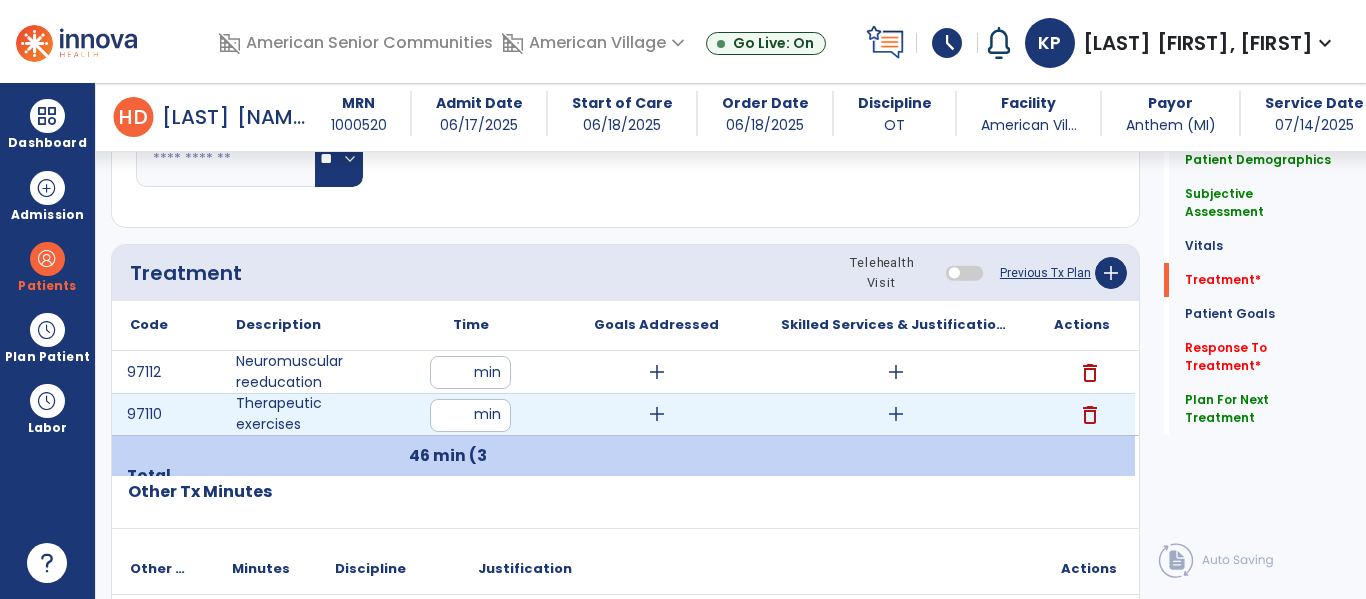 scroll, scrollTop: 1087, scrollLeft: 0, axis: vertical 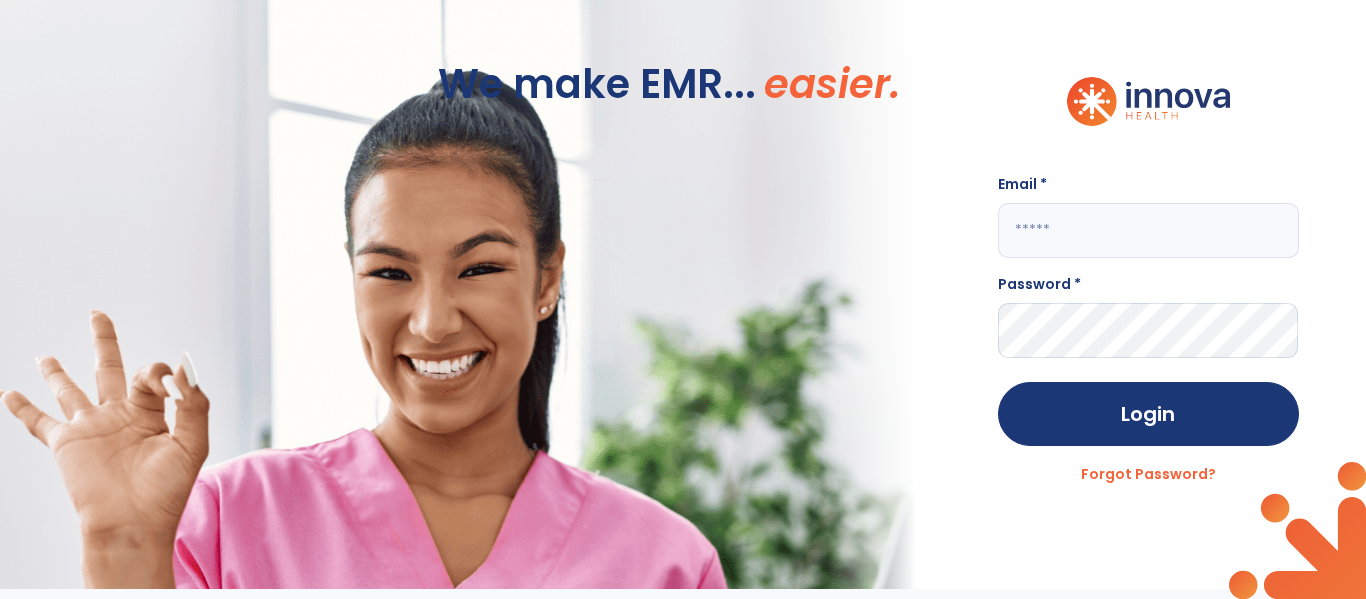 click 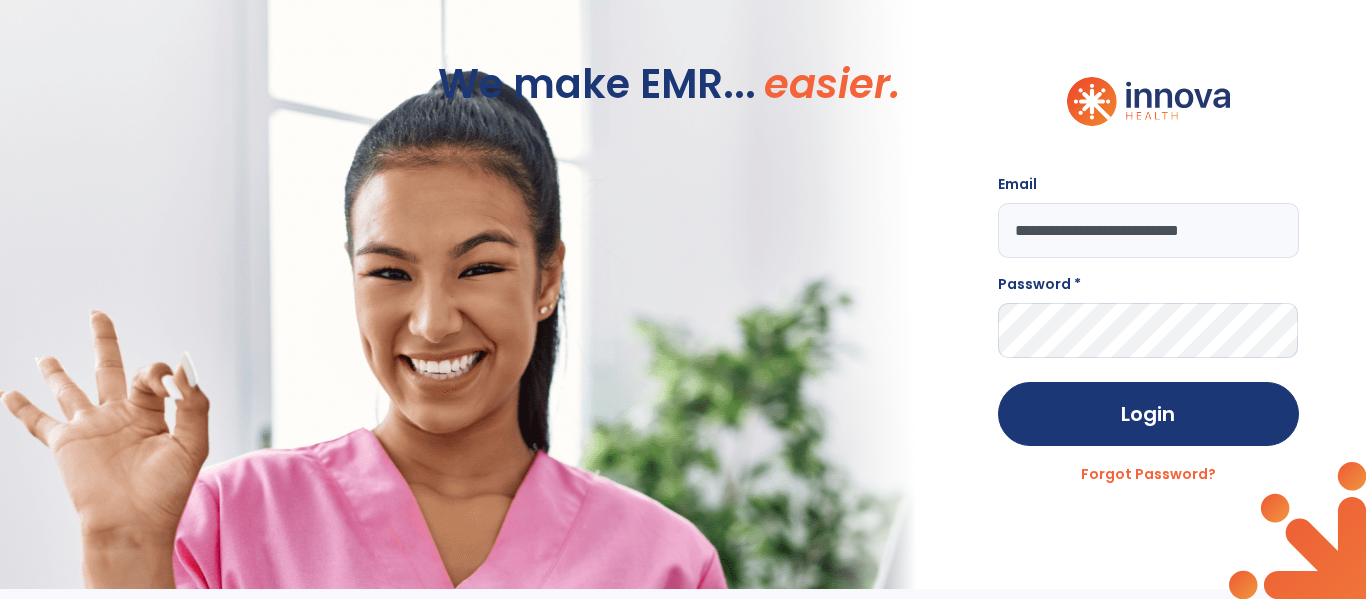 type on "**********" 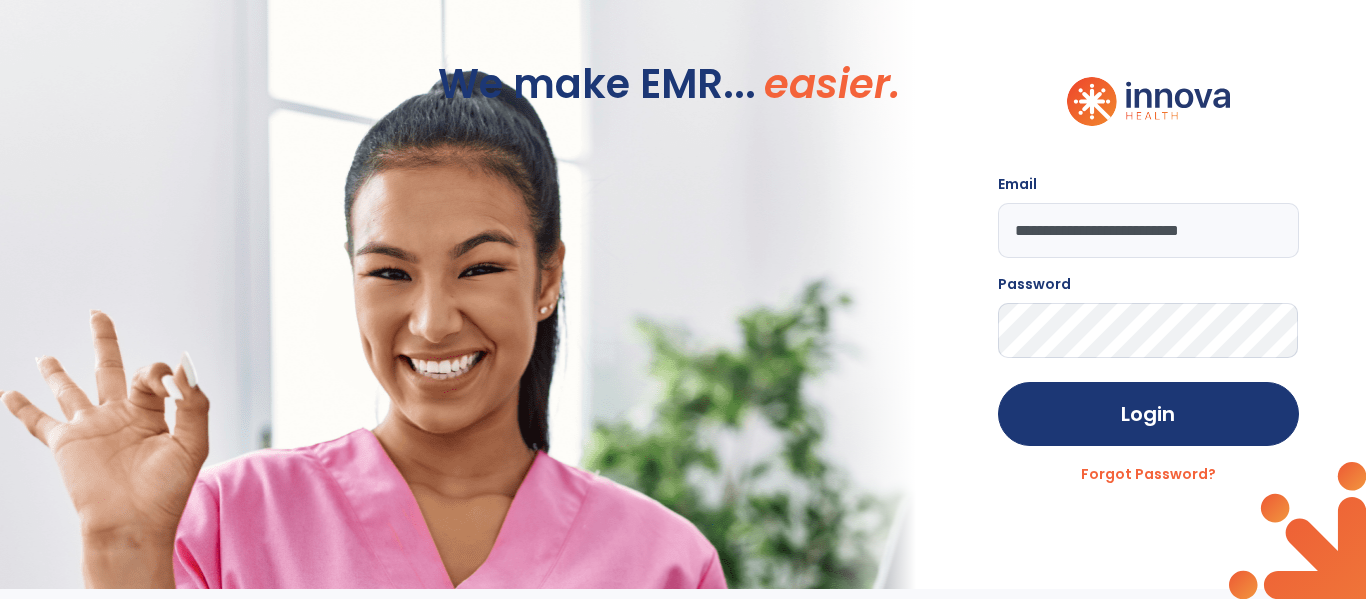 click on "Login" 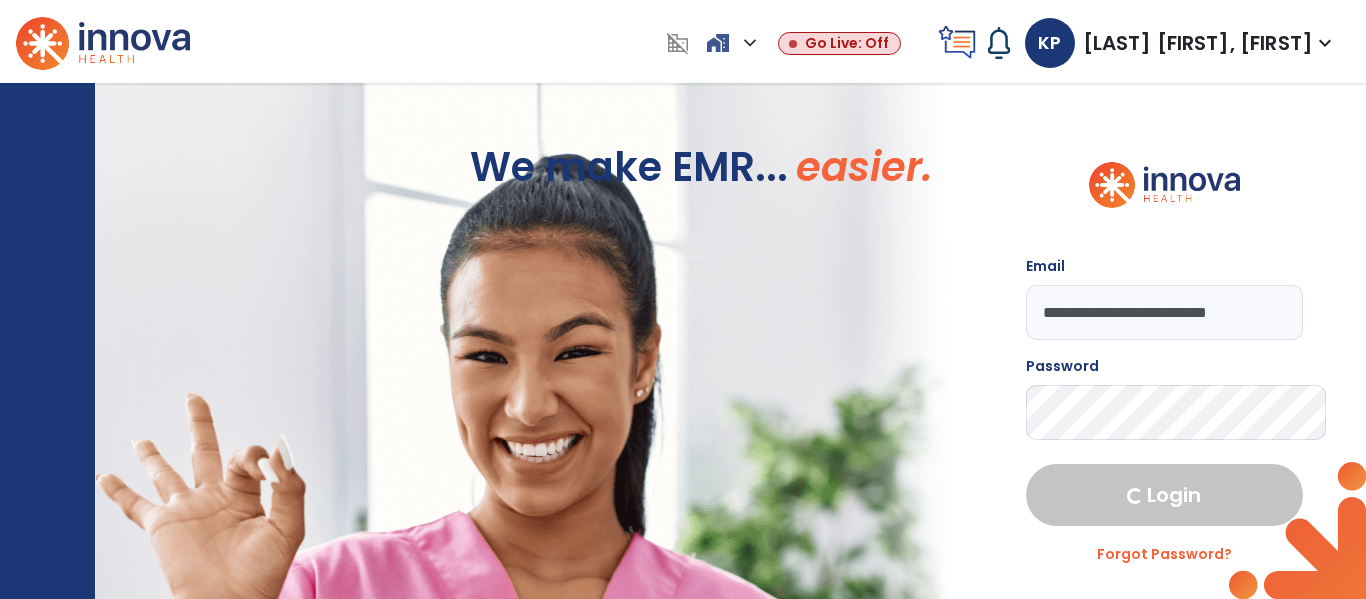 select on "****" 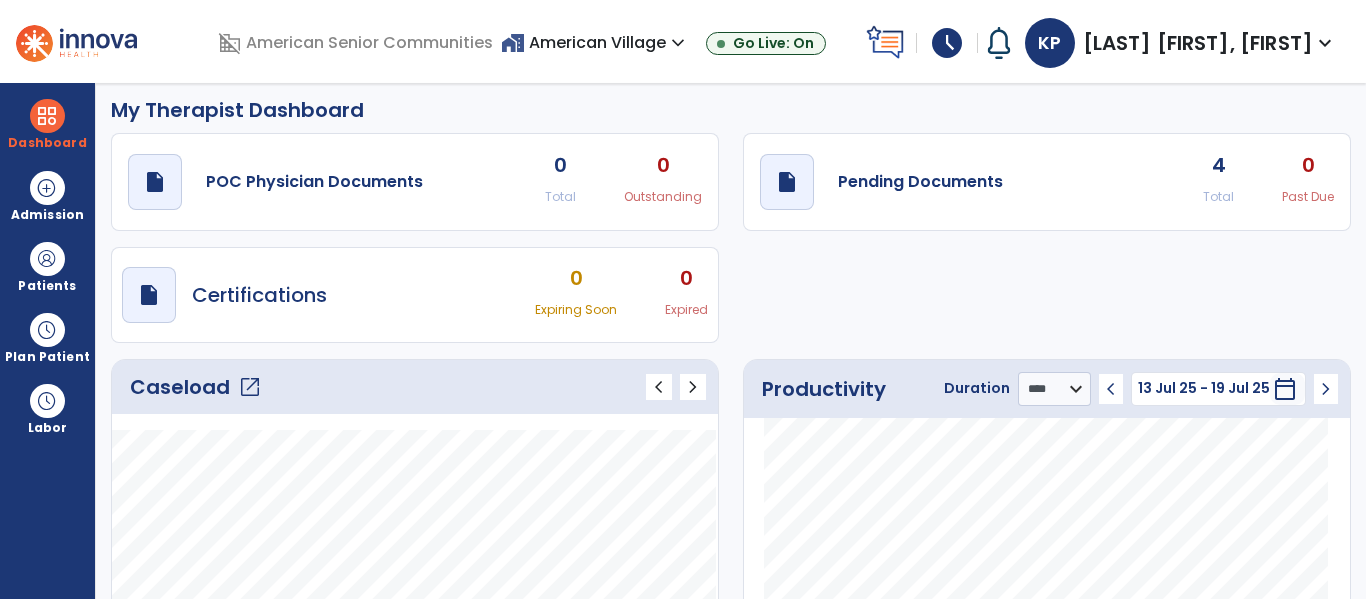scroll, scrollTop: 0, scrollLeft: 0, axis: both 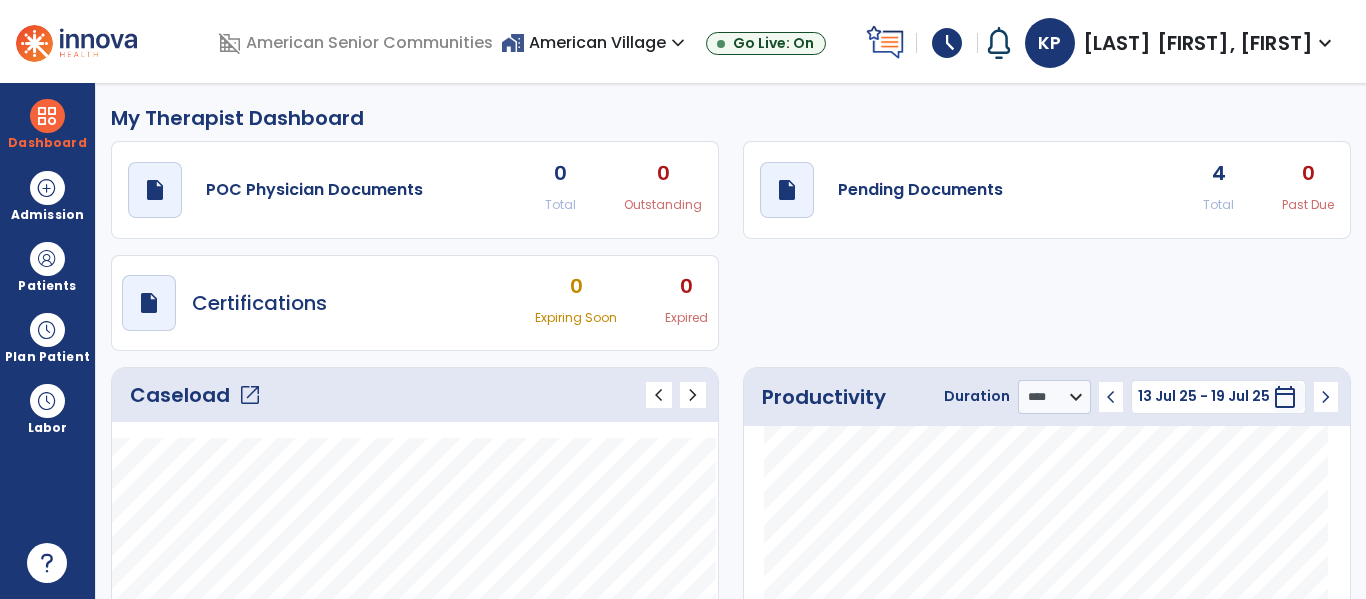 click on "open_in_new" 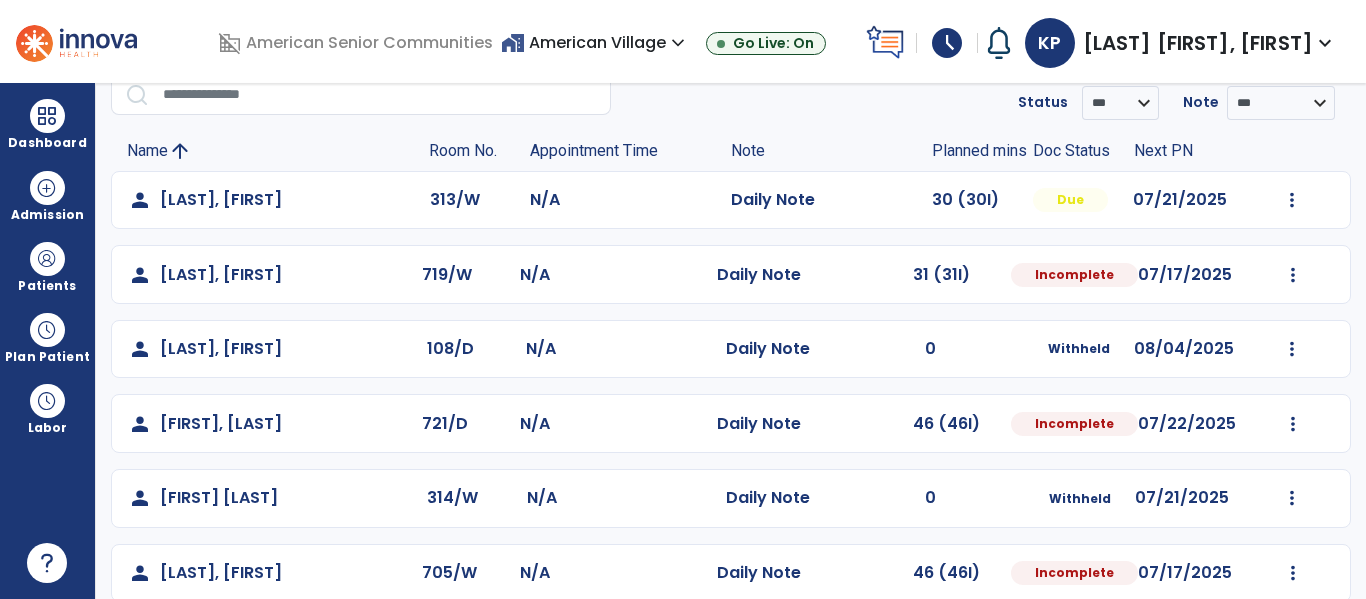 scroll, scrollTop: 84, scrollLeft: 0, axis: vertical 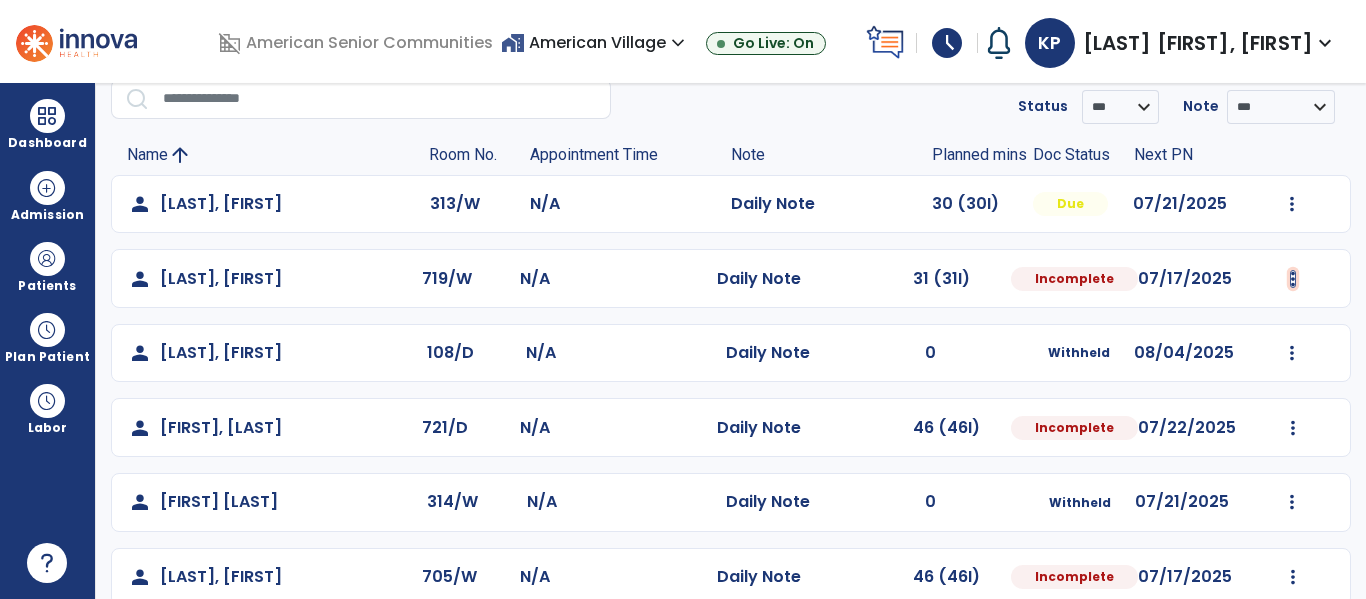 click at bounding box center (1292, 204) 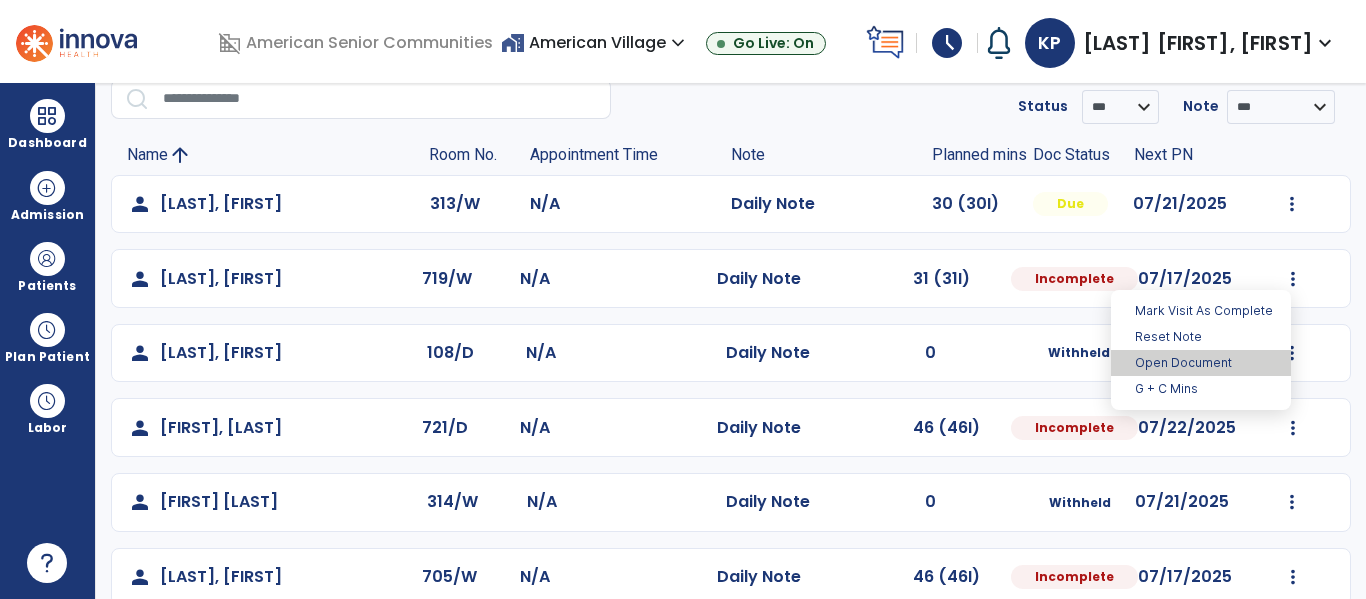 click on "Open Document" at bounding box center [1201, 363] 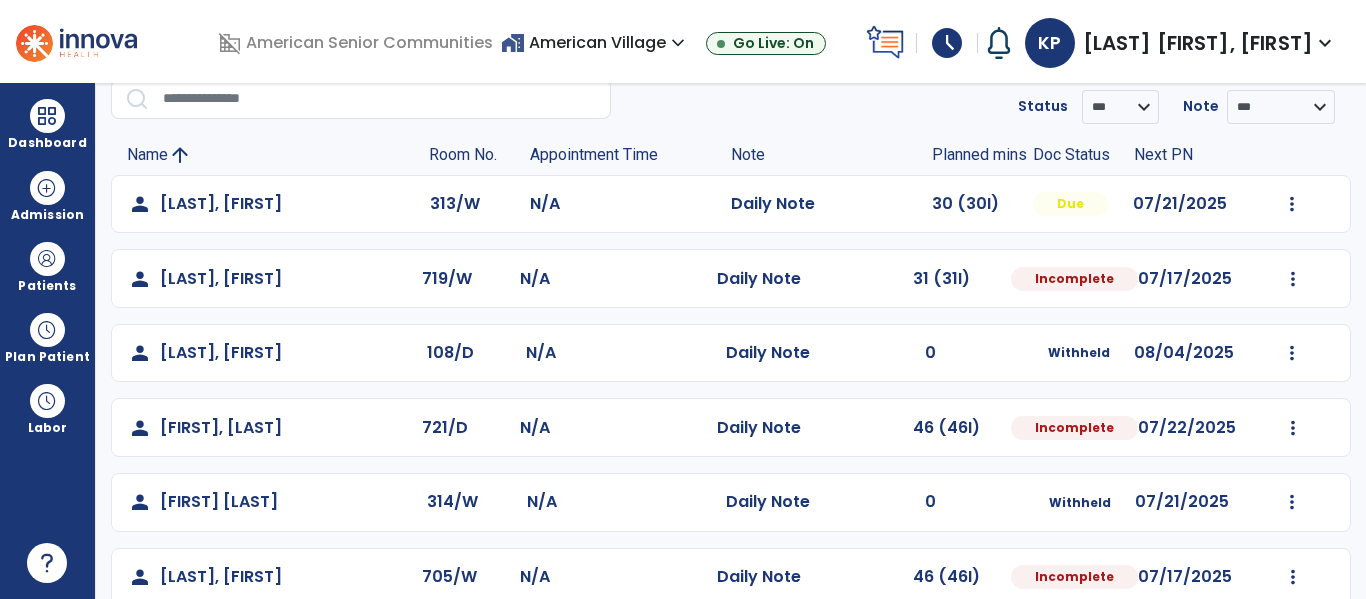 select on "*" 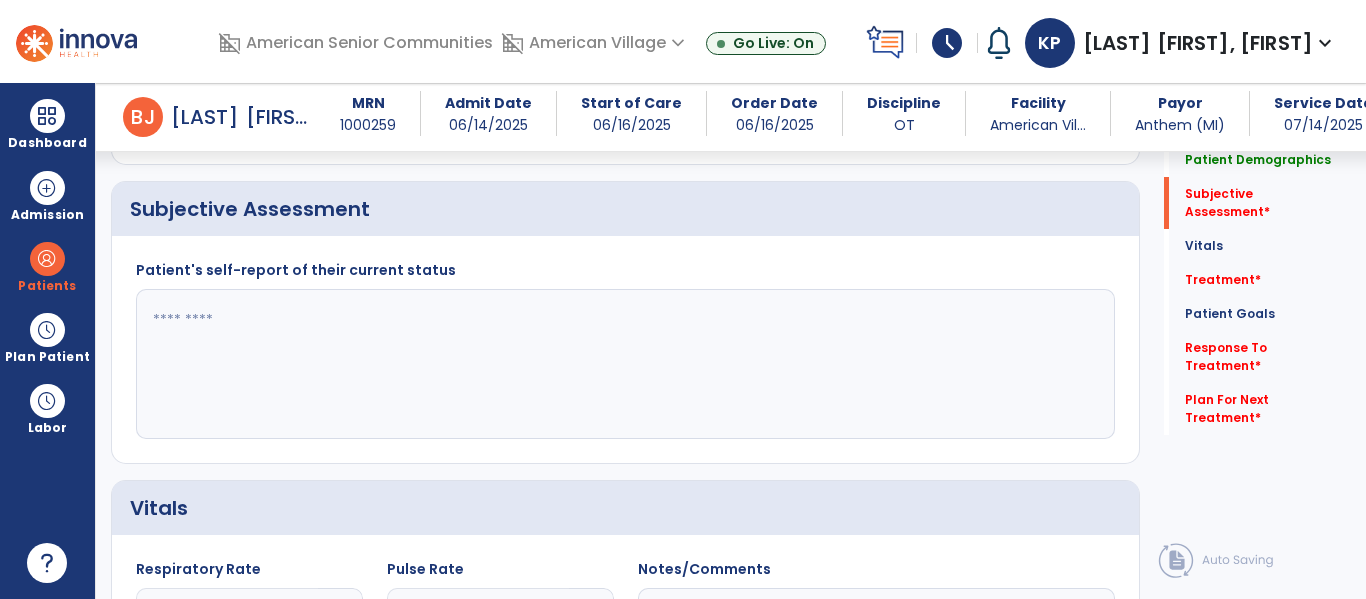 scroll, scrollTop: 498, scrollLeft: 0, axis: vertical 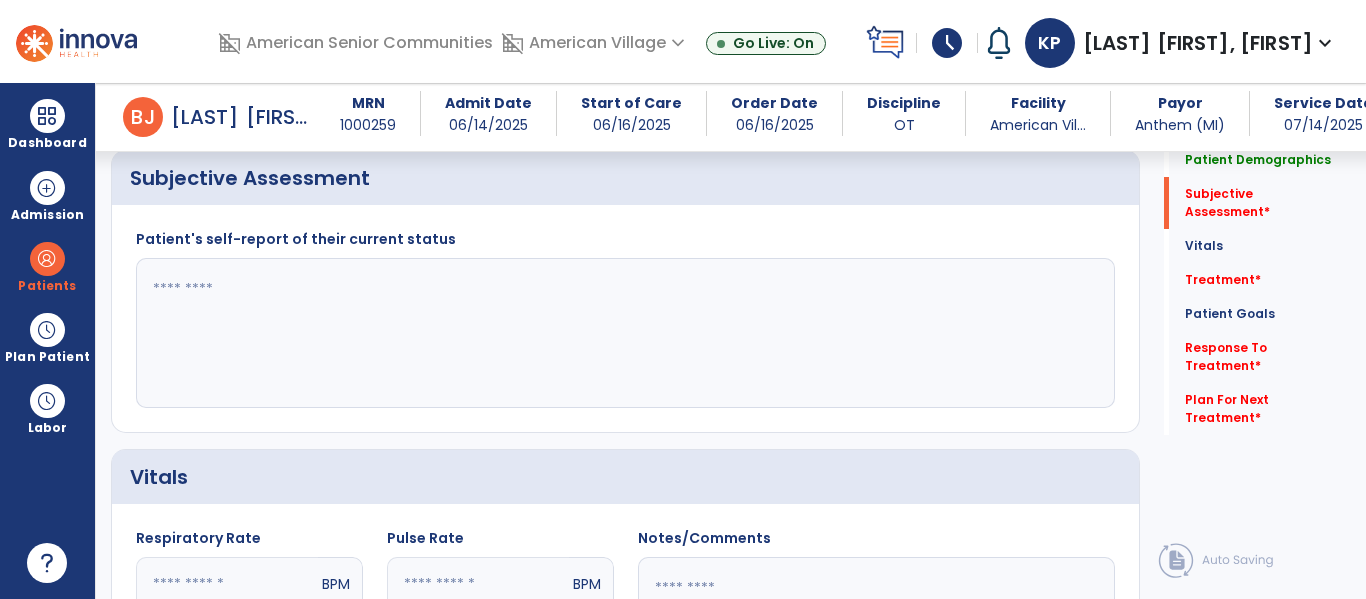 click 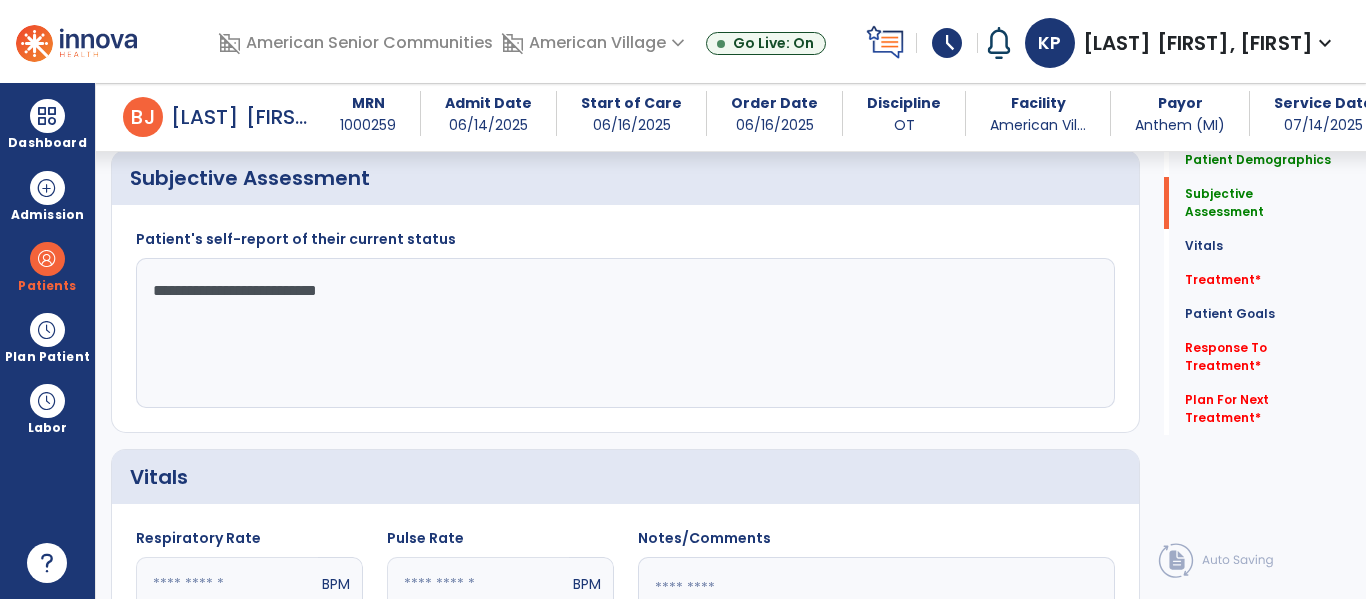 click on "**********" 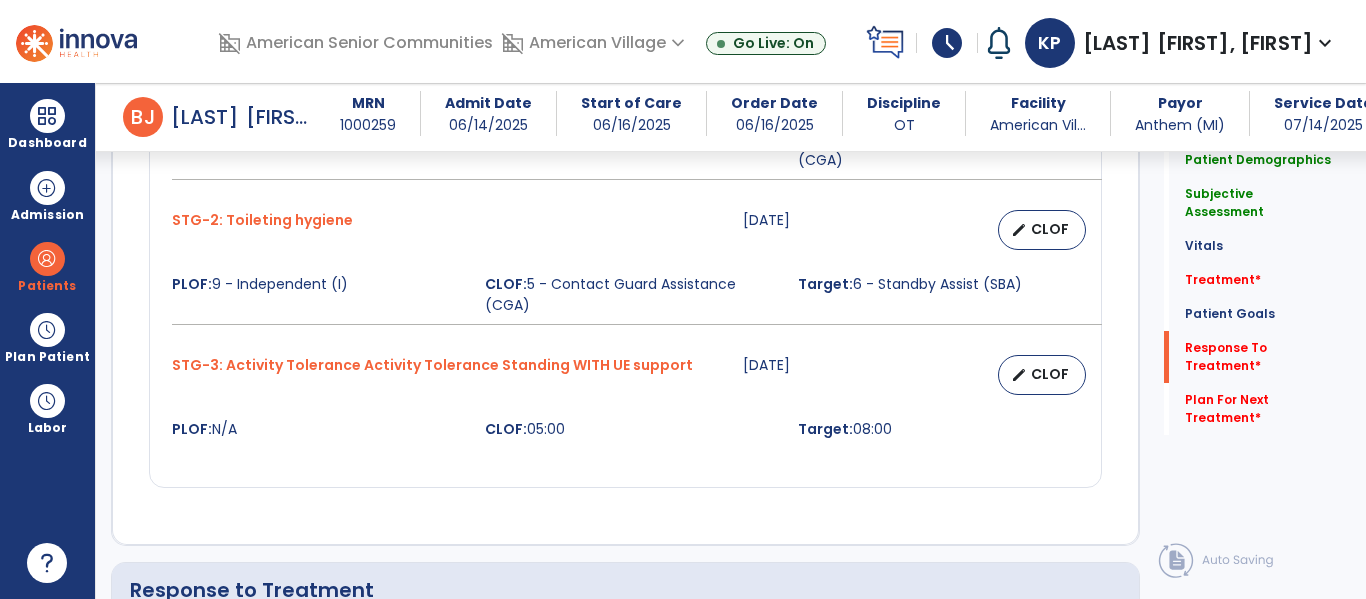scroll, scrollTop: 2760, scrollLeft: 0, axis: vertical 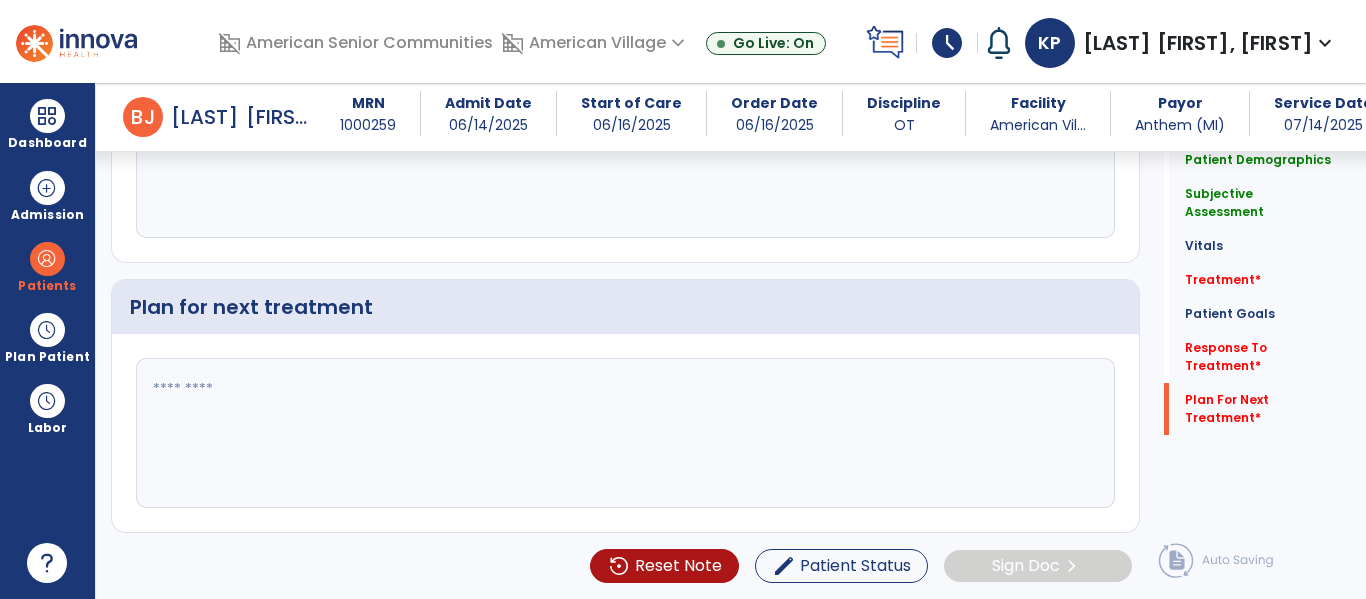 type on "**********" 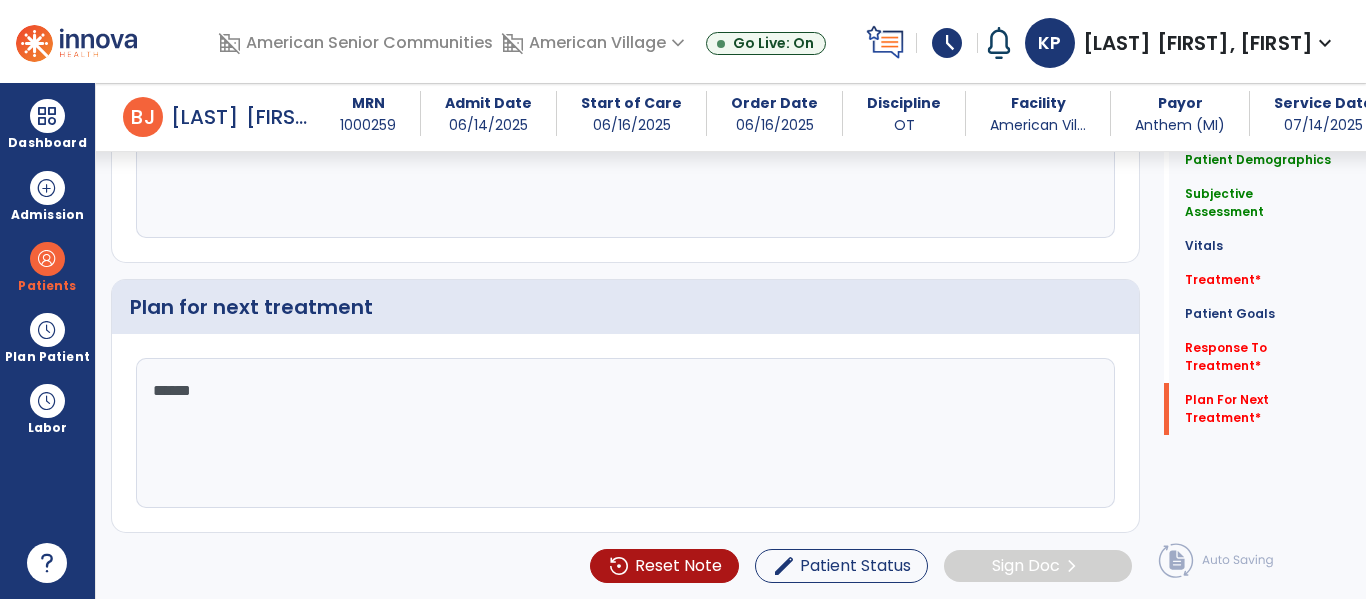 type on "*******" 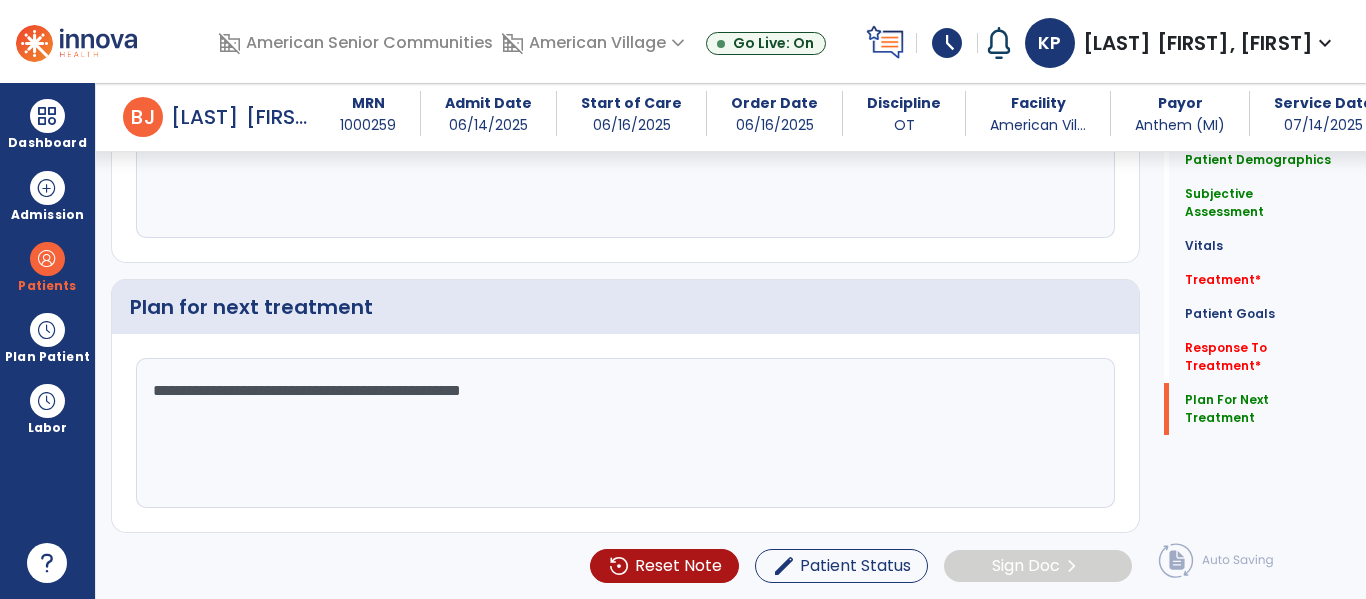 click on "**********" 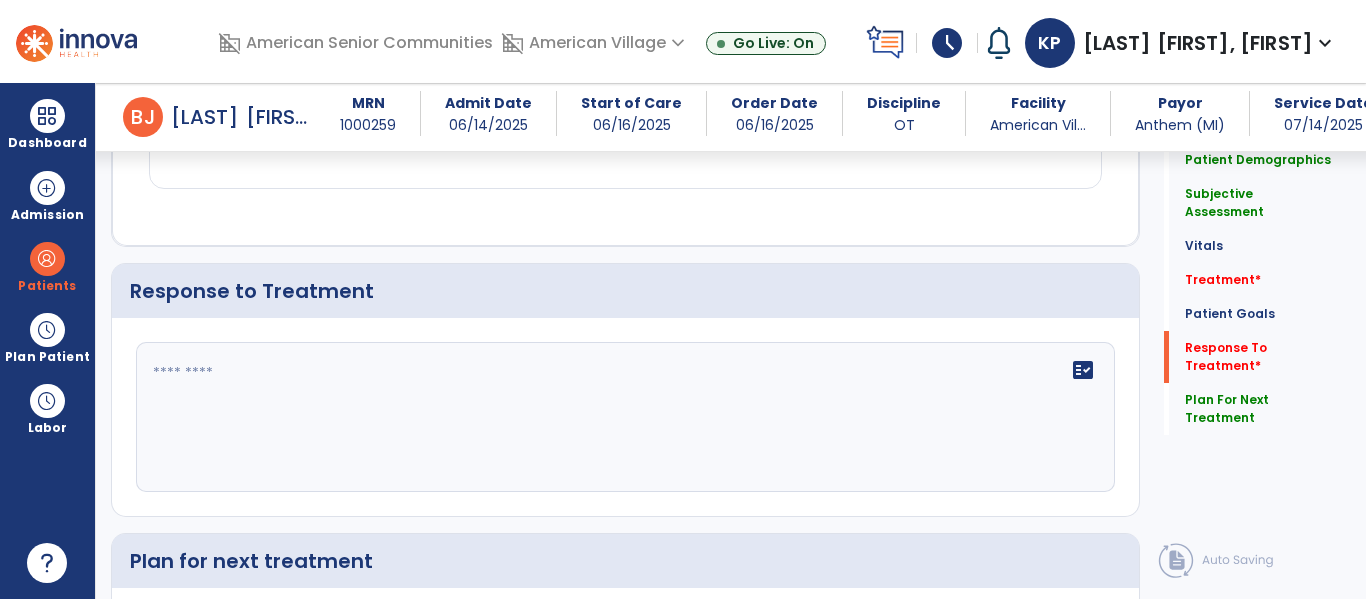 scroll, scrollTop: 2502, scrollLeft: 0, axis: vertical 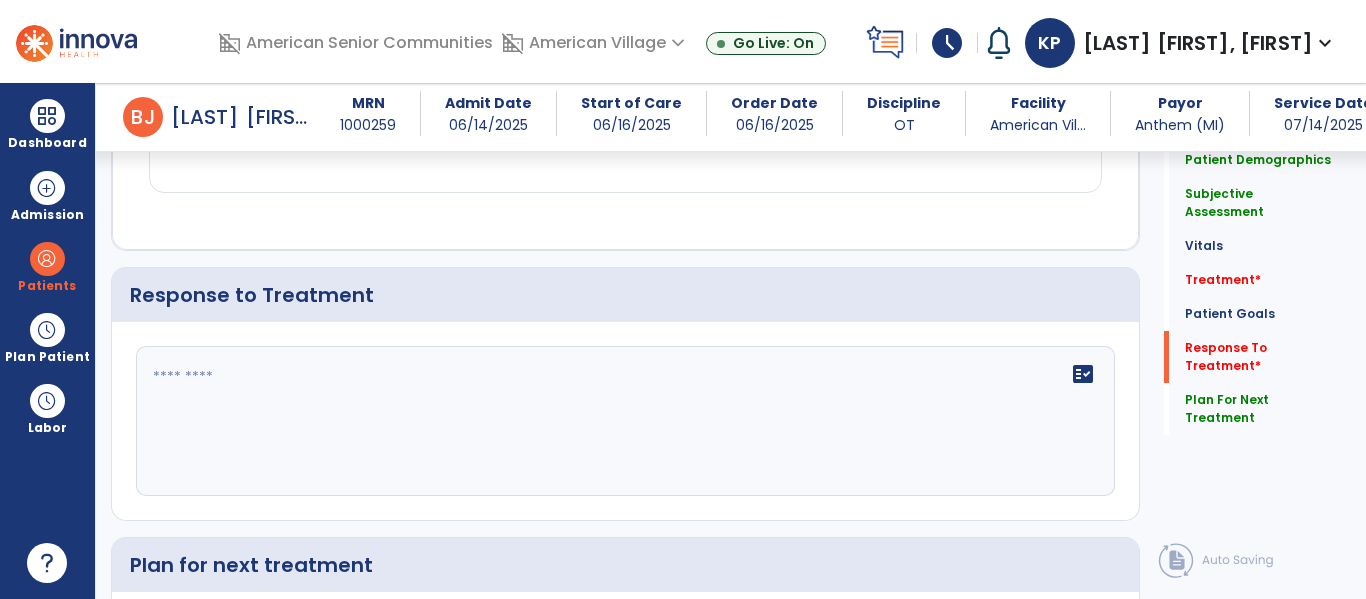 type on "**********" 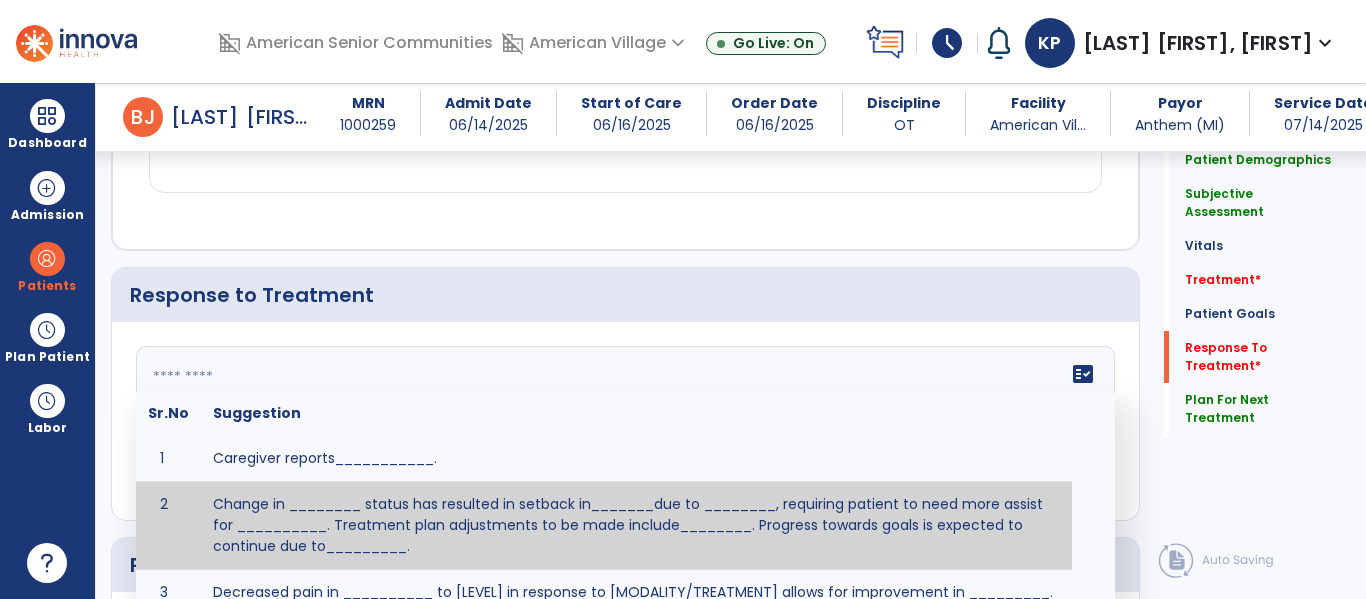 scroll, scrollTop: 989, scrollLeft: 0, axis: vertical 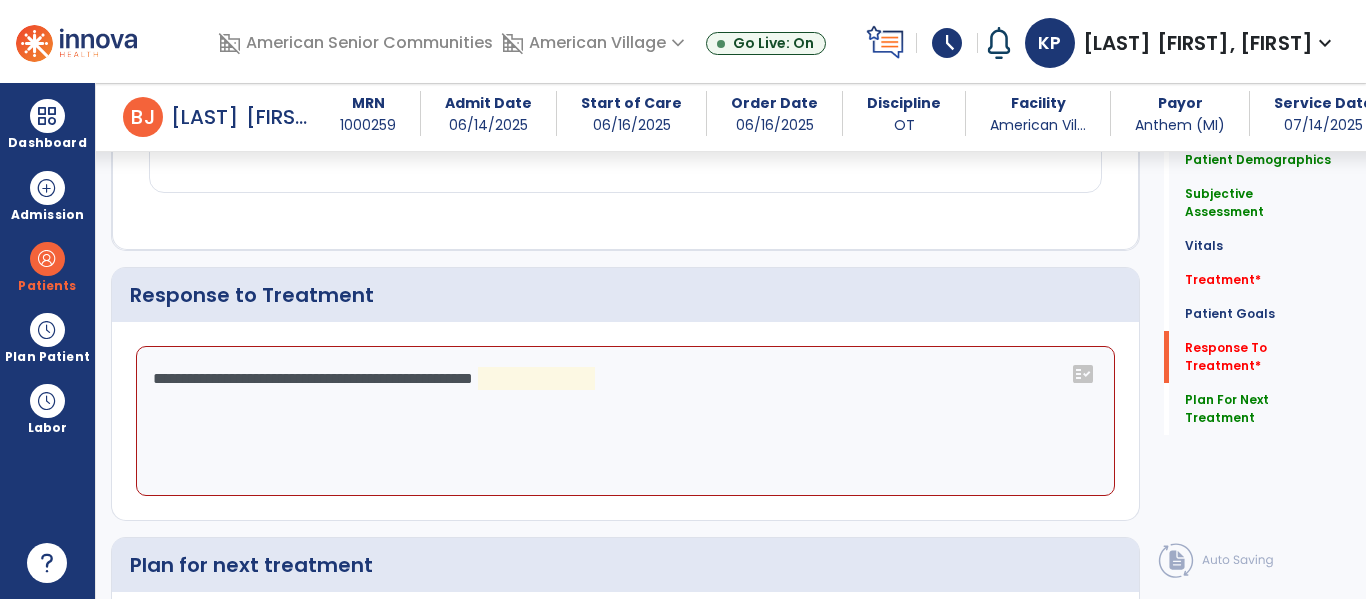 click on "**********" 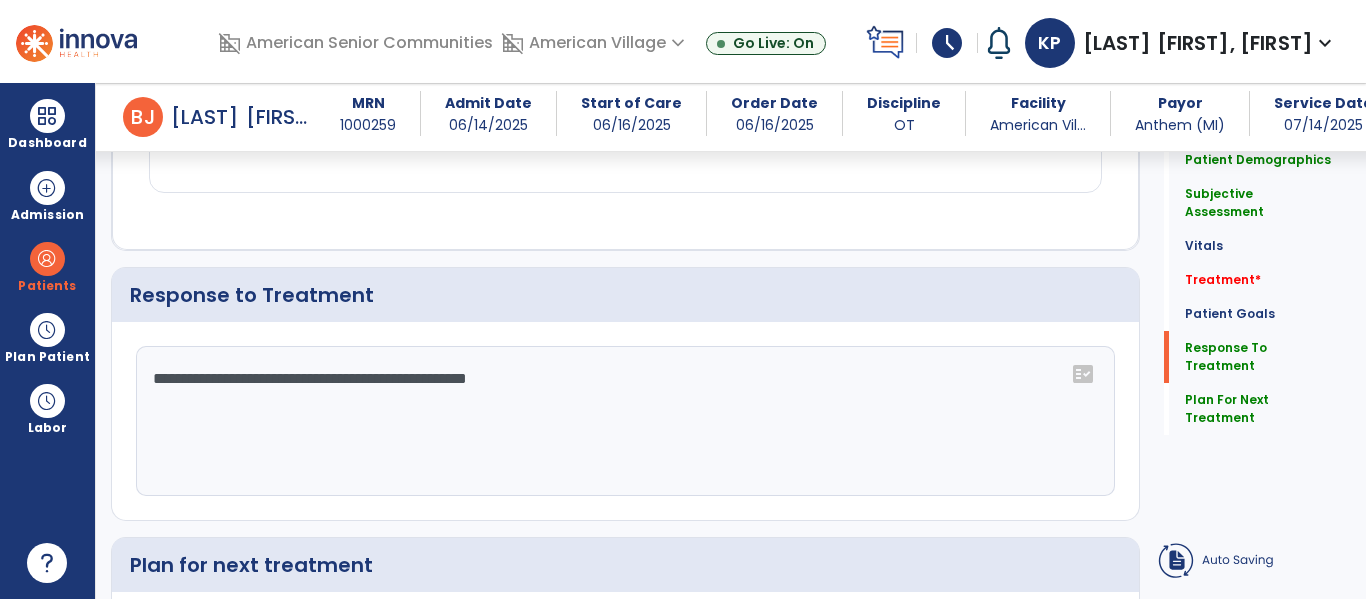drag, startPoint x: 580, startPoint y: 383, endPoint x: 498, endPoint y: 381, distance: 82.02438 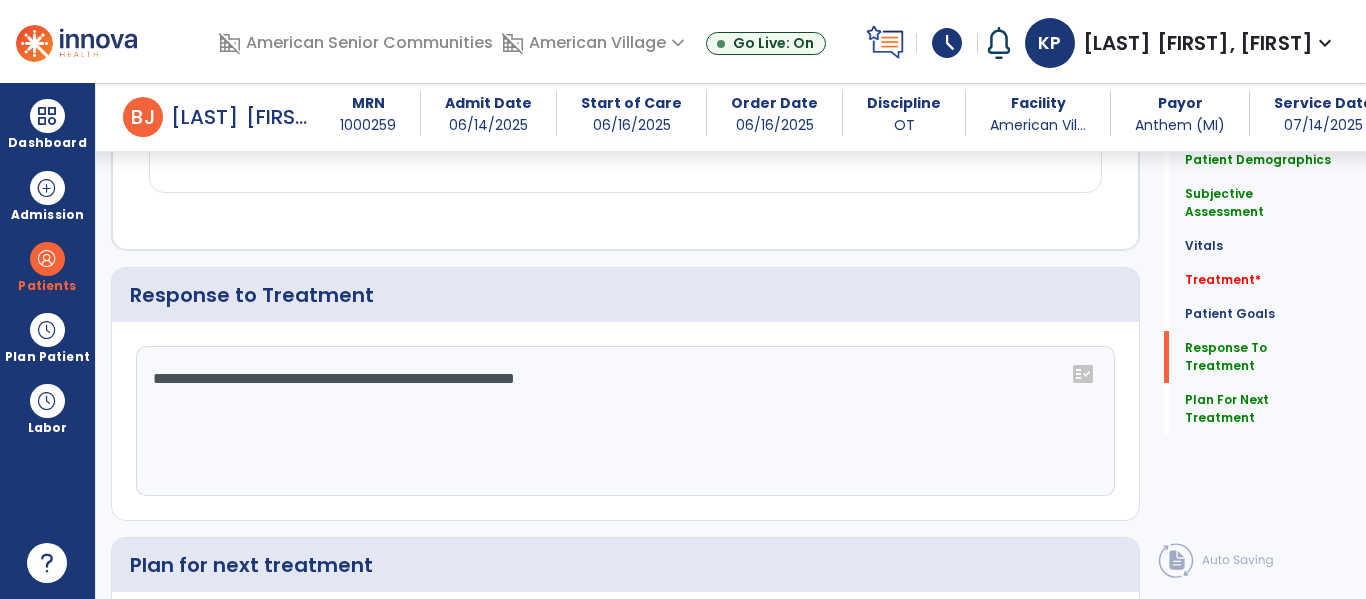 click on "**********" 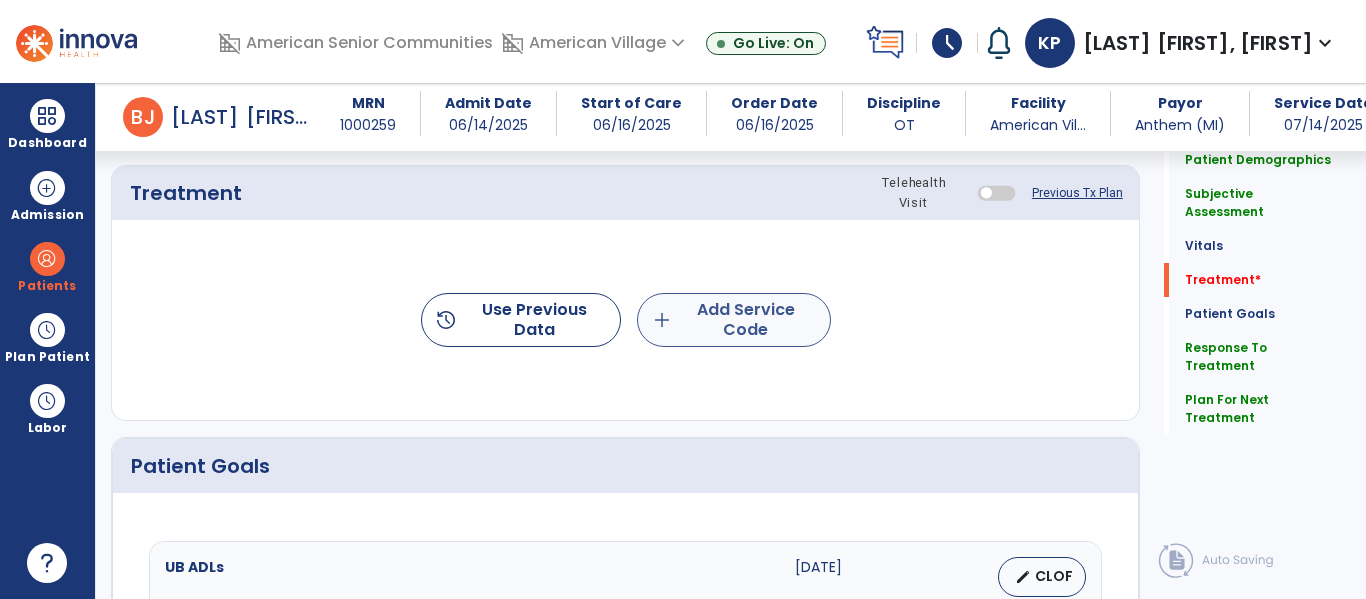 type on "**********" 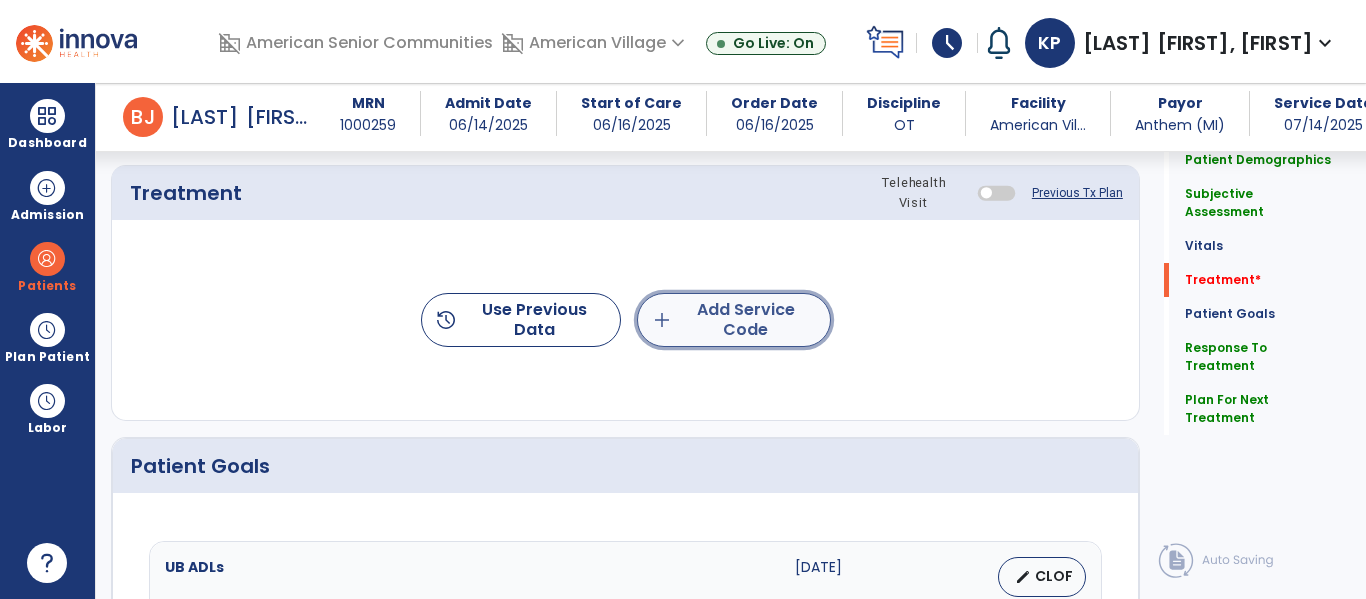click on "add  Add Service Code" 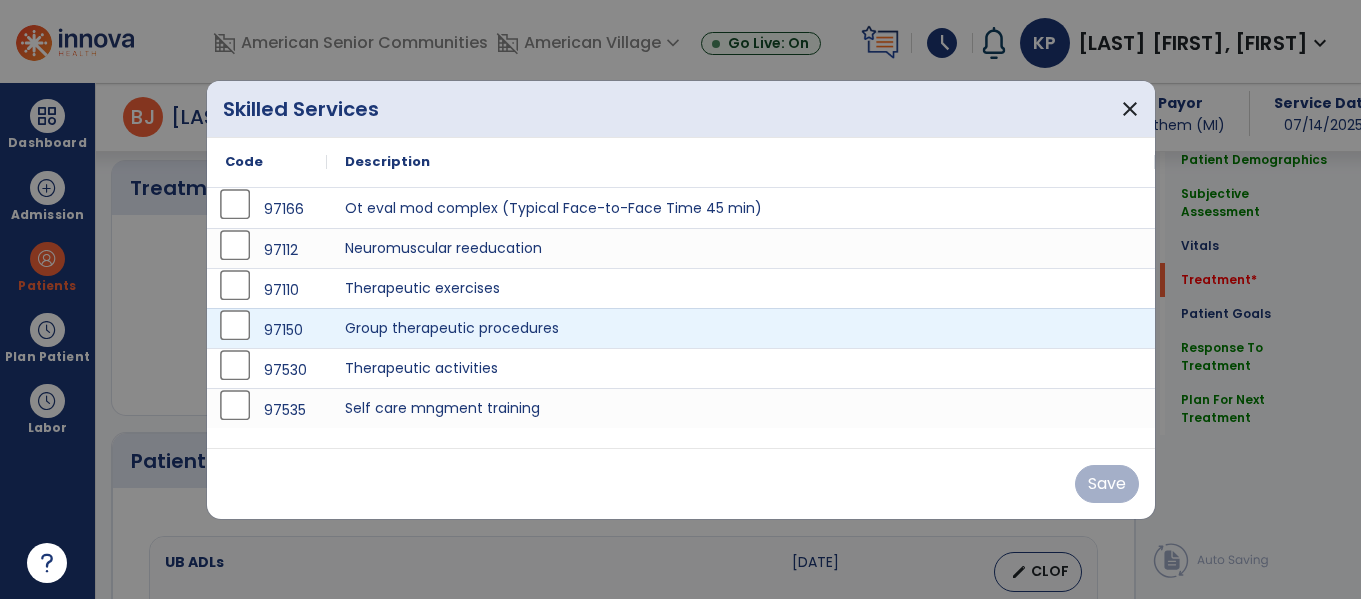 scroll, scrollTop: 1204, scrollLeft: 0, axis: vertical 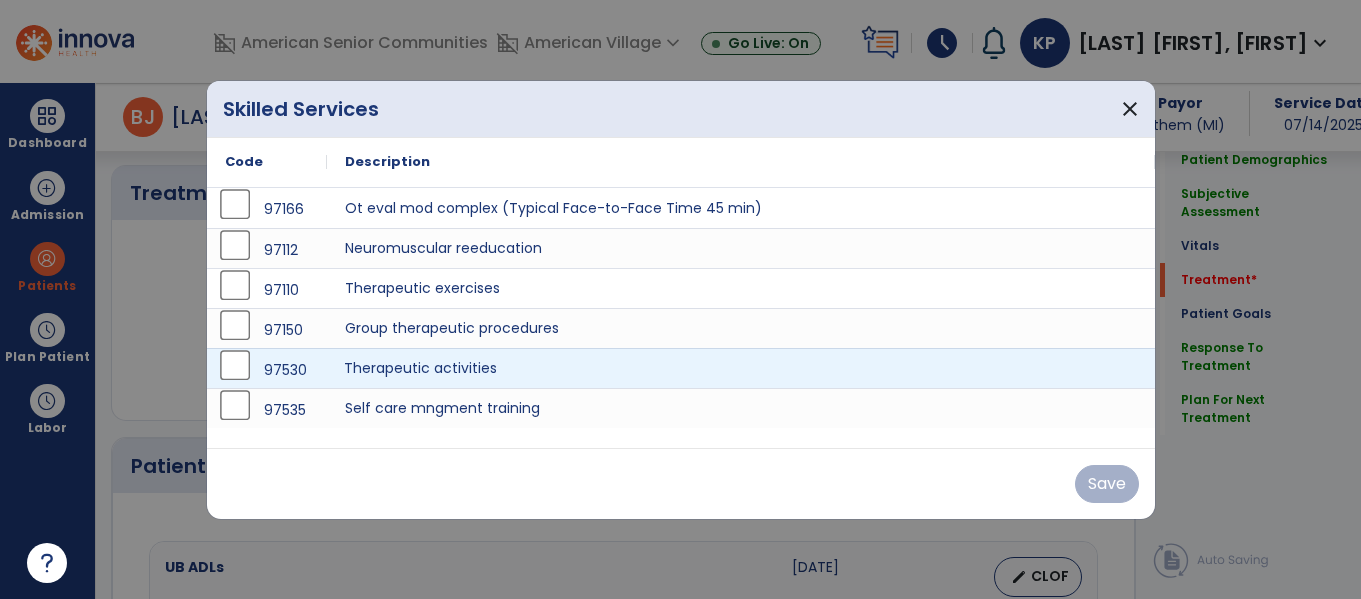 click on "Therapeutic activities" at bounding box center [741, 368] 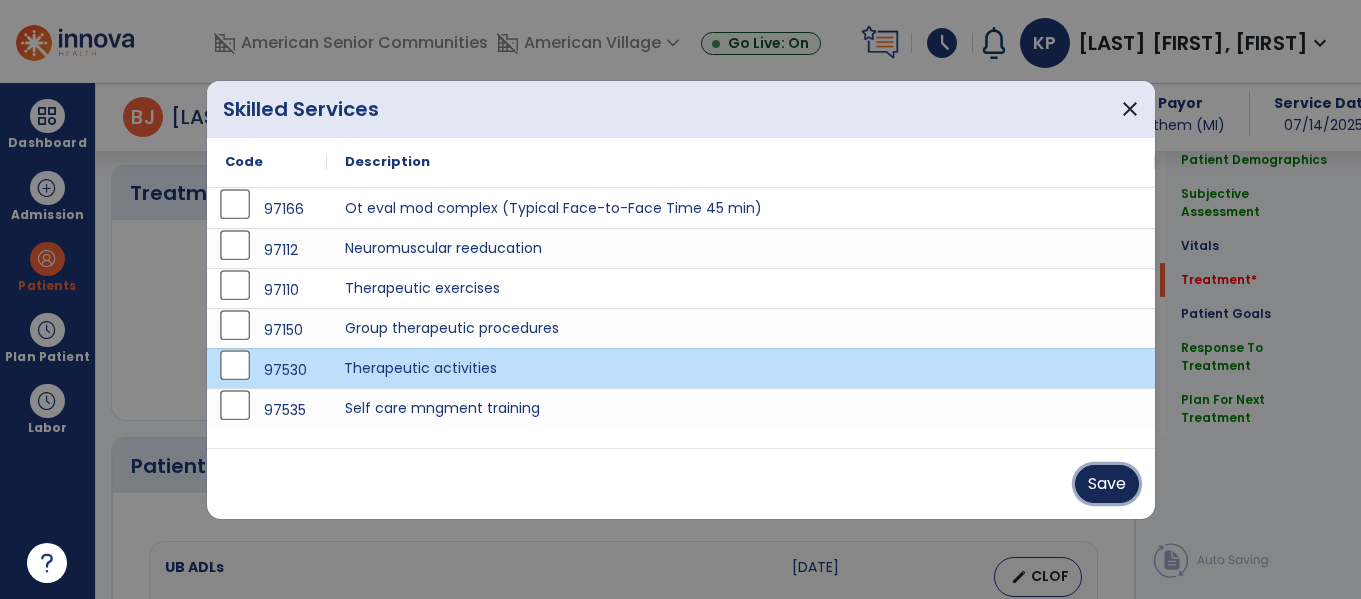 click on "Save" at bounding box center (1107, 484) 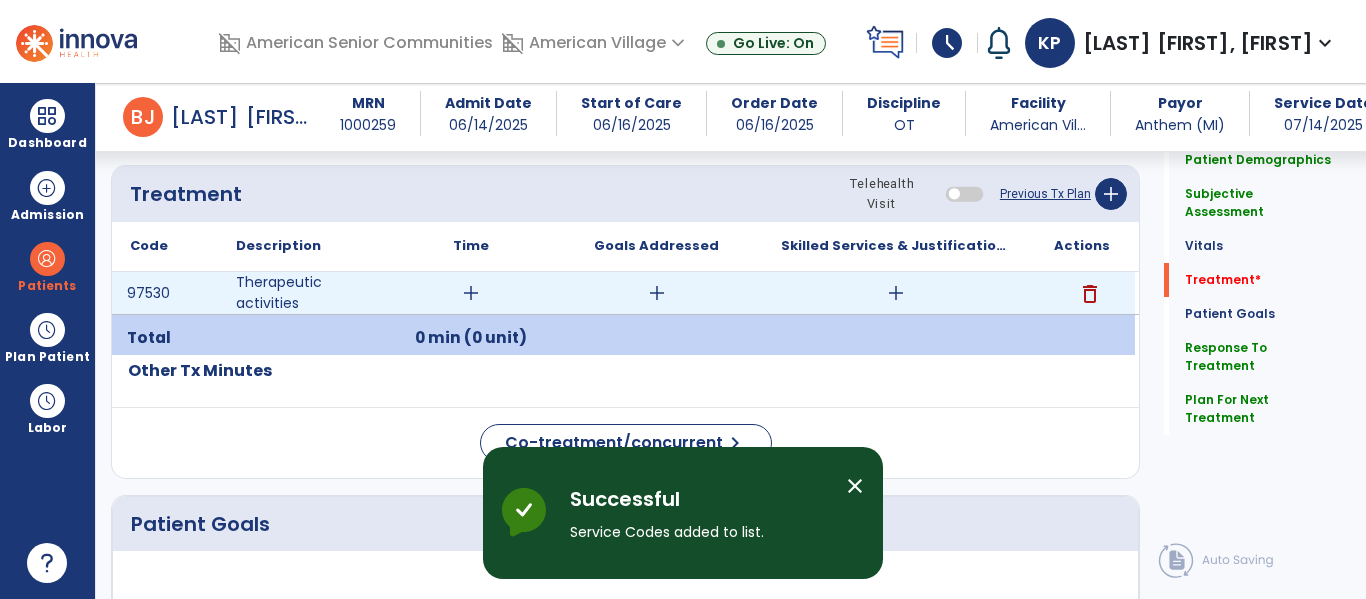 click on "add" at bounding box center [471, 293] 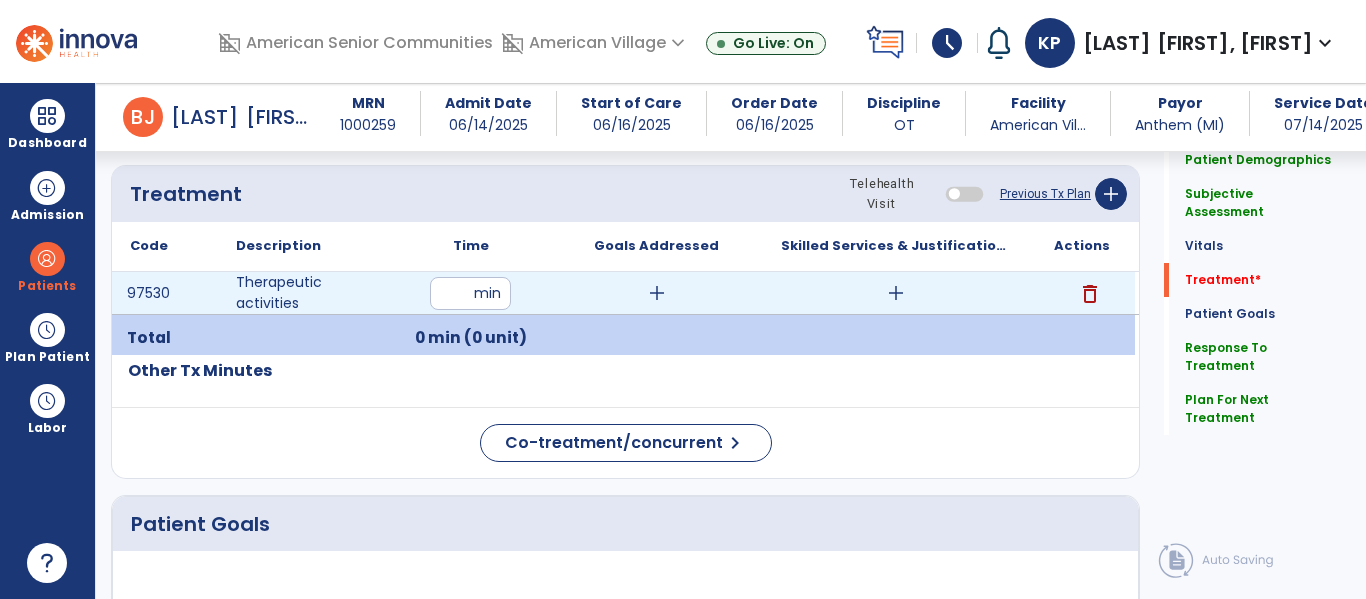 type on "**" 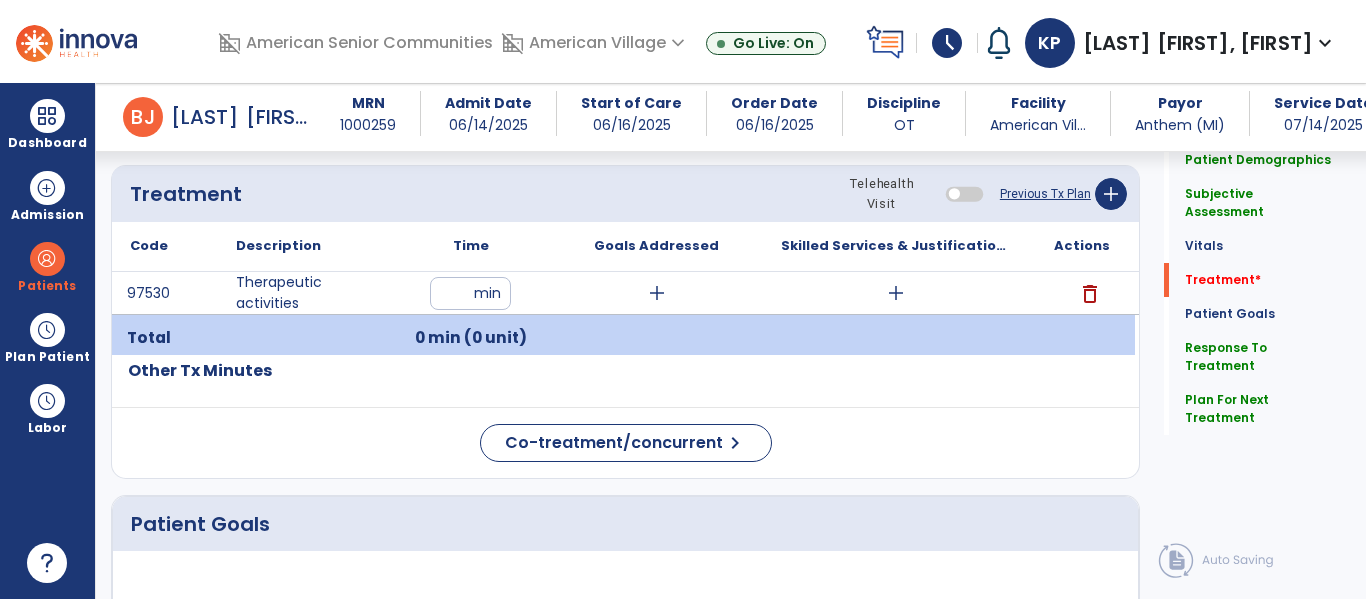 click on "Code
Description
Time" 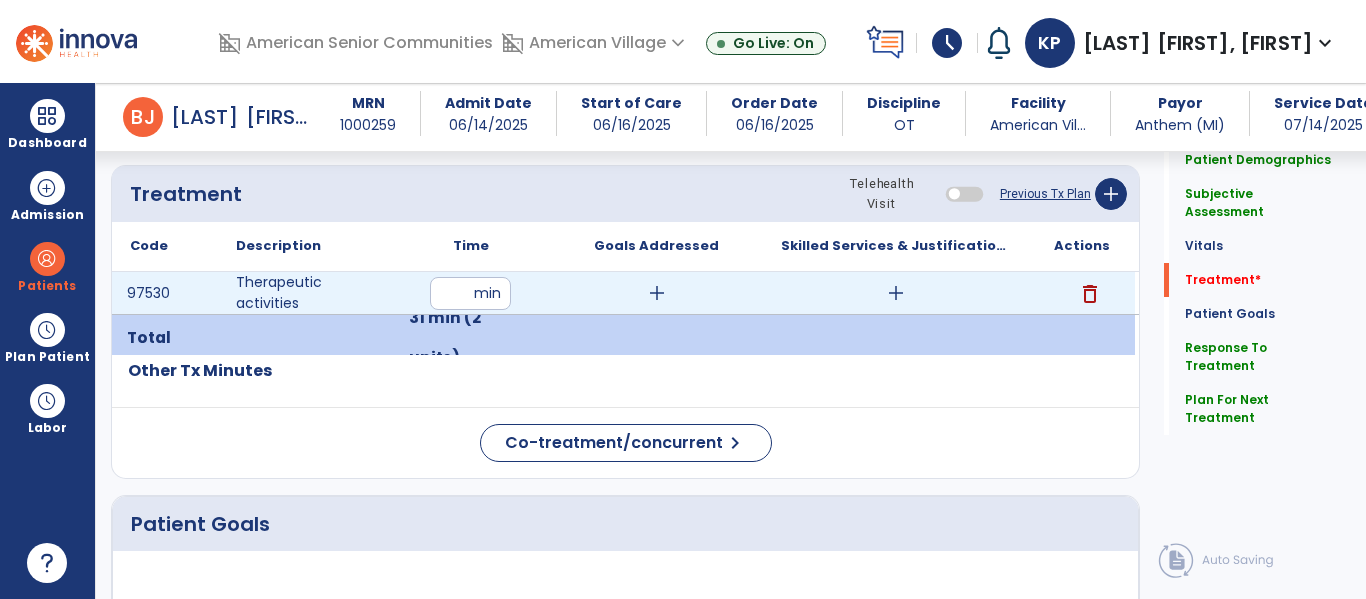 click on "add" at bounding box center [896, 293] 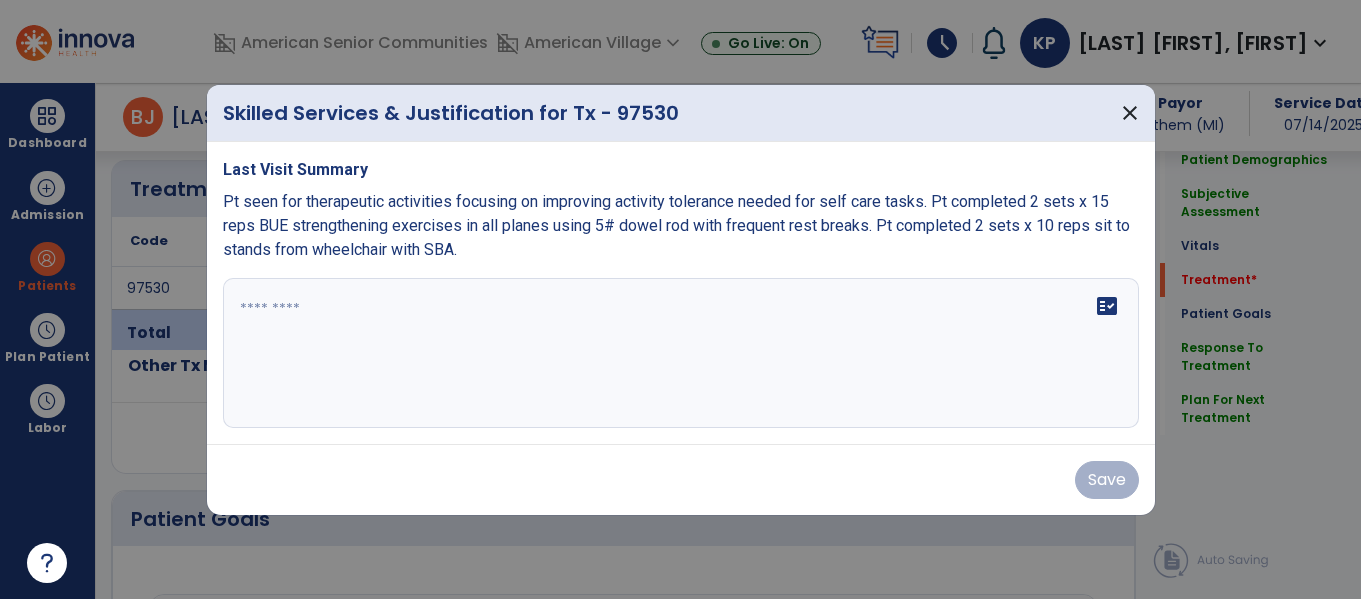 scroll, scrollTop: 1204, scrollLeft: 0, axis: vertical 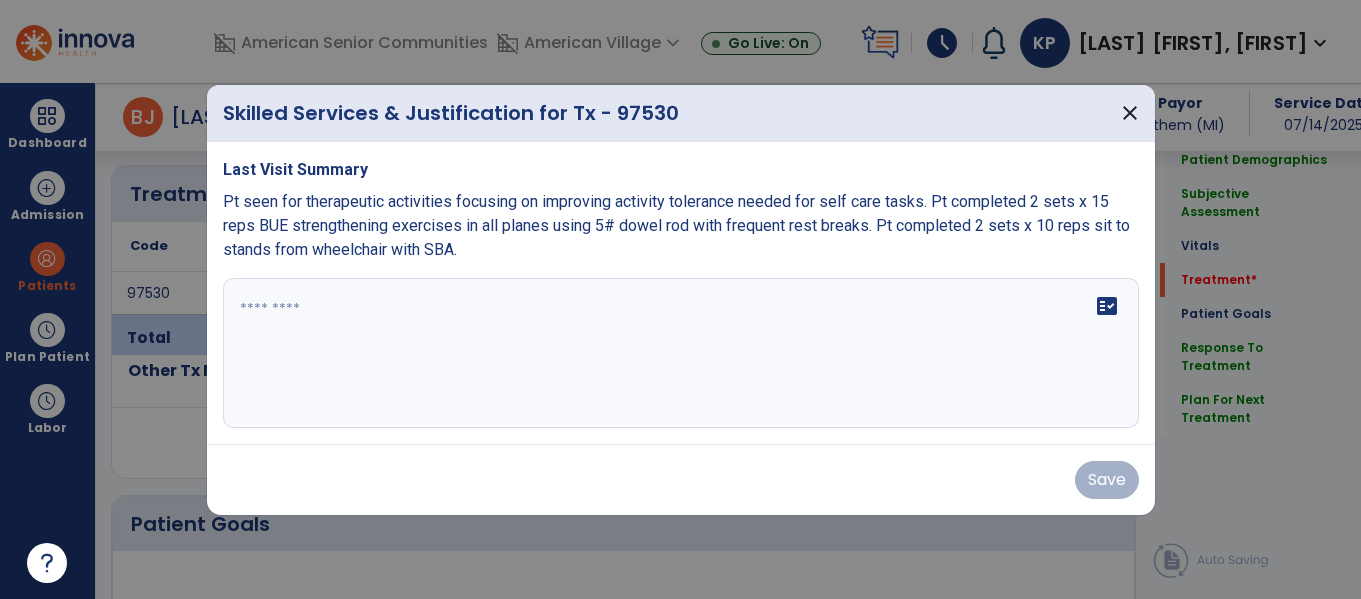 click at bounding box center [681, 353] 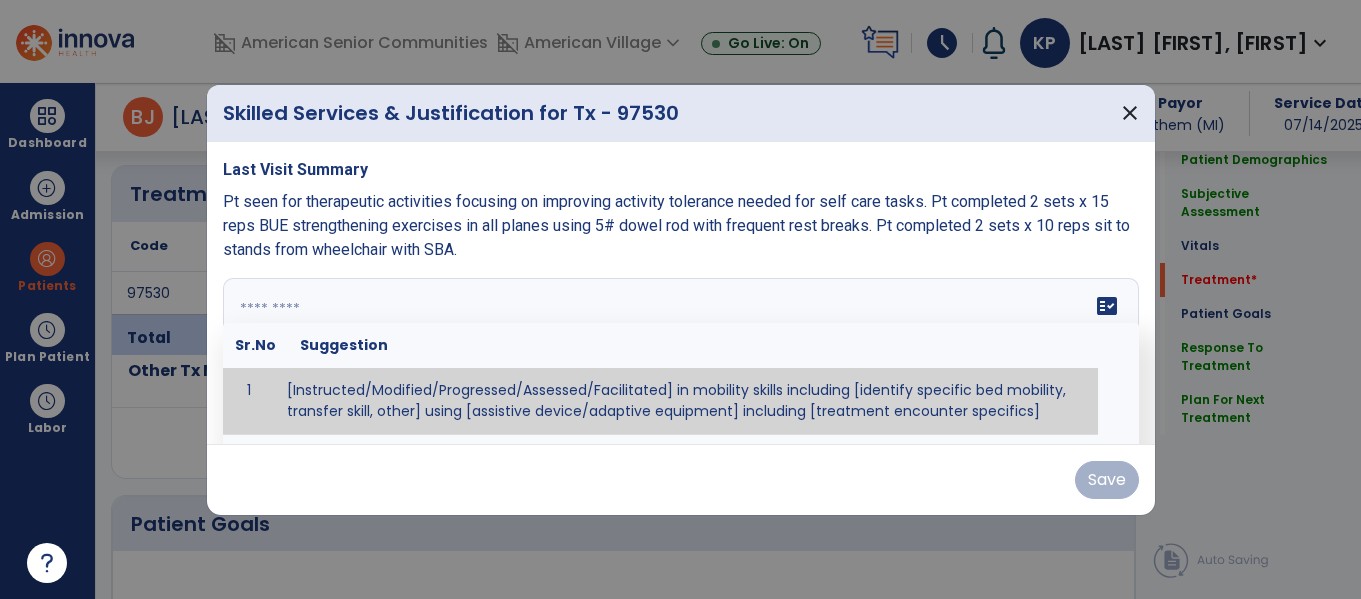 paste on "**********" 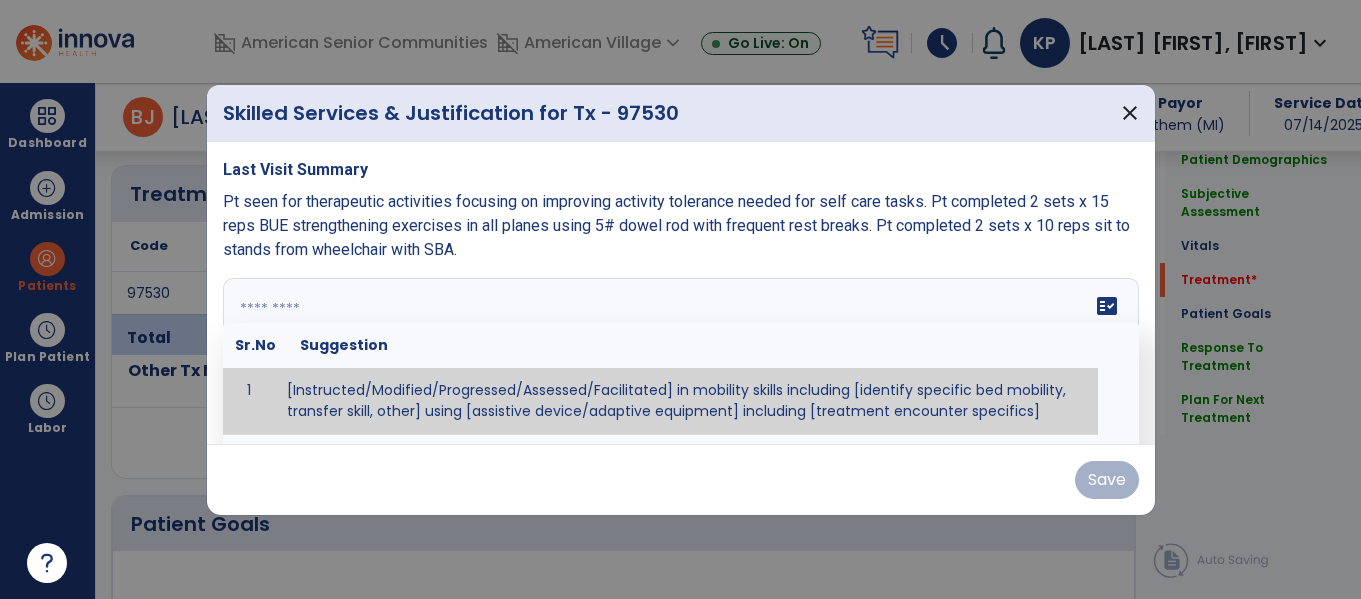 type on "**********" 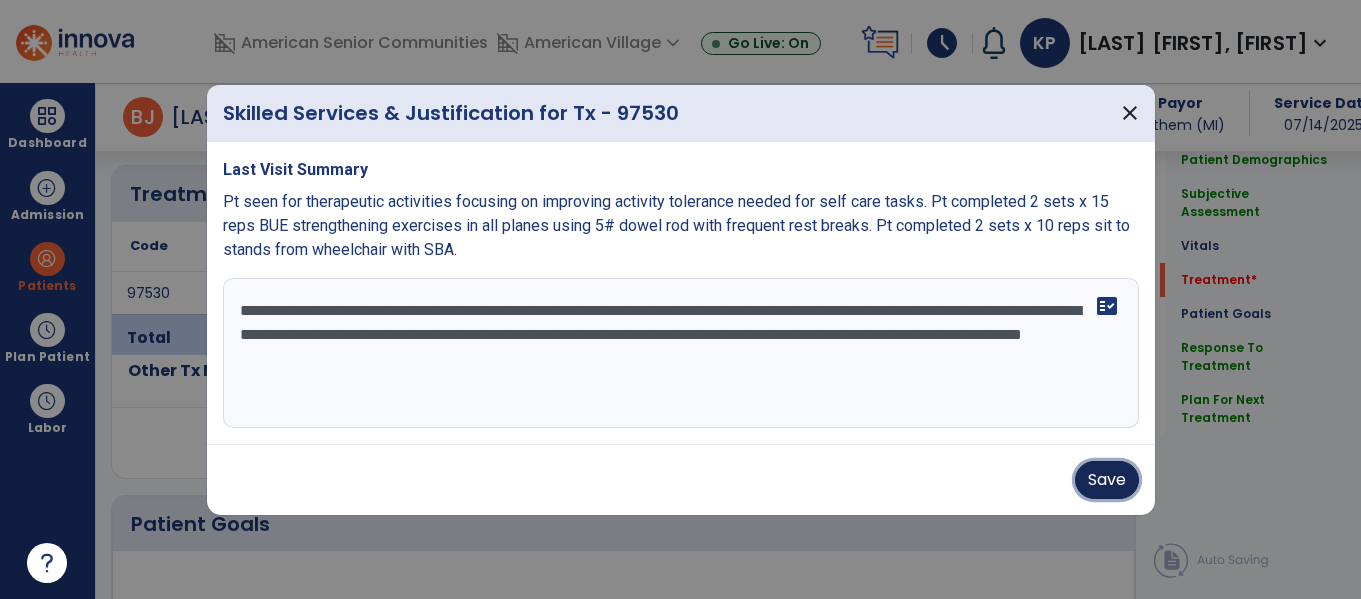 click on "Save" at bounding box center [1107, 480] 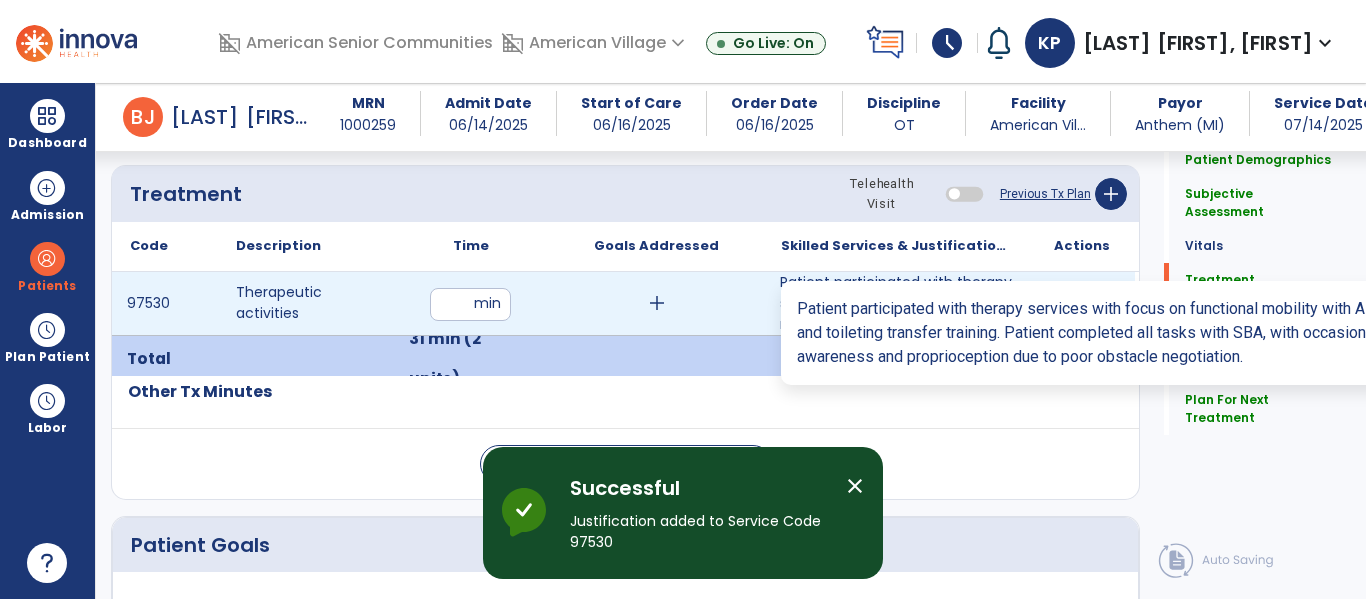 click on "Patient participated with therapy services with focus on functional mobility with AD, standing toler..." at bounding box center [896, 303] 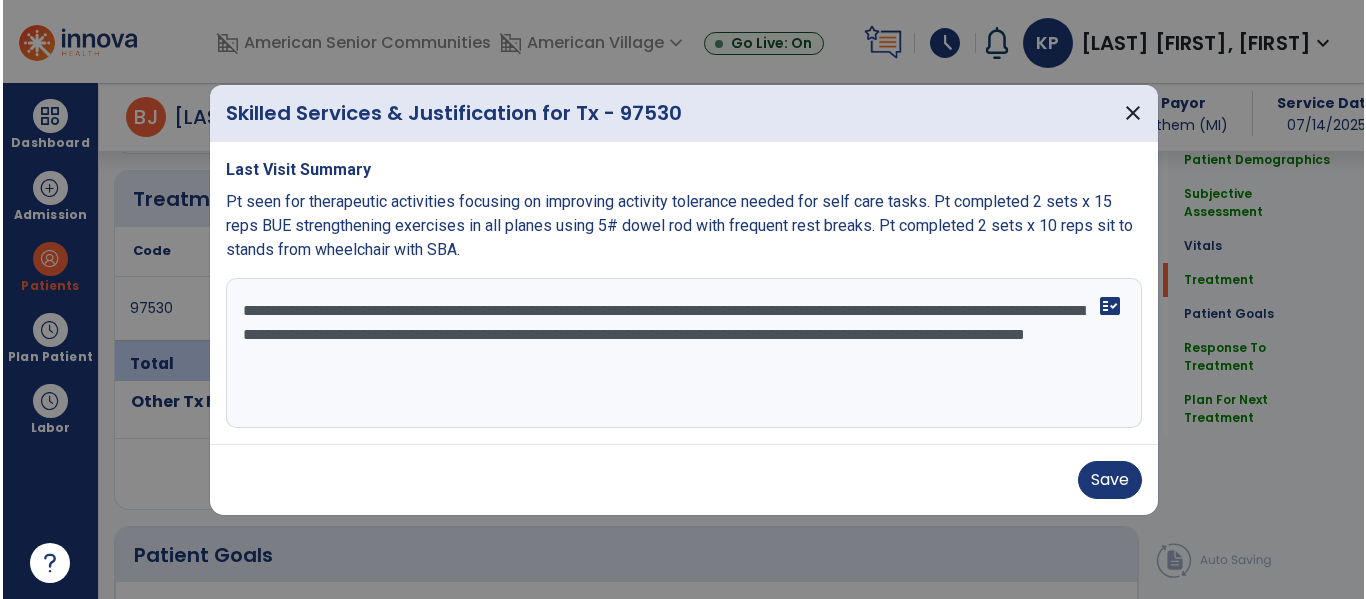 scroll, scrollTop: 1204, scrollLeft: 0, axis: vertical 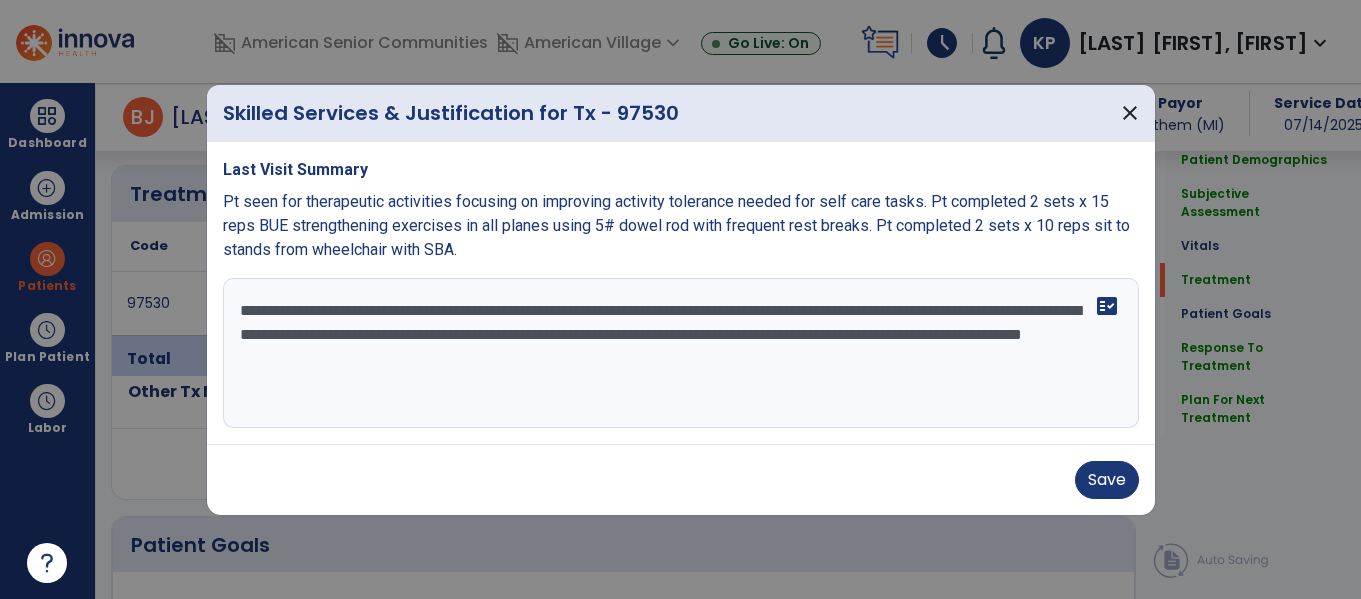 click on "**********" at bounding box center [681, 353] 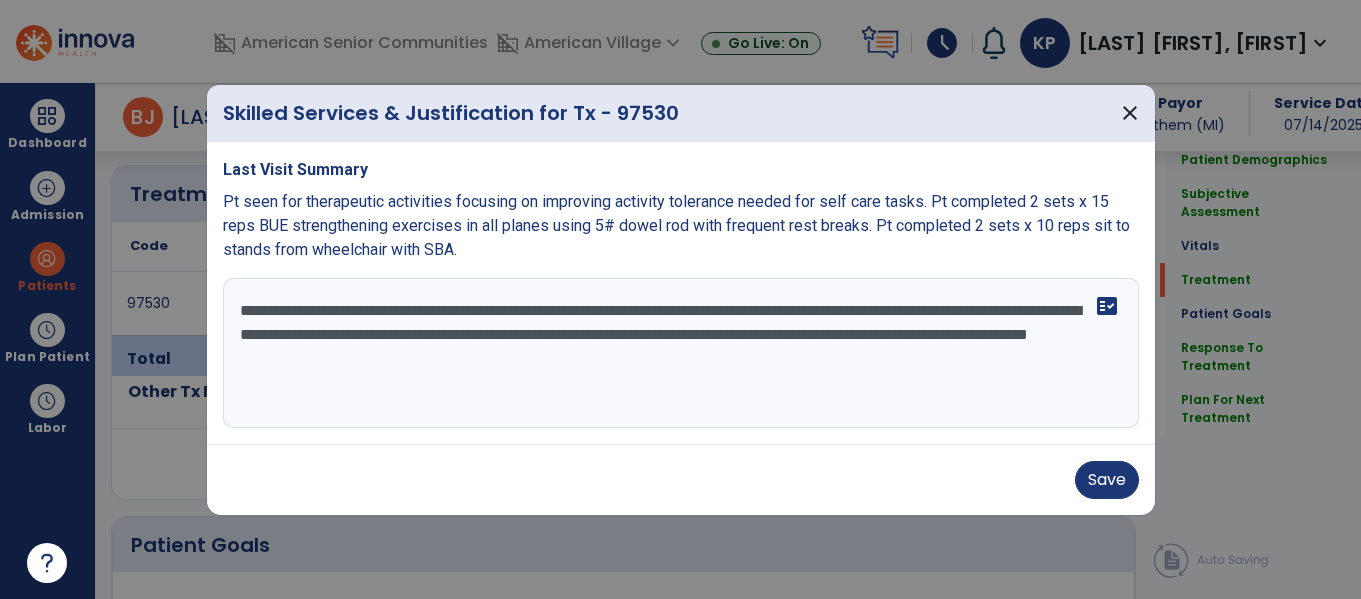 click on "**********" at bounding box center (681, 353) 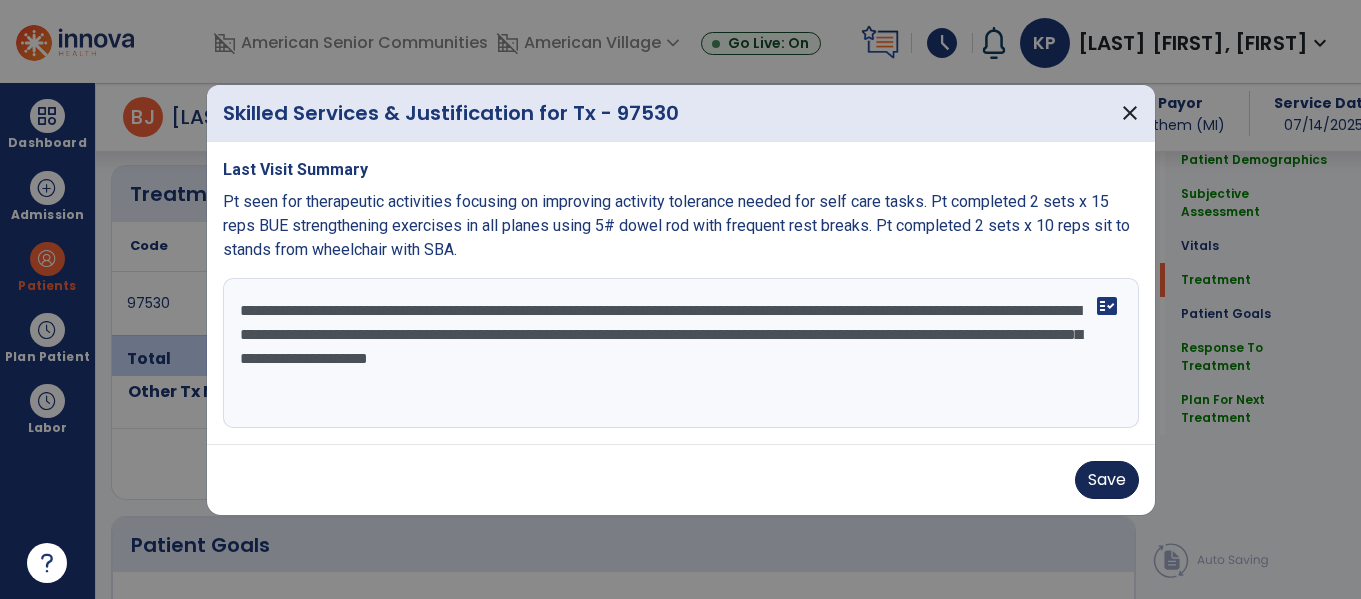 type on "**********" 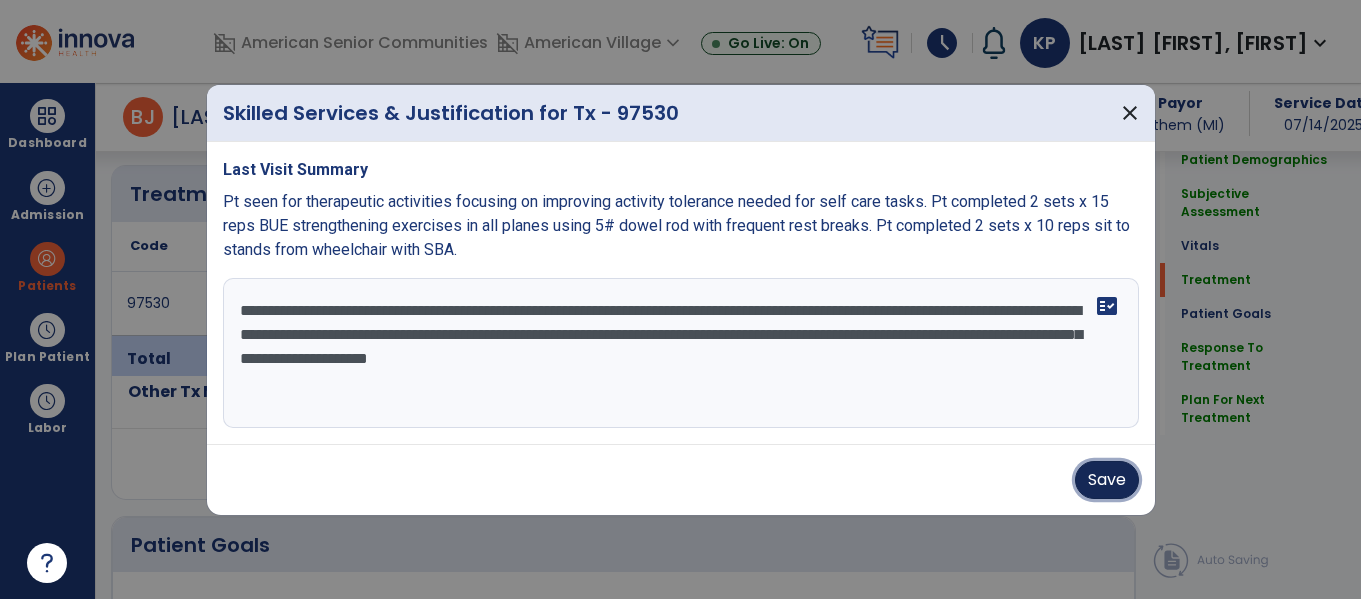 click on "Save" at bounding box center [1107, 480] 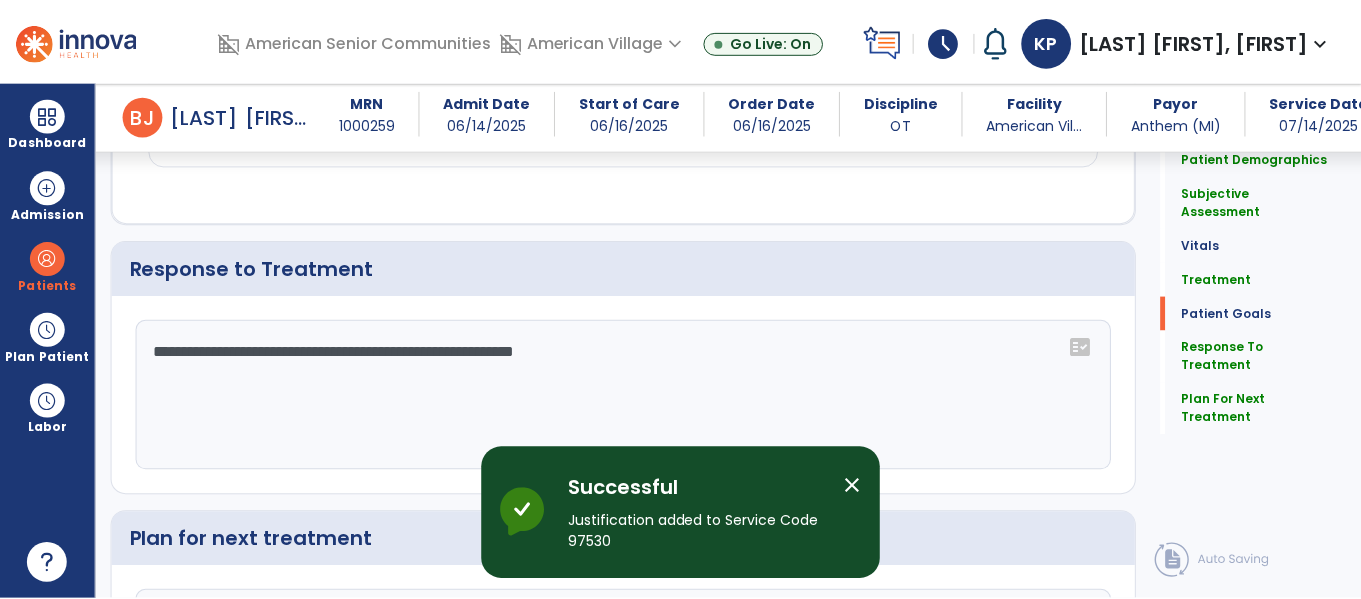 scroll, scrollTop: 2860, scrollLeft: 0, axis: vertical 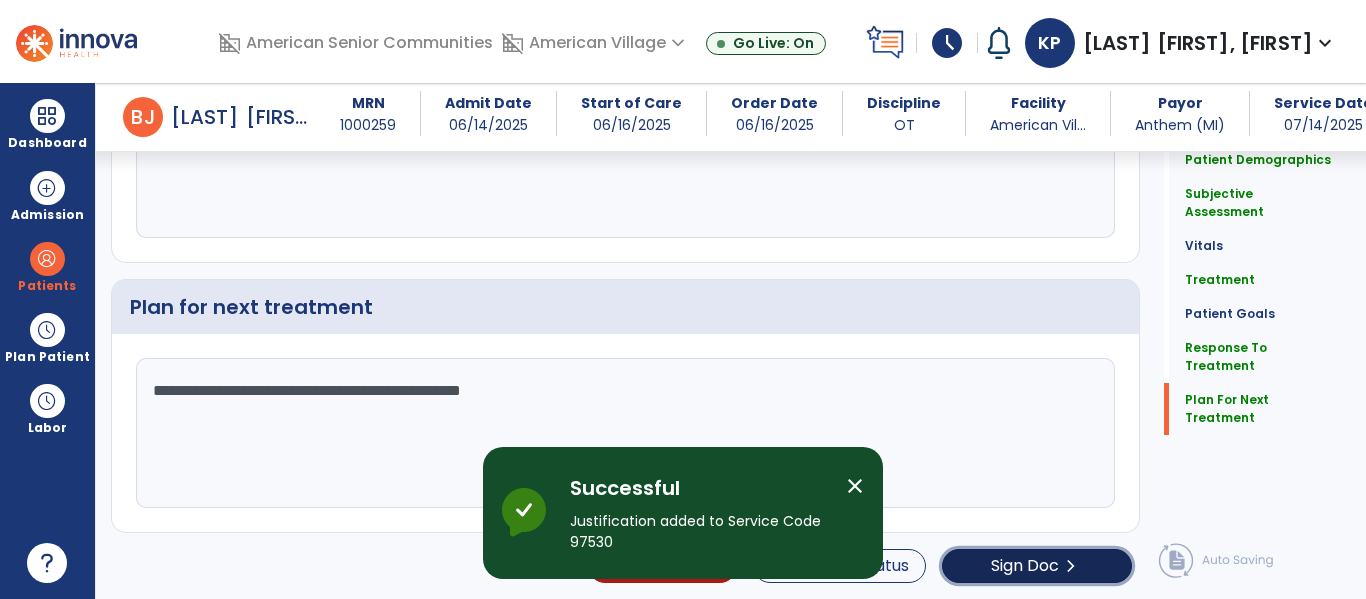 click on "Sign Doc" 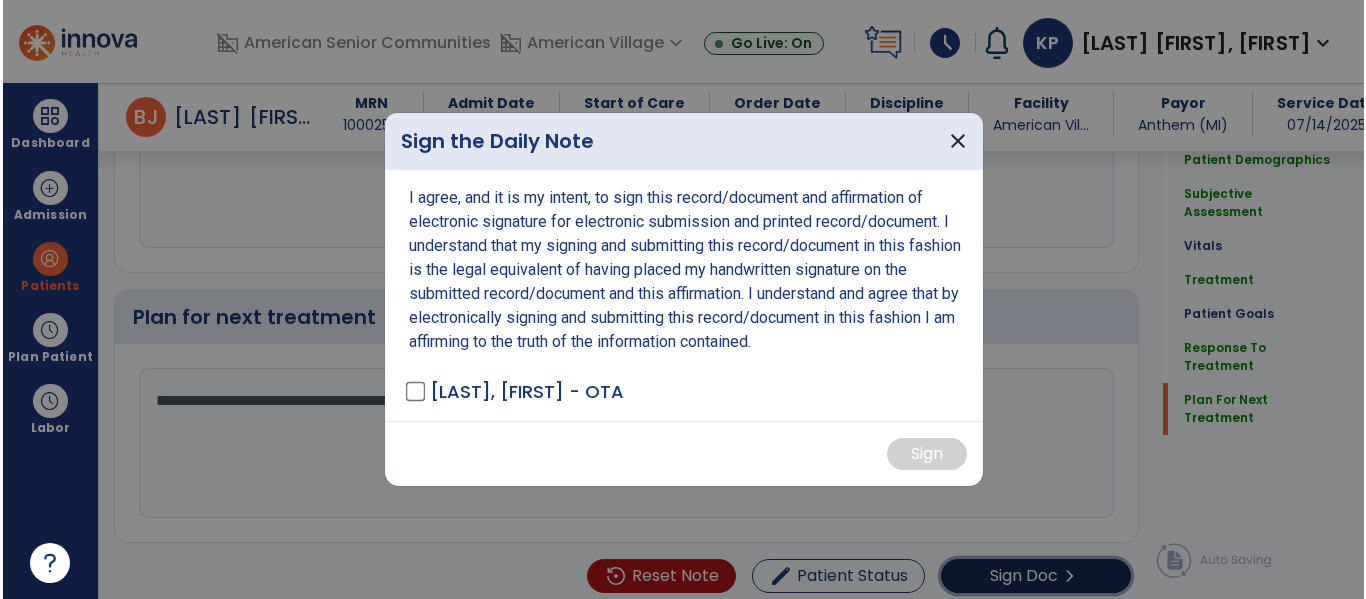 scroll, scrollTop: 2860, scrollLeft: 0, axis: vertical 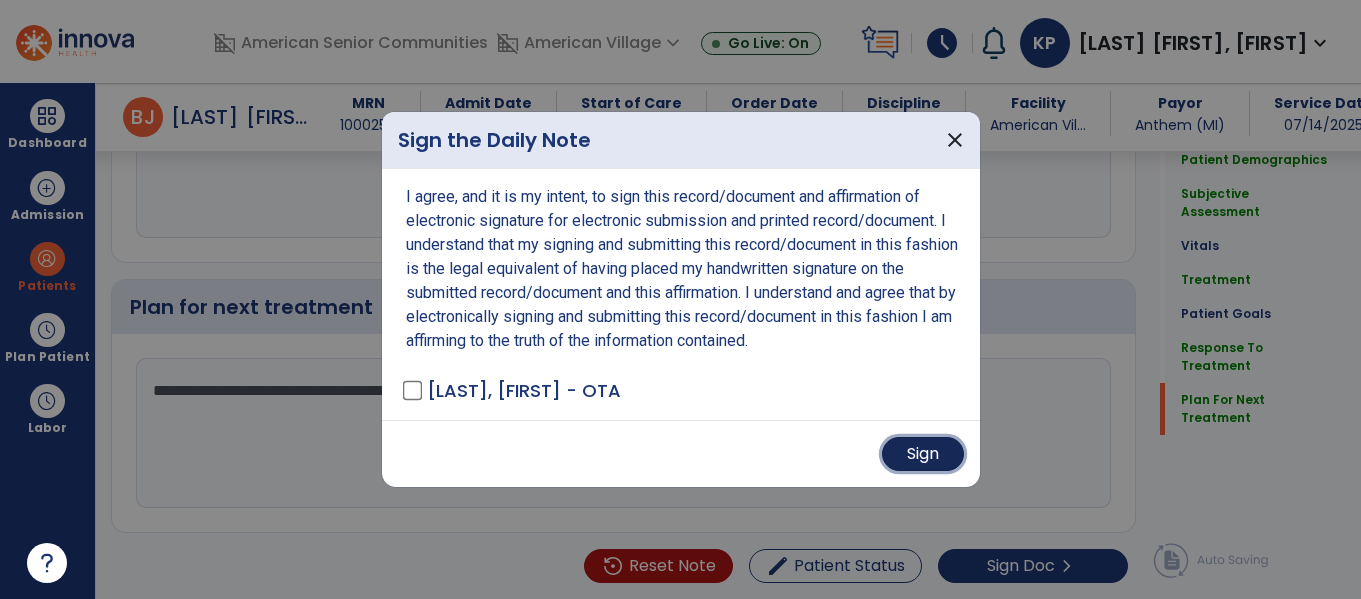 click on "Sign" at bounding box center [923, 454] 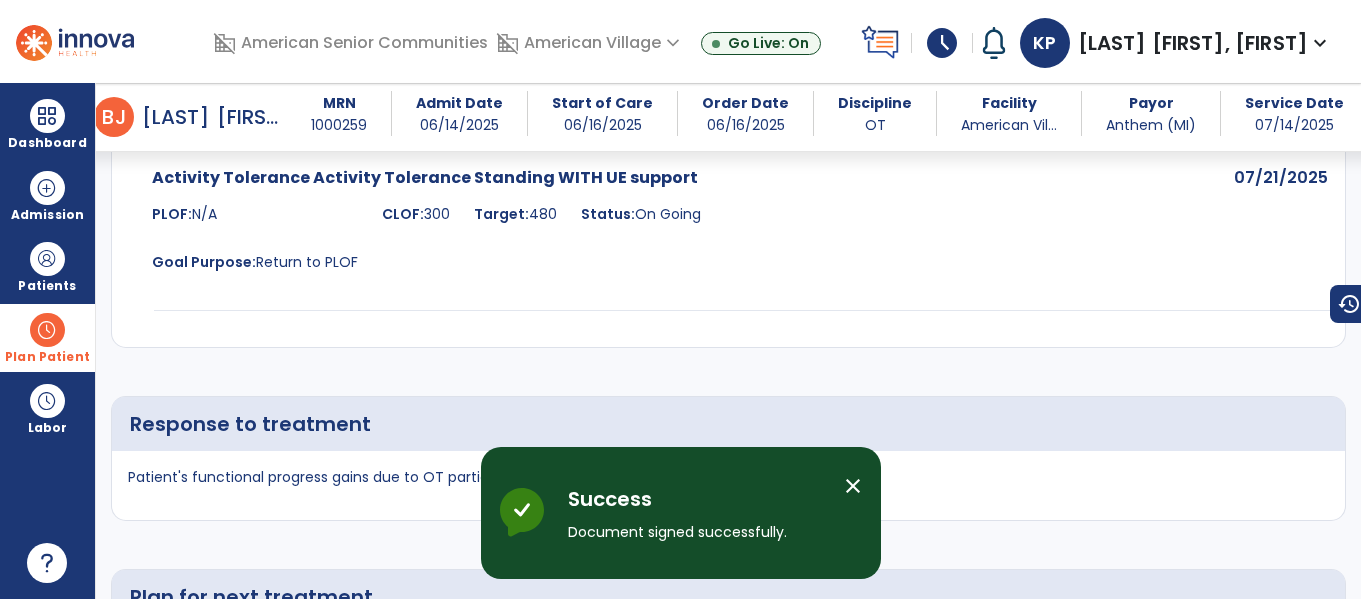 click at bounding box center [47, 330] 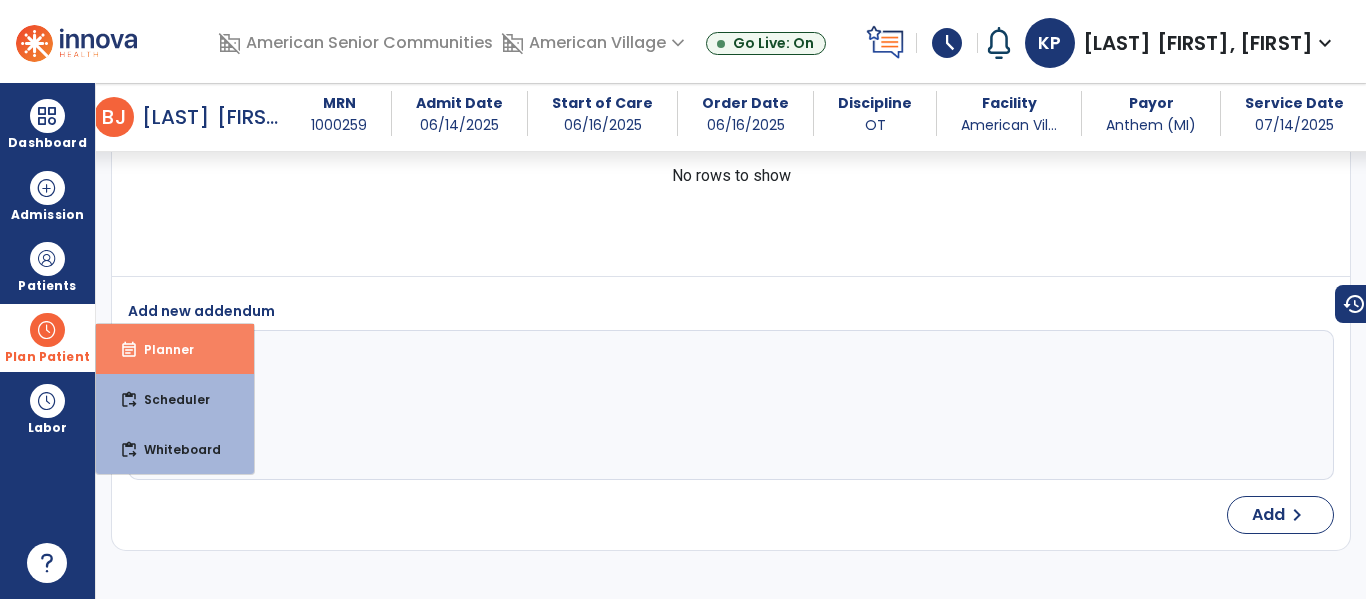 click on "event_note  Planner" at bounding box center (175, 349) 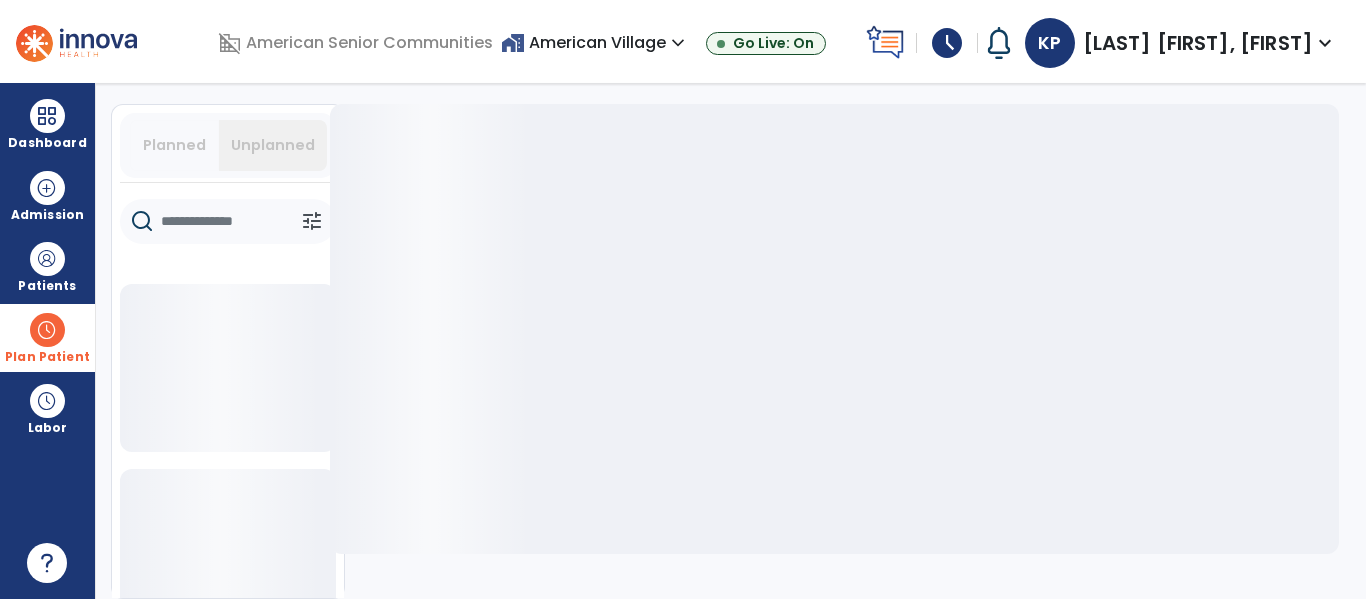 scroll, scrollTop: 53, scrollLeft: 0, axis: vertical 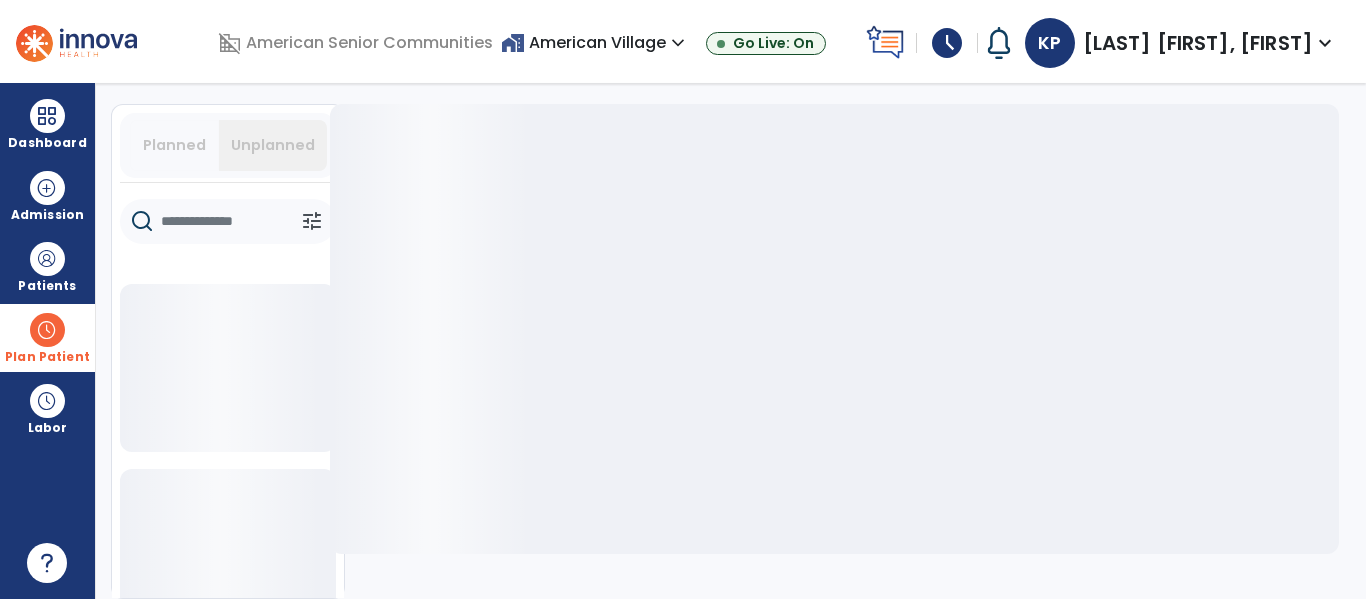 click 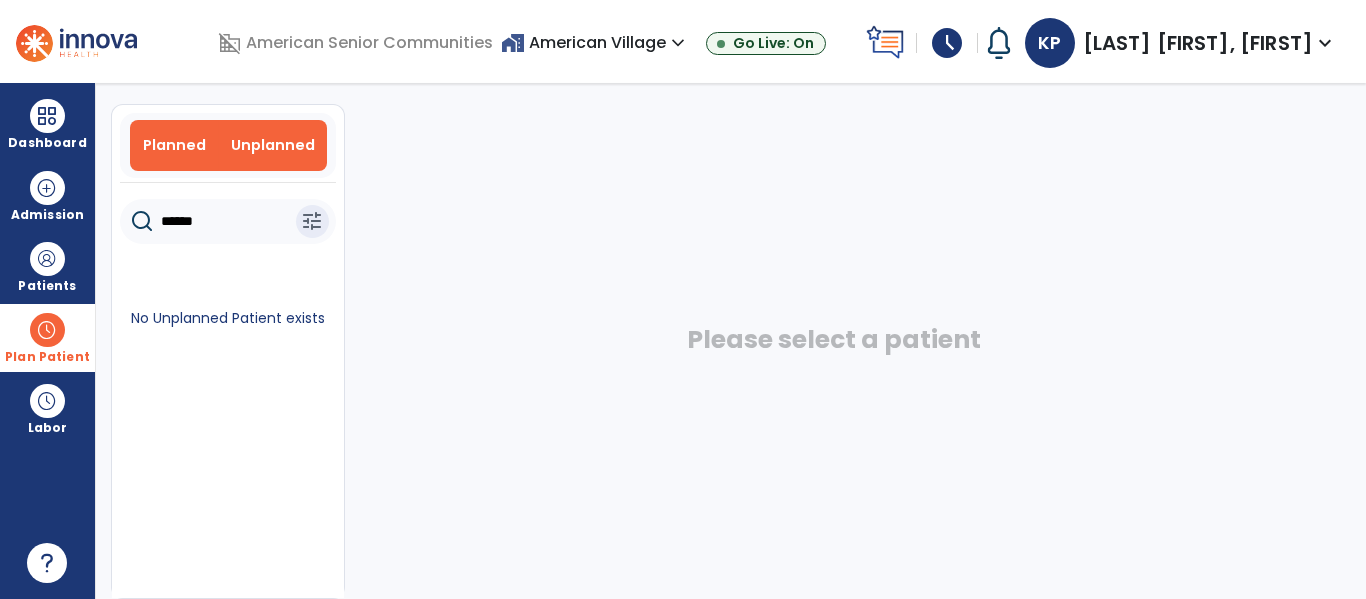 type on "******" 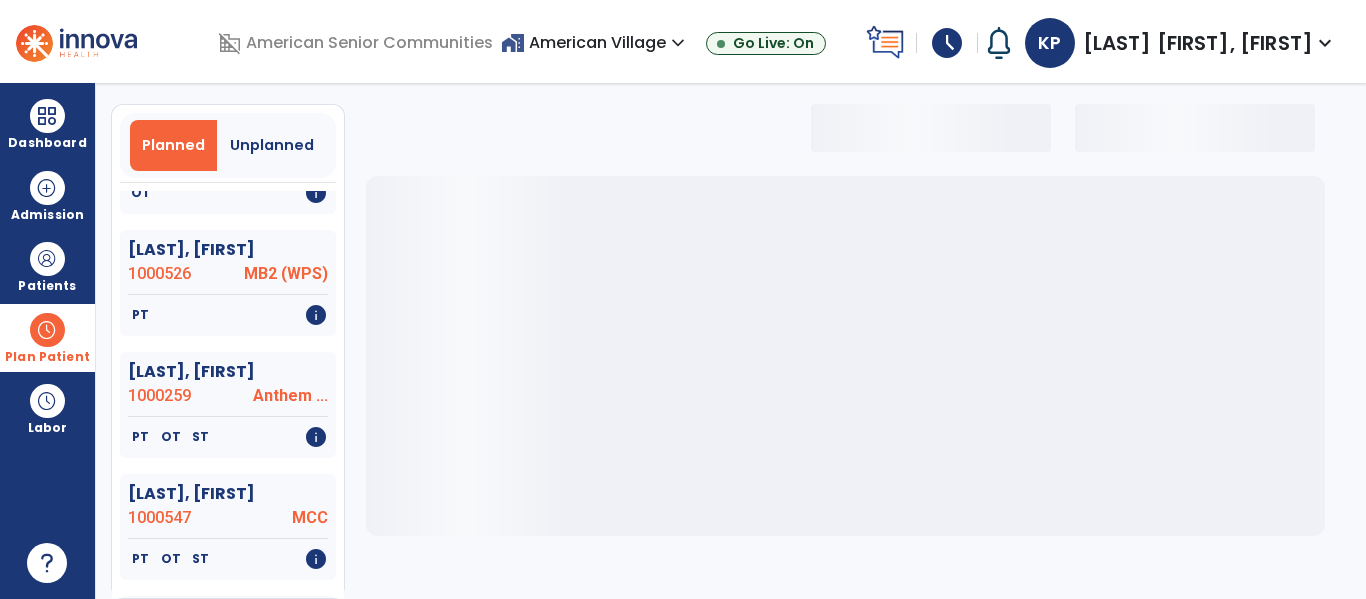 scroll, scrollTop: 762, scrollLeft: 0, axis: vertical 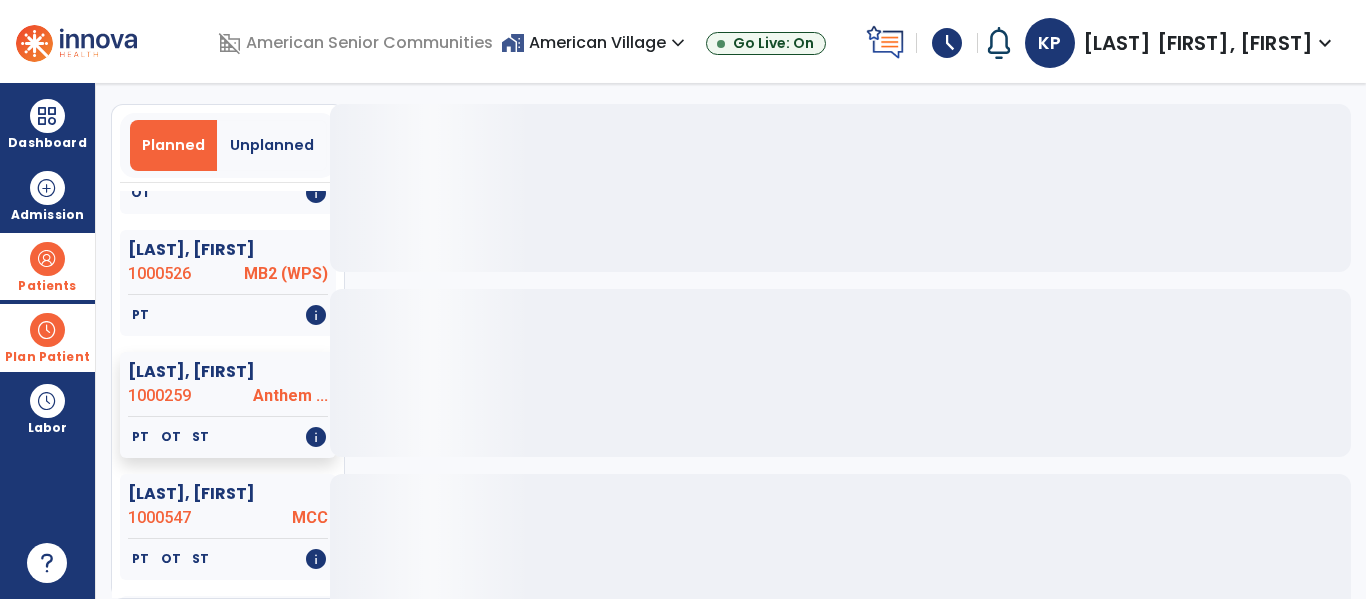 click at bounding box center (47, 259) 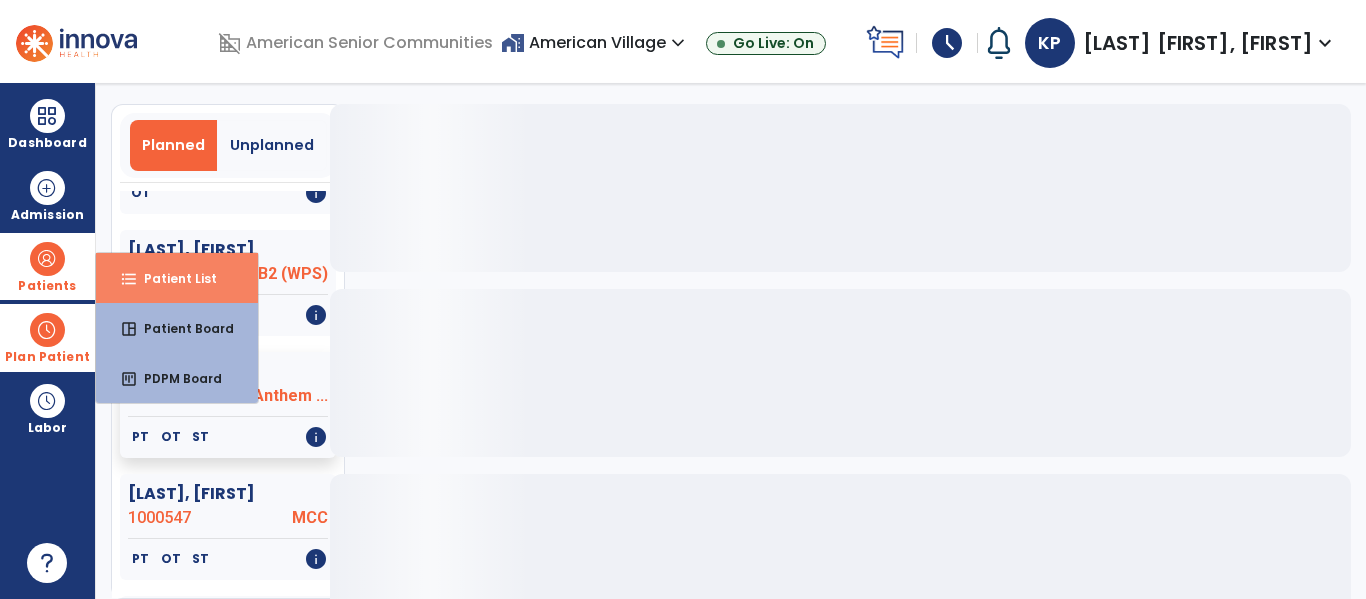 click on "format_list_bulleted  Patient List" at bounding box center [177, 278] 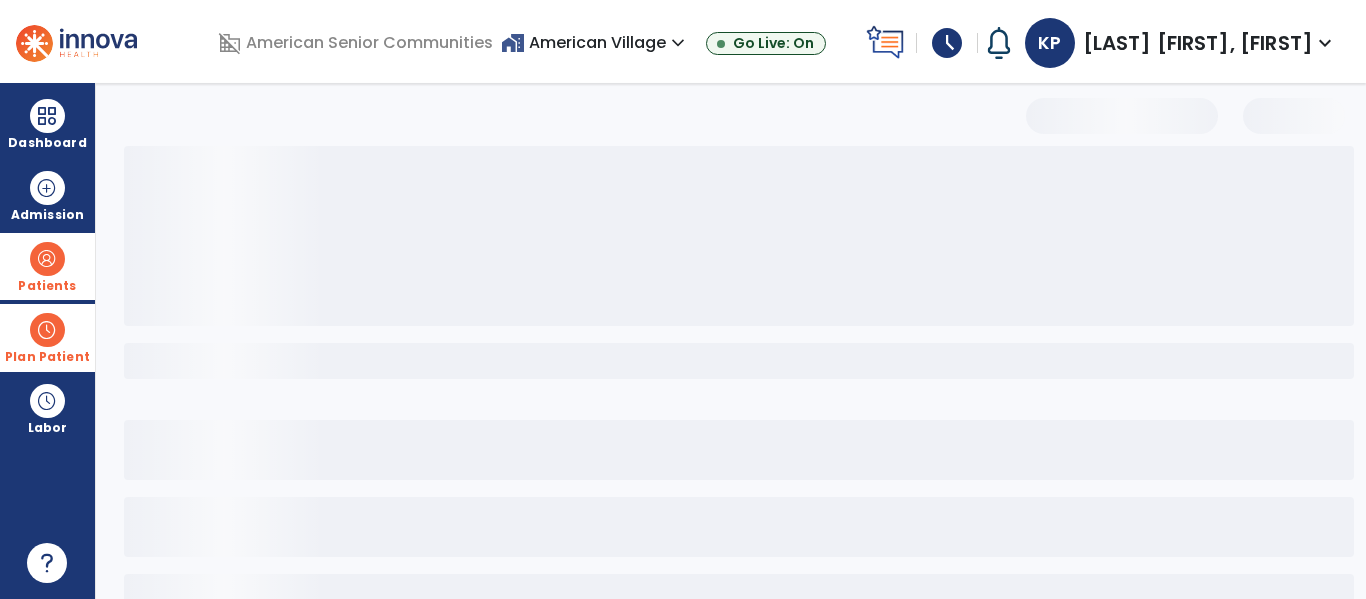 scroll, scrollTop: 0, scrollLeft: 0, axis: both 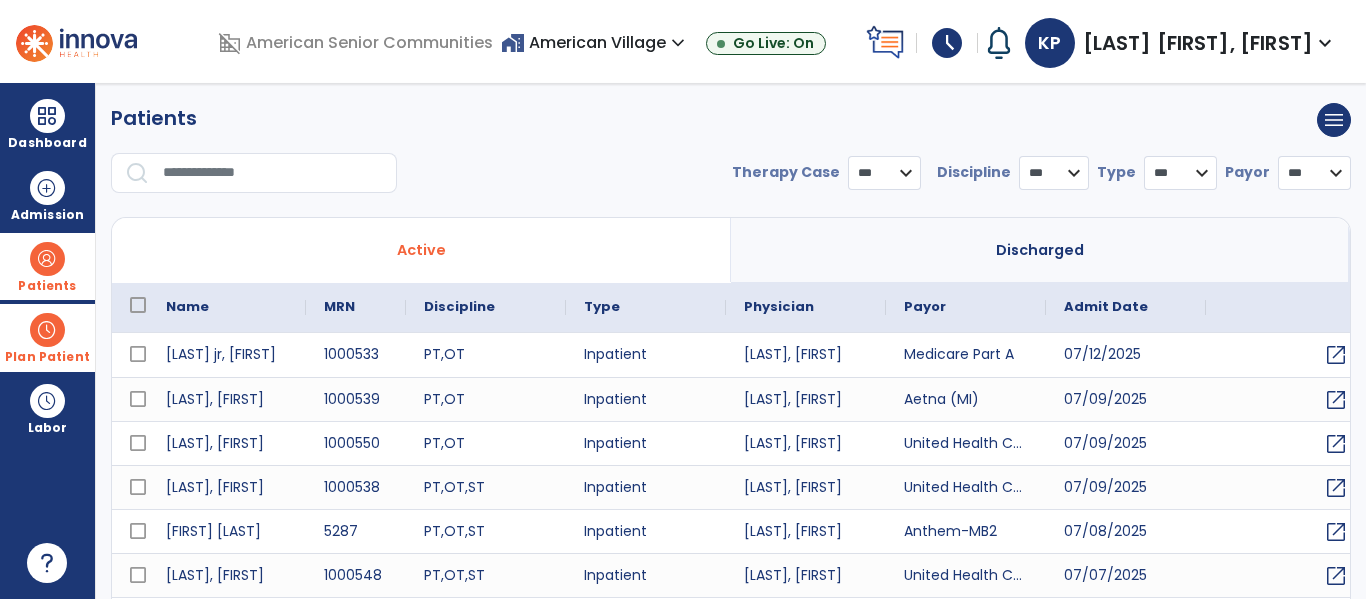 select on "***" 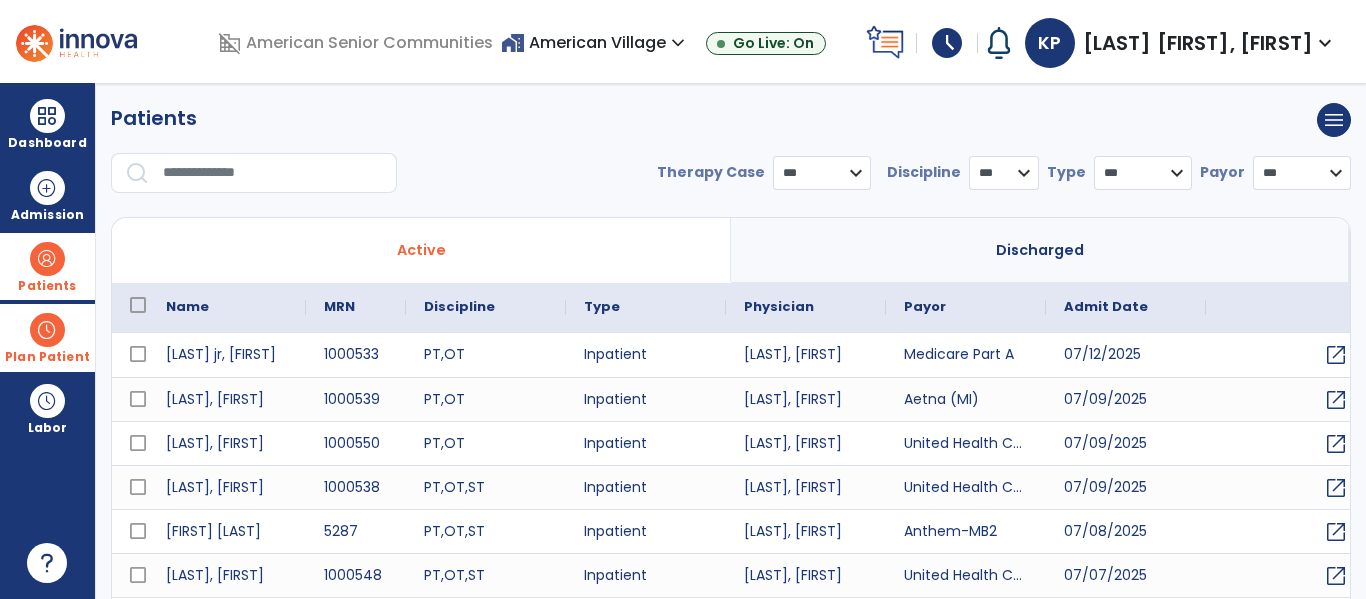 click at bounding box center [273, 173] 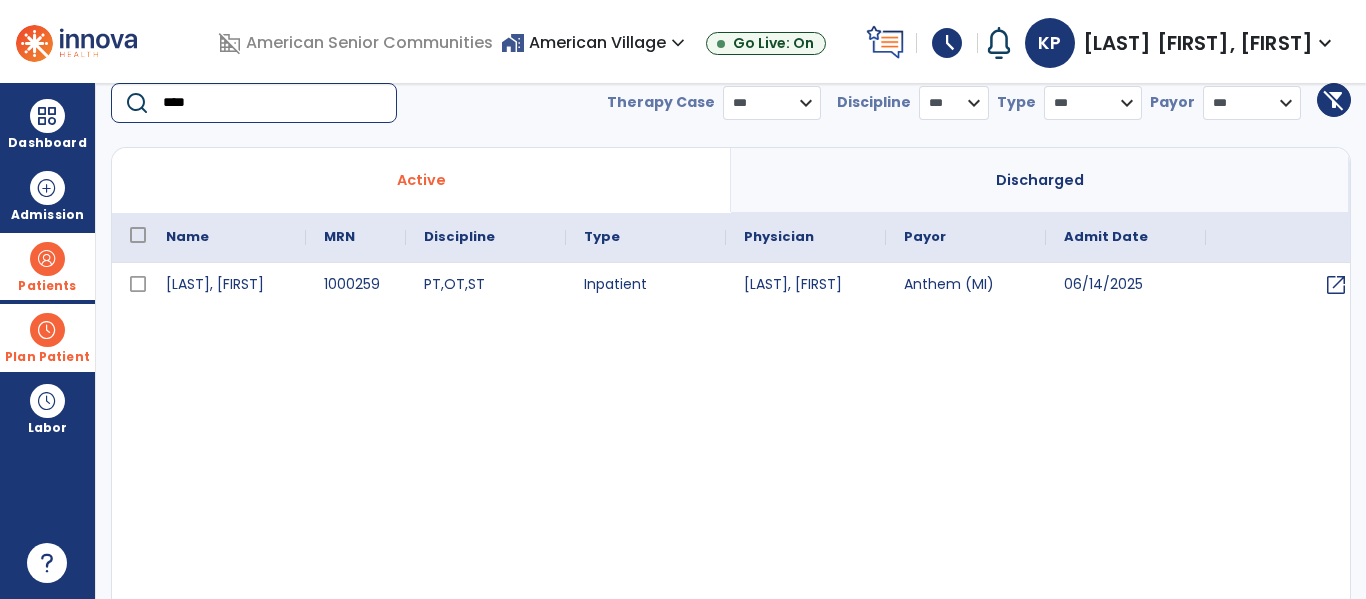 scroll, scrollTop: 50, scrollLeft: 0, axis: vertical 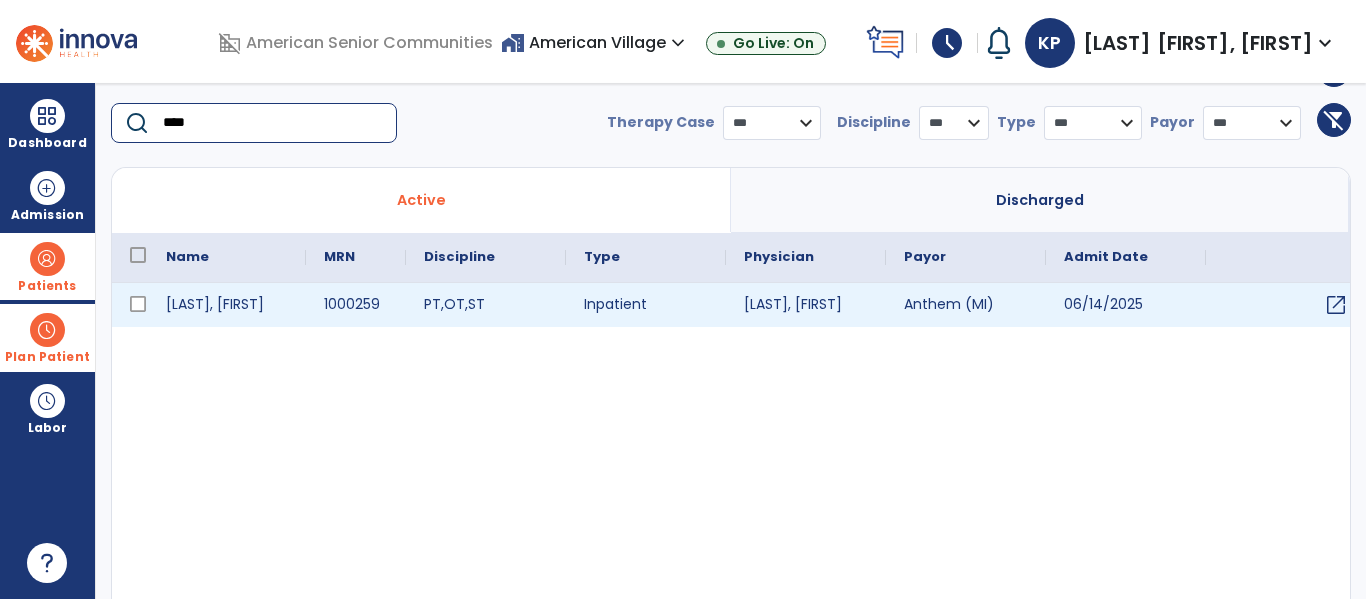 type on "****" 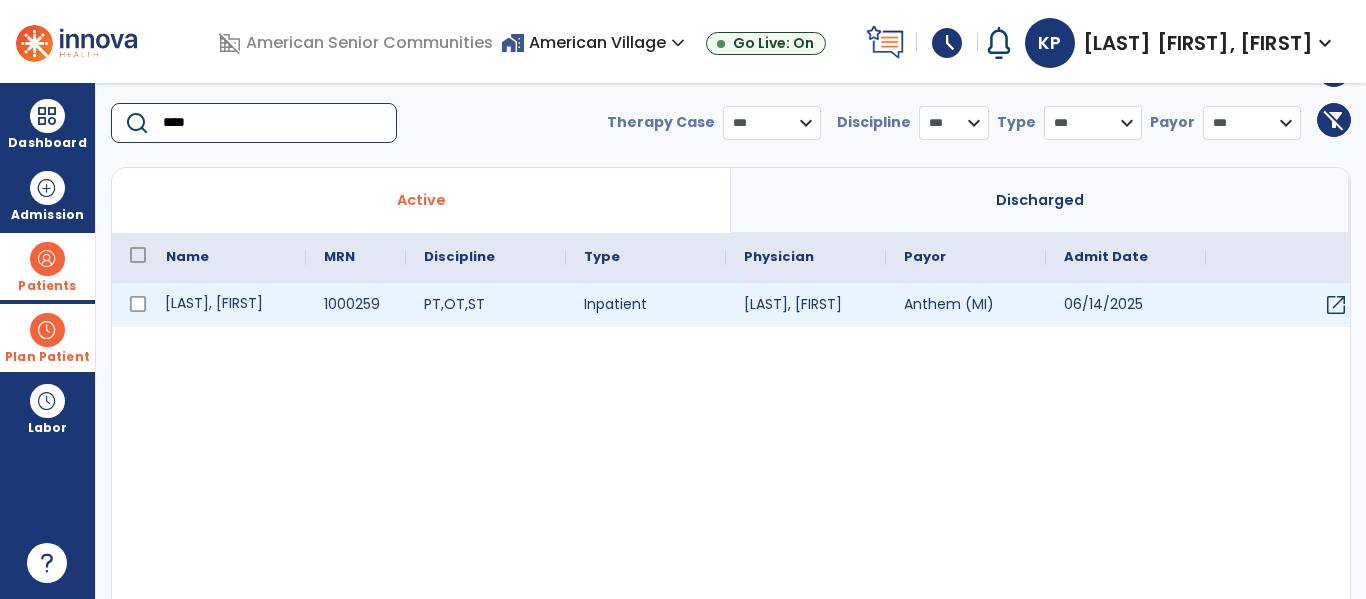 click on "[LAST], [FIRST]" at bounding box center (227, 305) 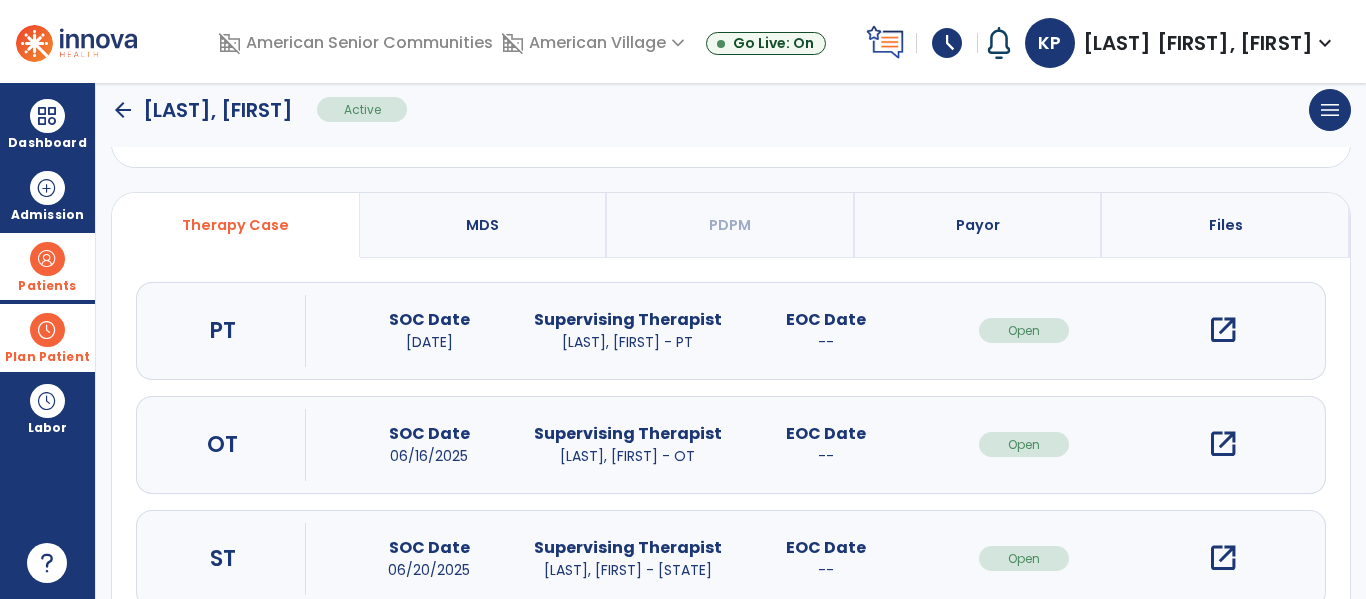 scroll, scrollTop: 98, scrollLeft: 0, axis: vertical 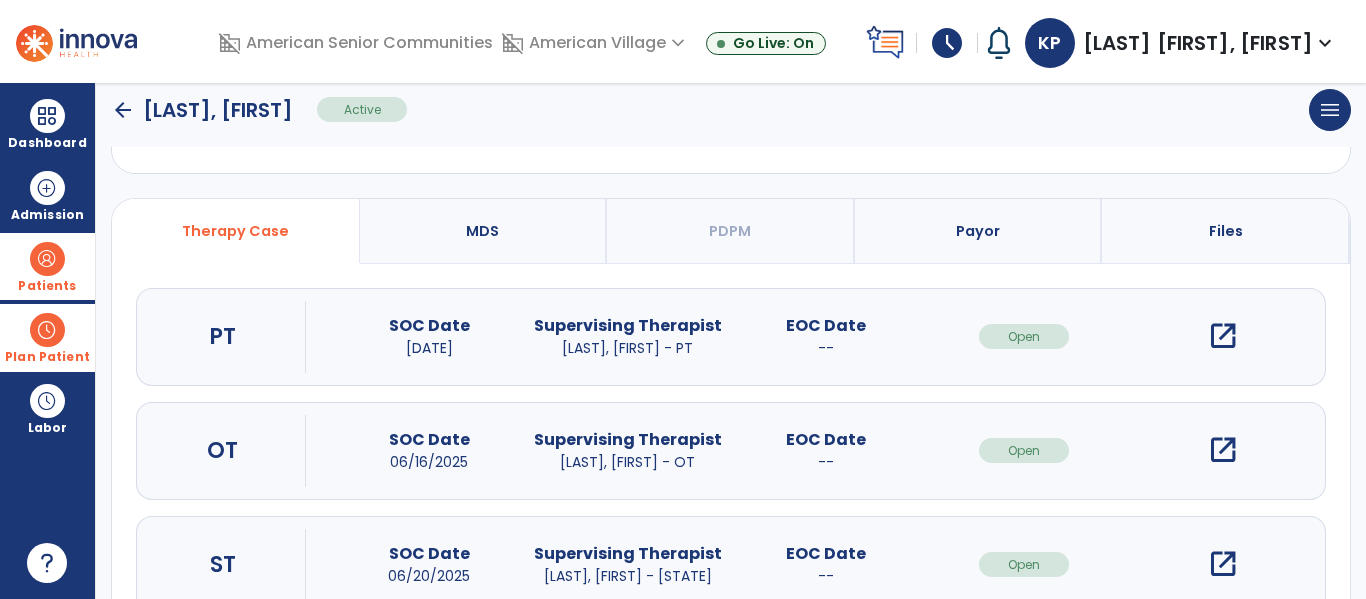 click on "EOC Date   --" at bounding box center (826, 450) 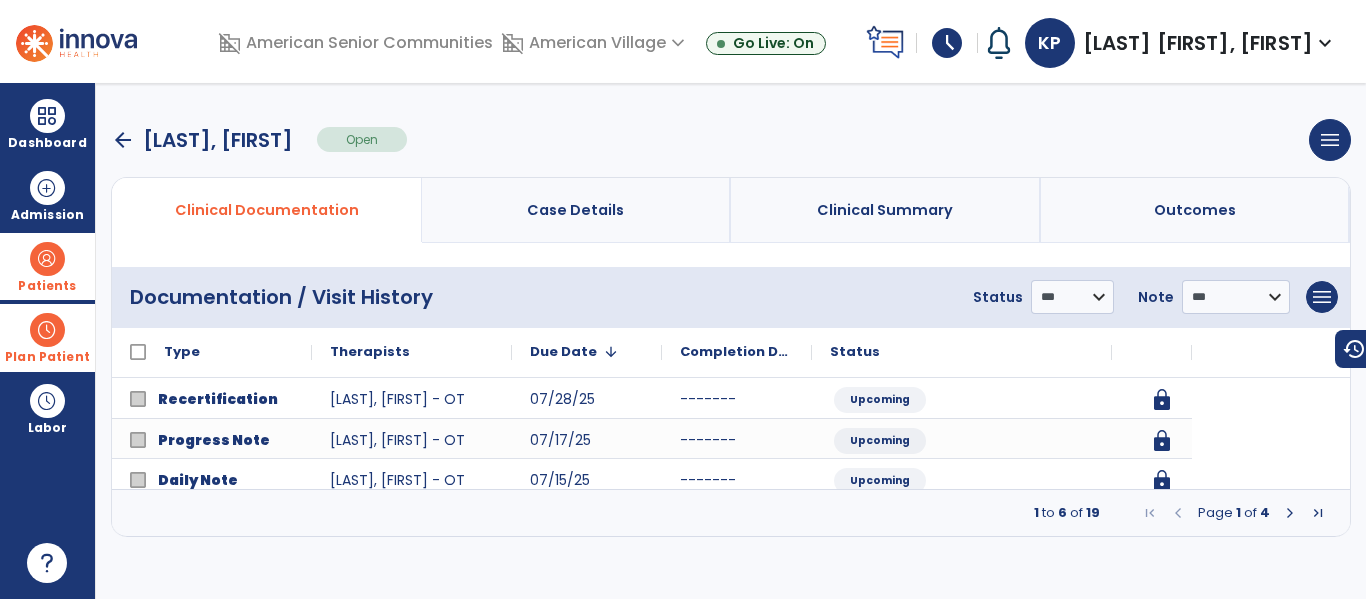 scroll, scrollTop: 0, scrollLeft: 0, axis: both 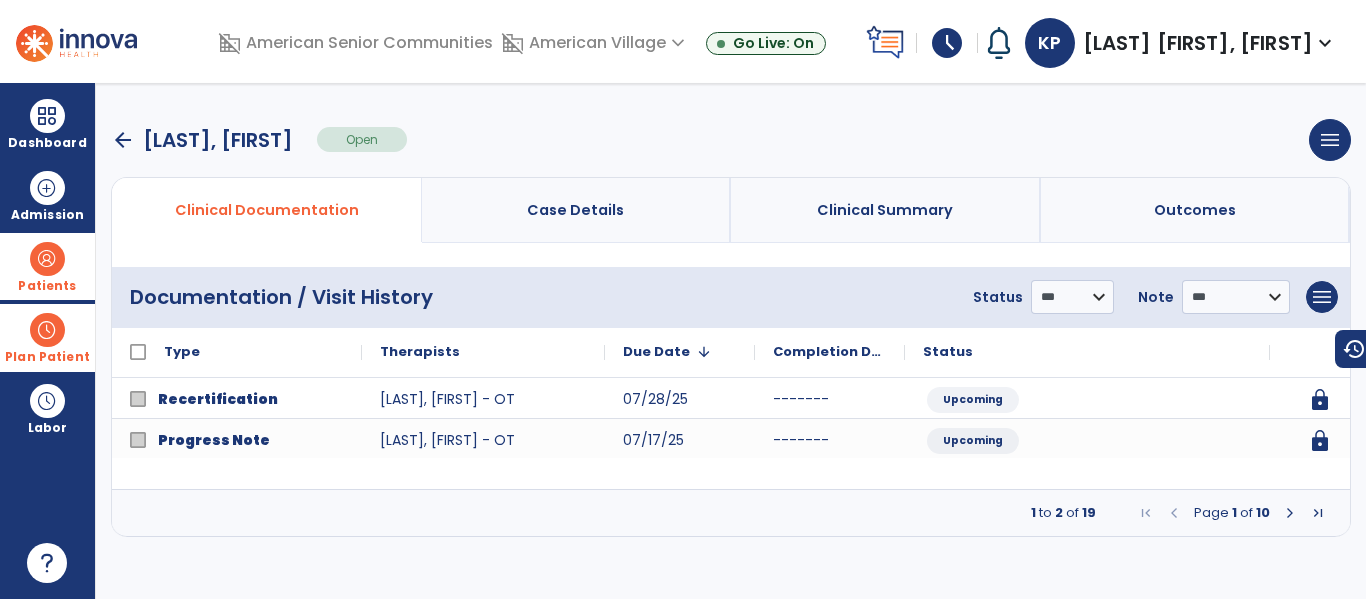 click at bounding box center [1290, 513] 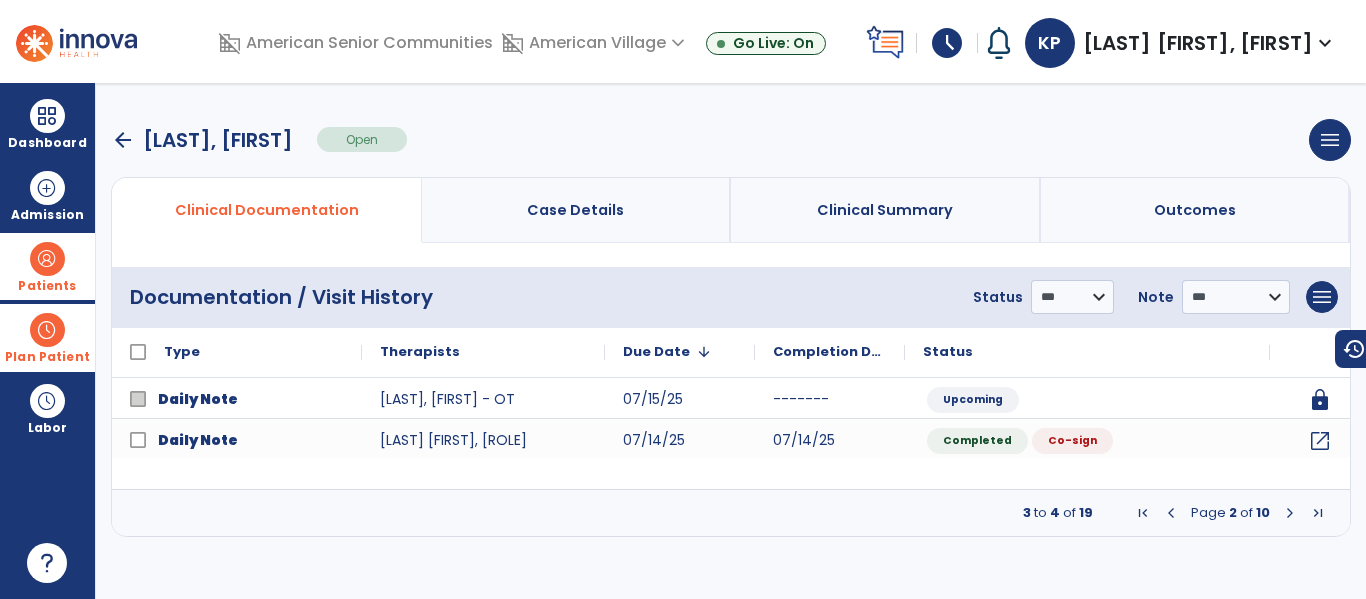 click at bounding box center [1290, 513] 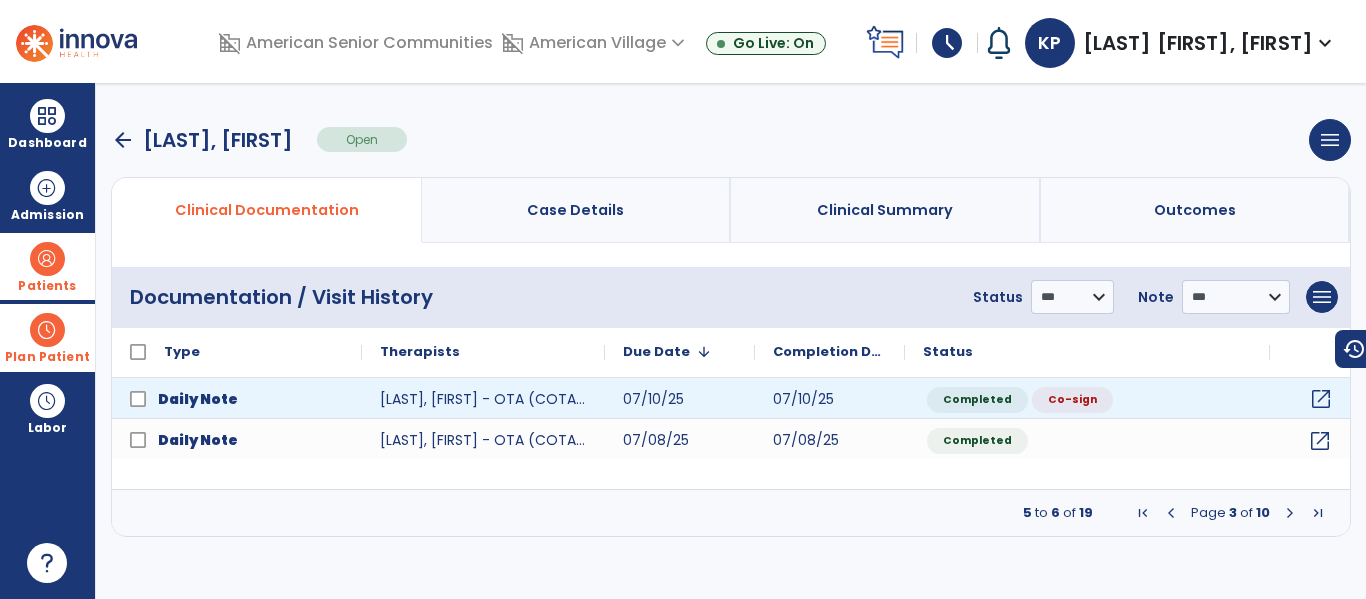click on "open_in_new" 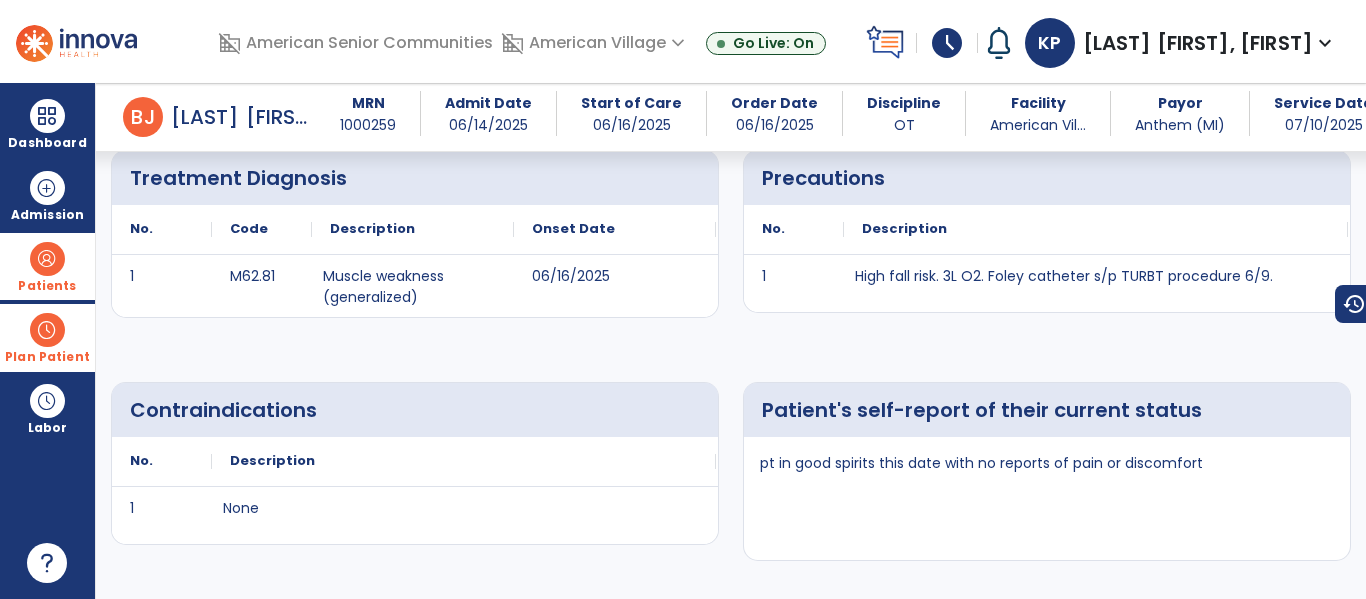 scroll, scrollTop: 0, scrollLeft: 0, axis: both 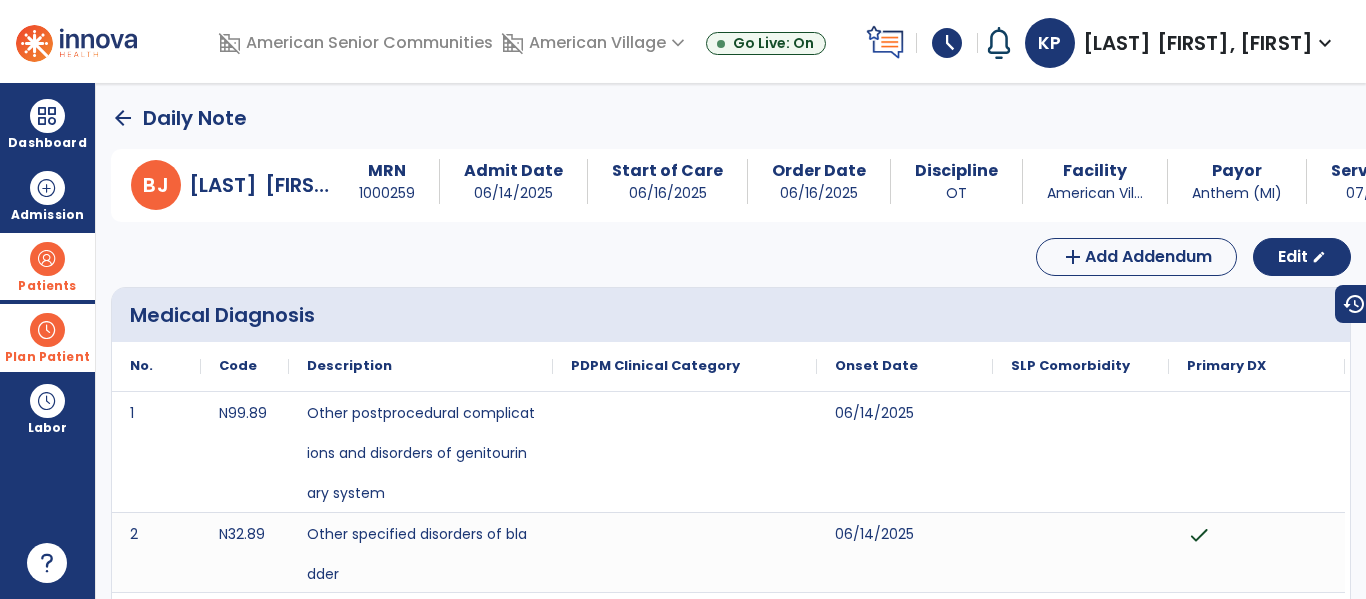click on "arrow_back" 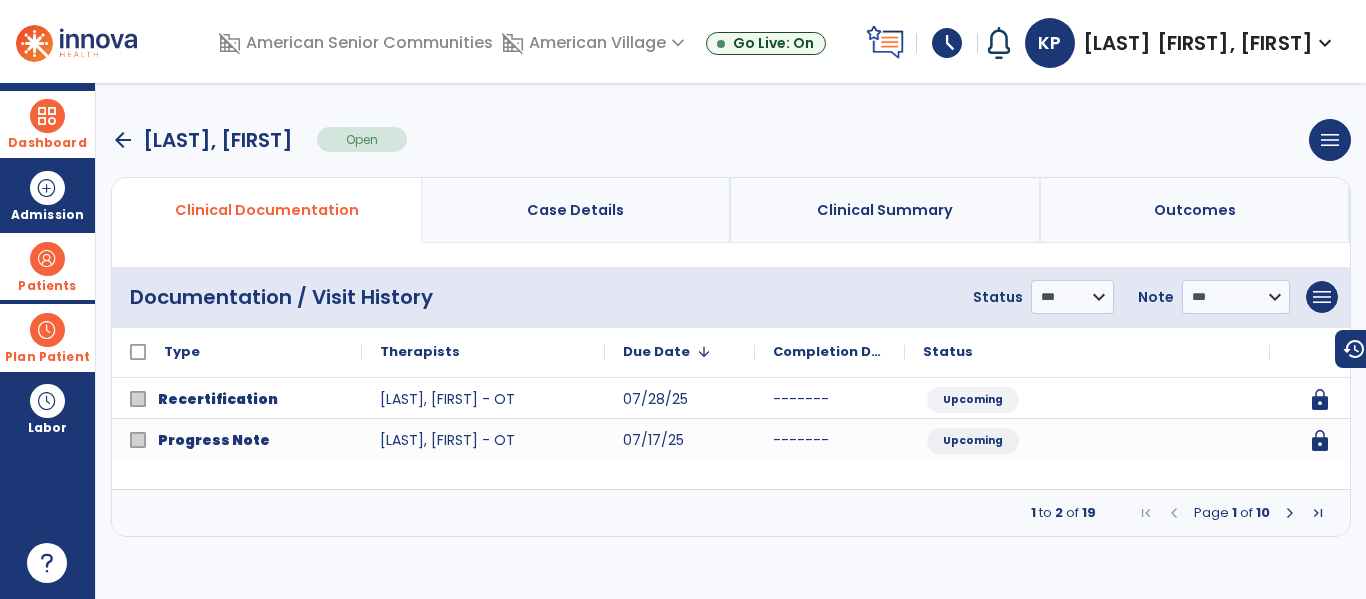click at bounding box center (47, 116) 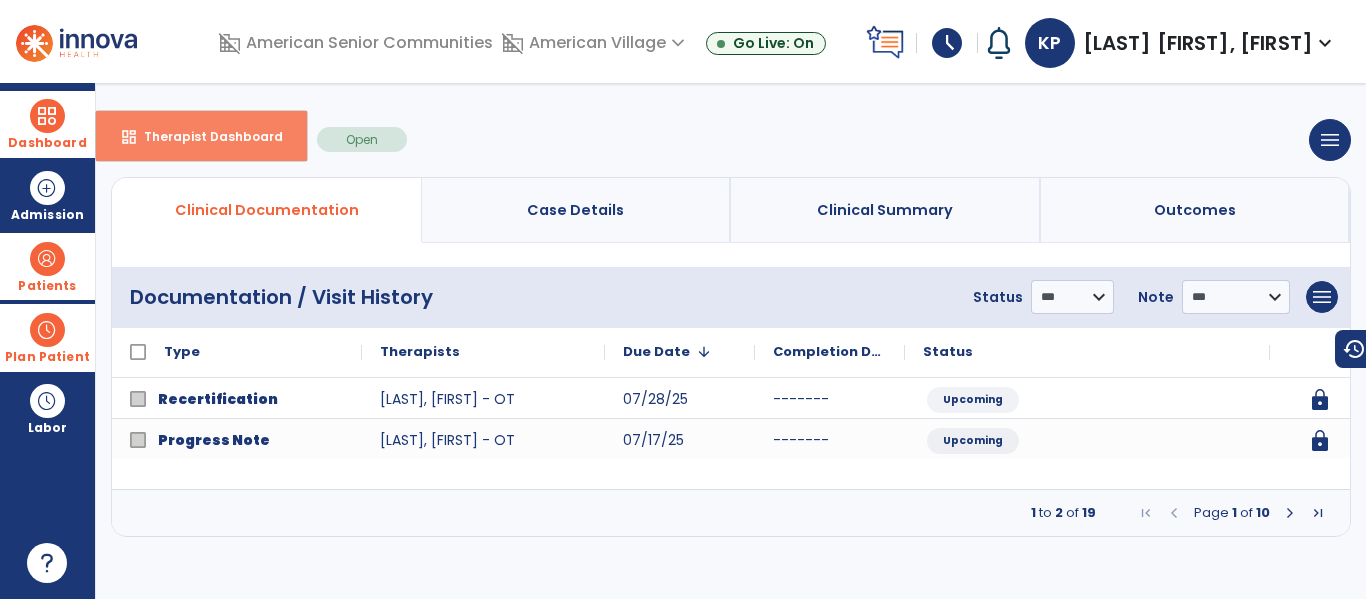 click on "dashboard" at bounding box center [129, 137] 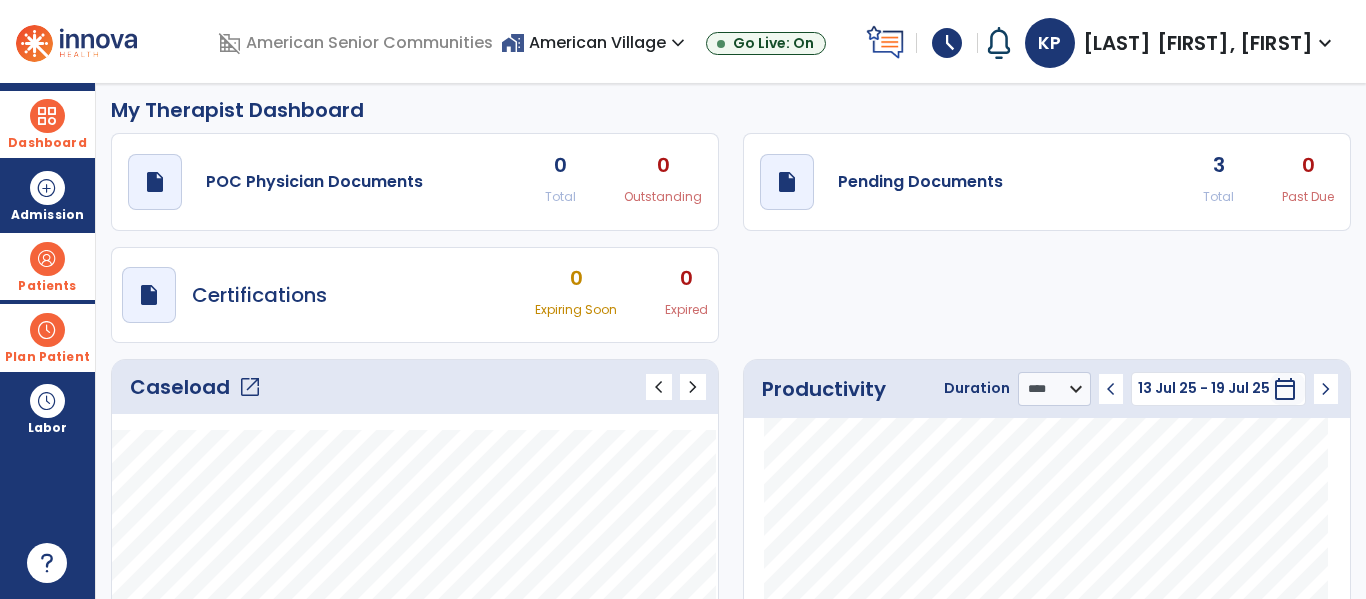 scroll, scrollTop: 0, scrollLeft: 0, axis: both 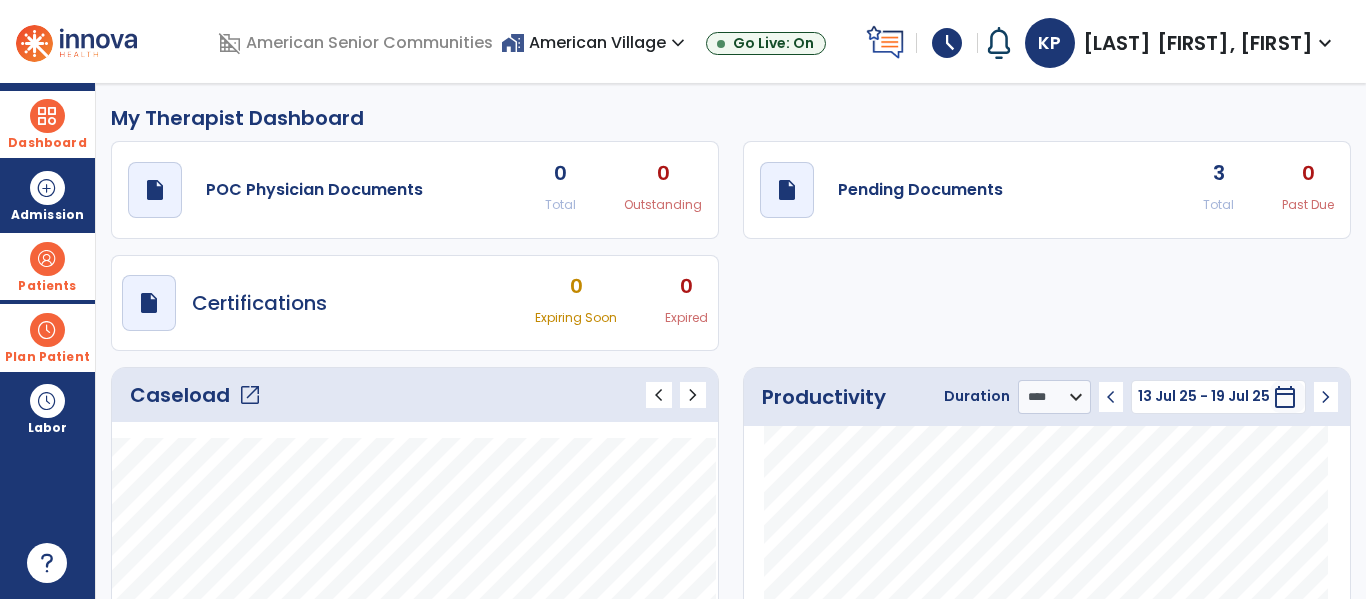 click on "open_in_new" 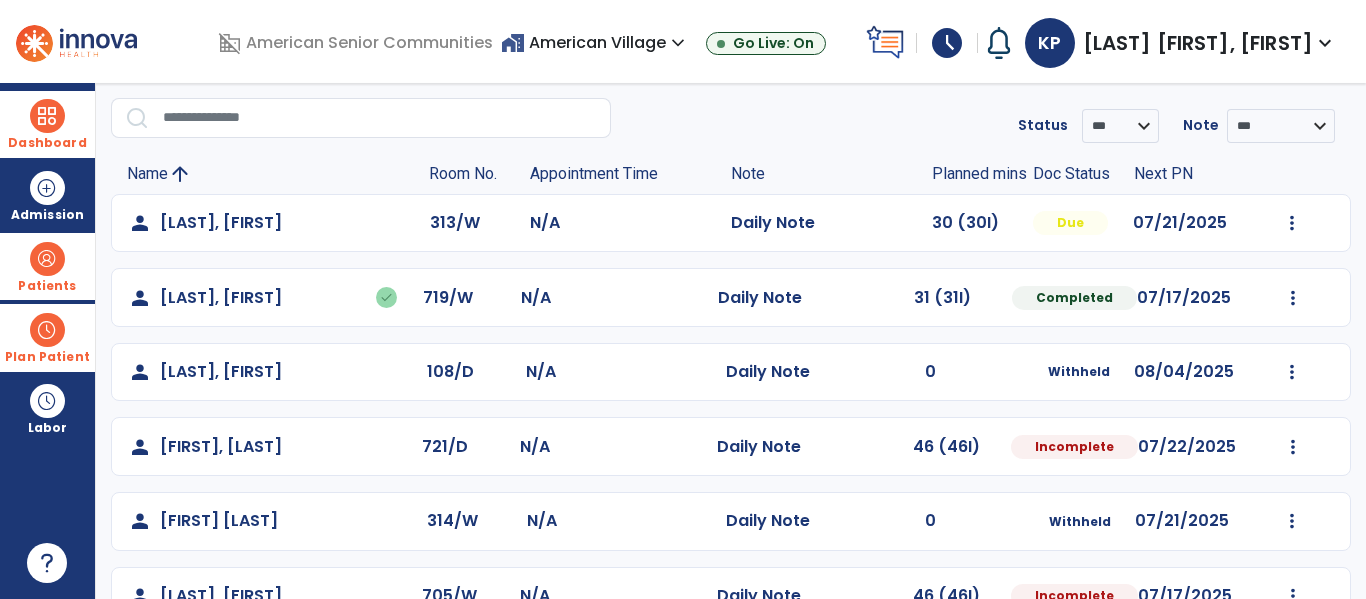 scroll, scrollTop: 0, scrollLeft: 0, axis: both 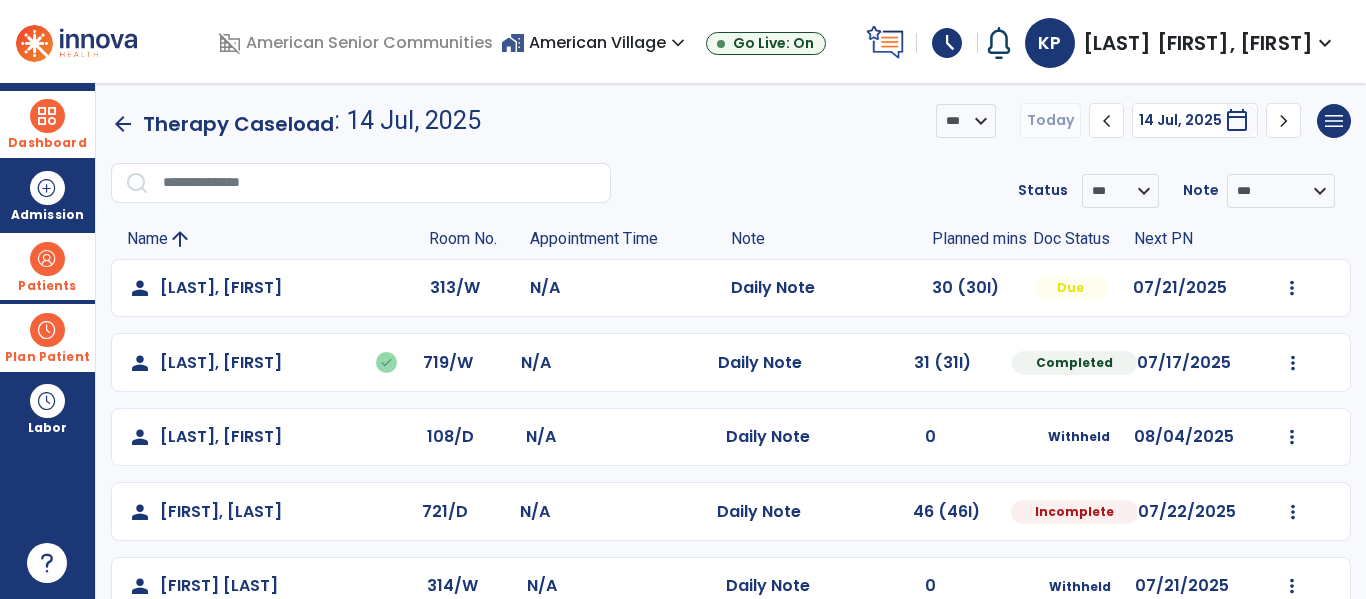 click on "arrow_back" 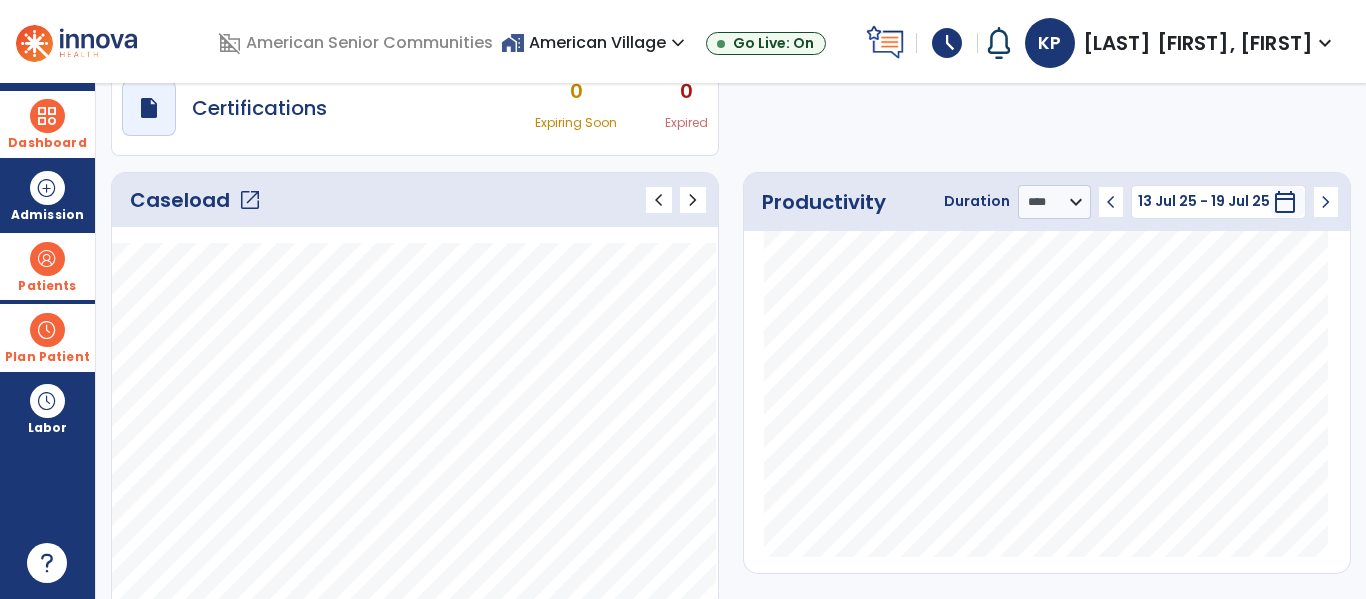 scroll, scrollTop: 200, scrollLeft: 0, axis: vertical 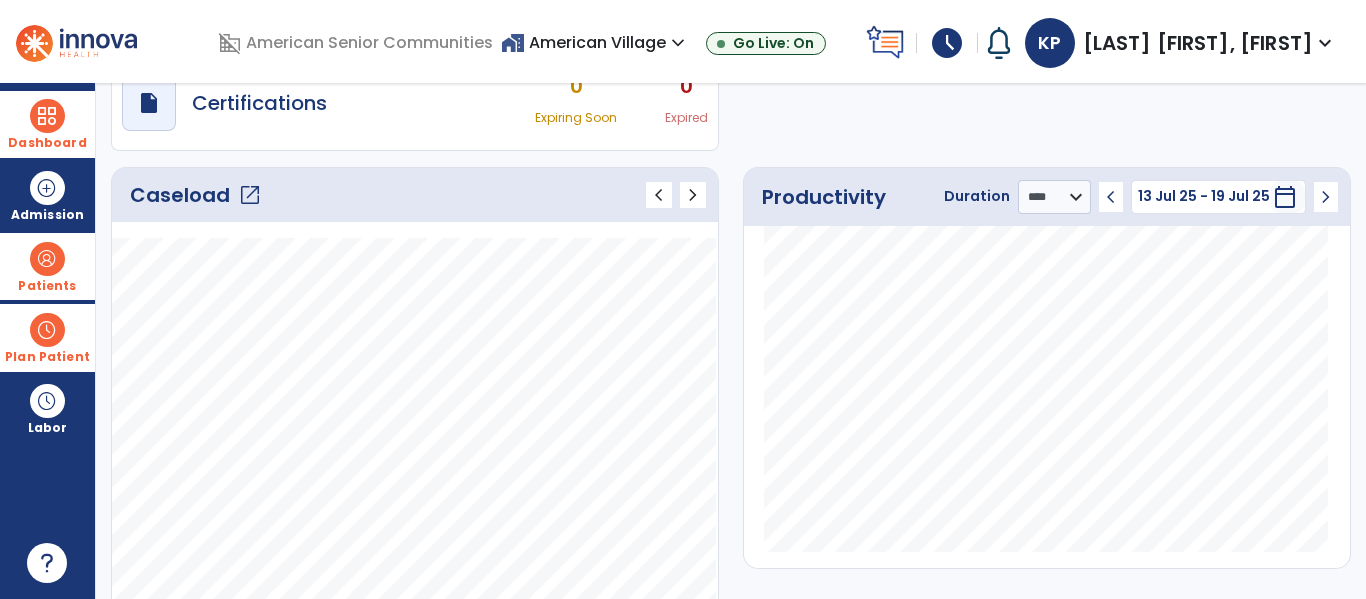 click on "open_in_new" 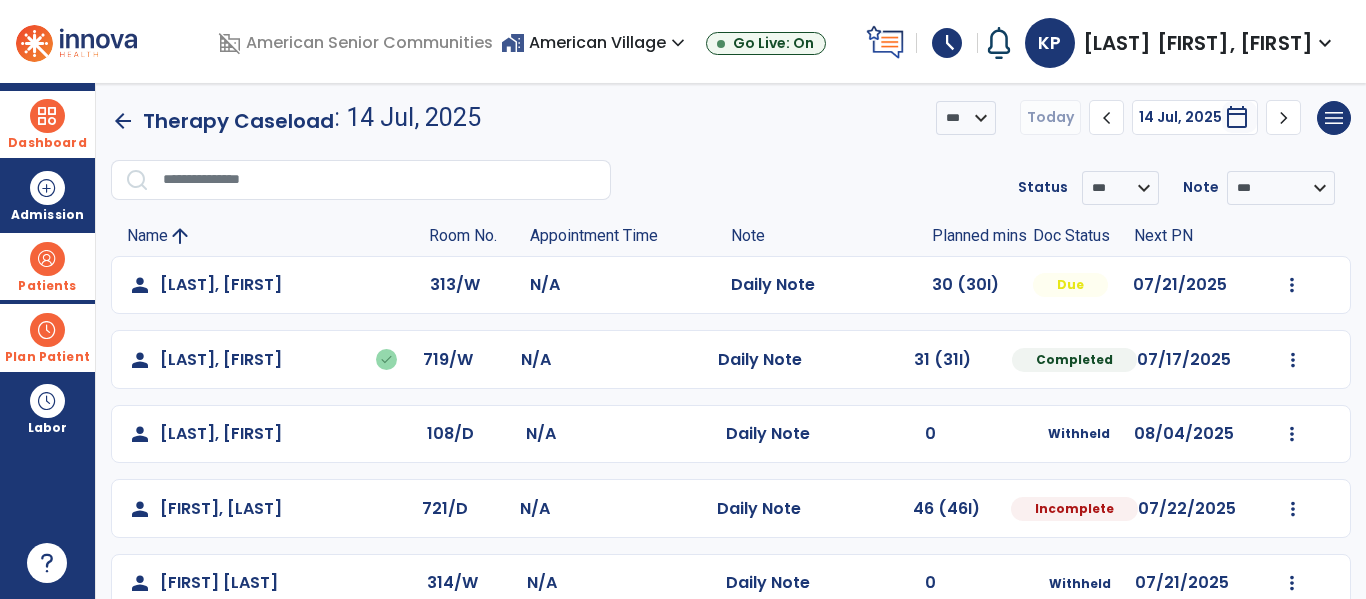 scroll, scrollTop: 0, scrollLeft: 0, axis: both 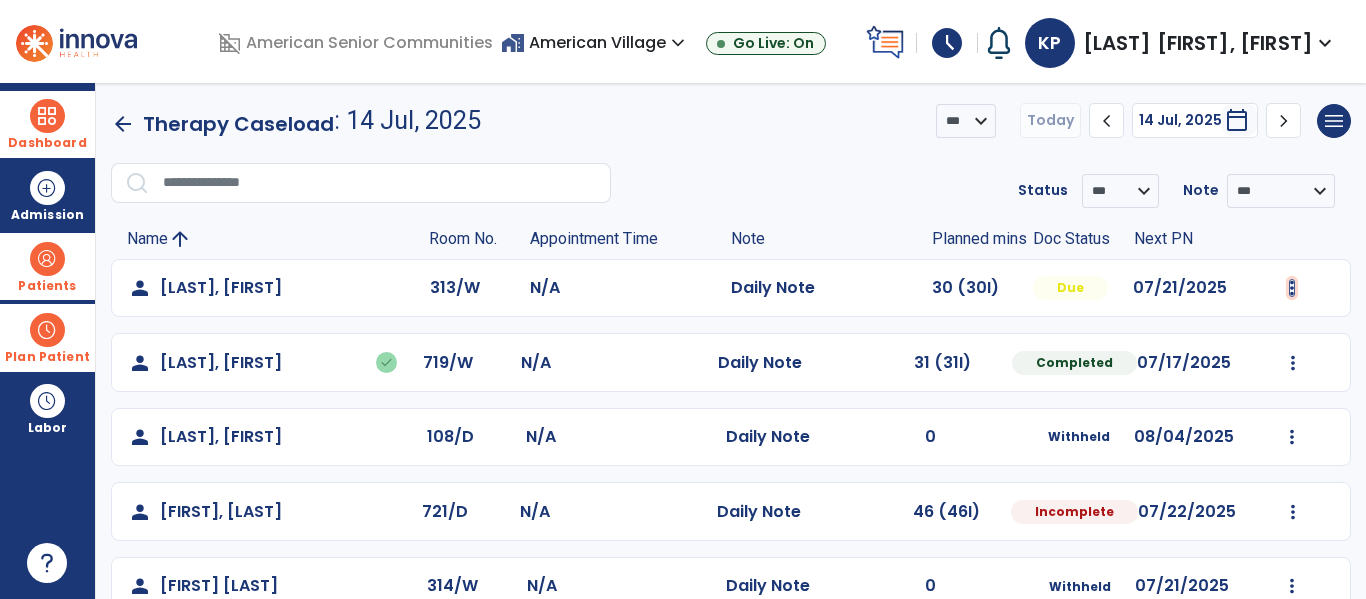 click at bounding box center (1292, 288) 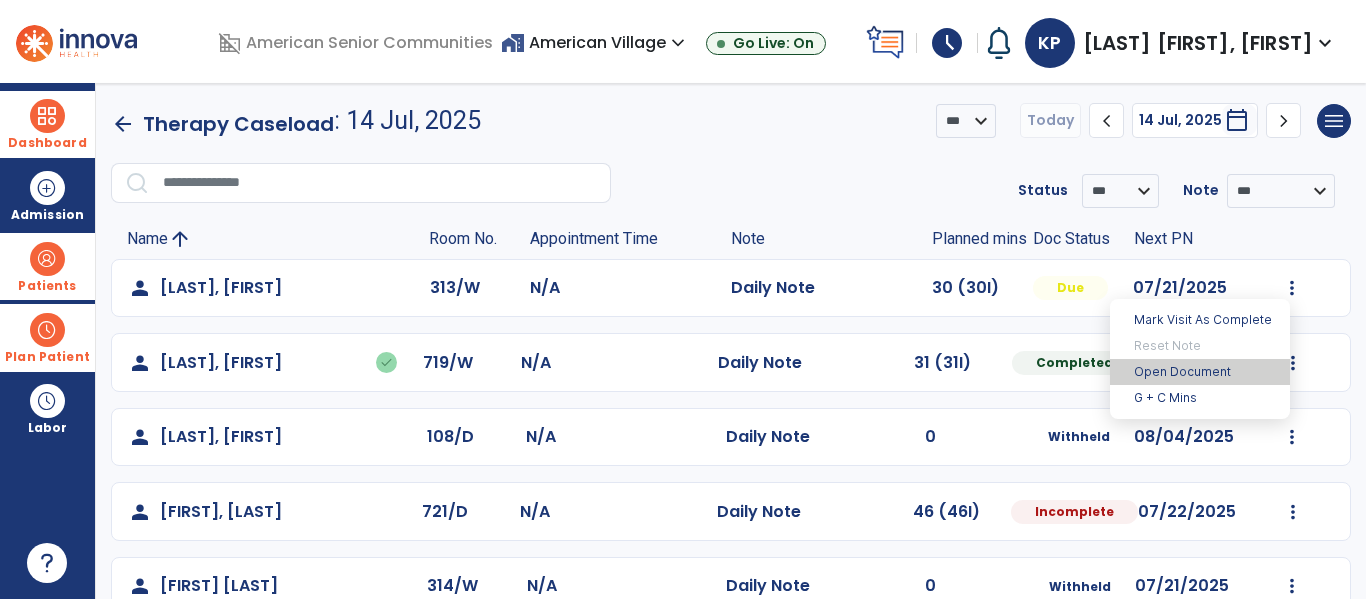 click on "Open Document" at bounding box center [1200, 372] 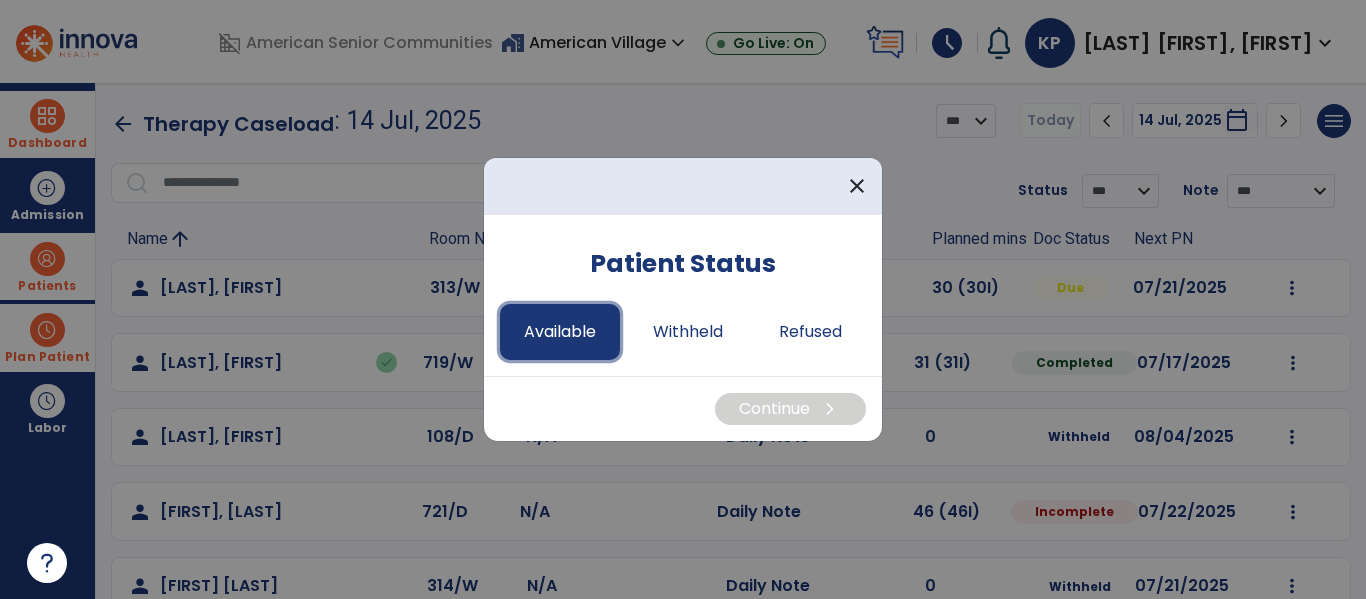 click on "Available" at bounding box center (560, 332) 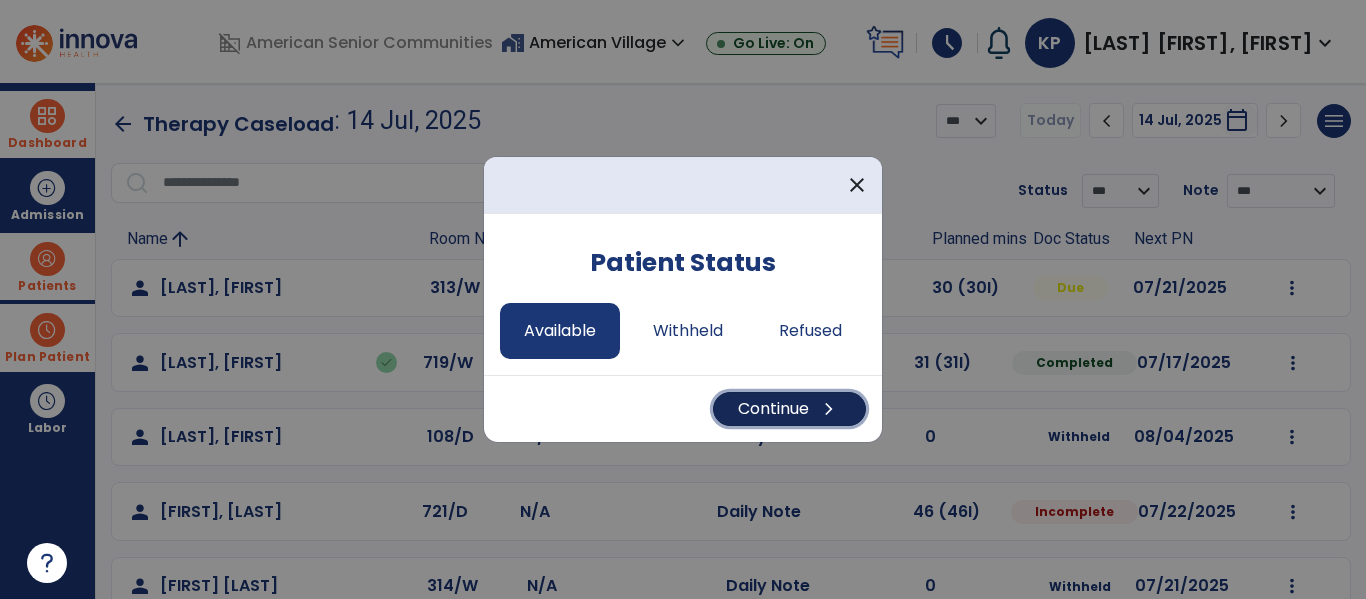 click on "Continue   chevron_right" at bounding box center [789, 409] 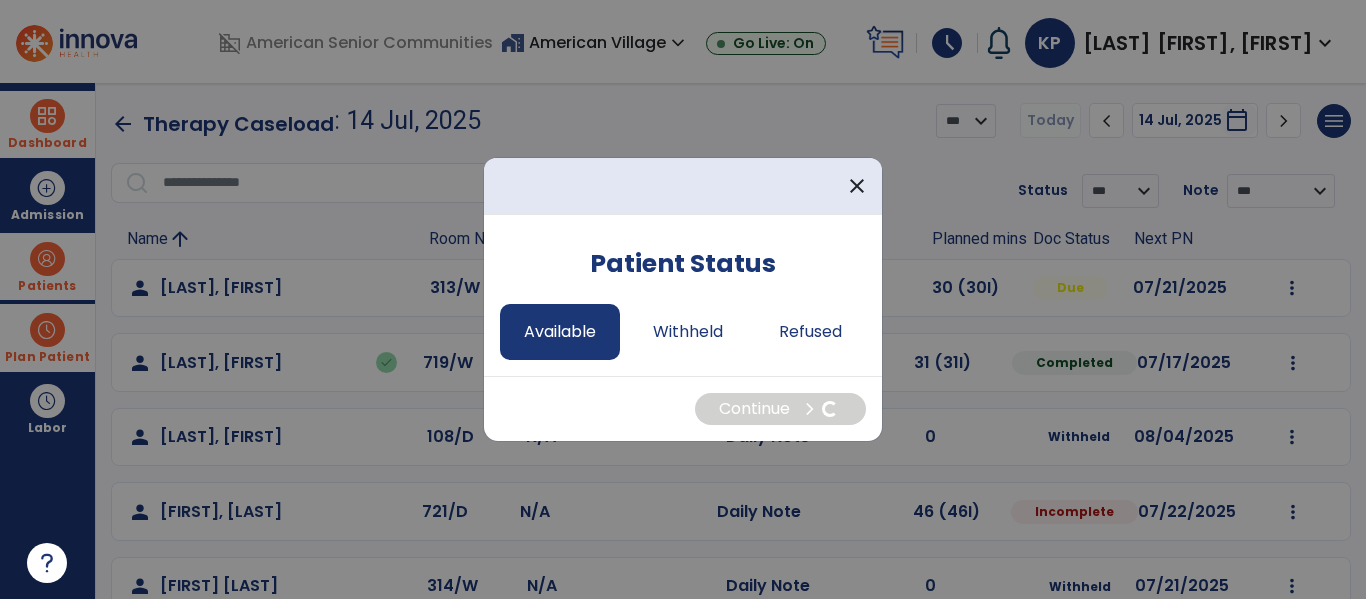 select on "*" 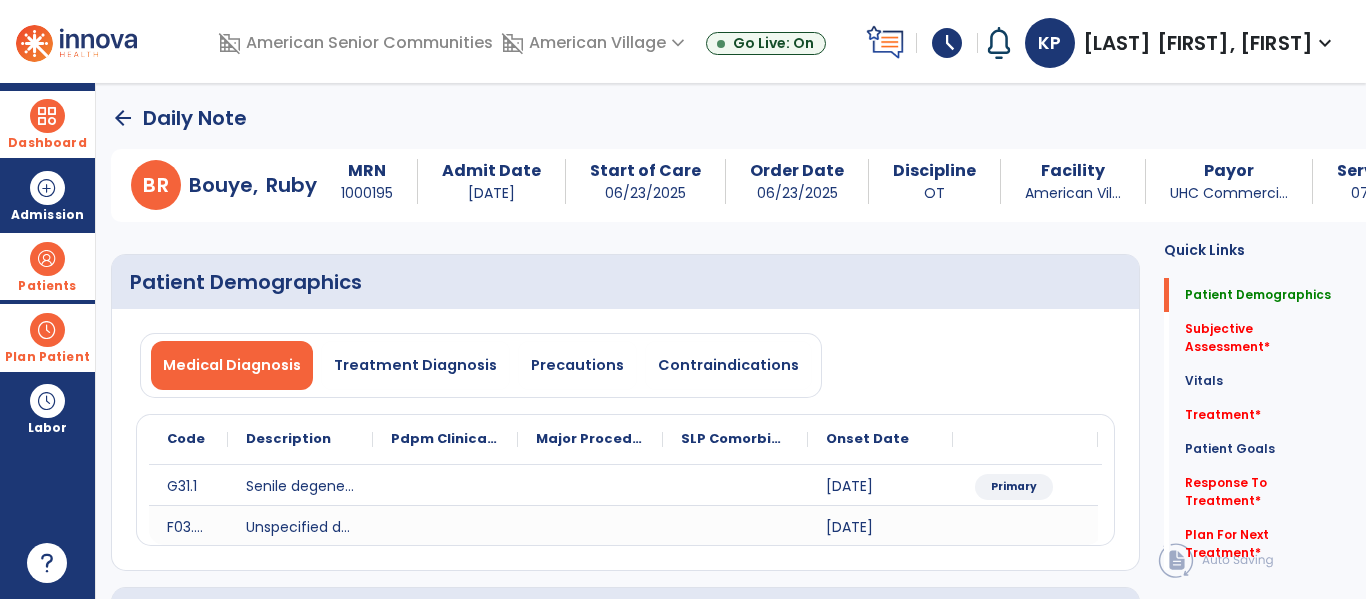 click on "arrow_back" 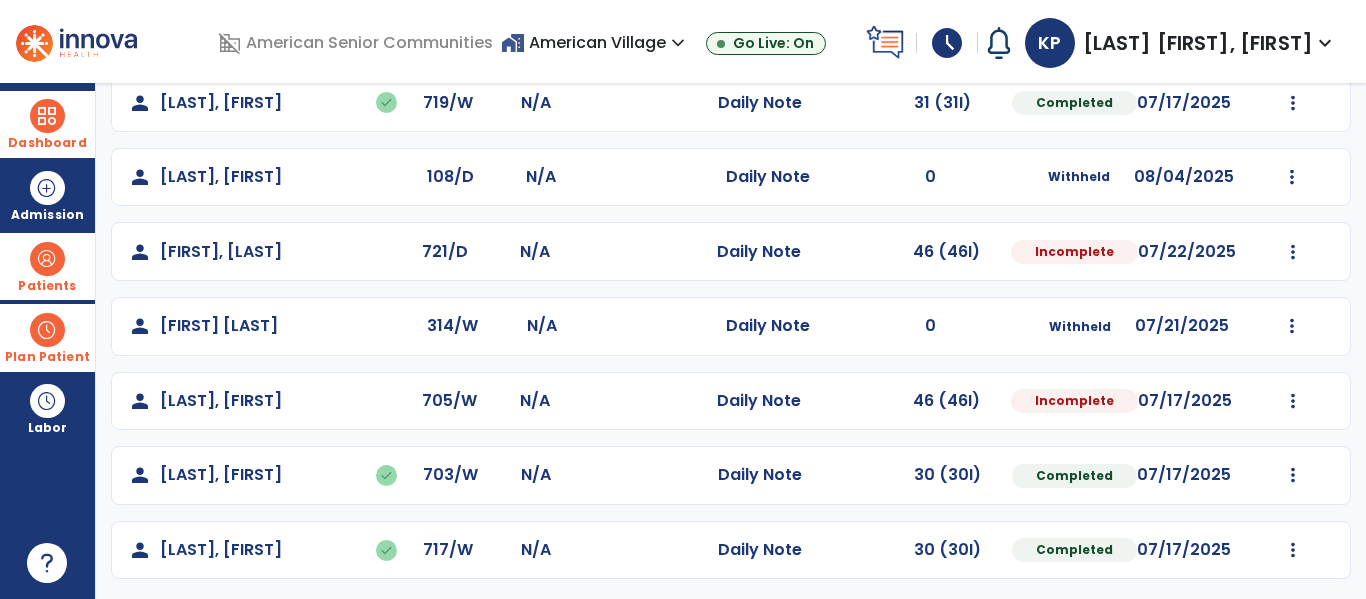 scroll, scrollTop: 264, scrollLeft: 0, axis: vertical 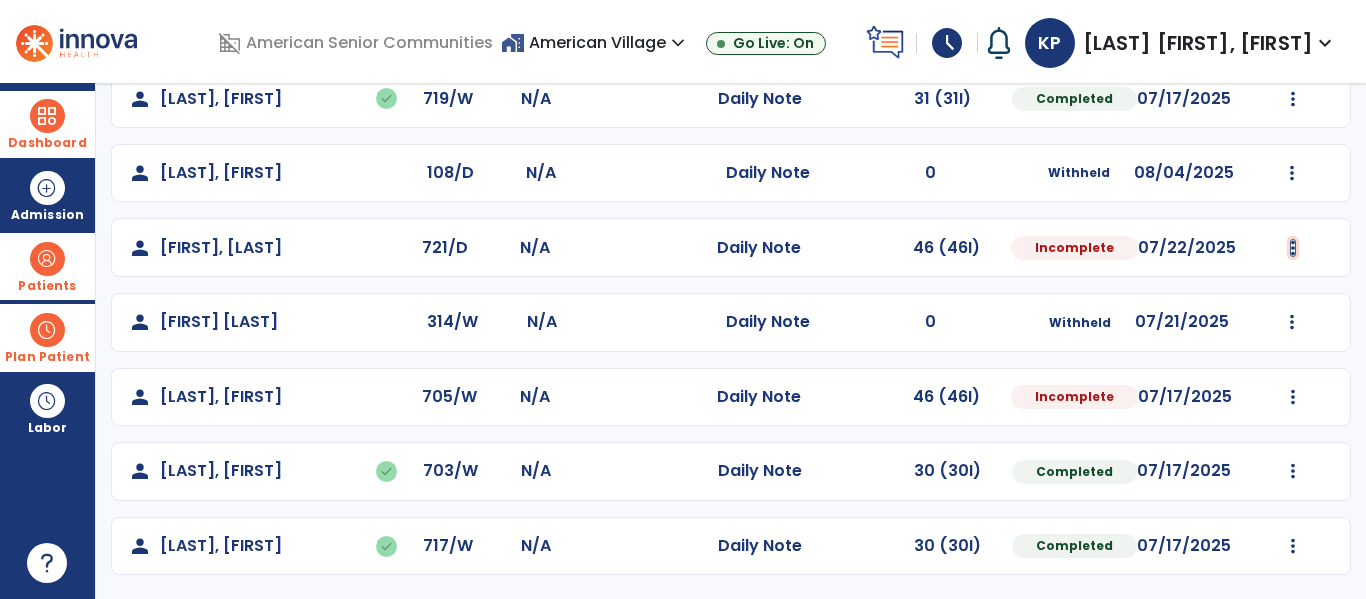 click at bounding box center (1293, 24) 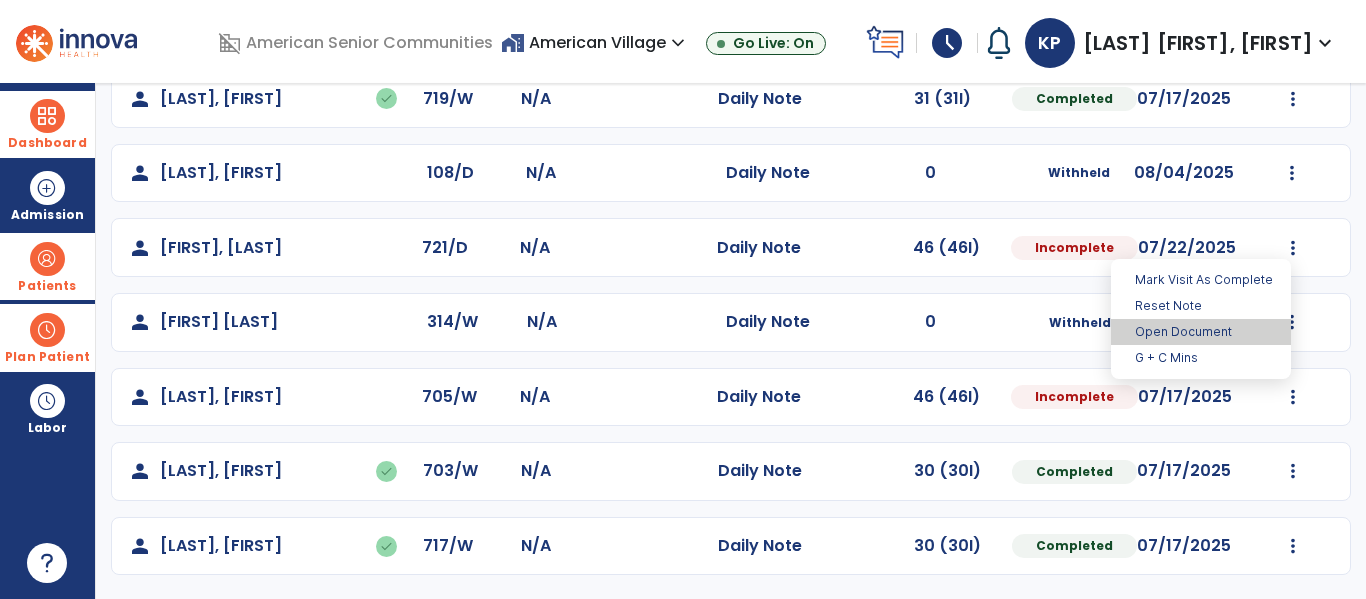 click on "Open Document" at bounding box center [1201, 332] 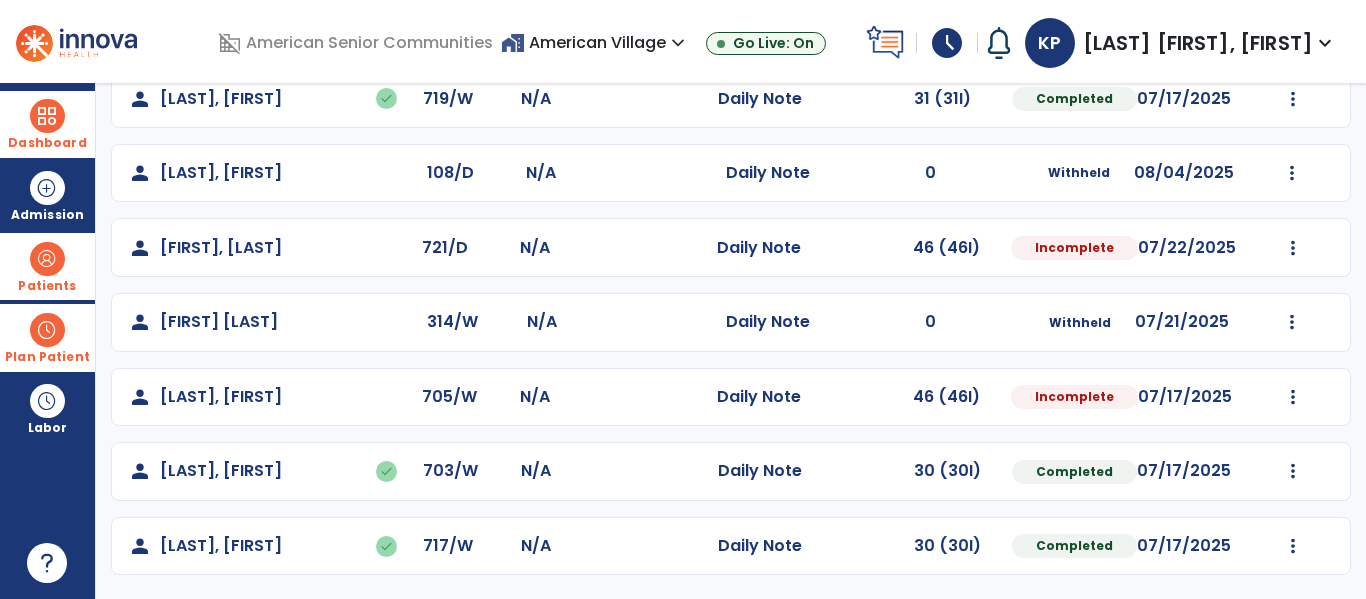 select on "*" 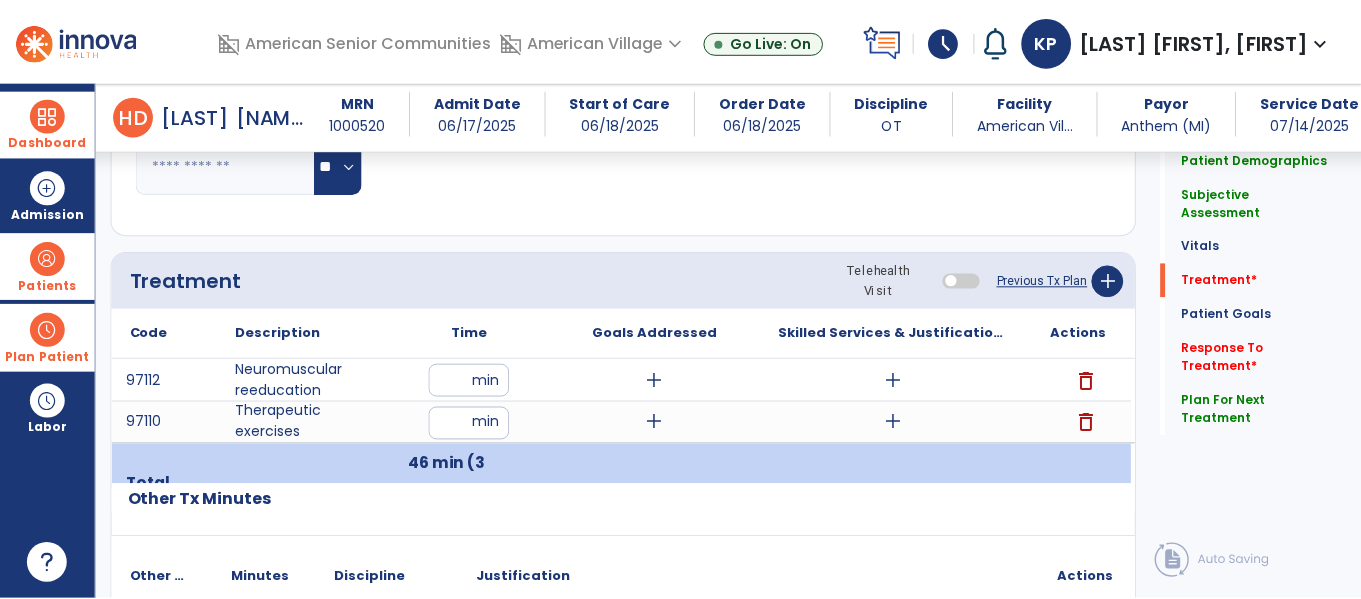 scroll, scrollTop: 1034, scrollLeft: 0, axis: vertical 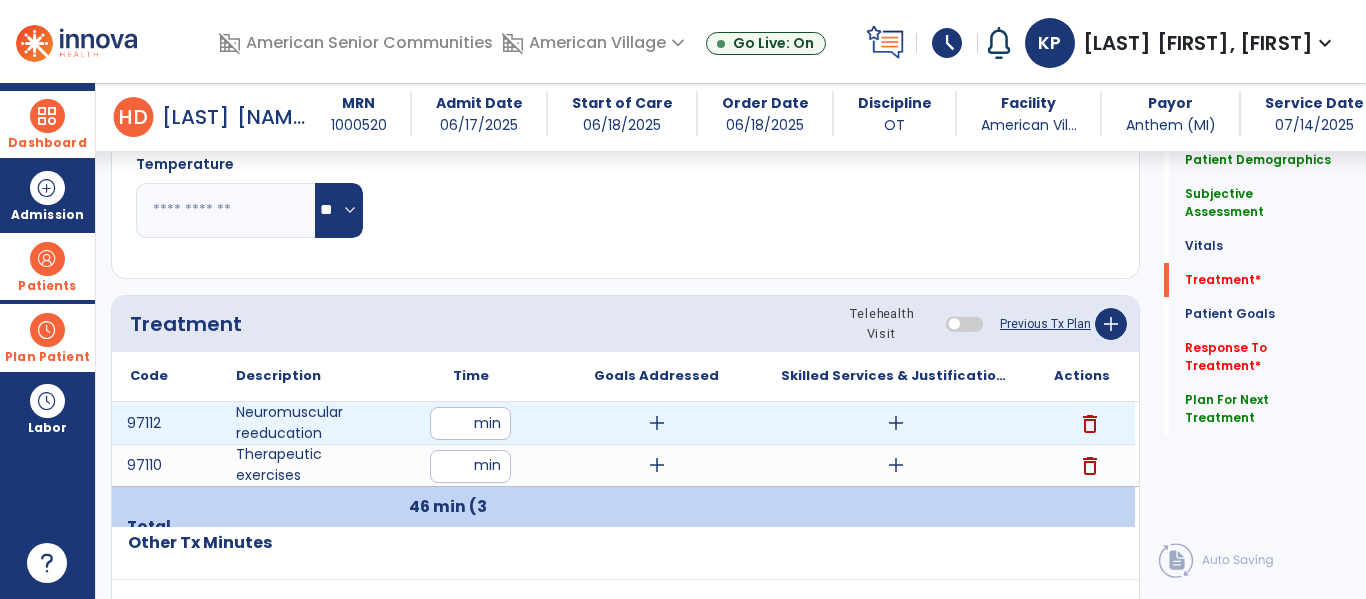 click on "add" at bounding box center [896, 423] 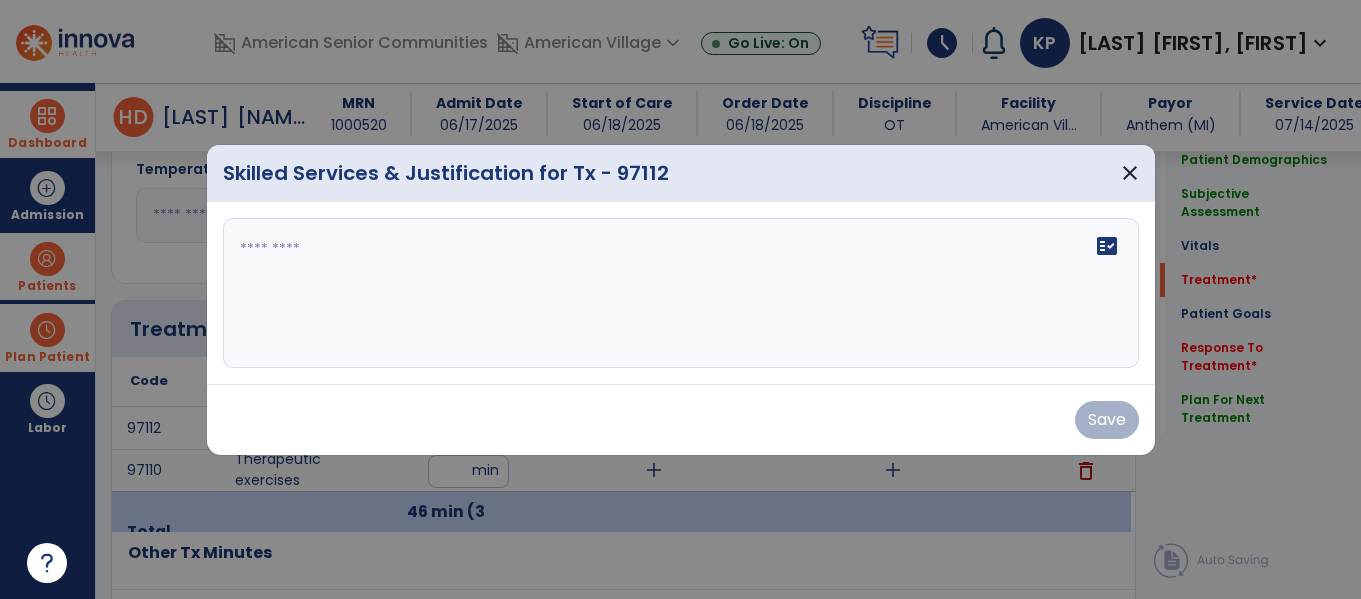 scroll, scrollTop: 1034, scrollLeft: 0, axis: vertical 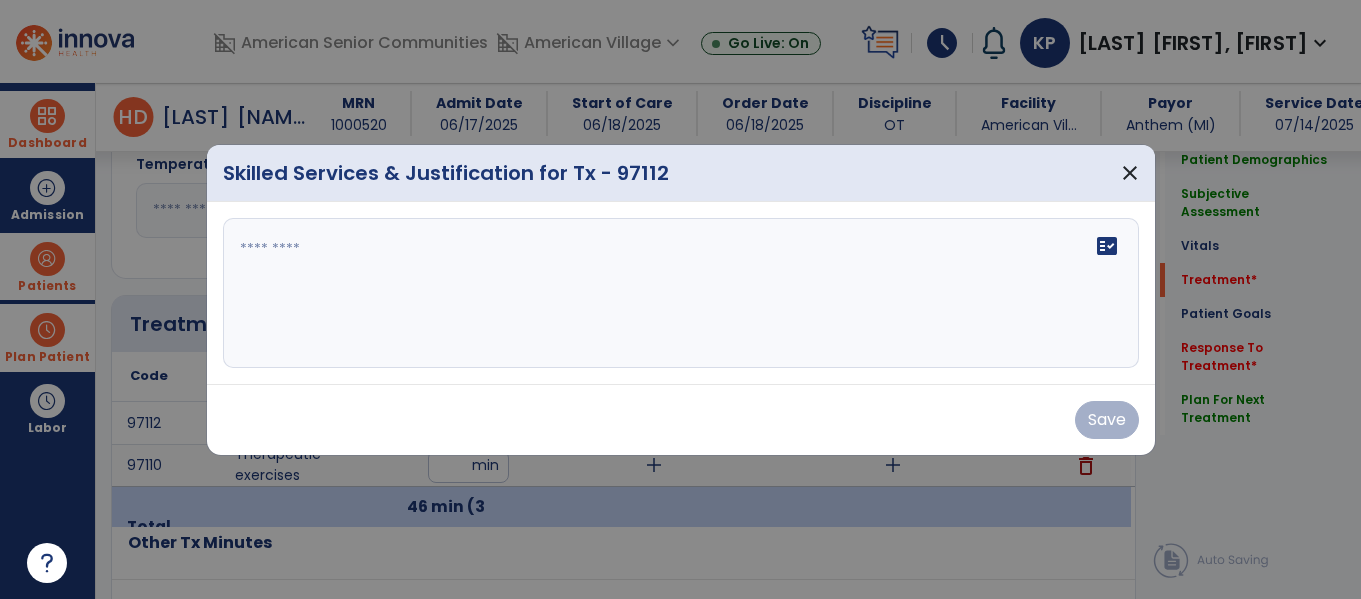 click on "fact_check" at bounding box center [681, 293] 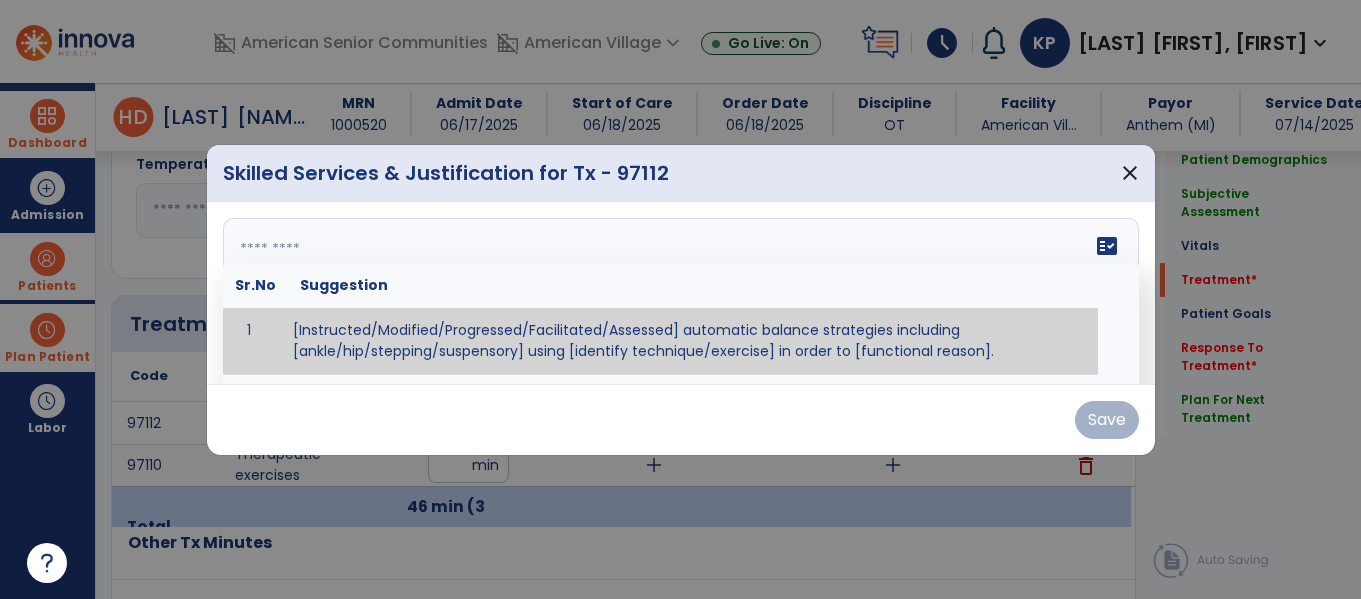 paste on "**********" 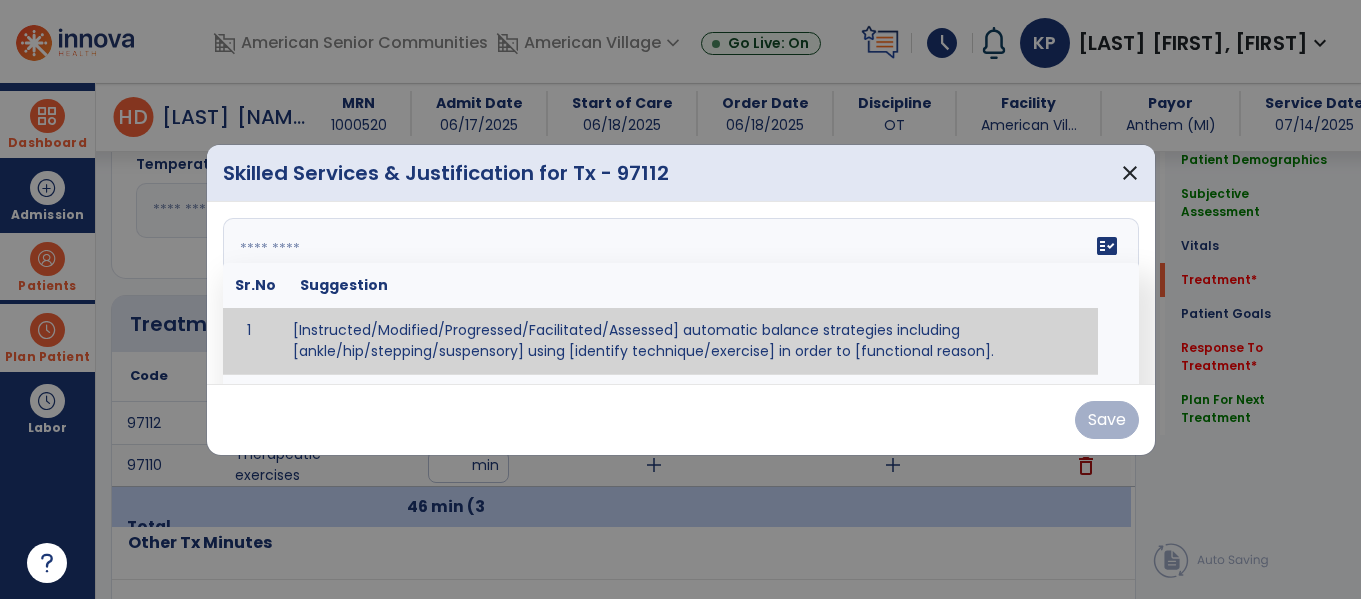type on "**********" 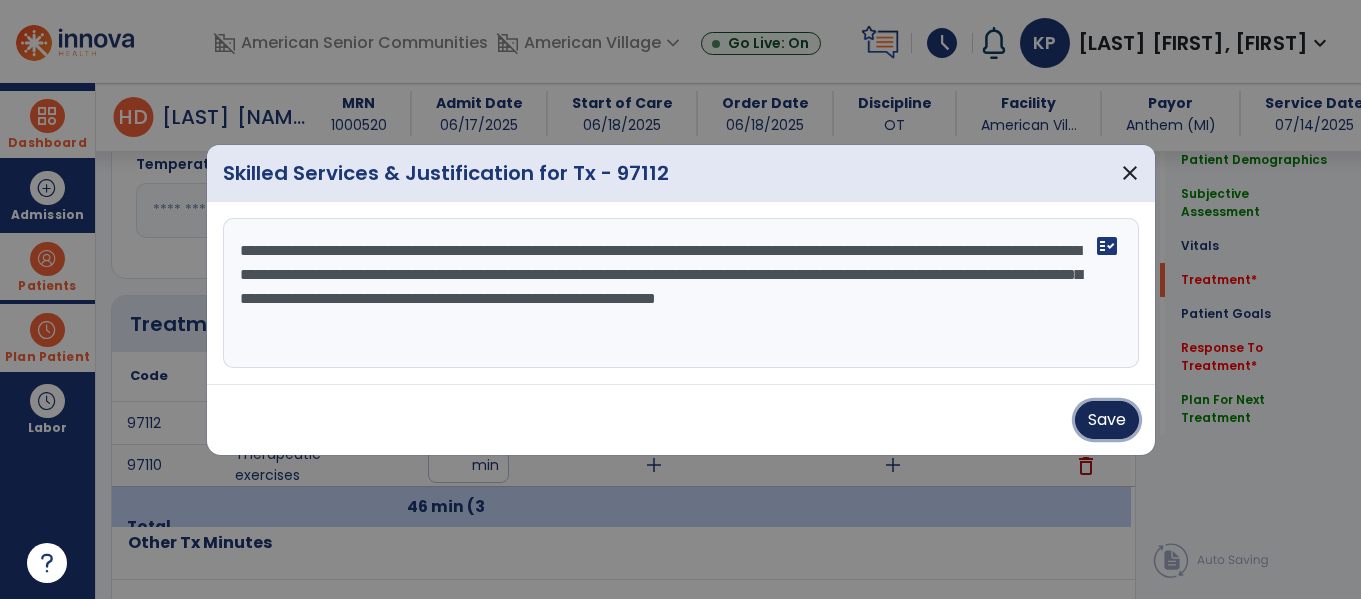 click on "Save" at bounding box center (1107, 420) 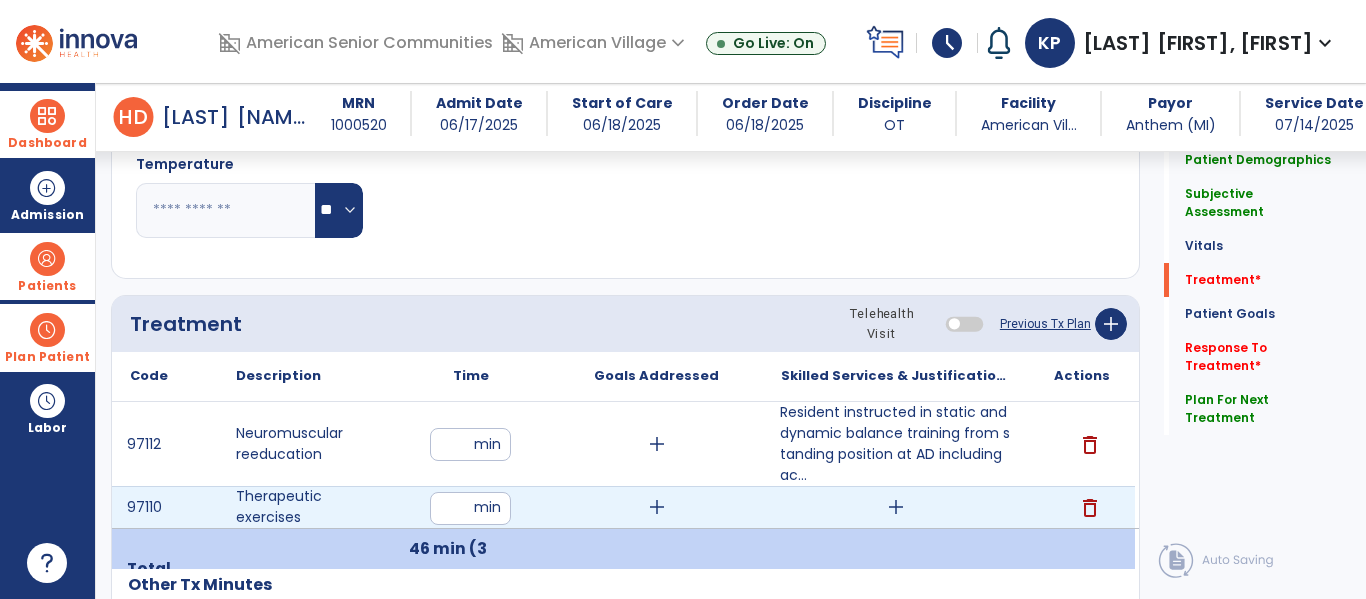 click on "add" at bounding box center [896, 507] 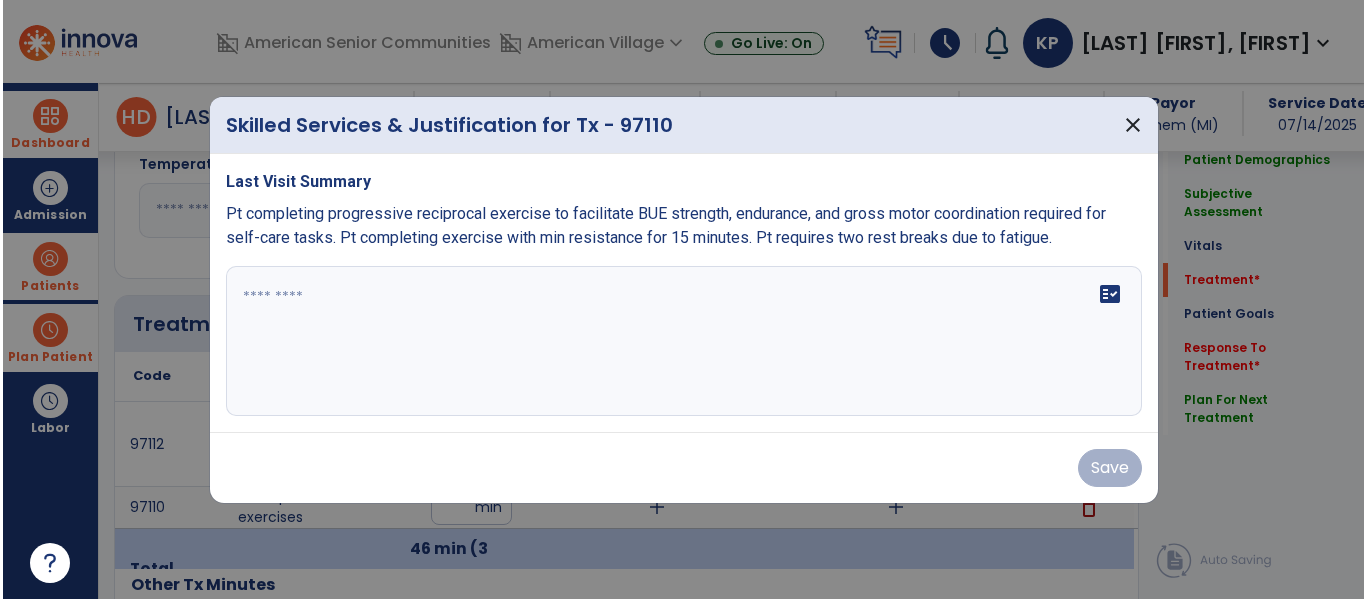 scroll, scrollTop: 1034, scrollLeft: 0, axis: vertical 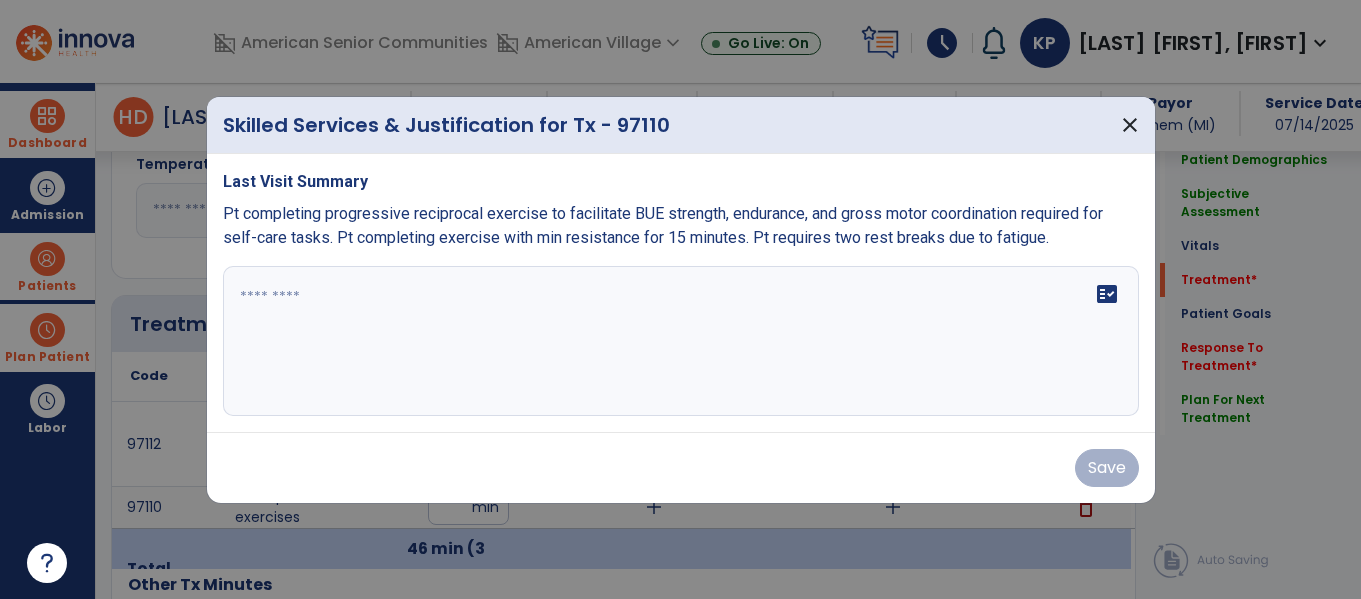 click at bounding box center (681, 341) 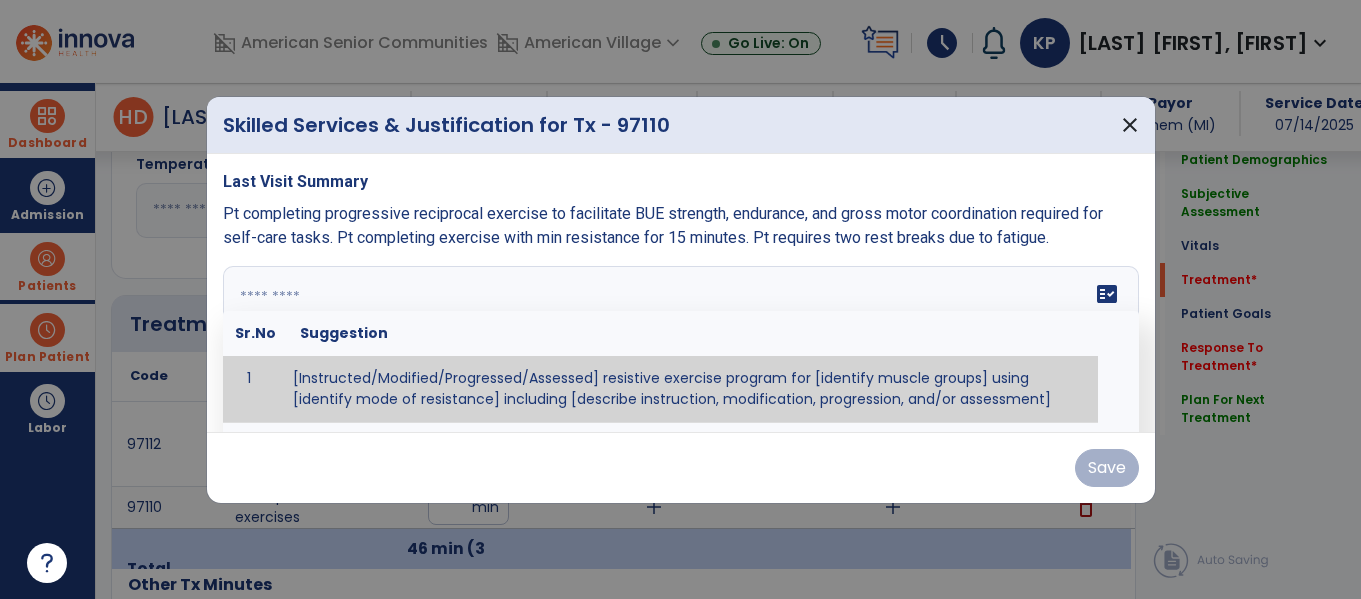 paste on "**********" 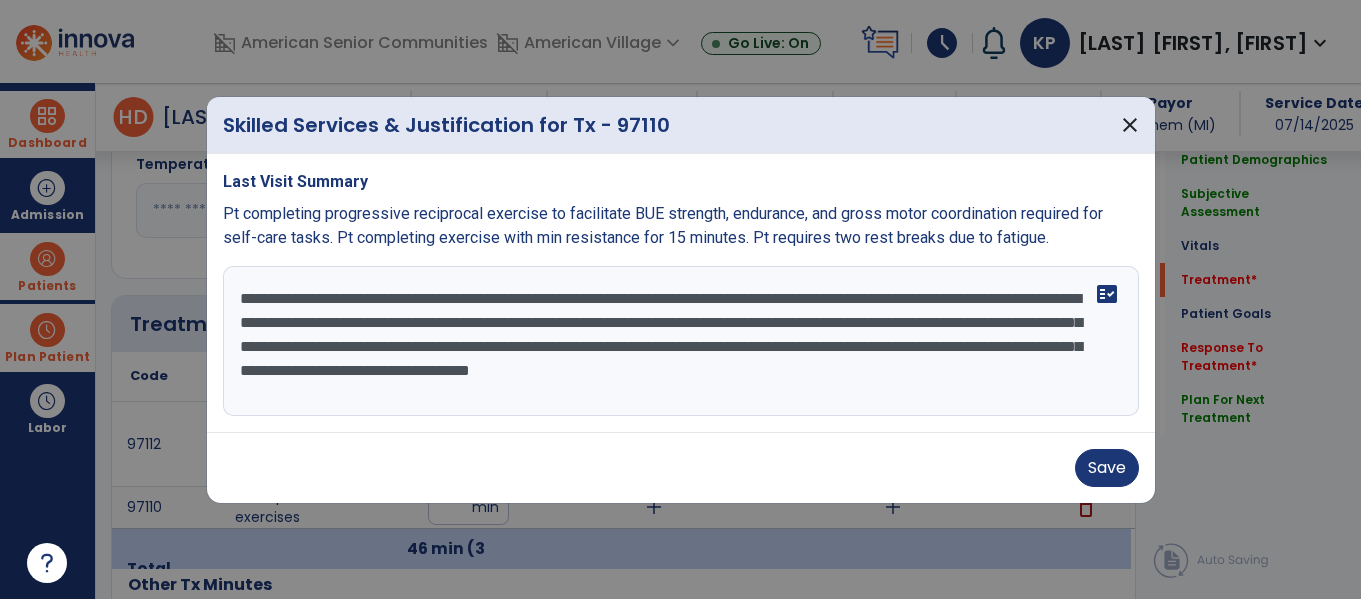 click on "**********" at bounding box center (681, 341) 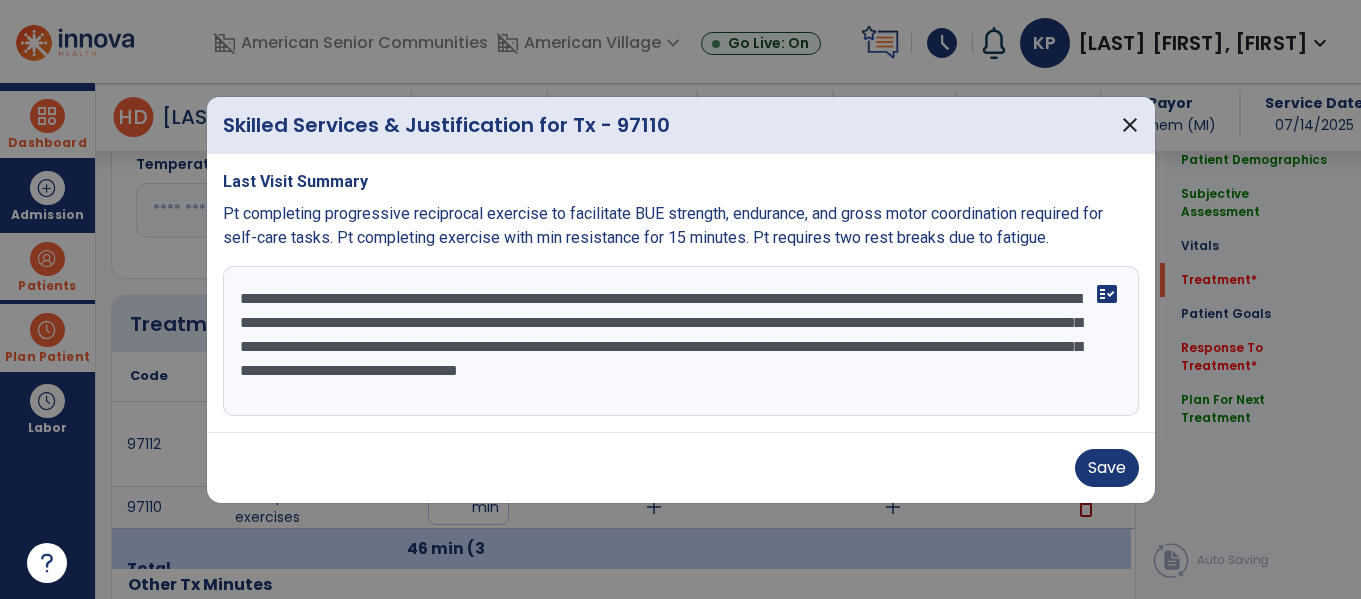 click on "**********" at bounding box center [681, 341] 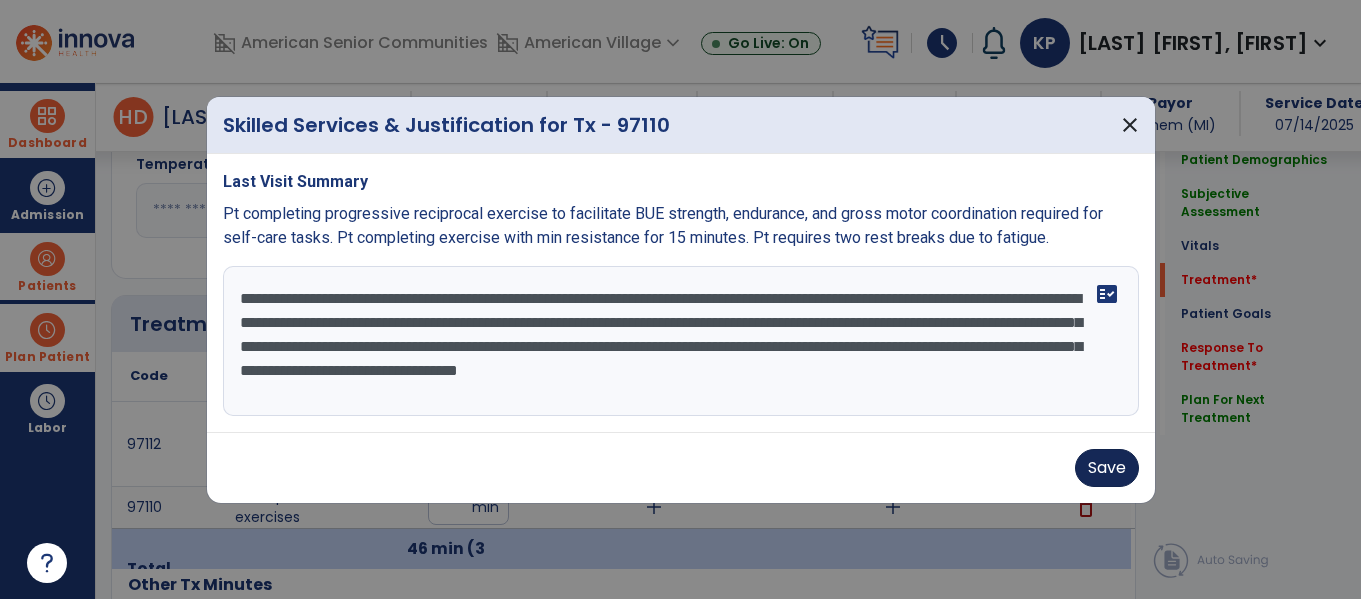 type on "**********" 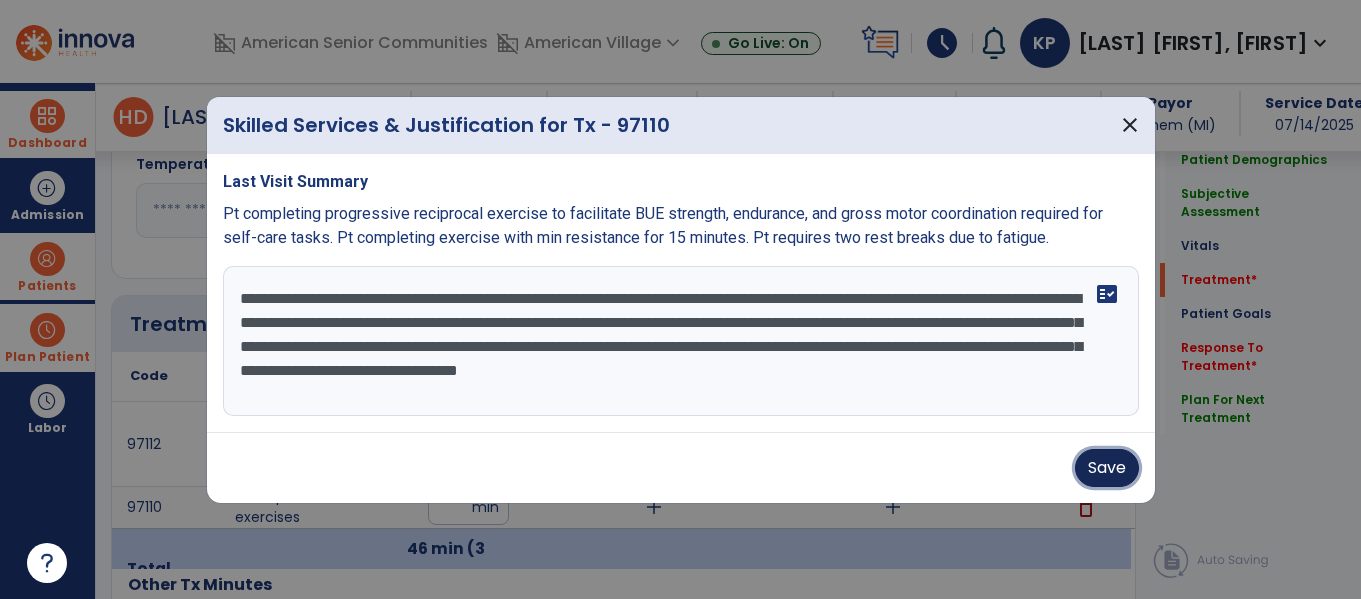 click on "Save" at bounding box center [1107, 468] 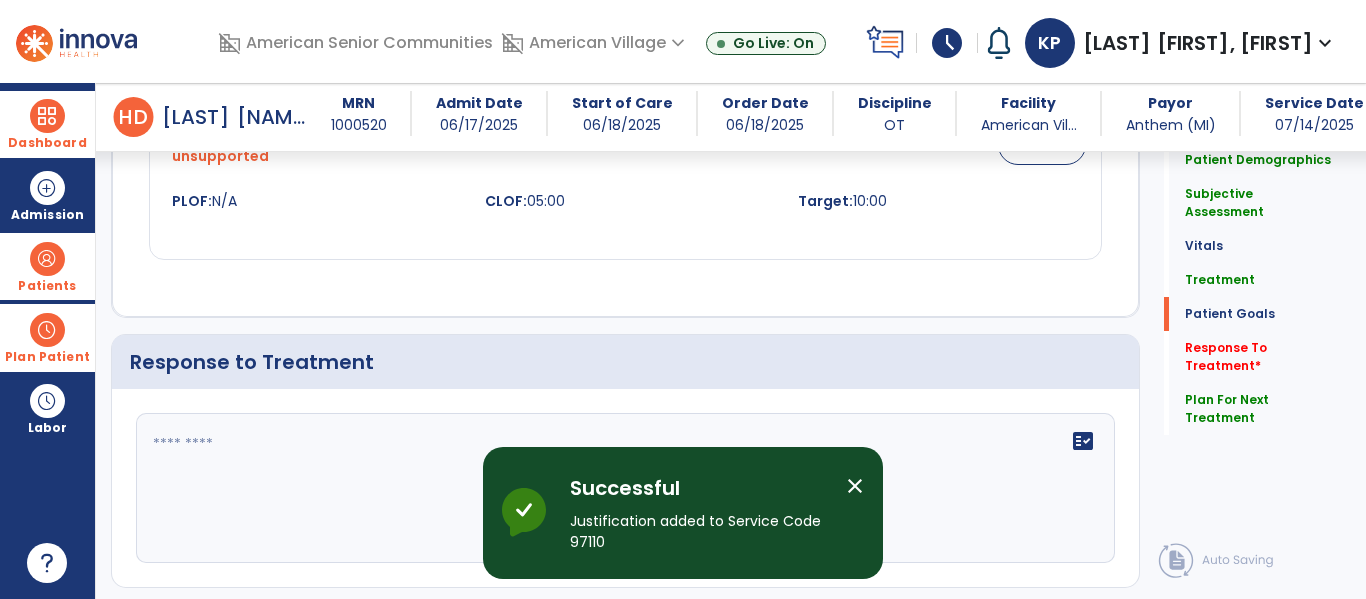 scroll, scrollTop: 2678, scrollLeft: 0, axis: vertical 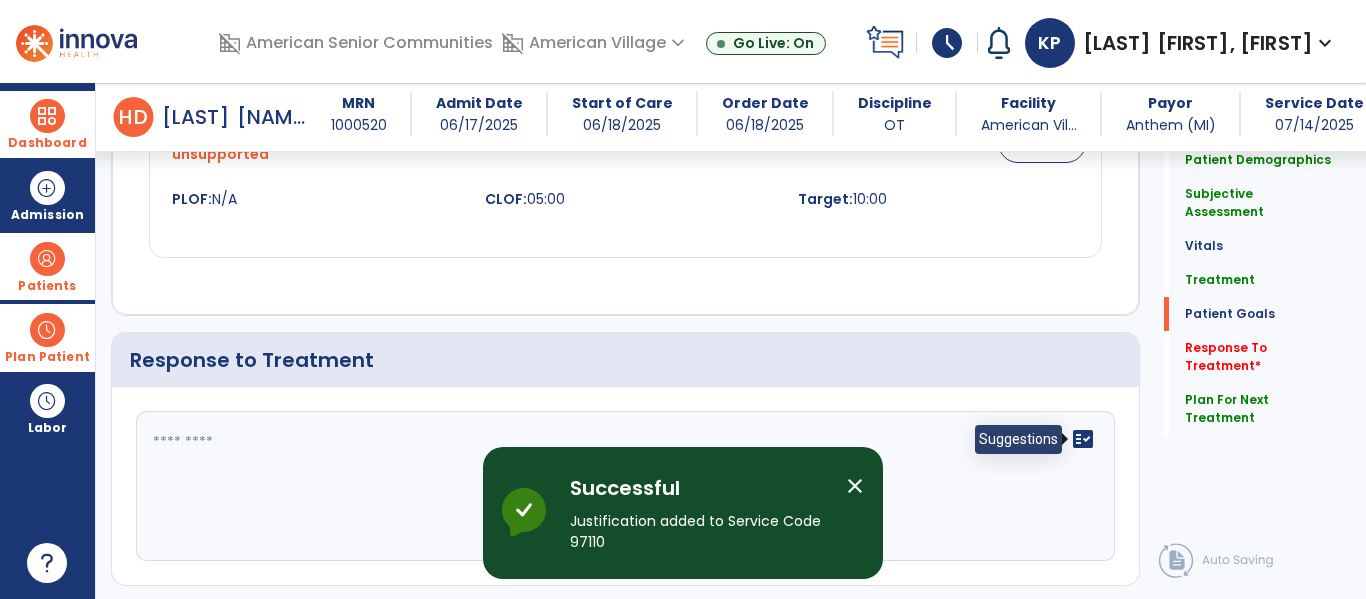 click on "fact_check" 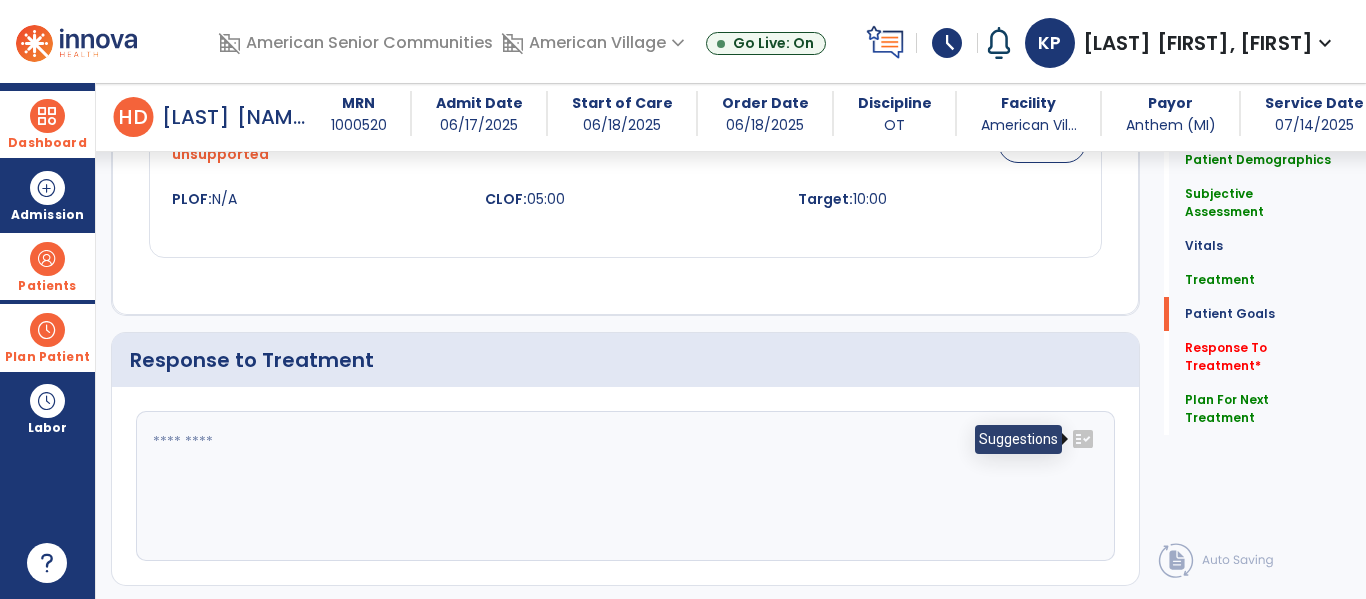 click on "fact_check" 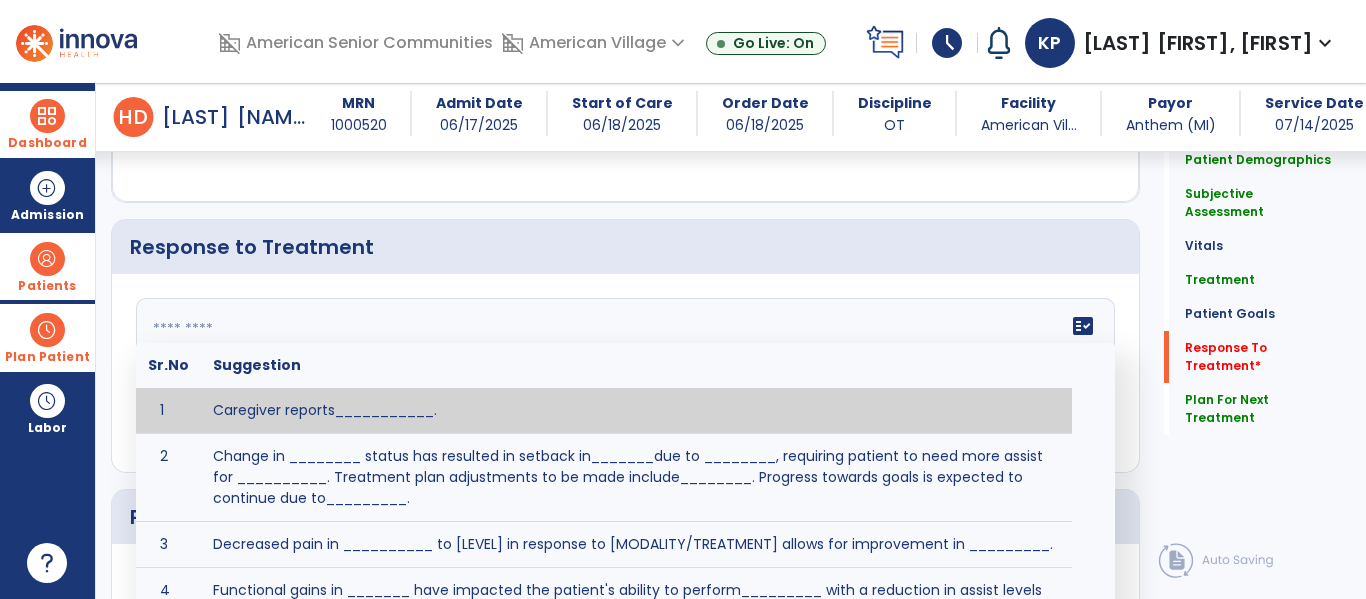 scroll, scrollTop: 2794, scrollLeft: 0, axis: vertical 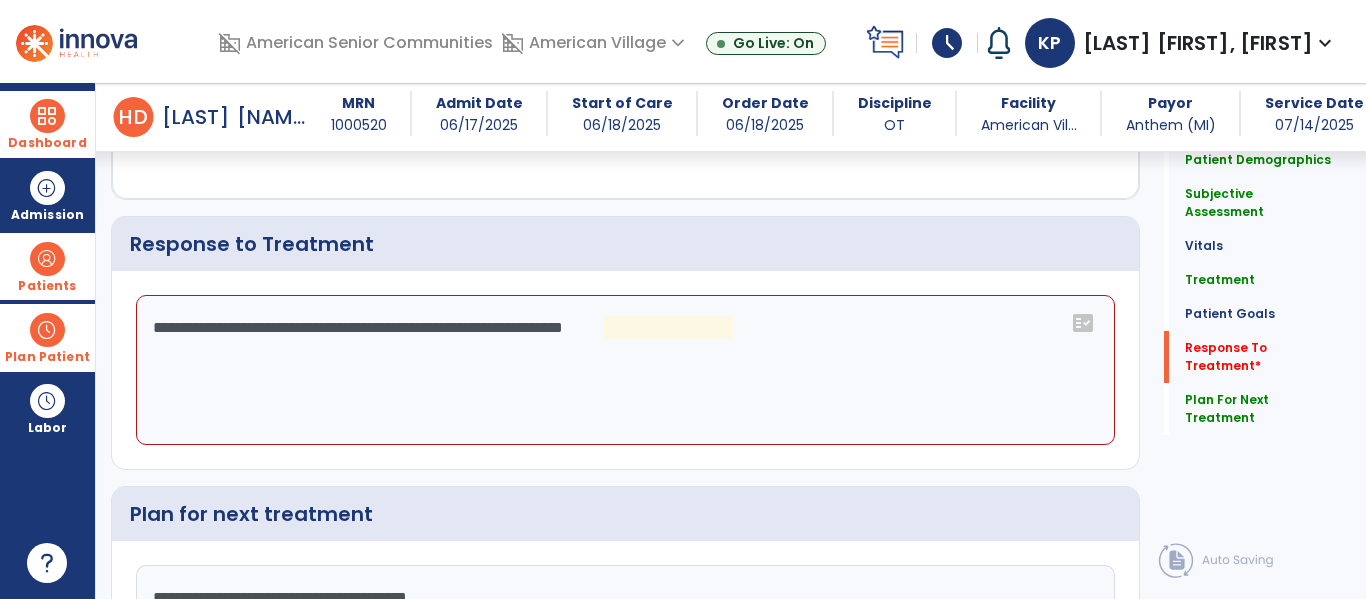 click on "**********" 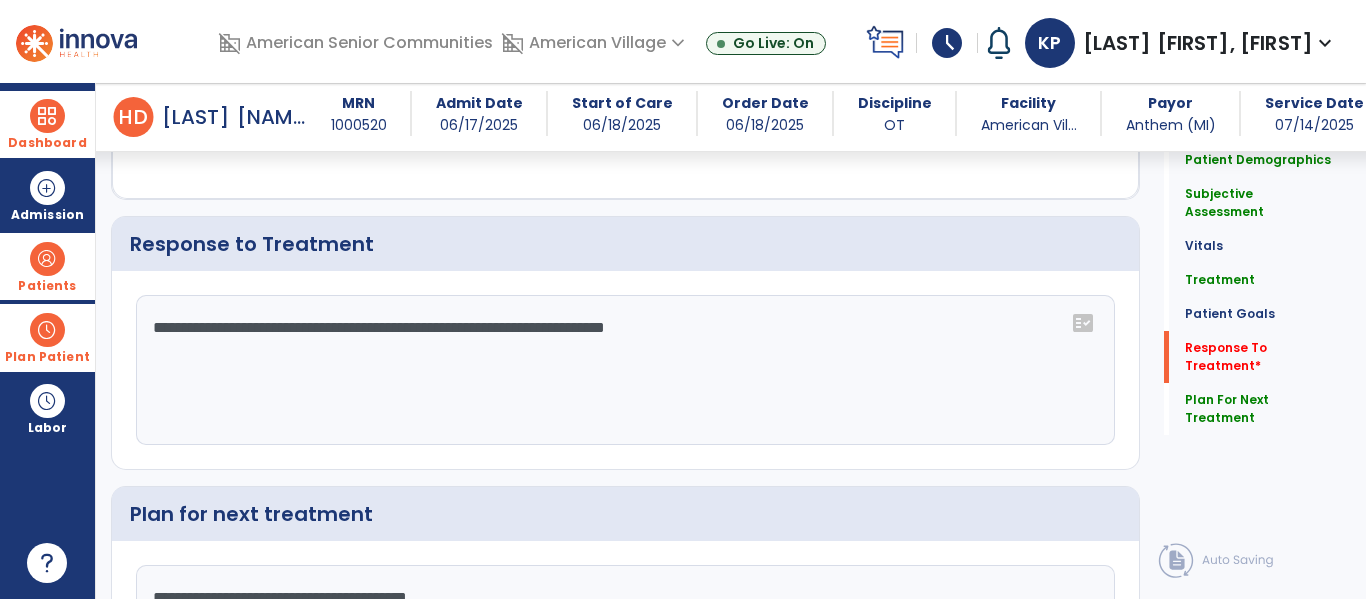 click on "**********" 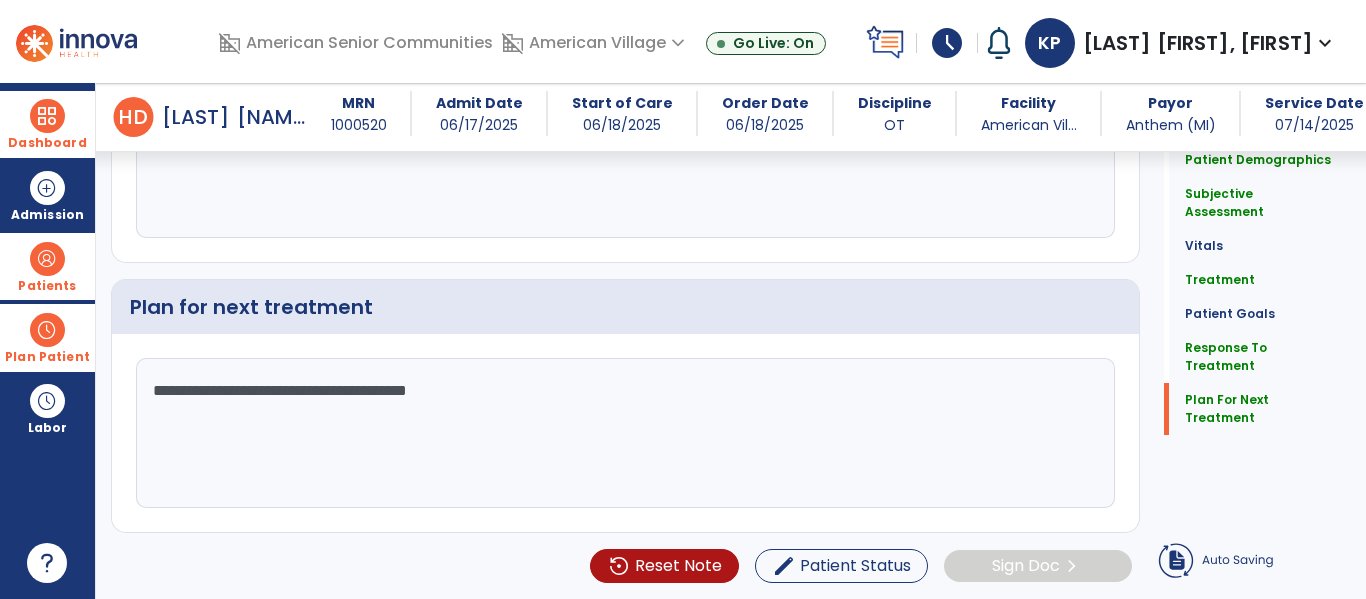 type on "**********" 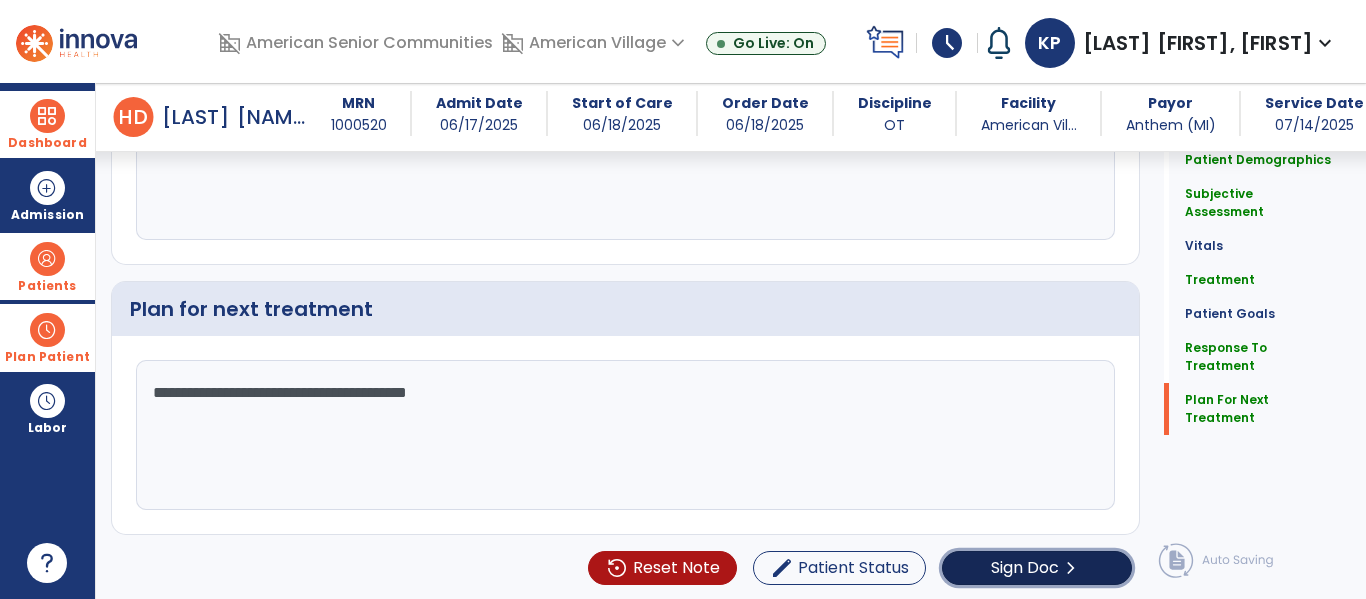 click on "Sign Doc  chevron_right" 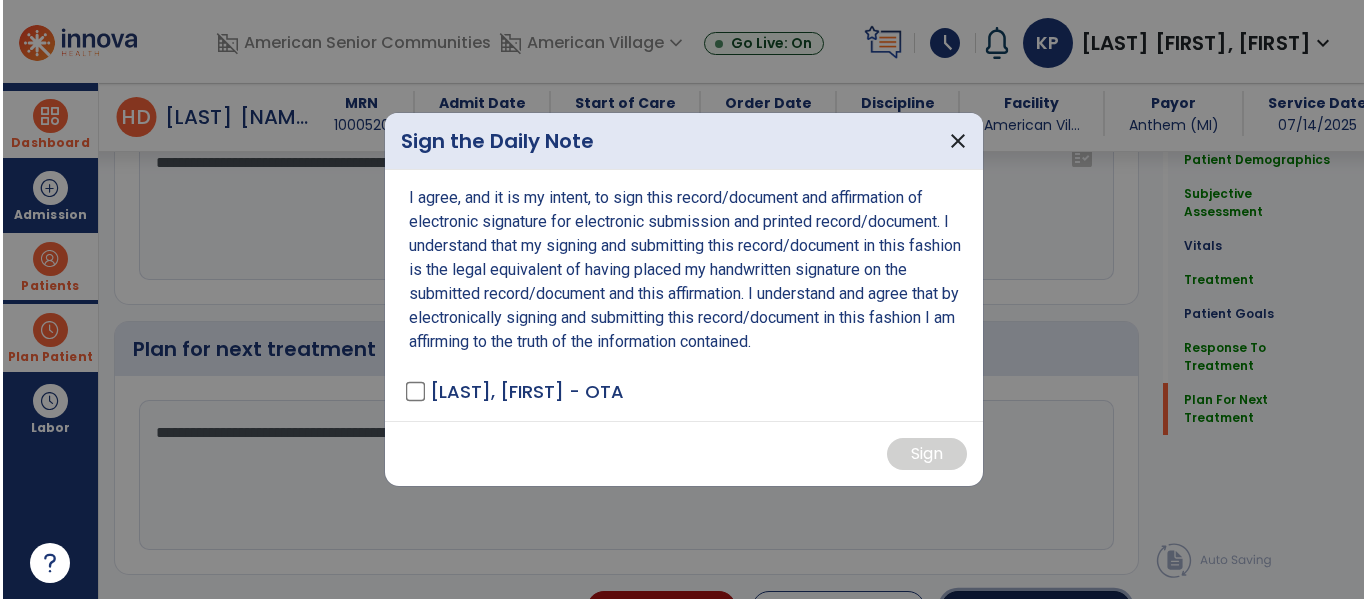 scroll, scrollTop: 3039, scrollLeft: 0, axis: vertical 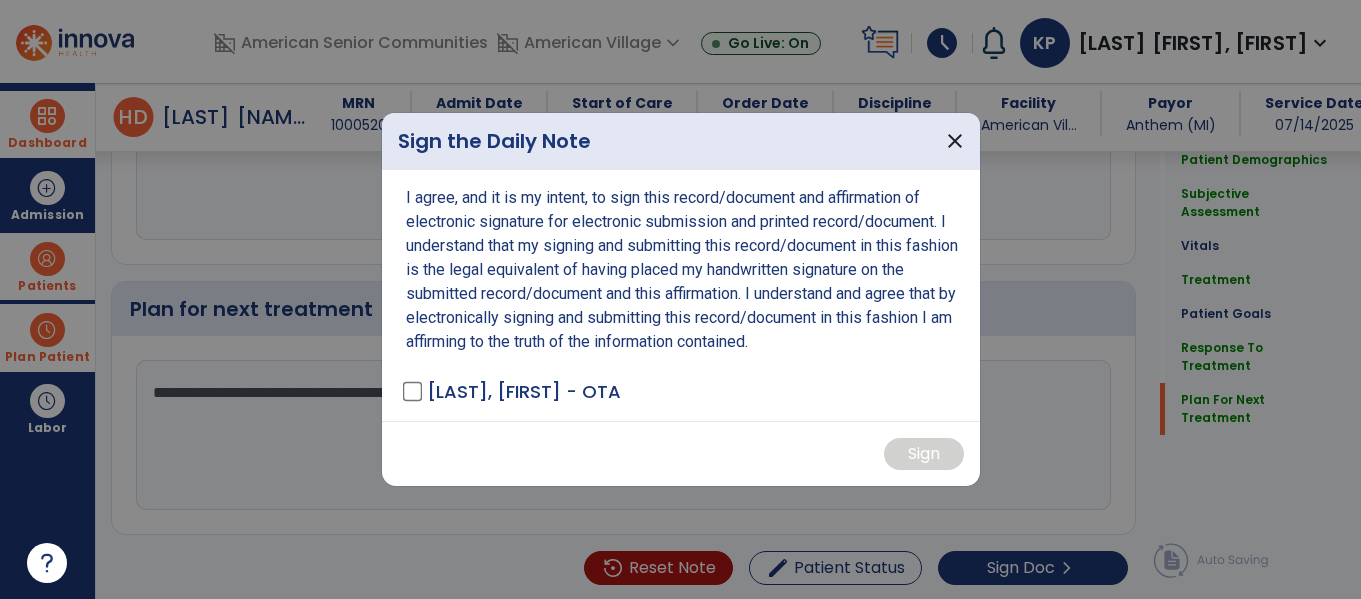click on "[LAST], [LAST] - OTA" at bounding box center [681, 295] 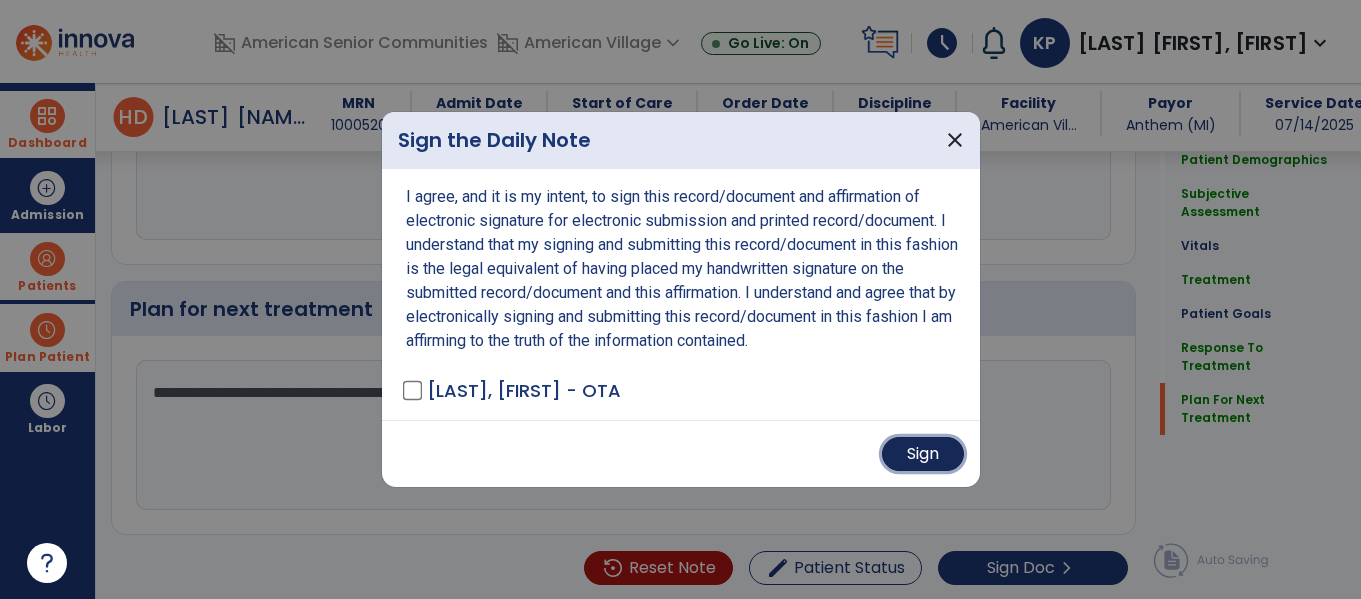 click on "Sign" at bounding box center [923, 454] 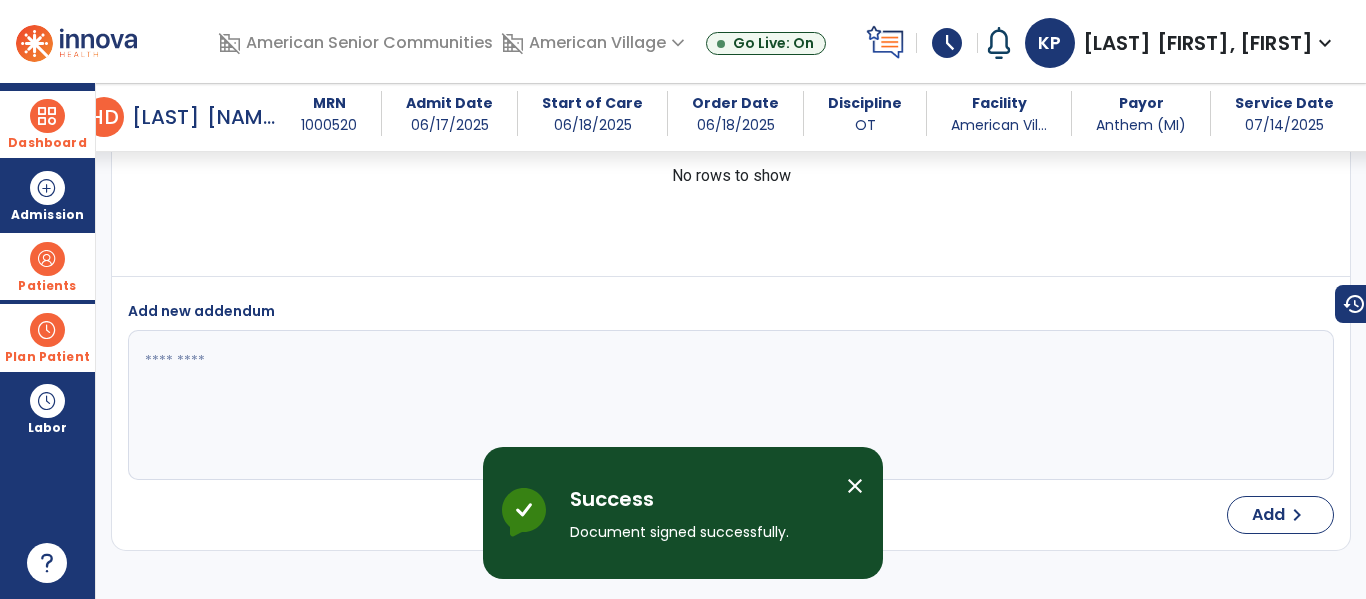 scroll, scrollTop: 0, scrollLeft: 0, axis: both 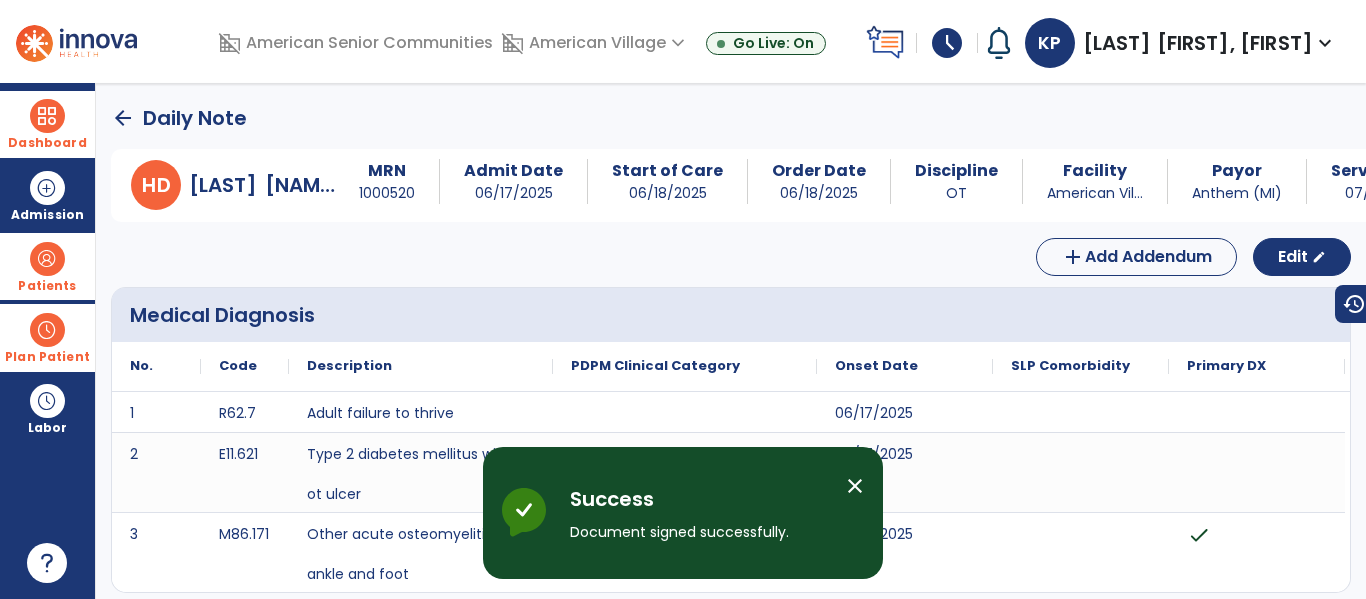 click on "arrow_back" 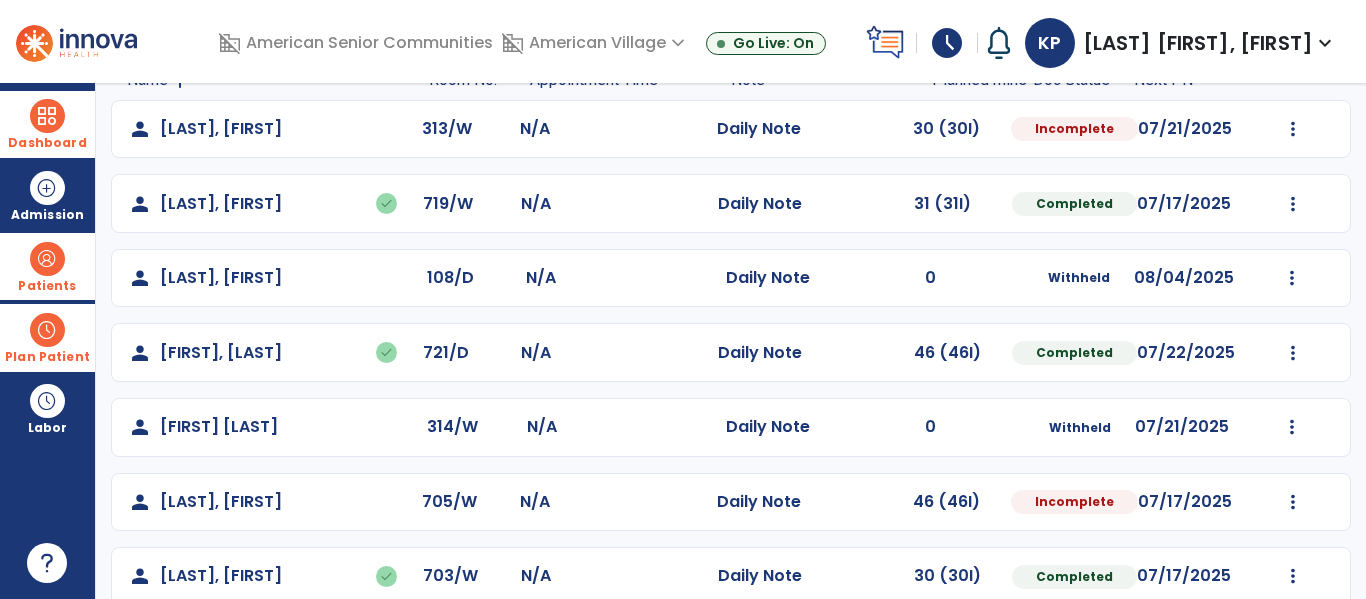 scroll, scrollTop: 264, scrollLeft: 0, axis: vertical 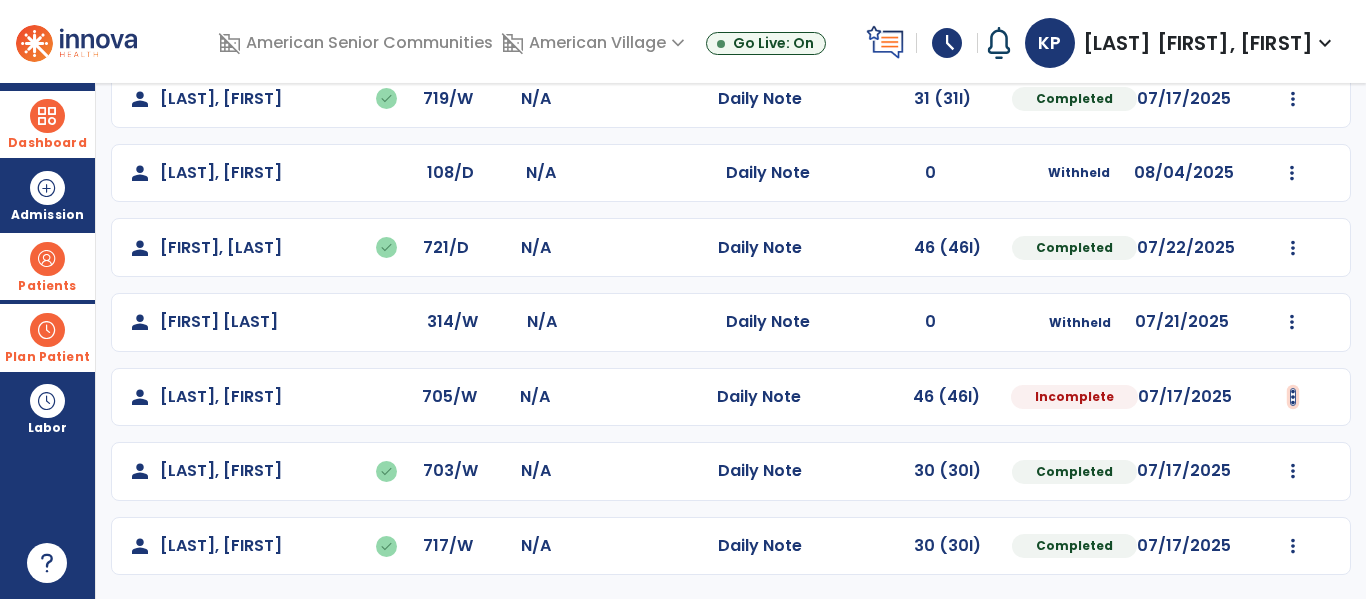 click at bounding box center (1293, 24) 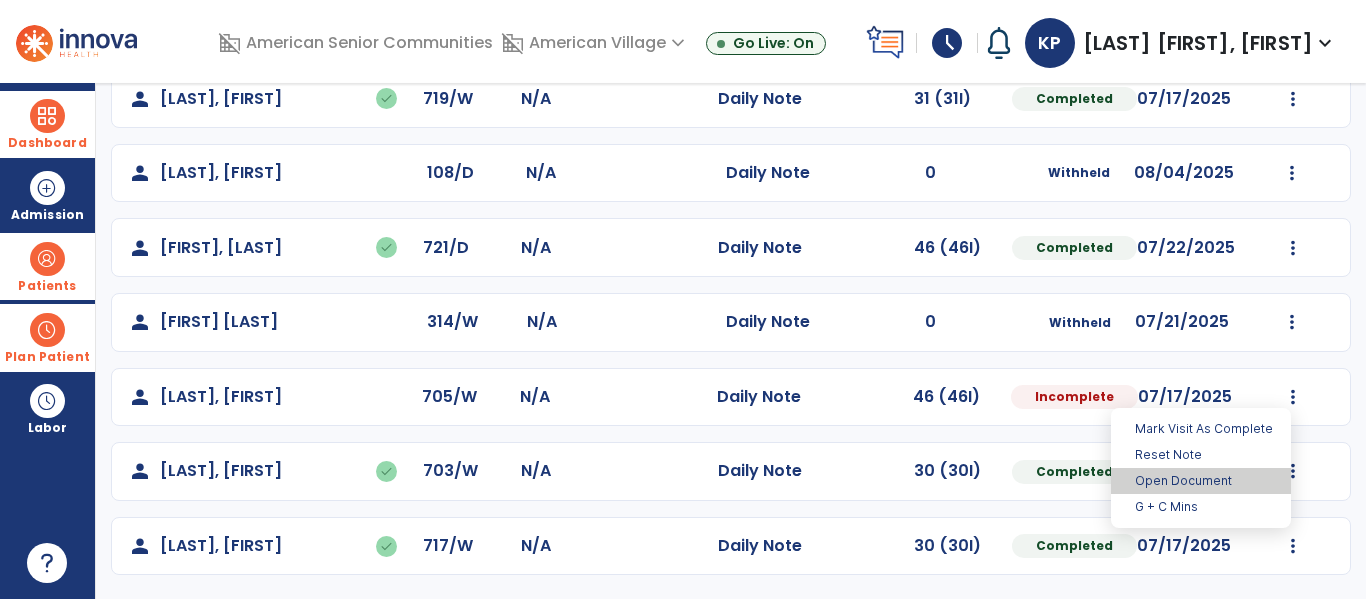 click on "Open Document" at bounding box center (1201, 481) 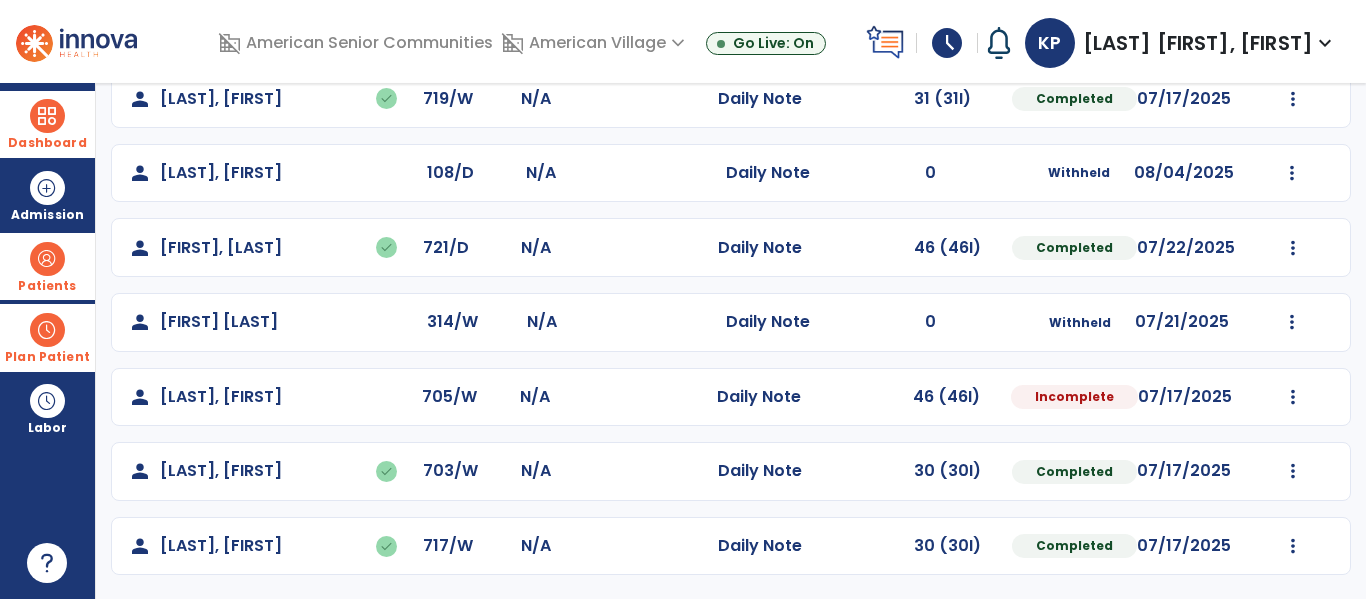 select on "*" 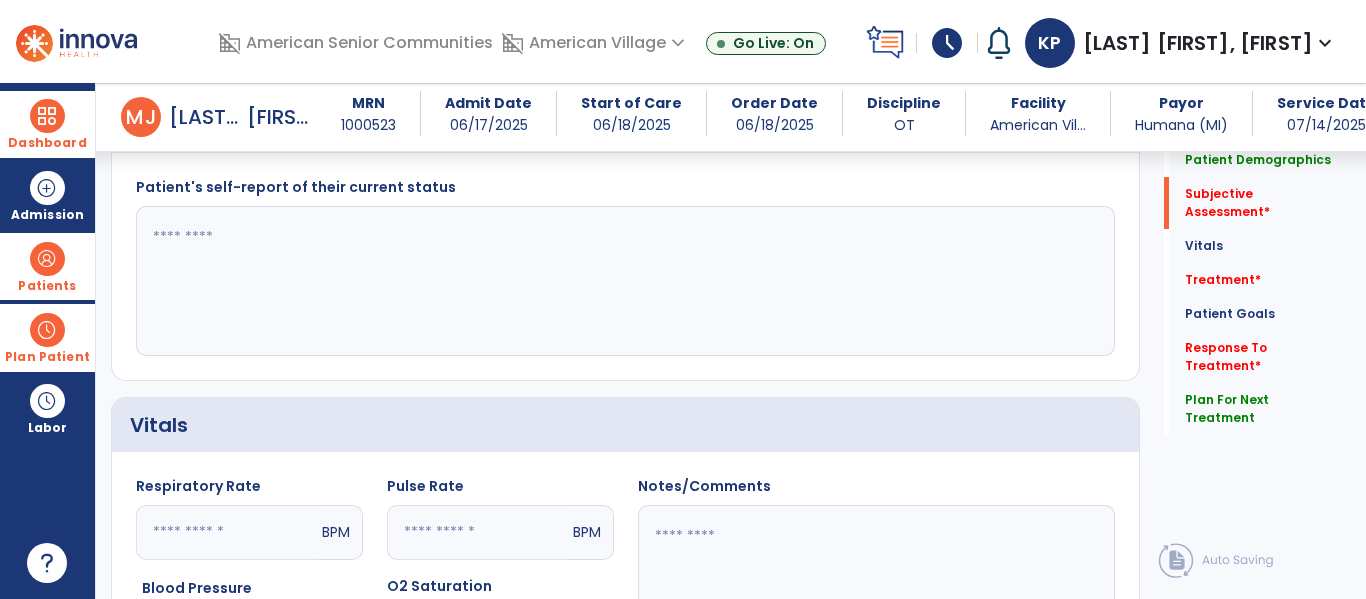 scroll, scrollTop: 533, scrollLeft: 0, axis: vertical 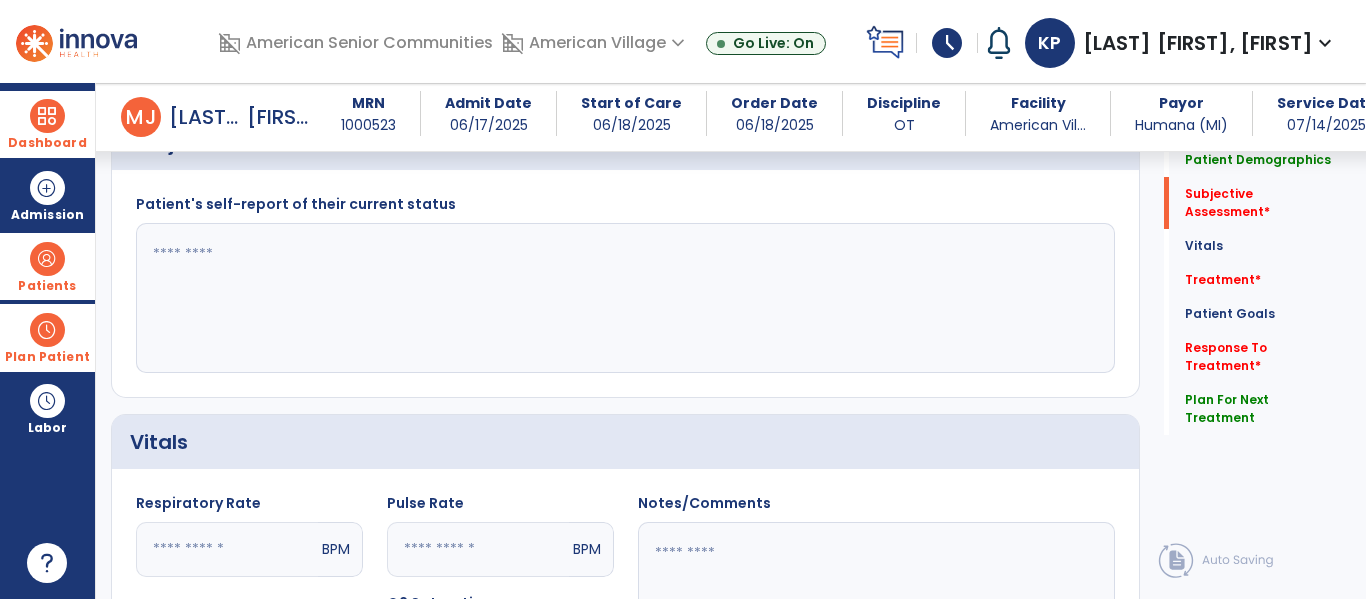 click 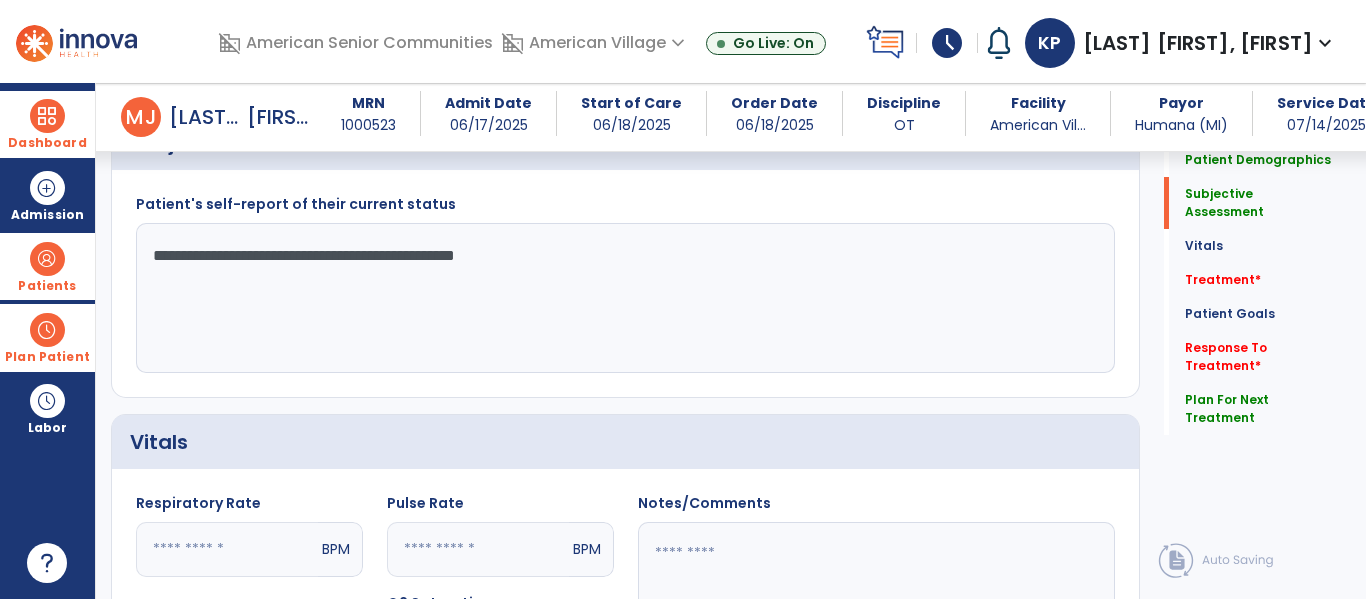 click on "**********" 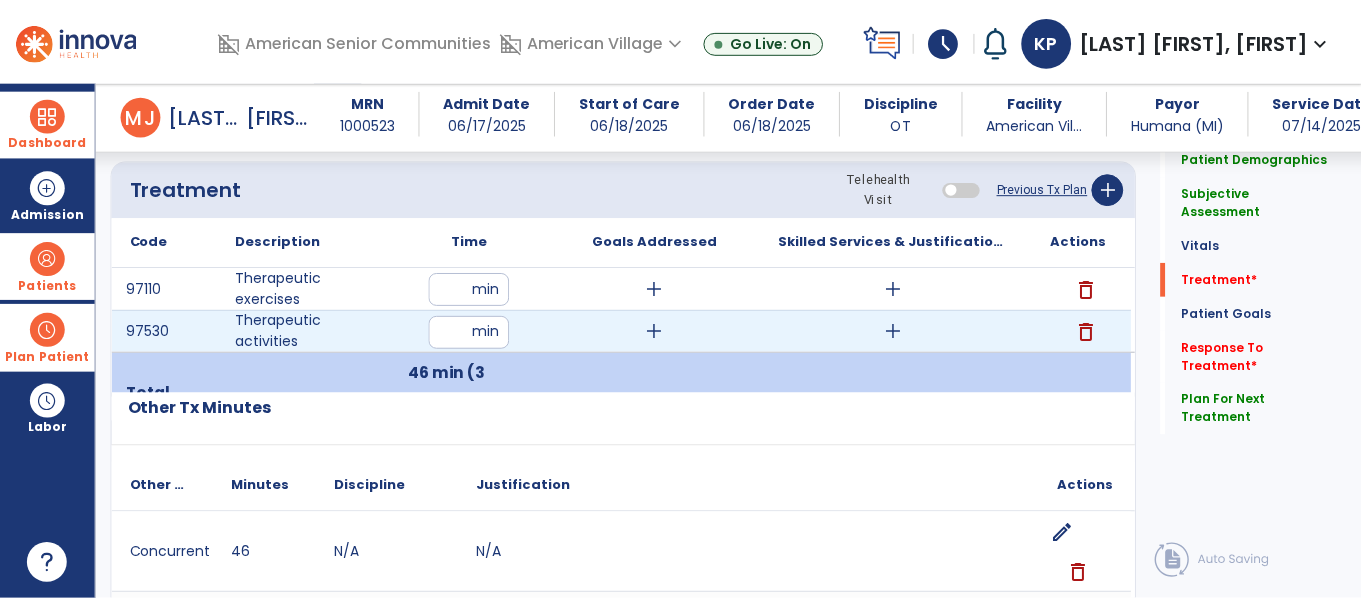 scroll, scrollTop: 1219, scrollLeft: 0, axis: vertical 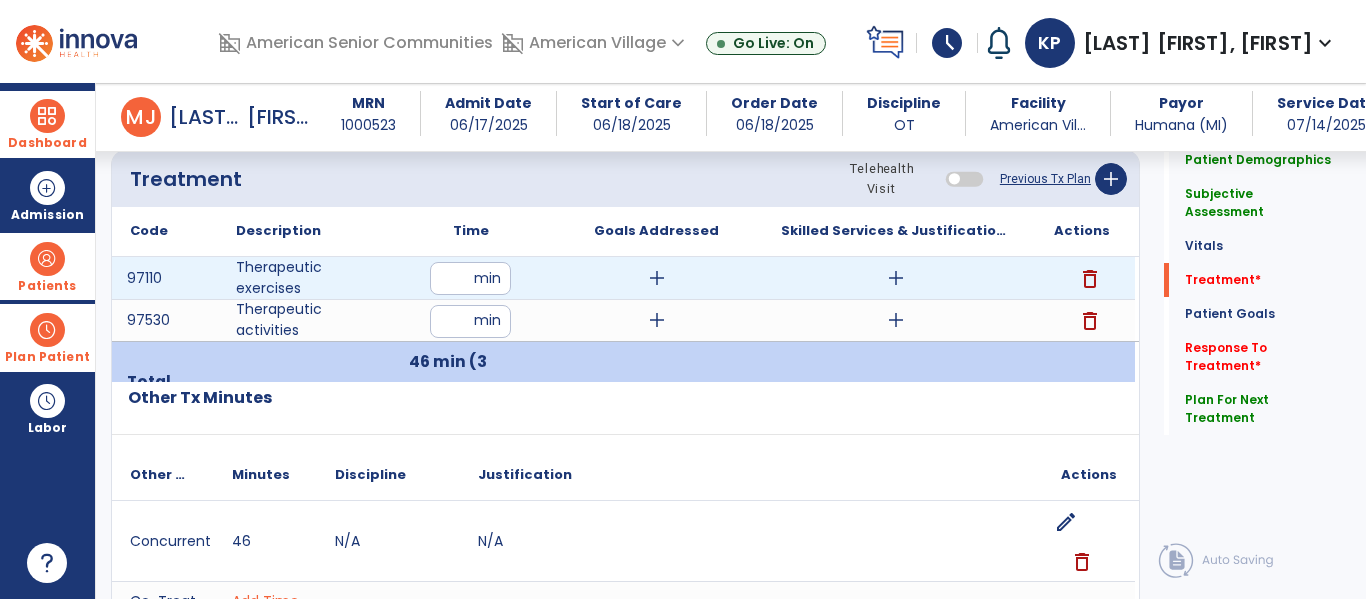 type on "**********" 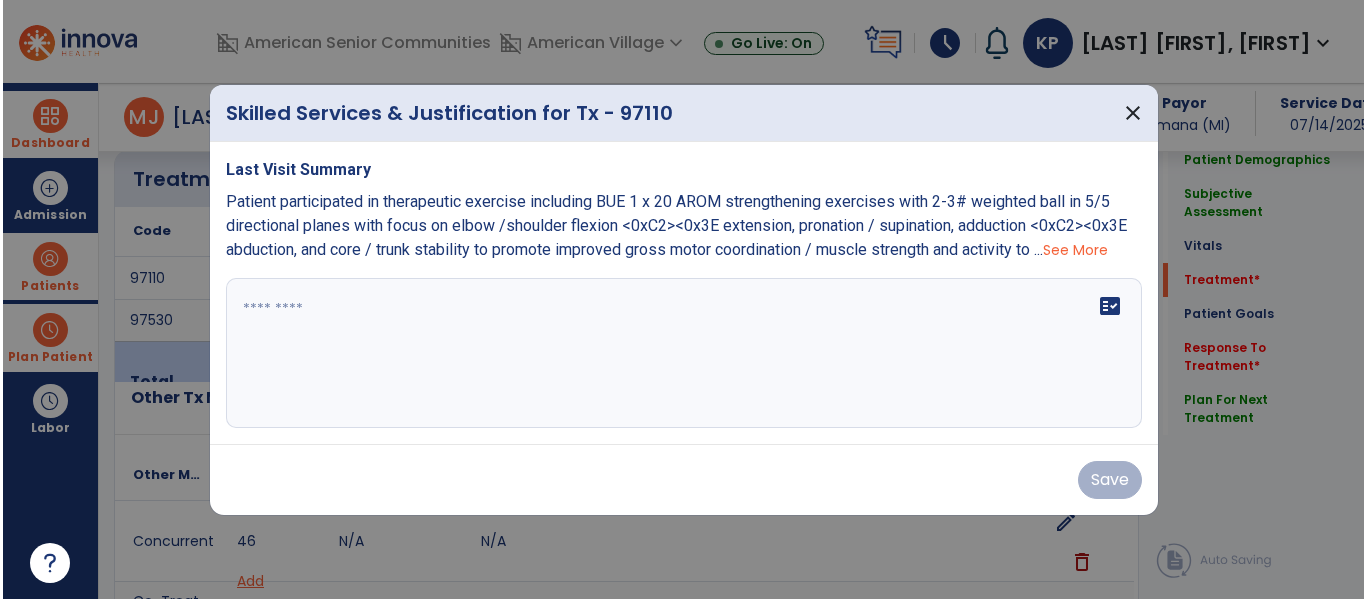 scroll, scrollTop: 1219, scrollLeft: 0, axis: vertical 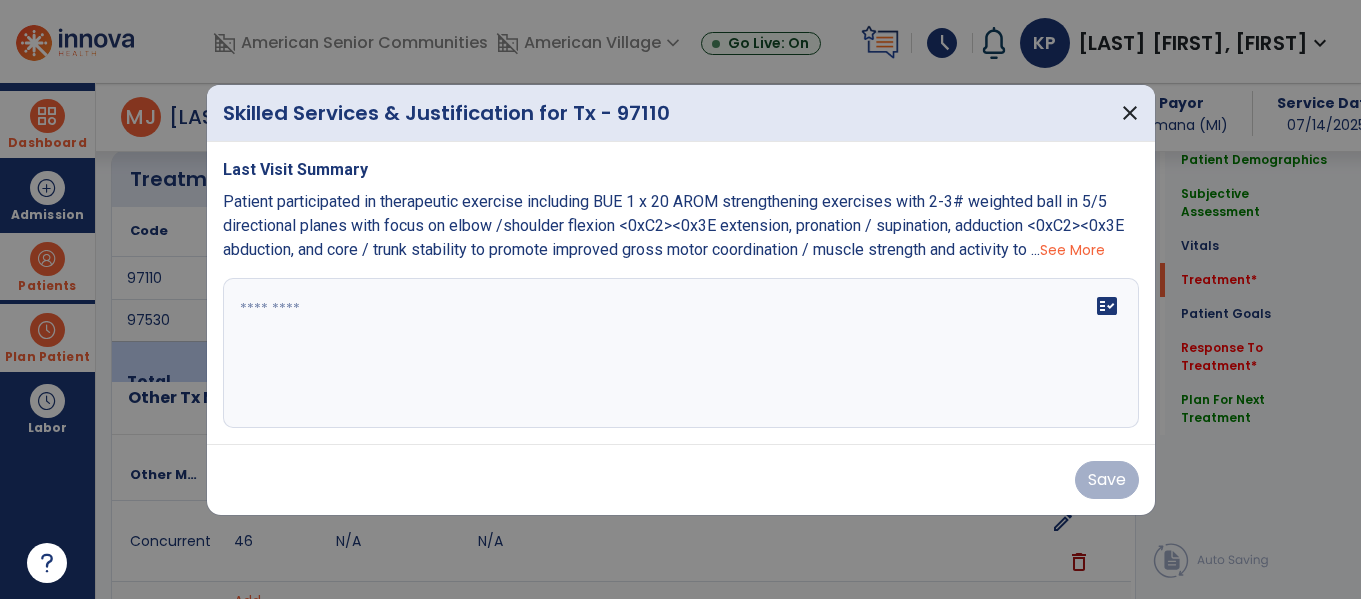 click on "fact_check" at bounding box center [681, 353] 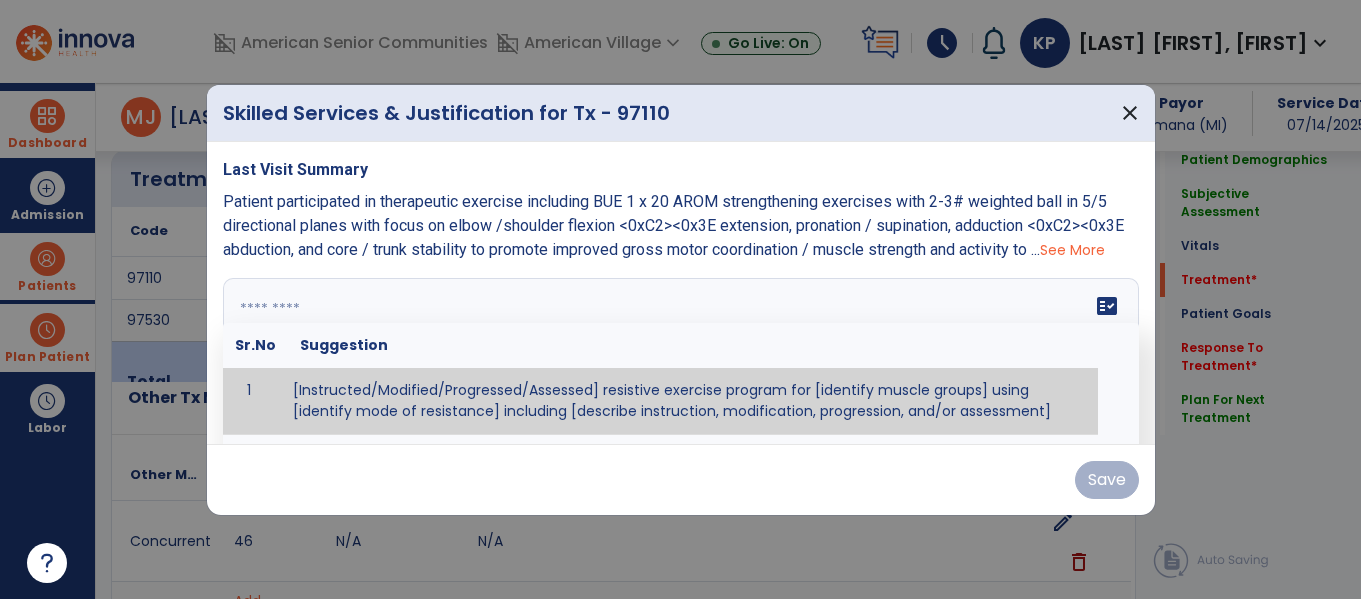 paste on "**********" 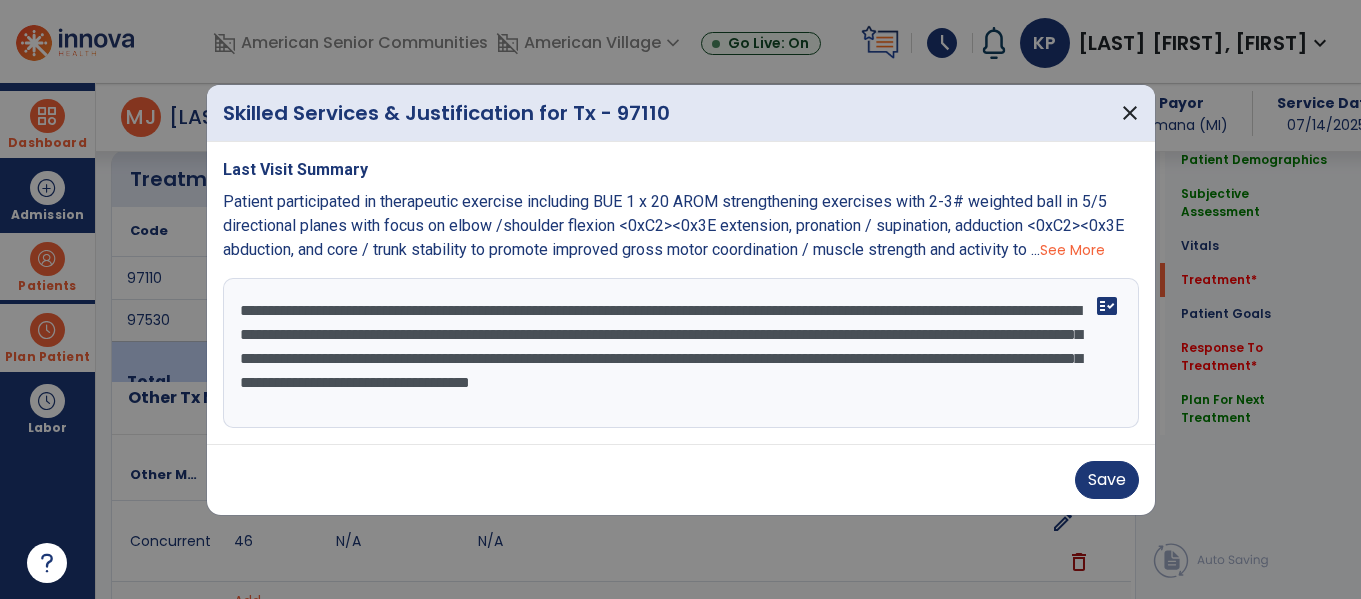 drag, startPoint x: 602, startPoint y: 404, endPoint x: 231, endPoint y: 305, distance: 383.98178 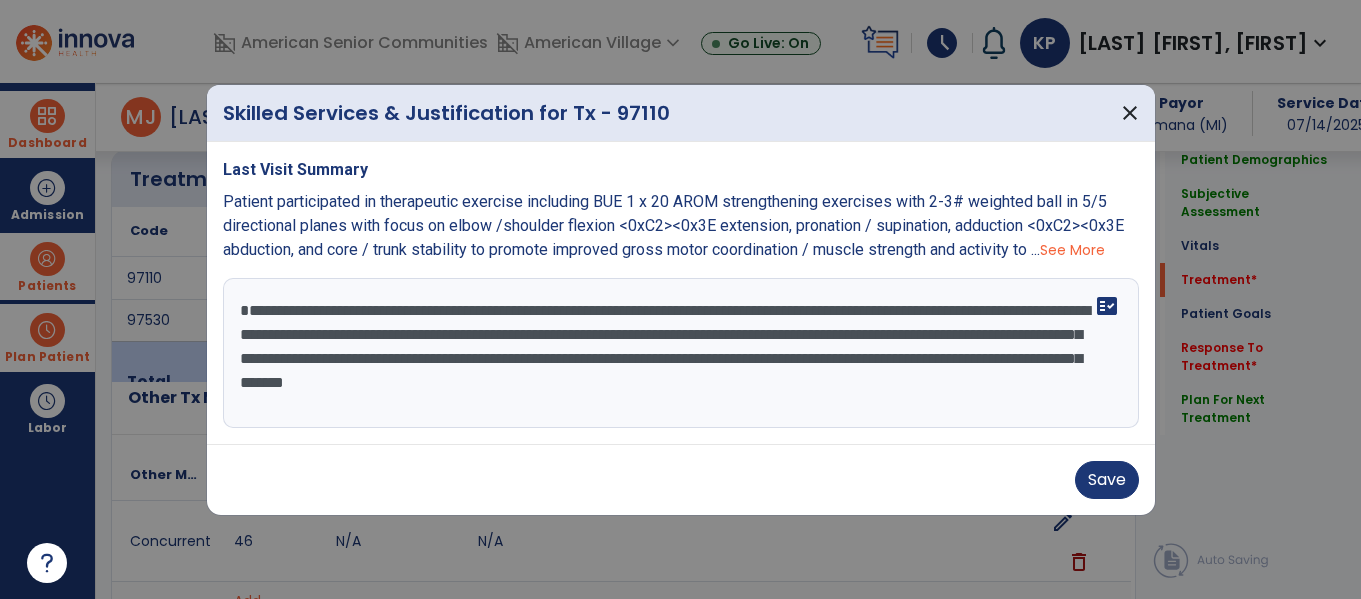 drag, startPoint x: 424, startPoint y: 395, endPoint x: 159, endPoint y: 249, distance: 302.55743 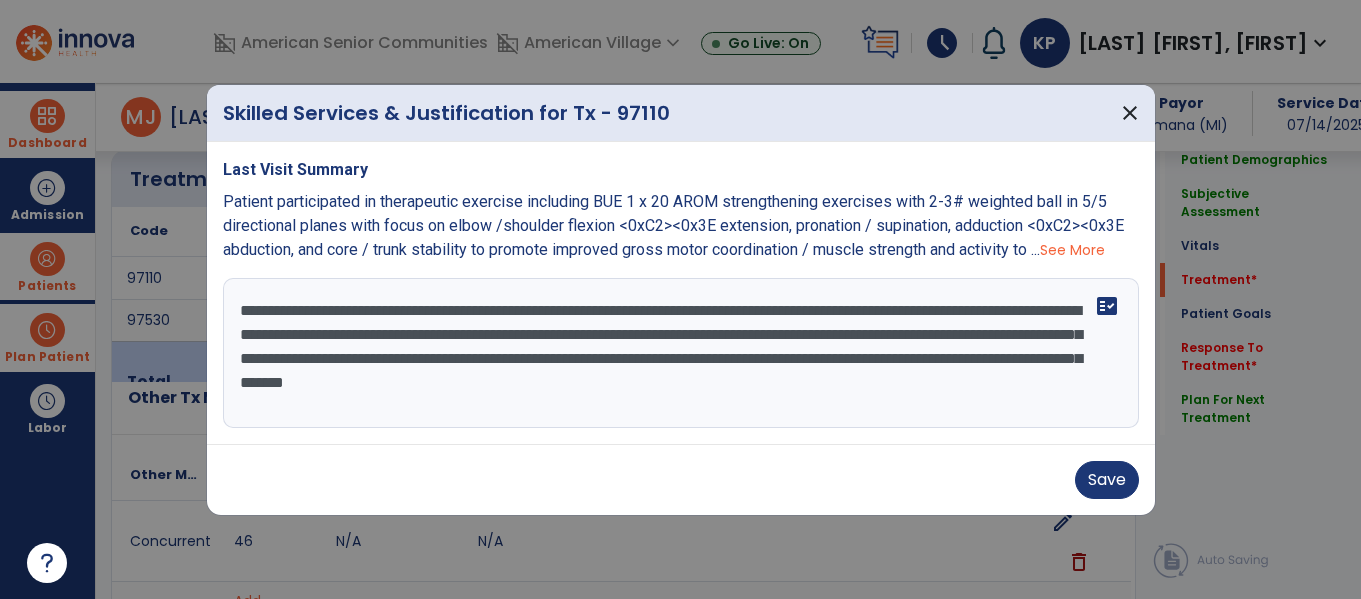 click on "**********" at bounding box center (681, 353) 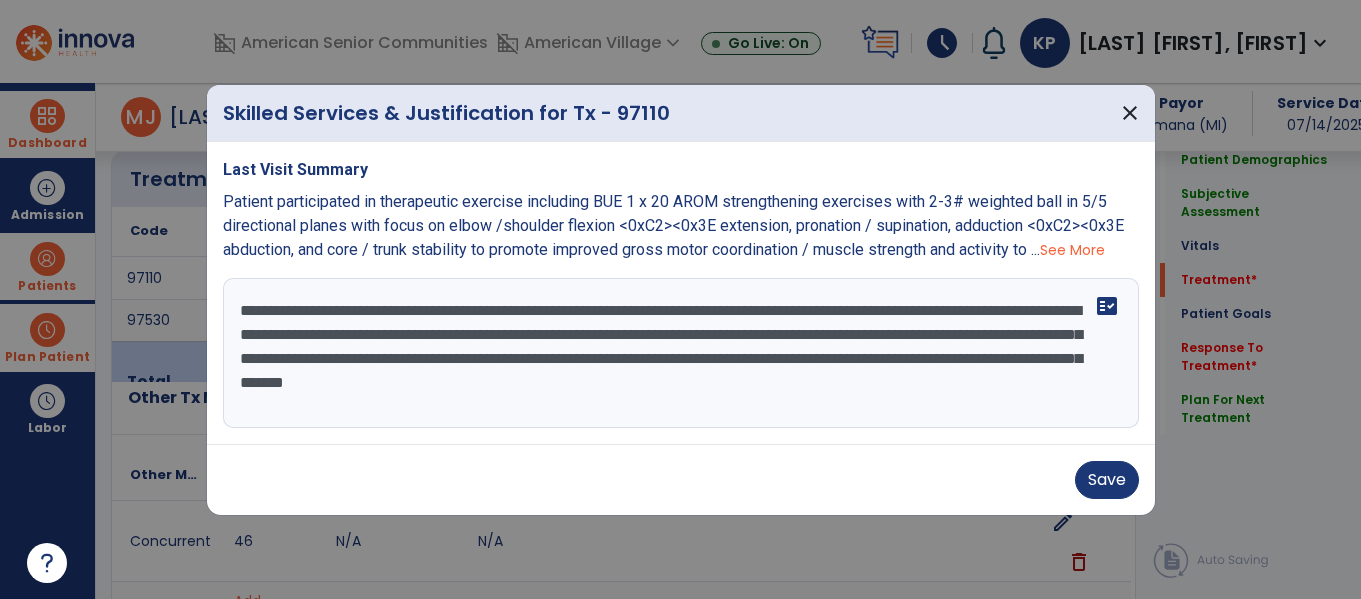 click on "**********" at bounding box center [681, 353] 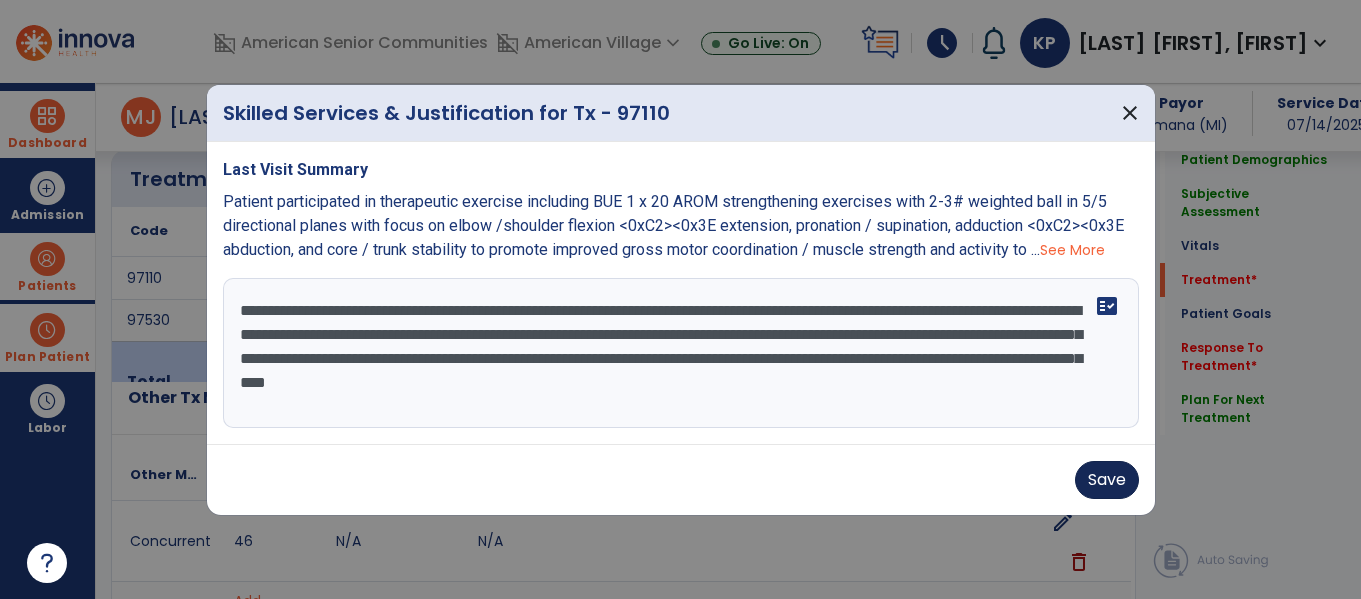 type on "**********" 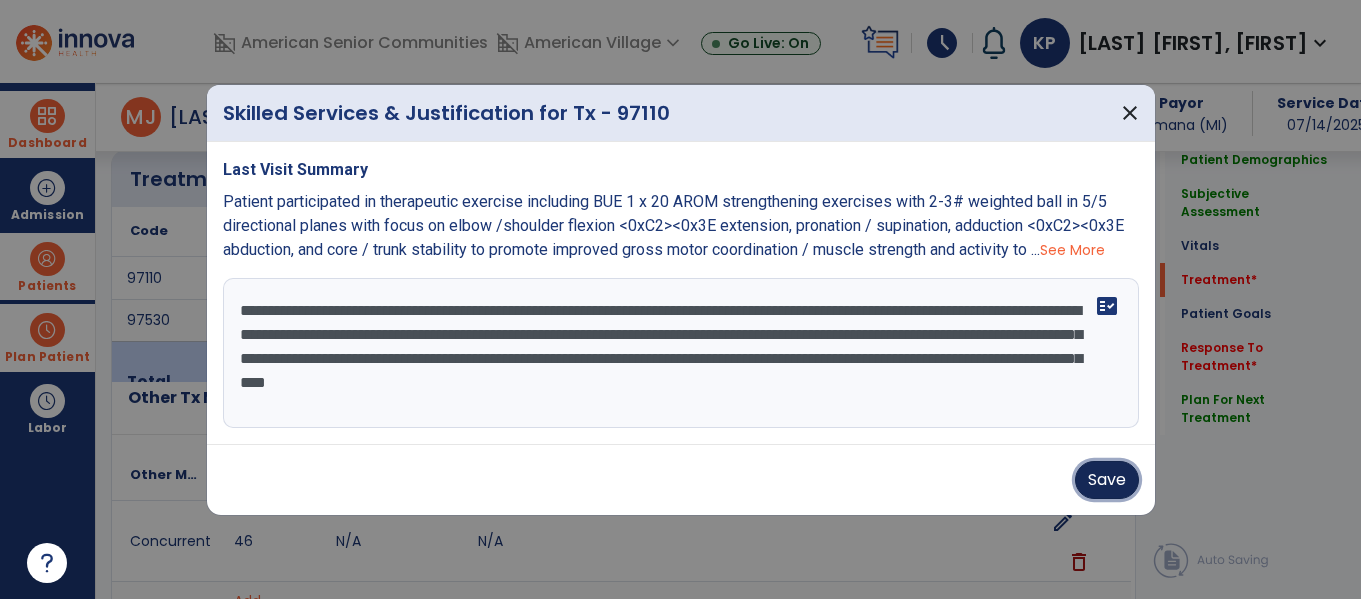 click on "Save" at bounding box center [1107, 480] 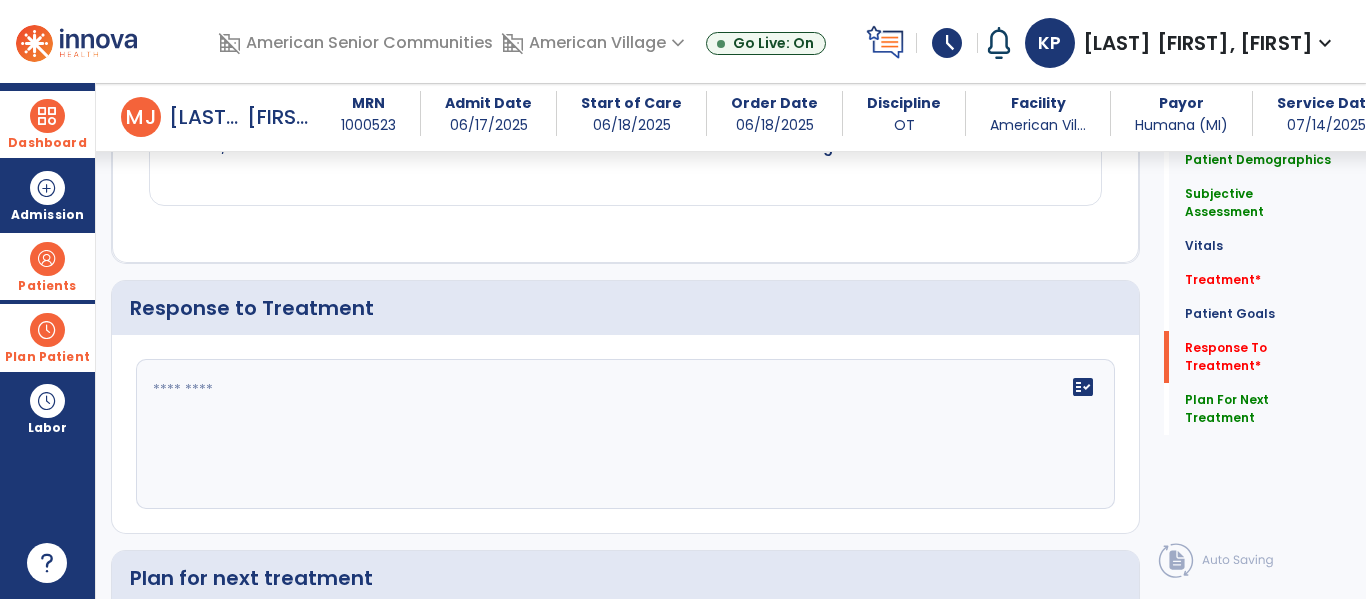 scroll, scrollTop: 2646, scrollLeft: 0, axis: vertical 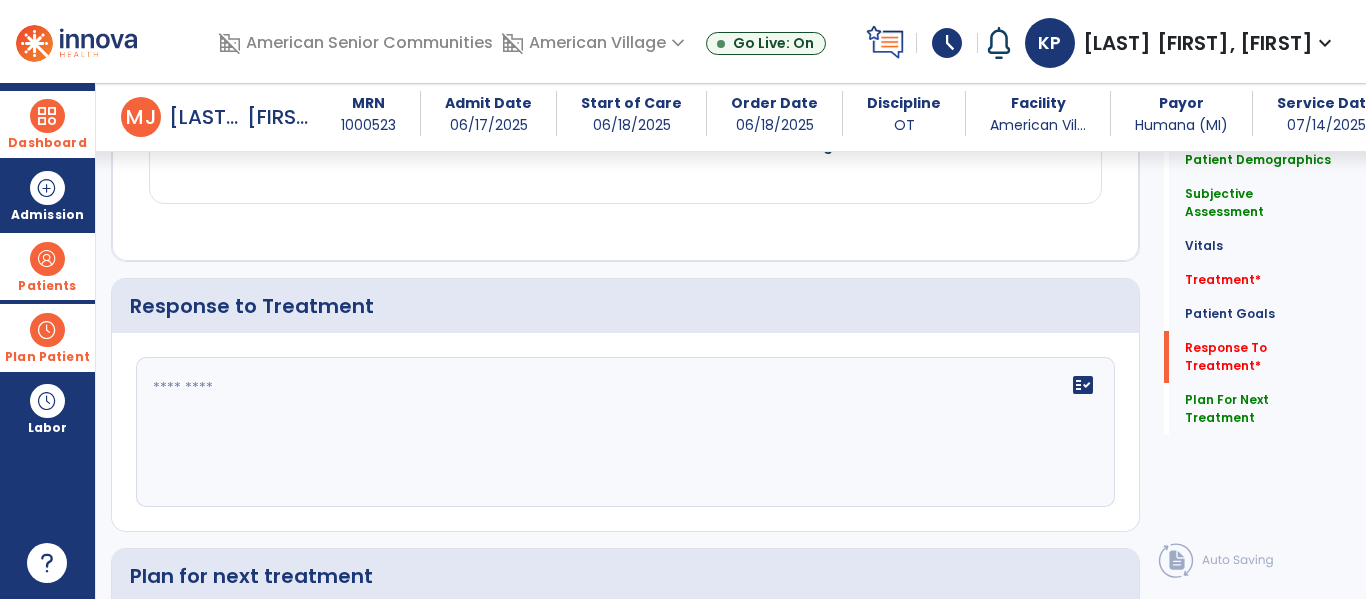 click 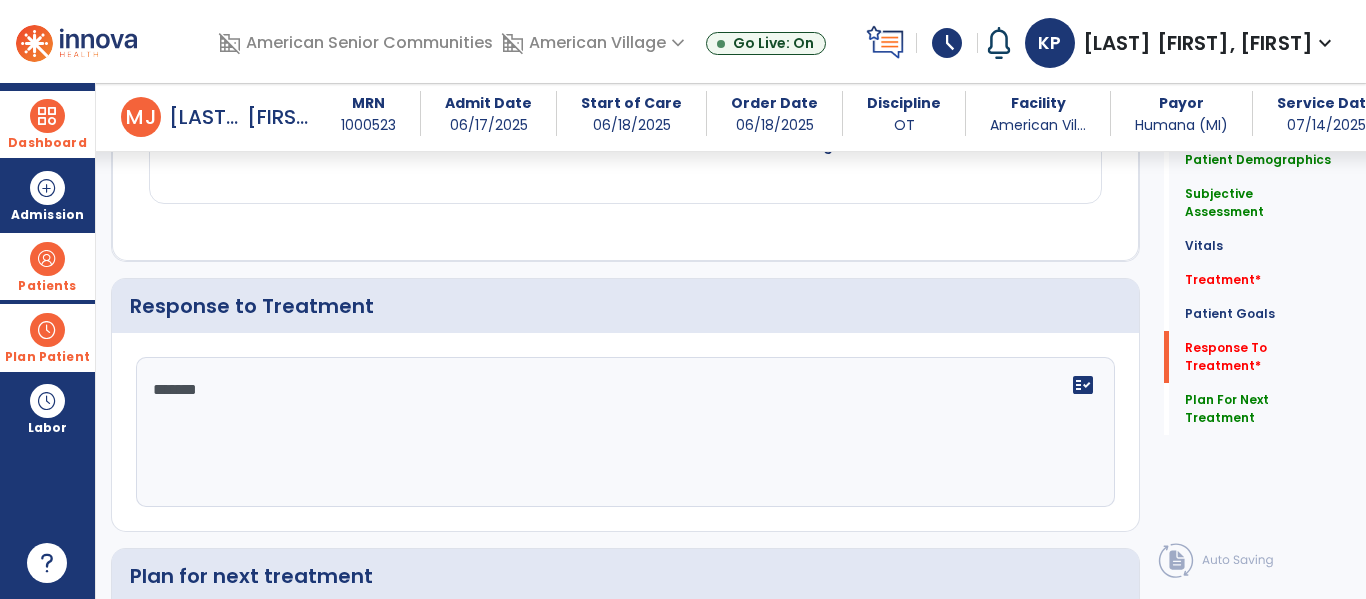 type on "********" 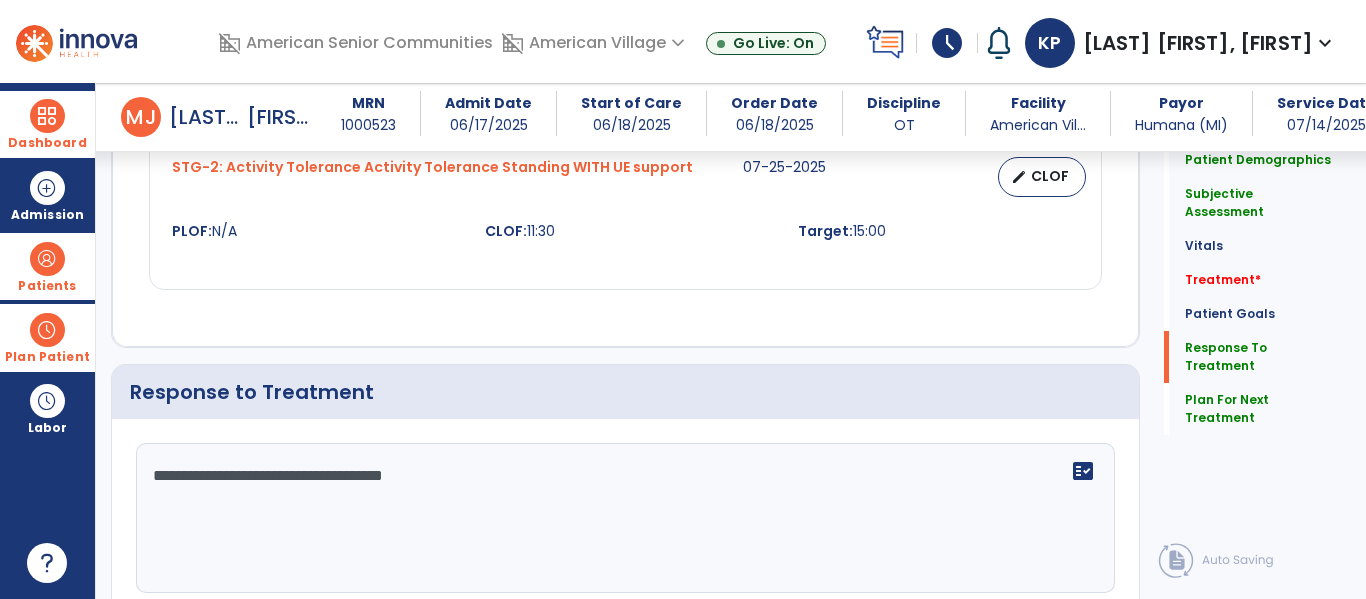 scroll, scrollTop: 2646, scrollLeft: 0, axis: vertical 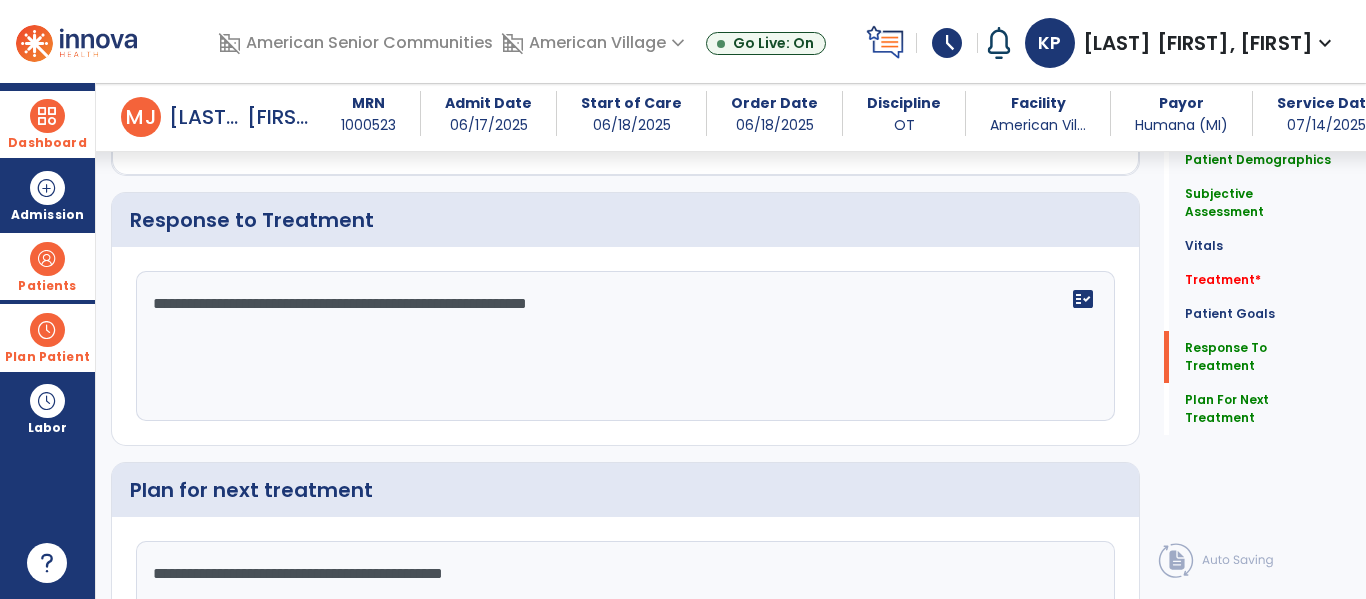 click on "**********" 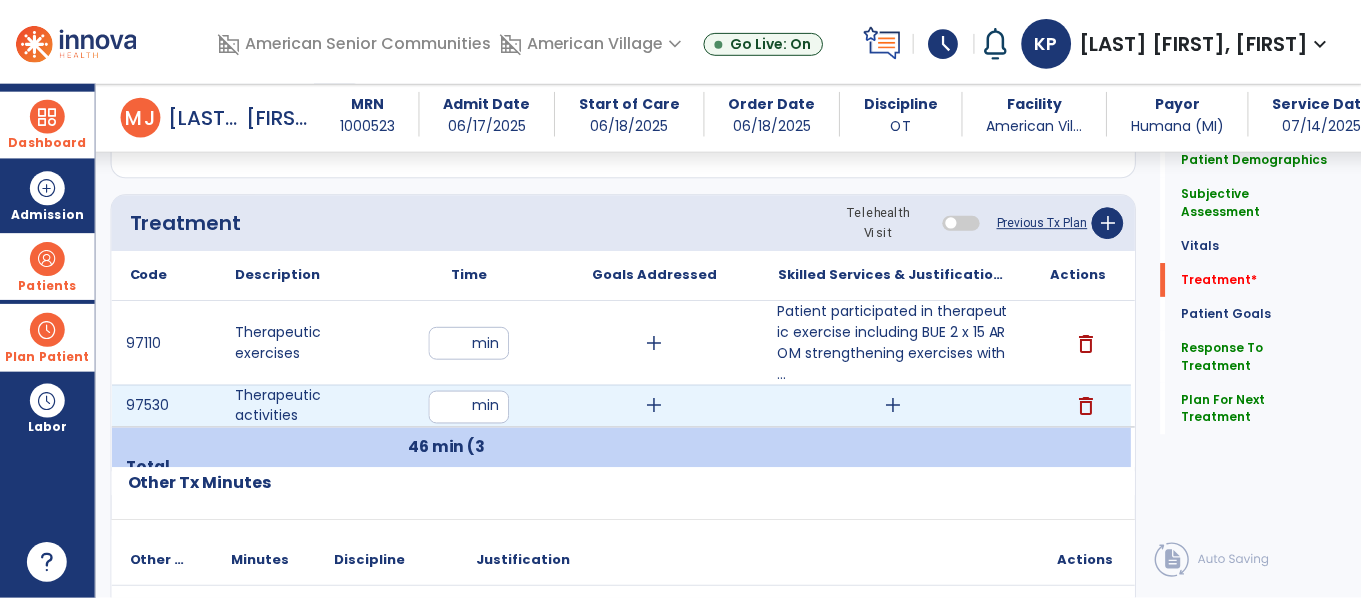 scroll, scrollTop: 1164, scrollLeft: 0, axis: vertical 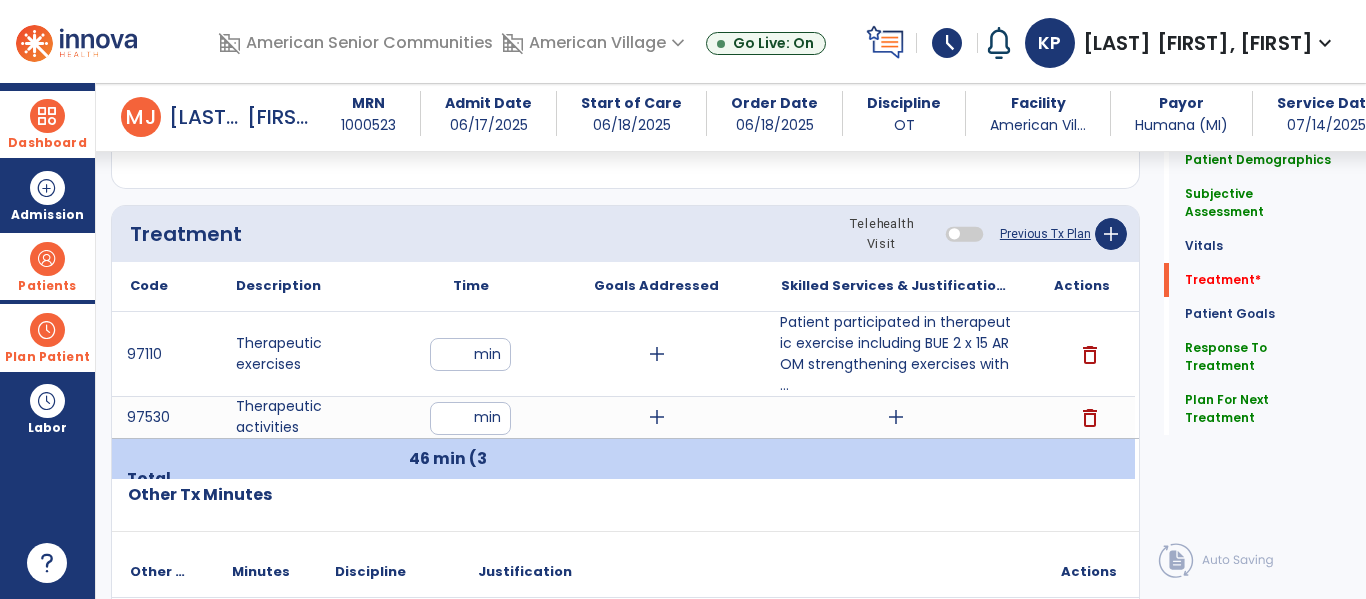 type on "**********" 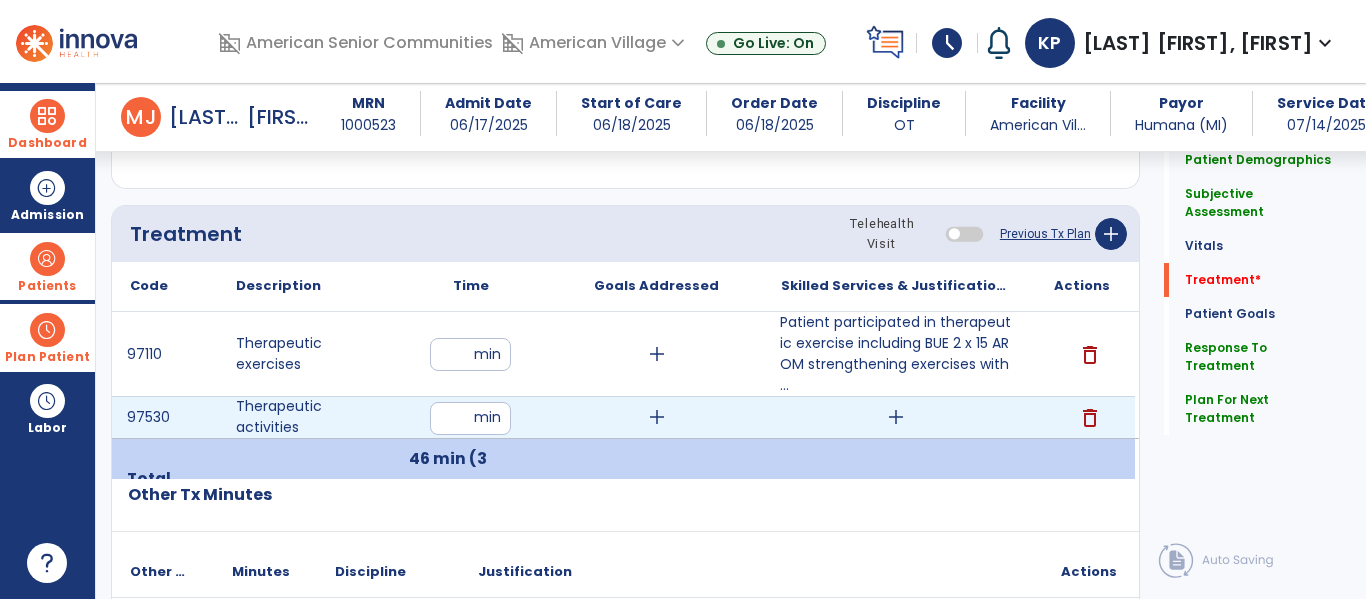 click on "add" at bounding box center (896, 417) 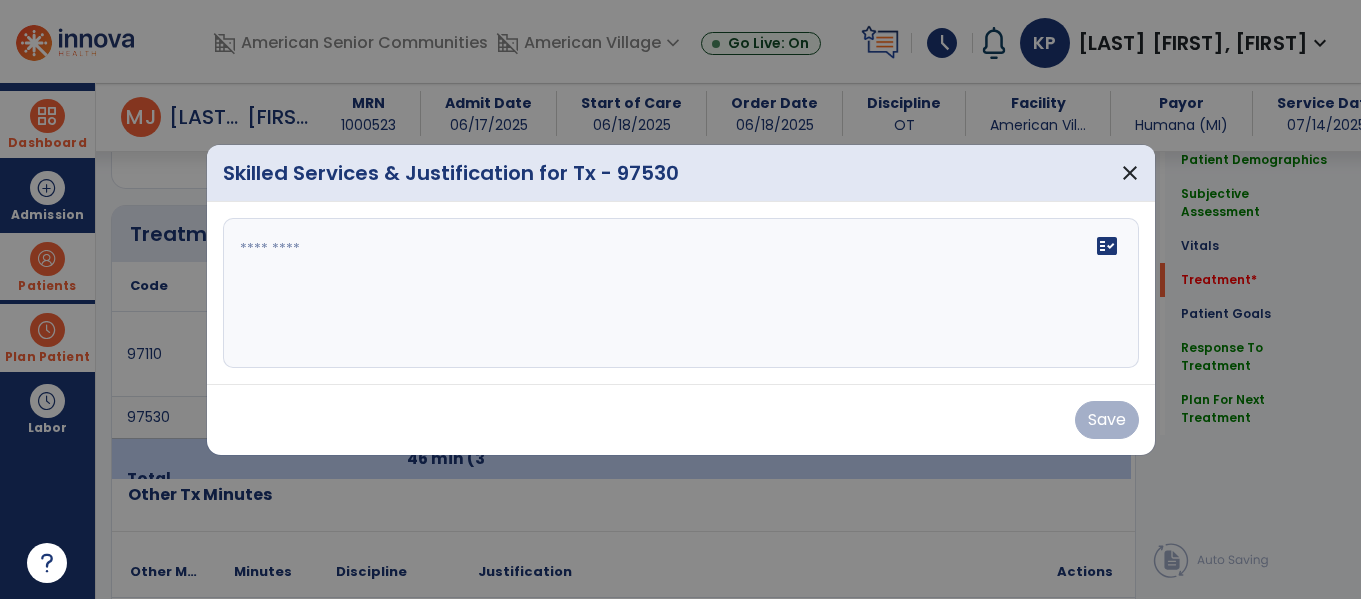 click at bounding box center [681, 293] 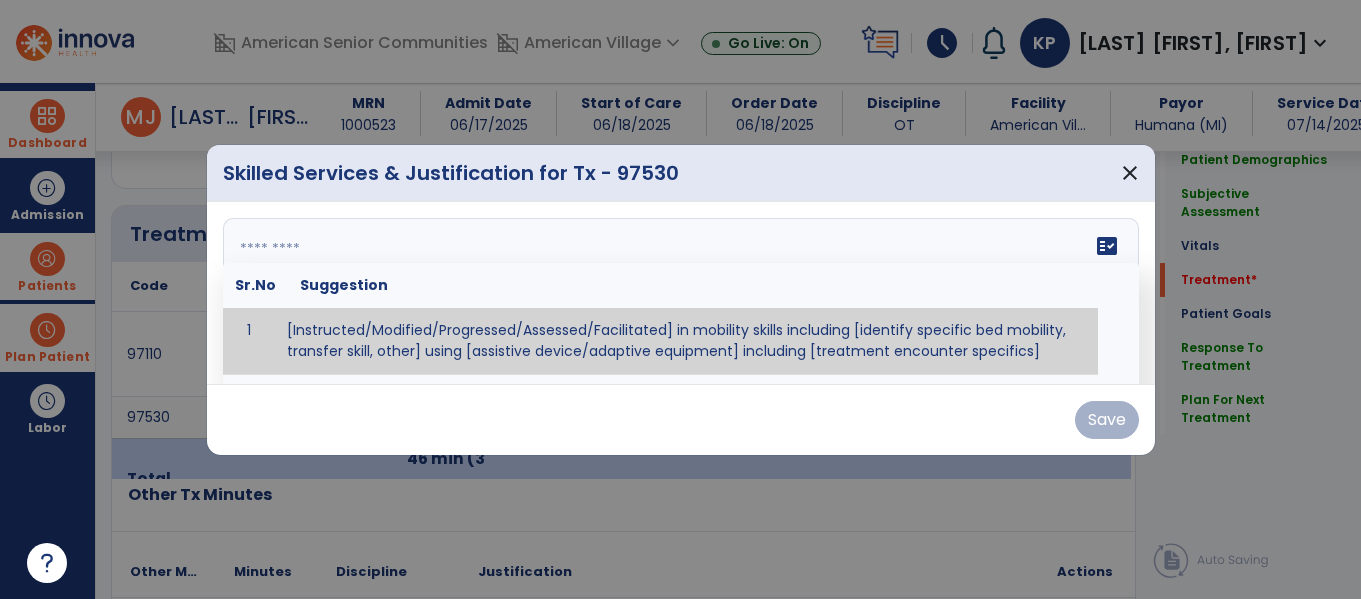 scroll, scrollTop: 1164, scrollLeft: 0, axis: vertical 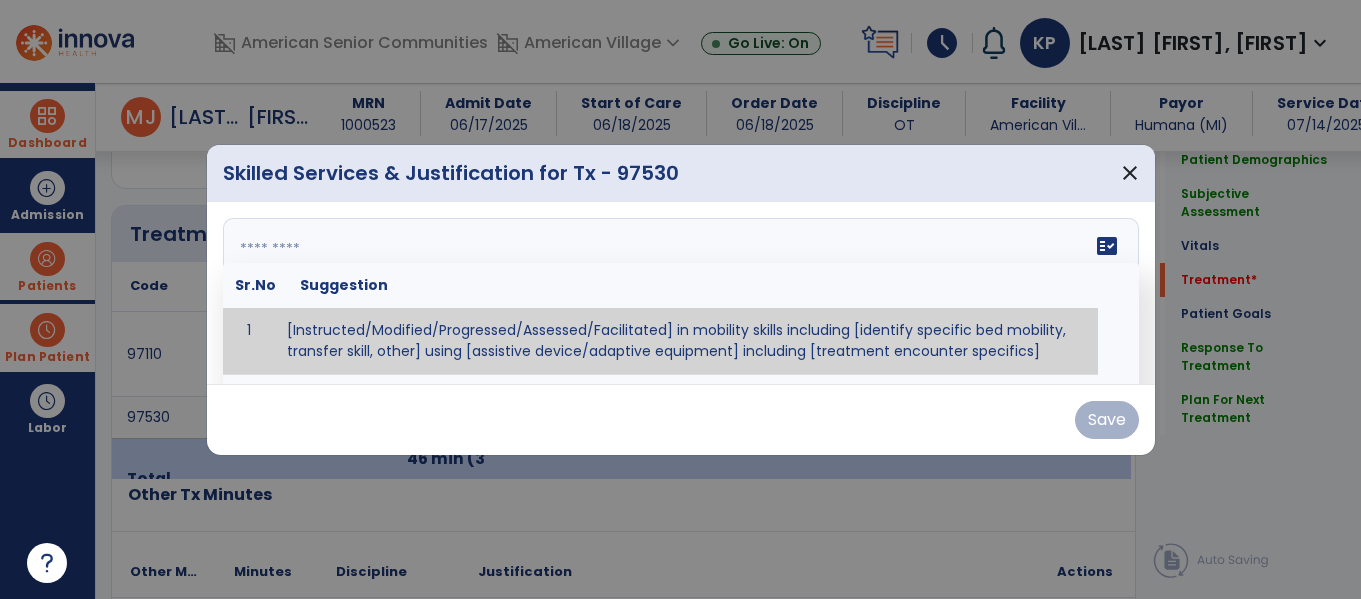 paste on "**********" 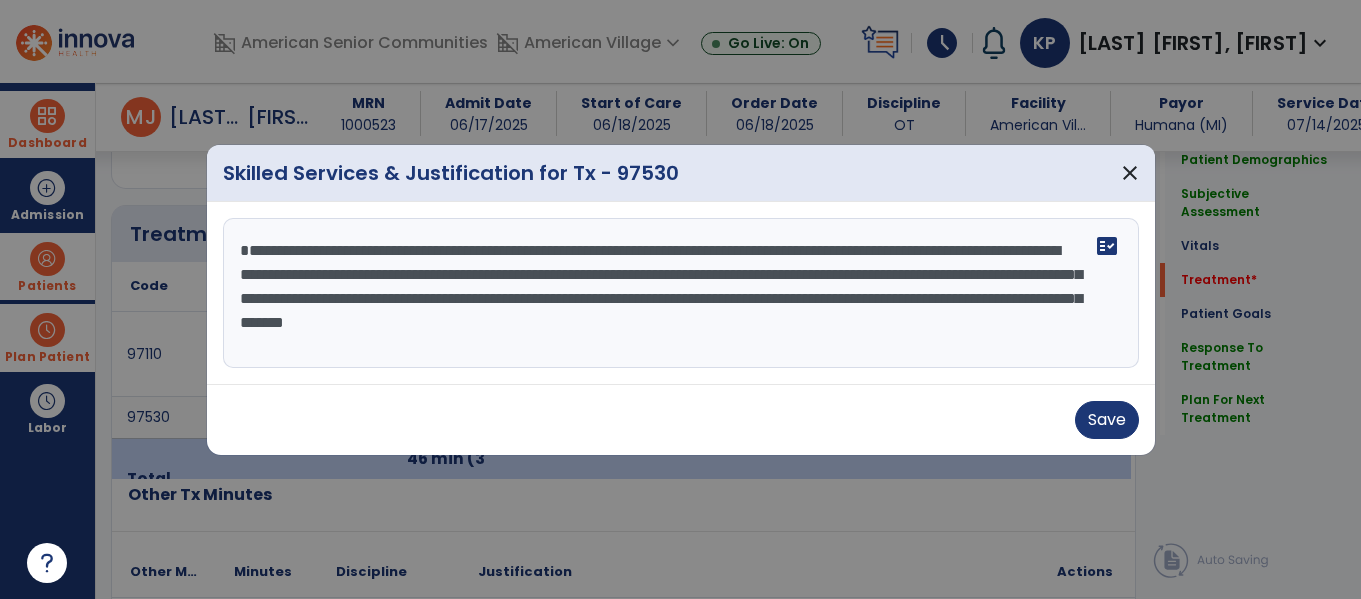 scroll, scrollTop: 16, scrollLeft: 0, axis: vertical 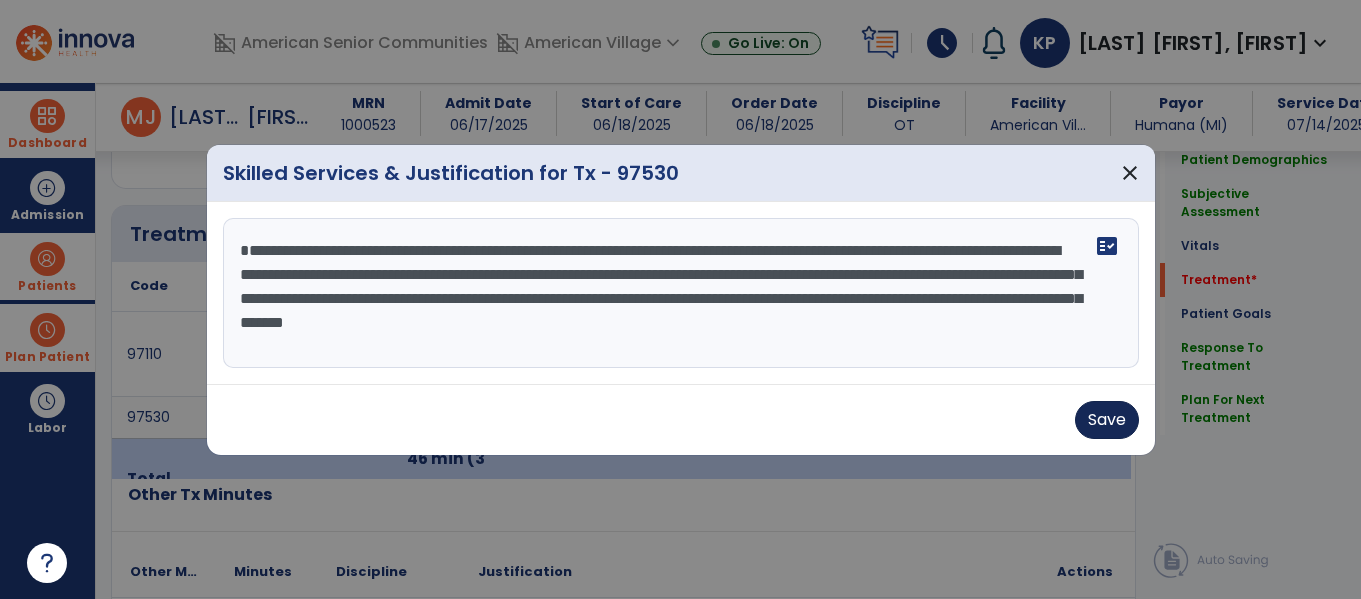 type on "**********" 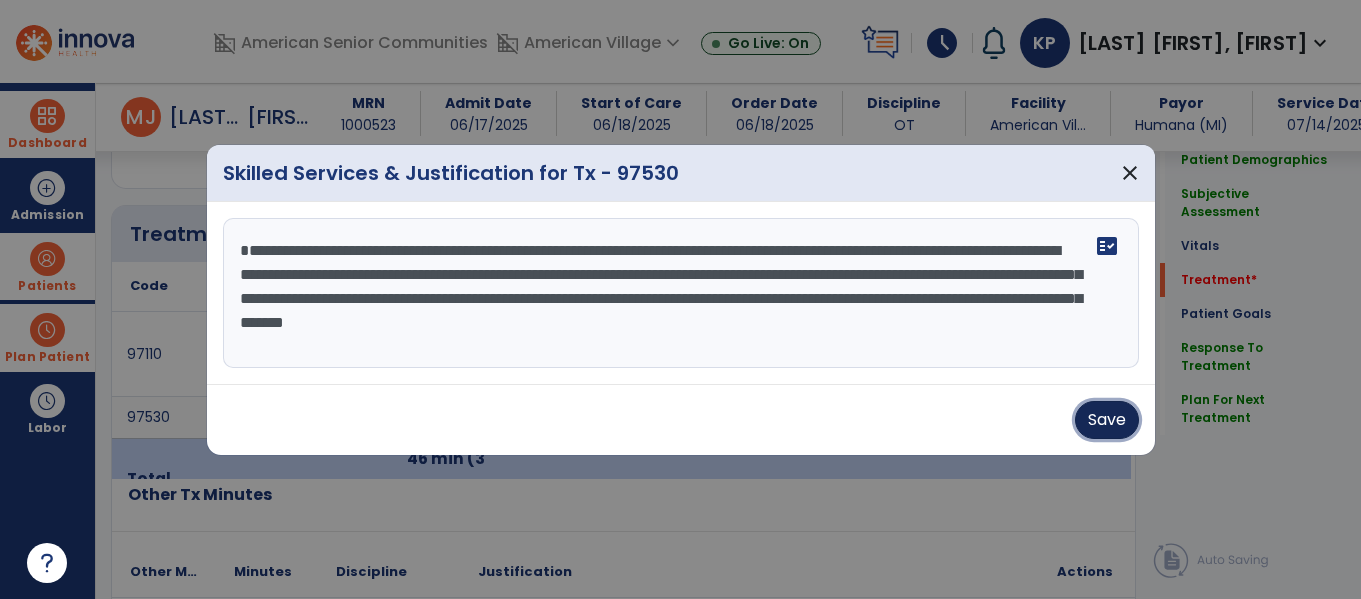 click on "Save" at bounding box center (1107, 420) 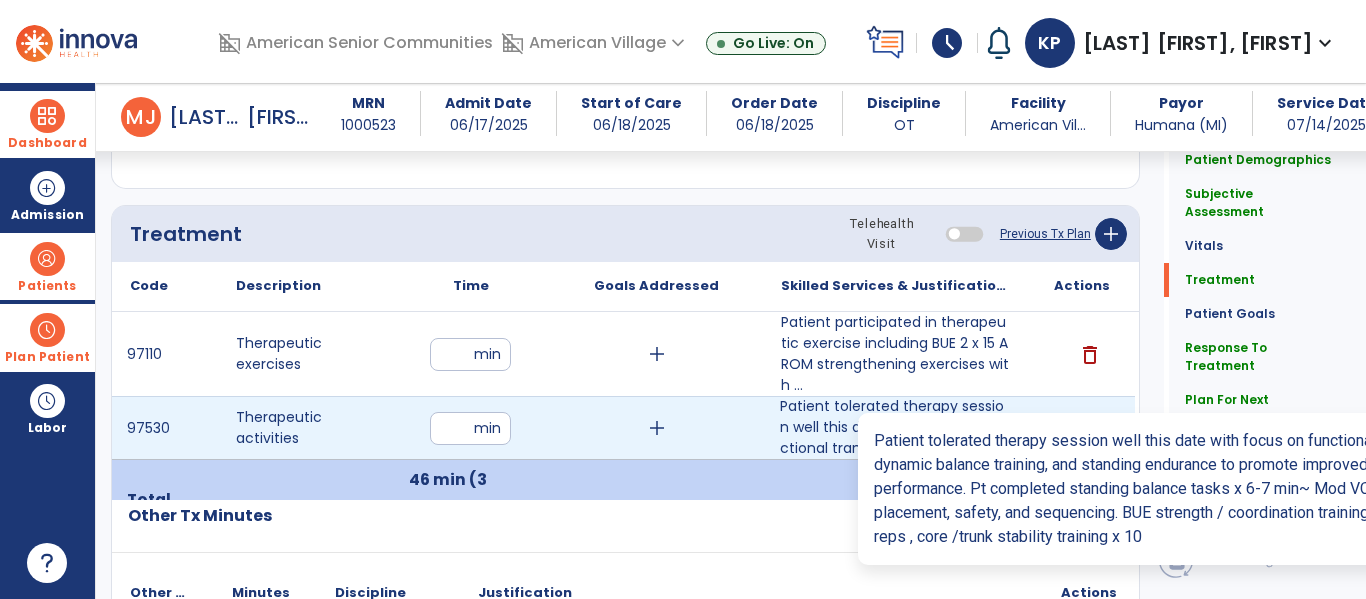 click on "Patient tolerated therapy session well this date with focus on functional transfer training, static..." at bounding box center [896, 427] 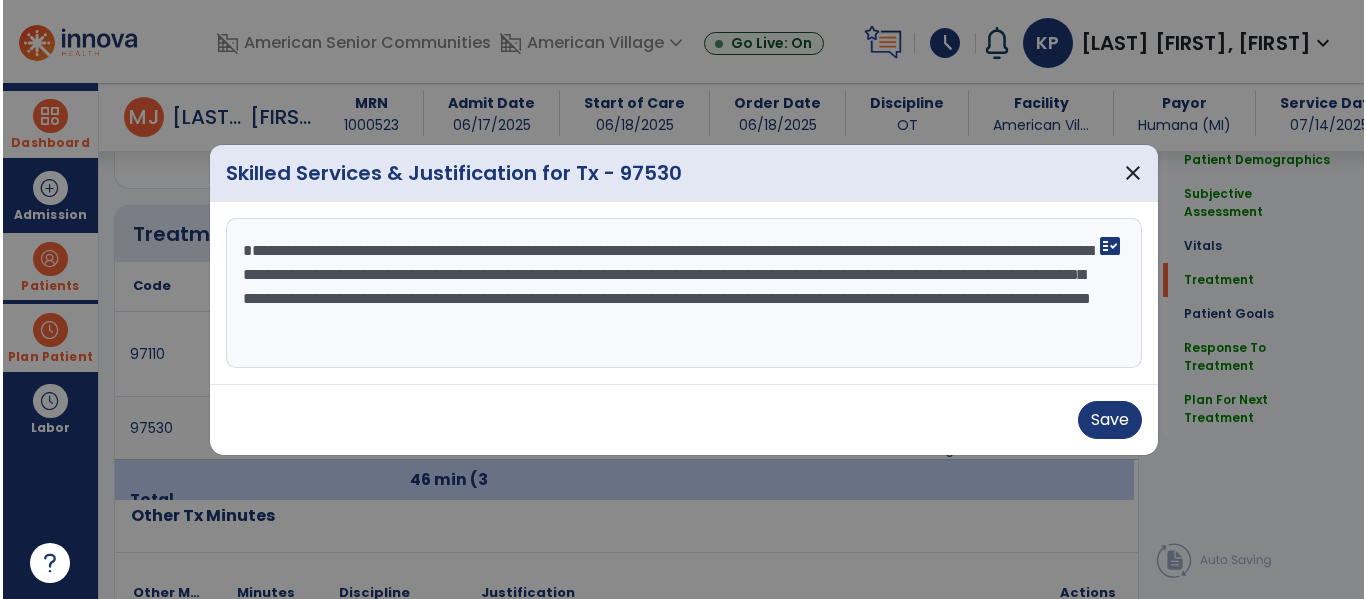 scroll, scrollTop: 1164, scrollLeft: 0, axis: vertical 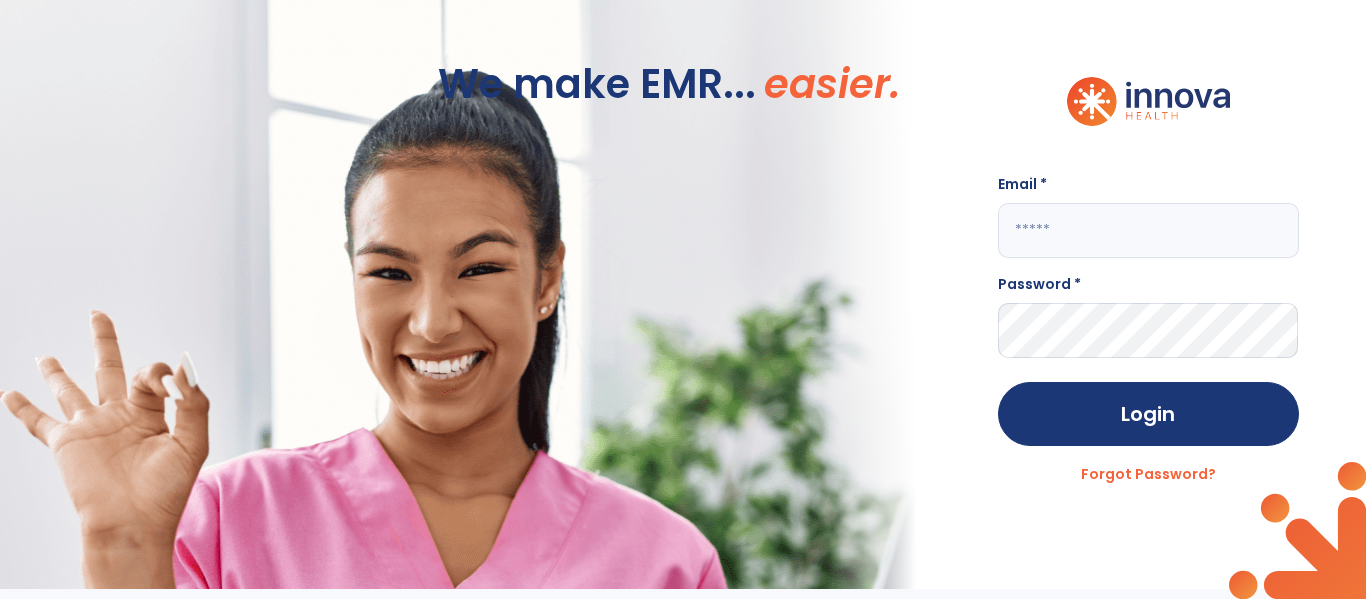 click 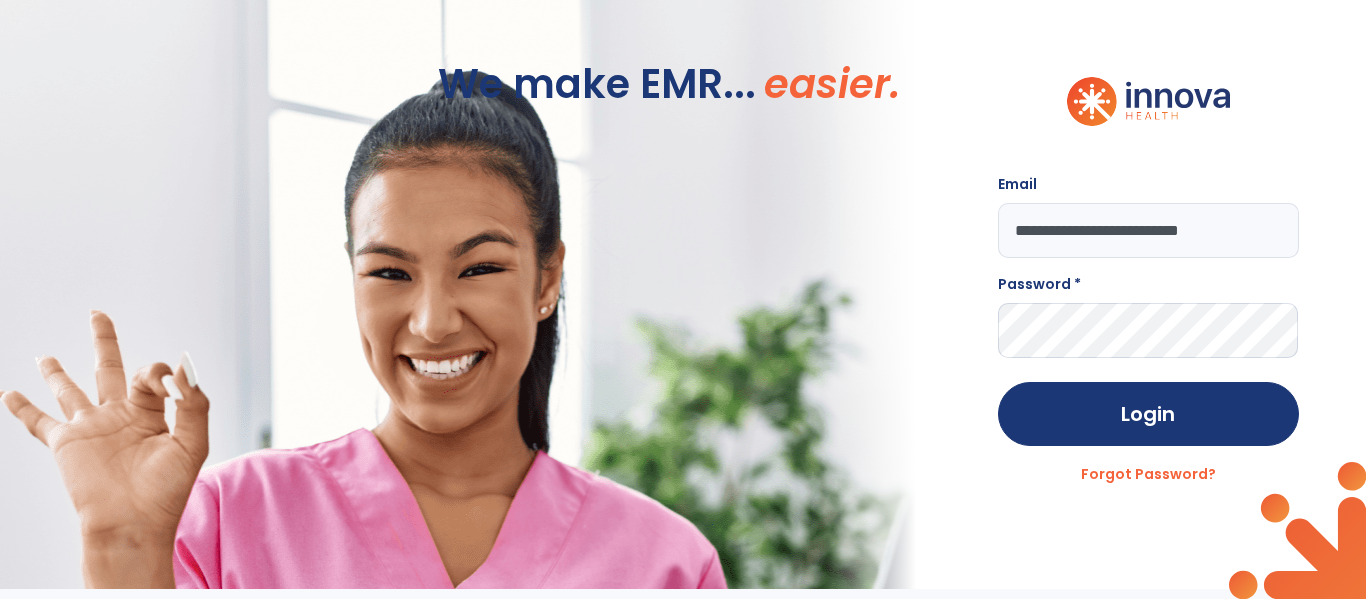 type on "**********" 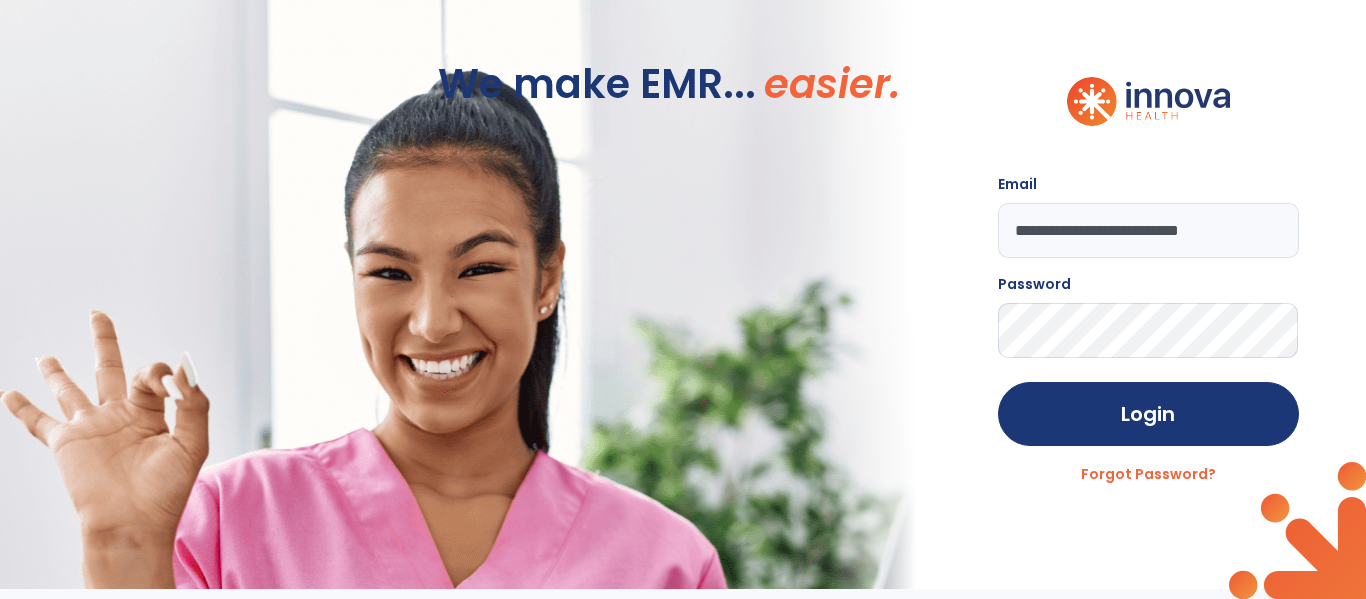 click on "Login" 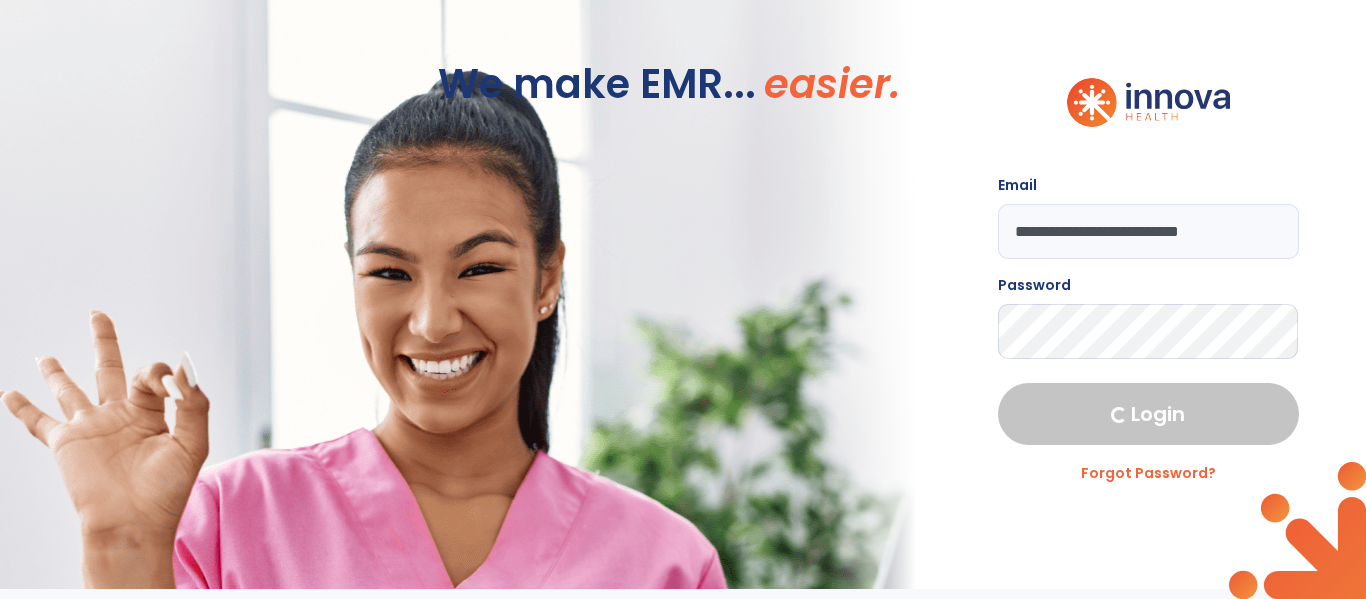 select on "****" 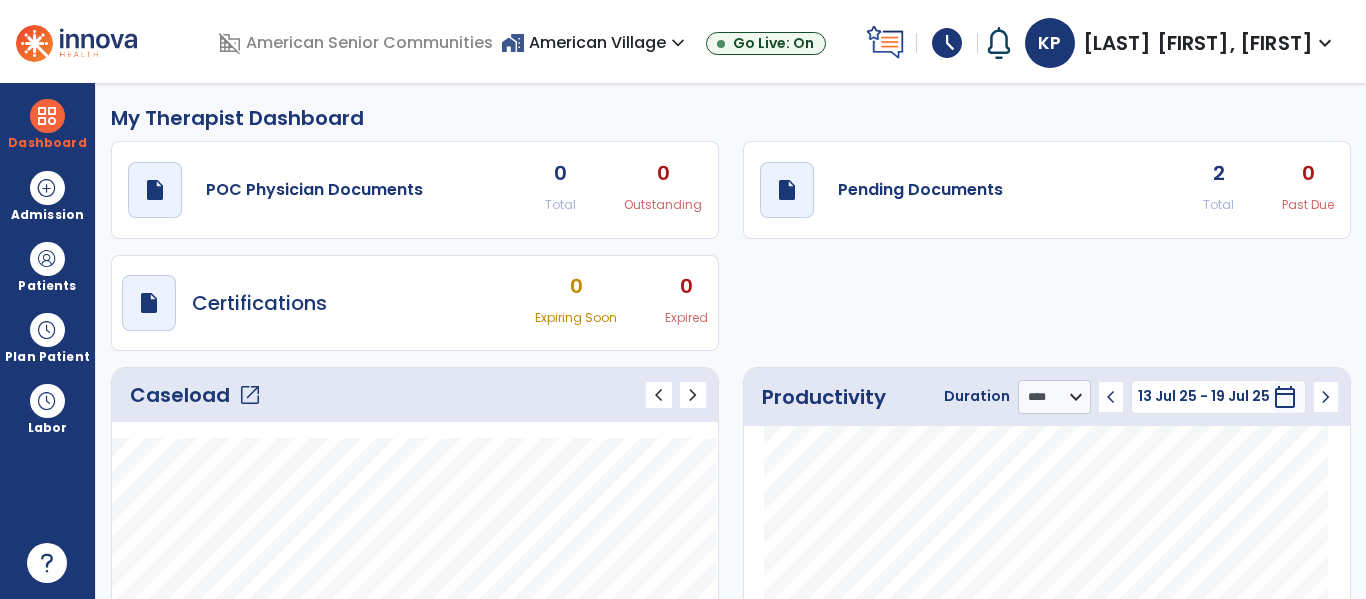 click on "open_in_new" 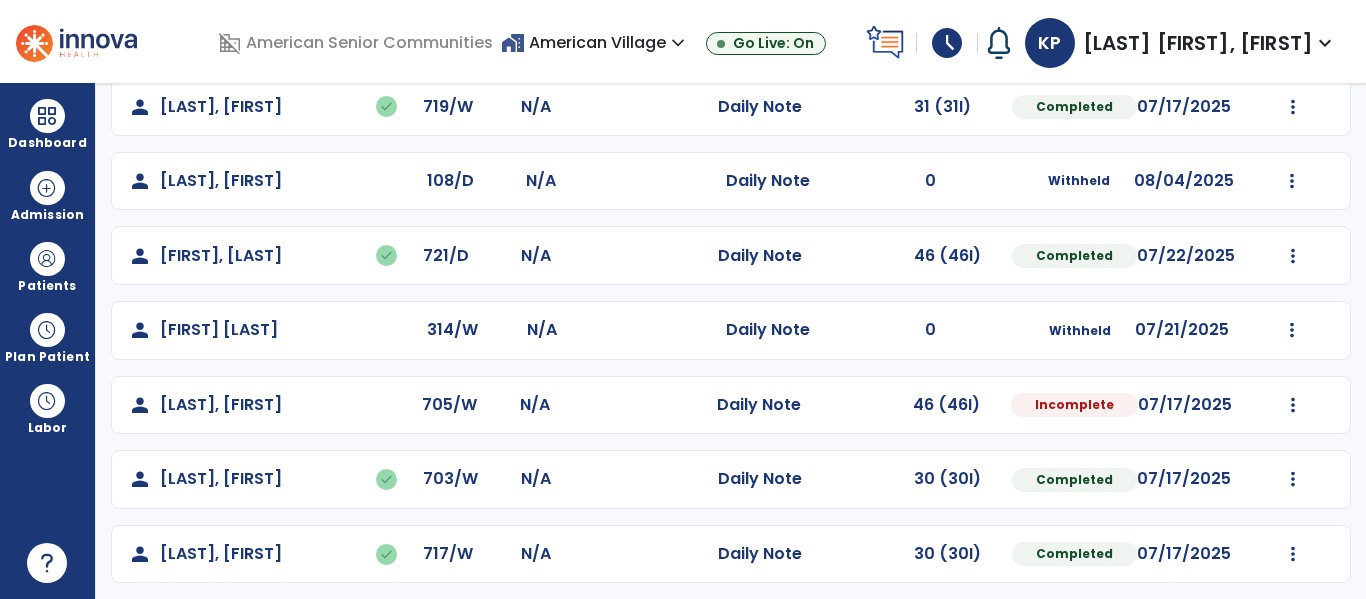 scroll, scrollTop: 264, scrollLeft: 0, axis: vertical 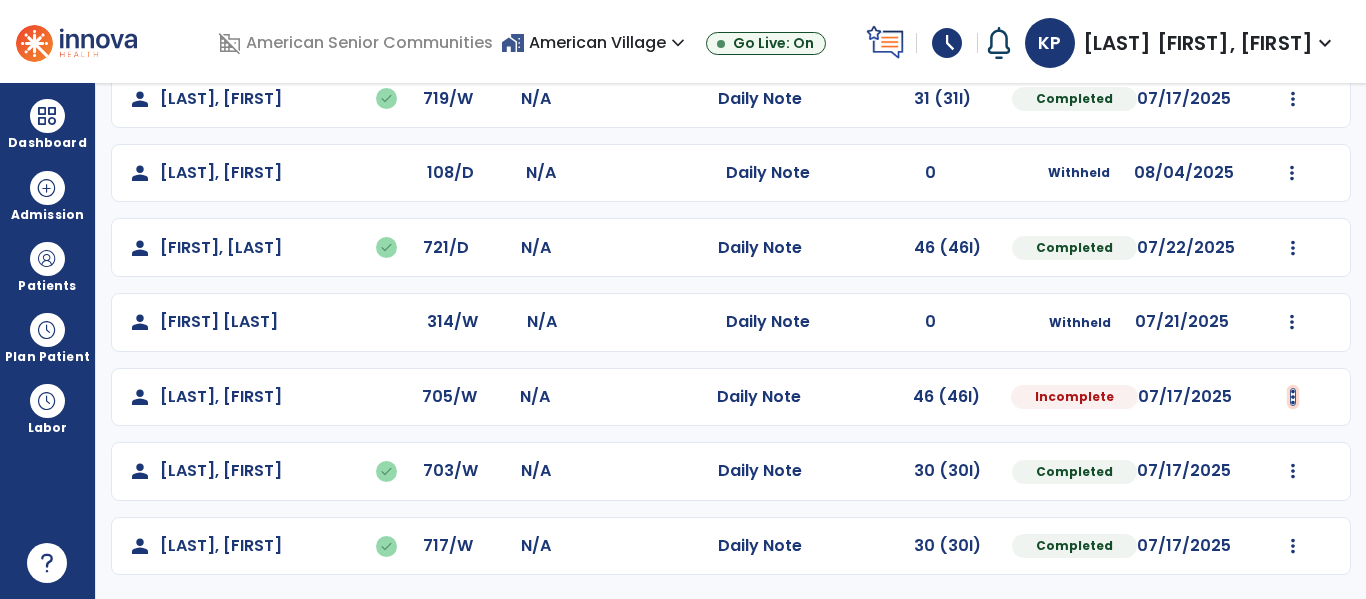click at bounding box center [1293, 24] 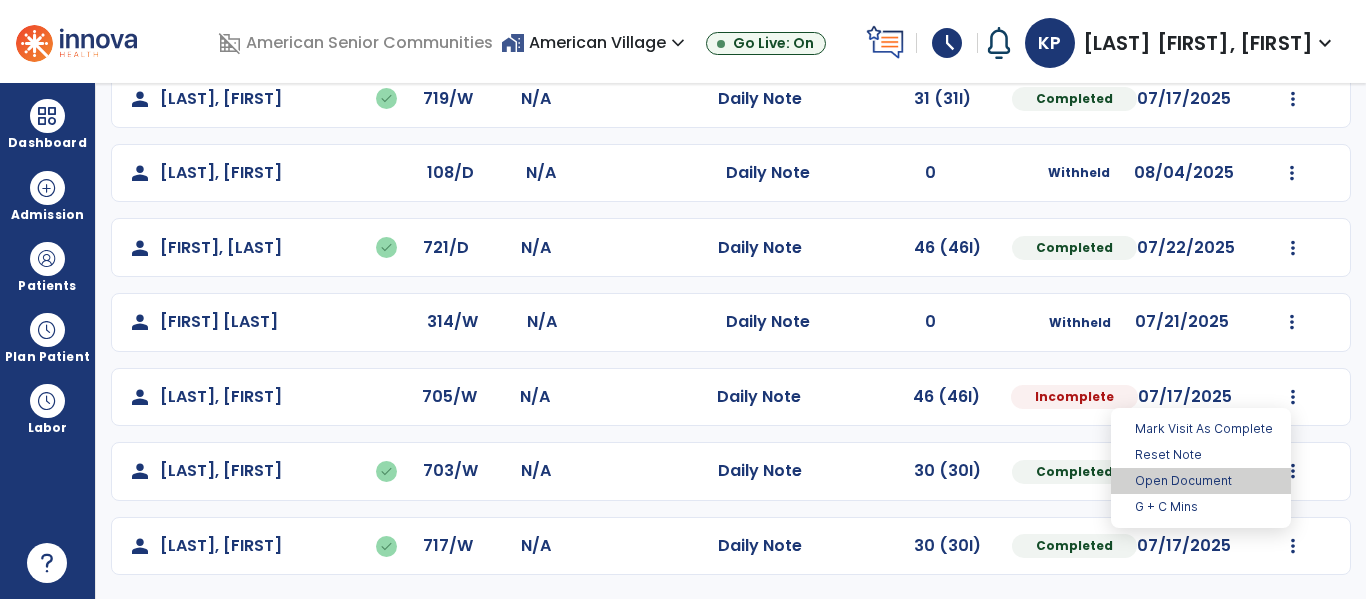click on "Open Document" at bounding box center (1201, 481) 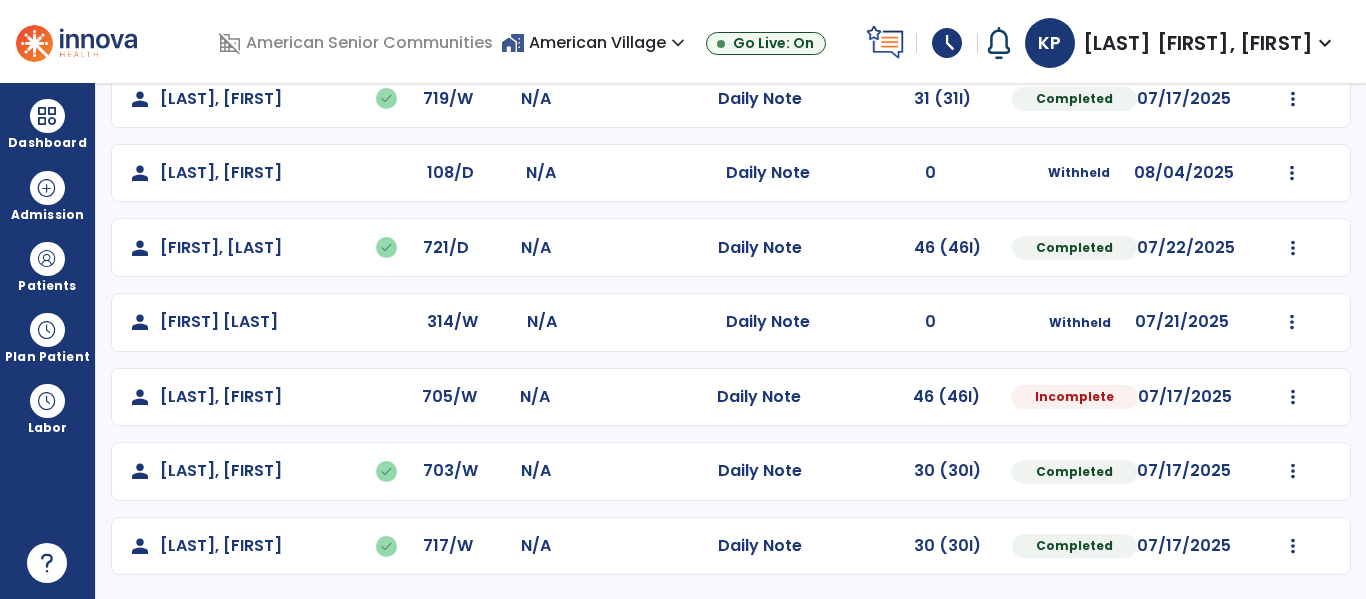 select on "*" 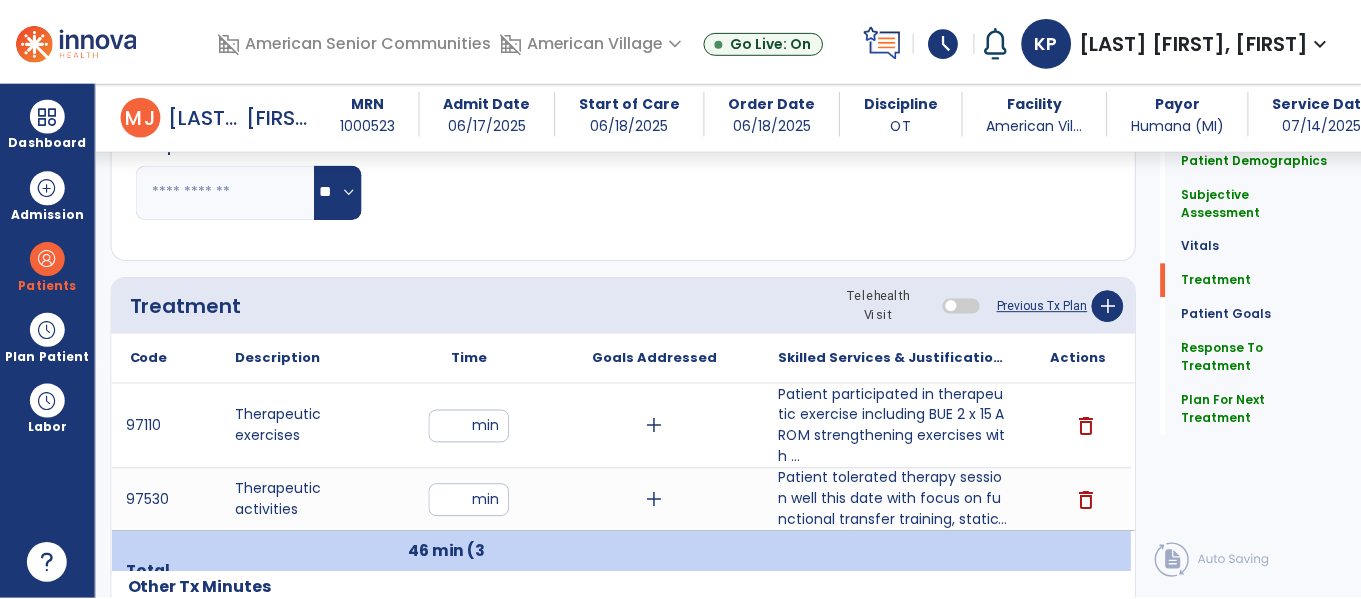 scroll, scrollTop: 1094, scrollLeft: 0, axis: vertical 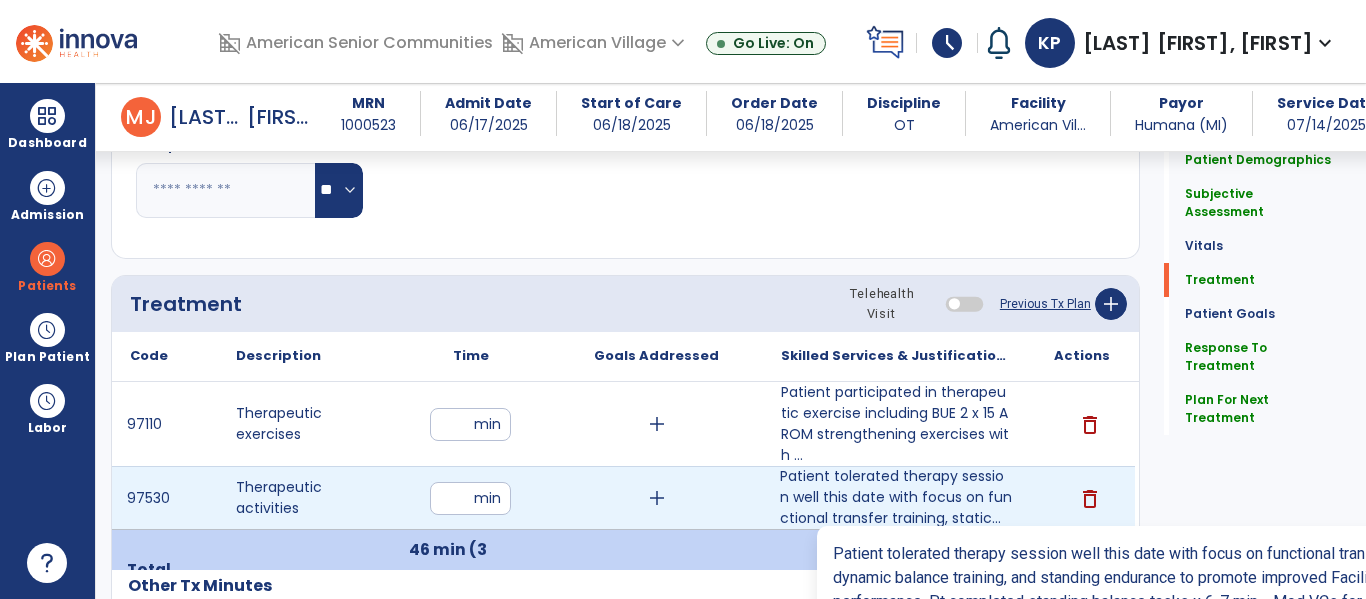 click on "Patient tolerated therapy session well this date with focus on functional transfer training, static..." at bounding box center (896, 497) 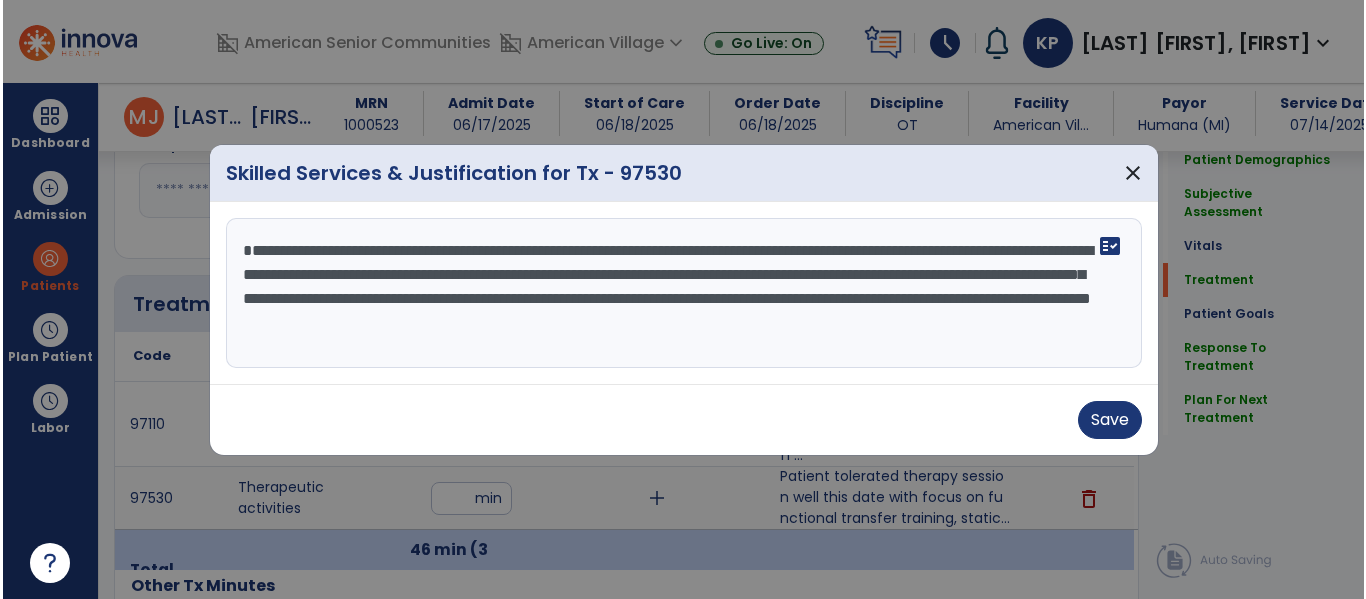 scroll, scrollTop: 1094, scrollLeft: 0, axis: vertical 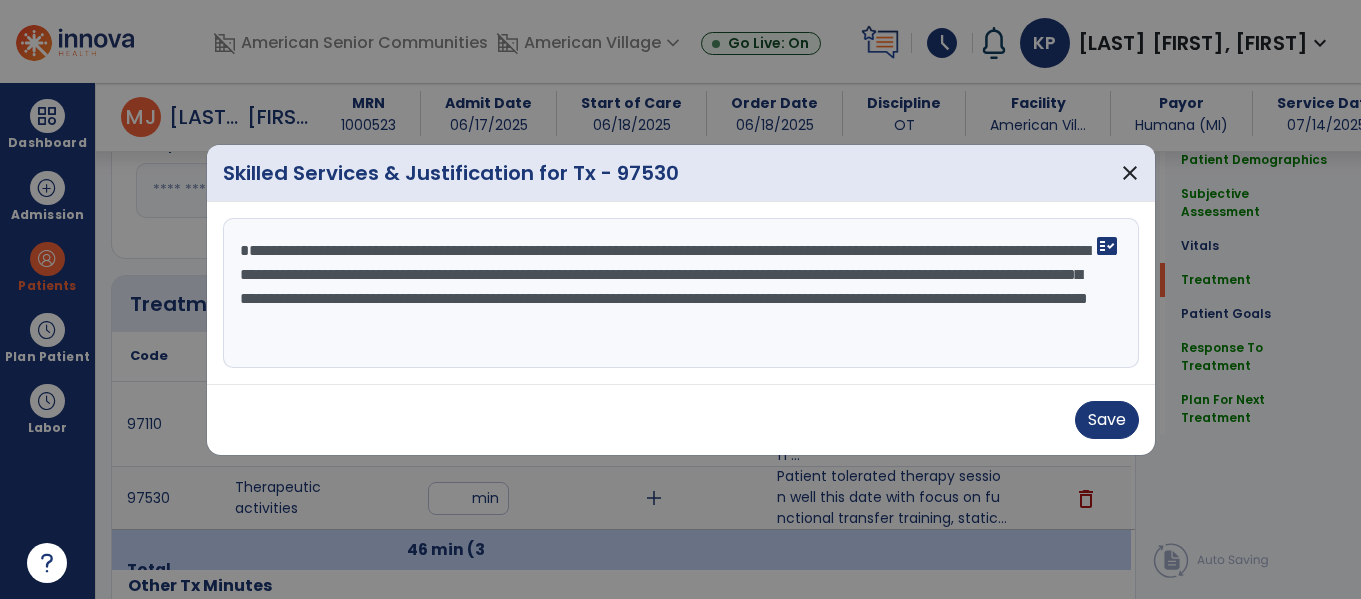 click on "**********" at bounding box center [681, 293] 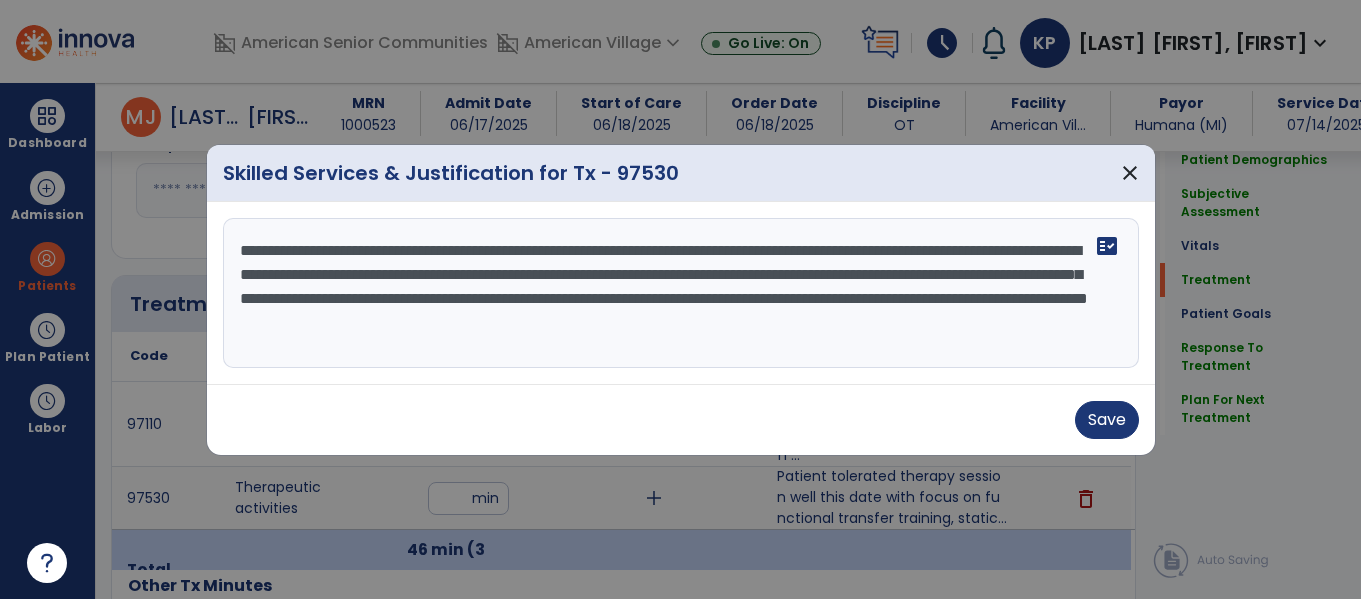 click on "**********" at bounding box center (681, 293) 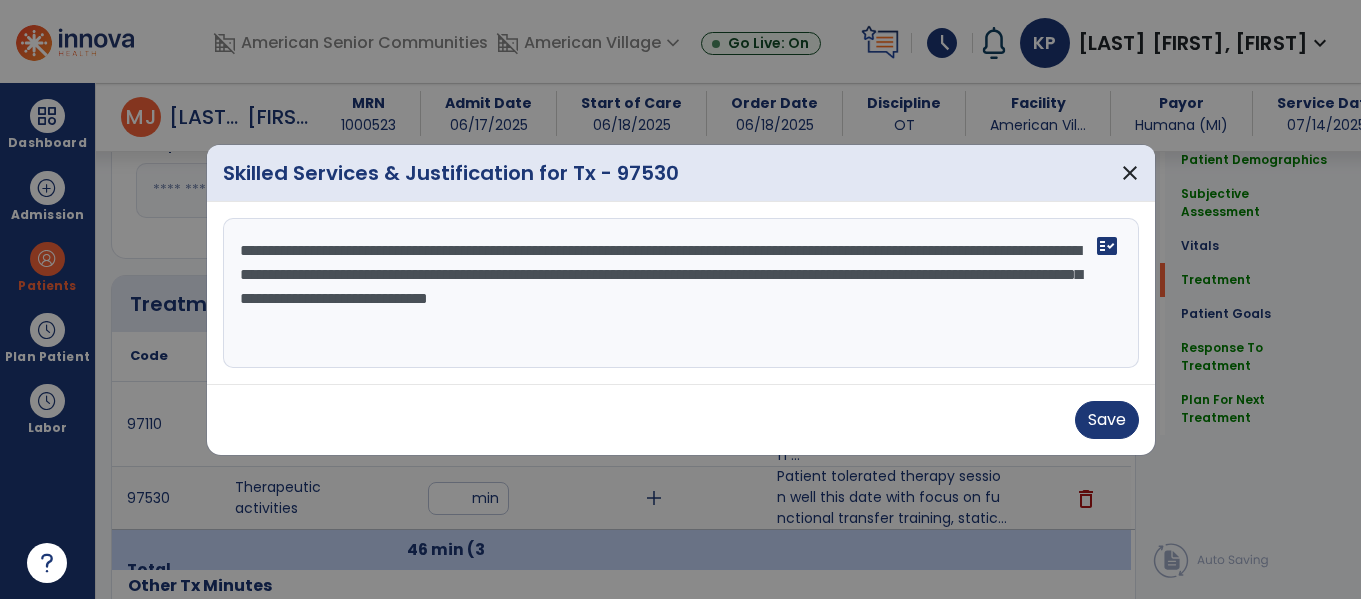 click on "**********" at bounding box center [681, 293] 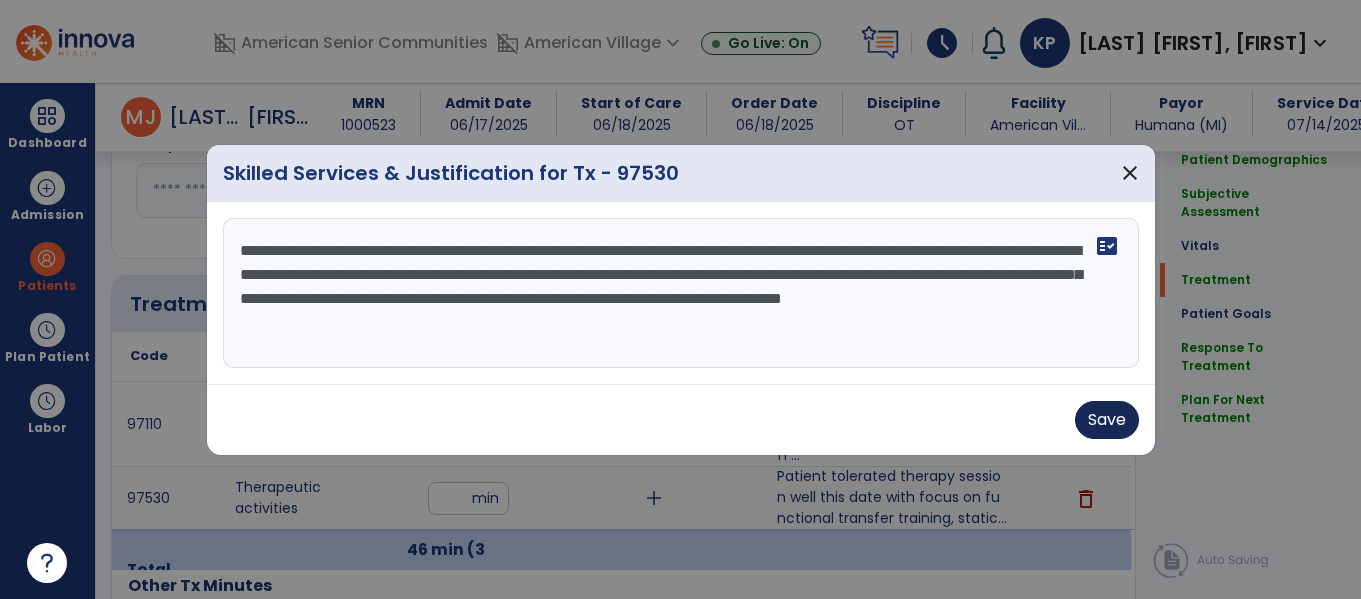 type on "**********" 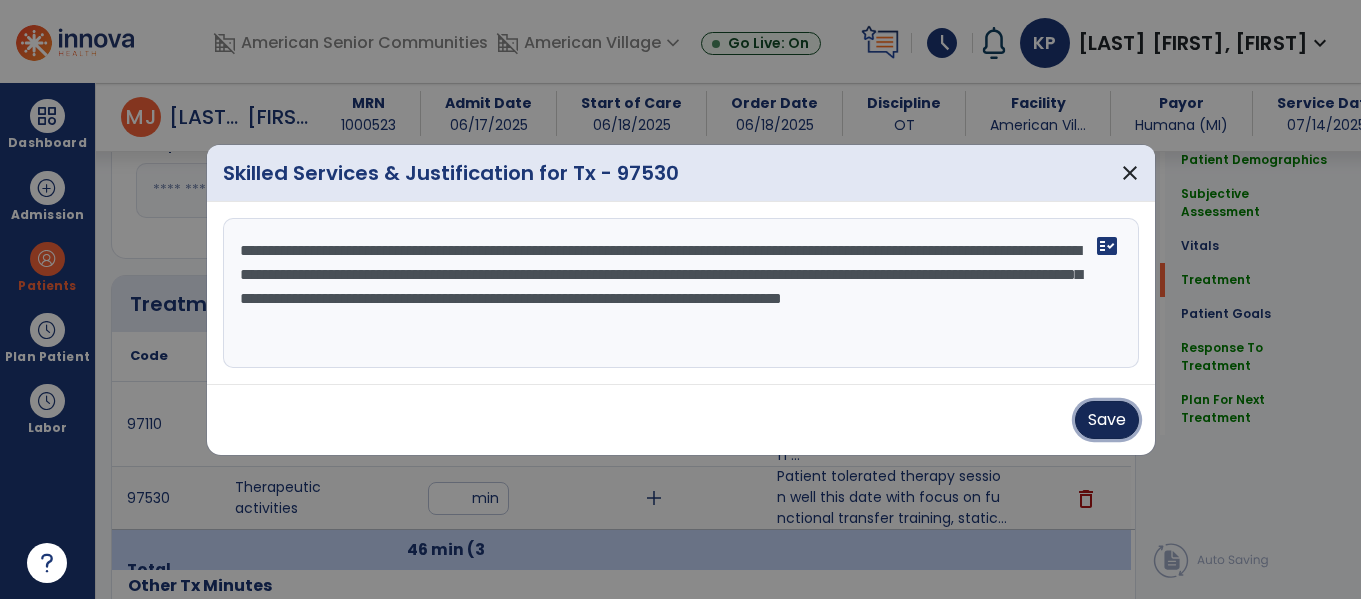 click on "Save" at bounding box center (1107, 420) 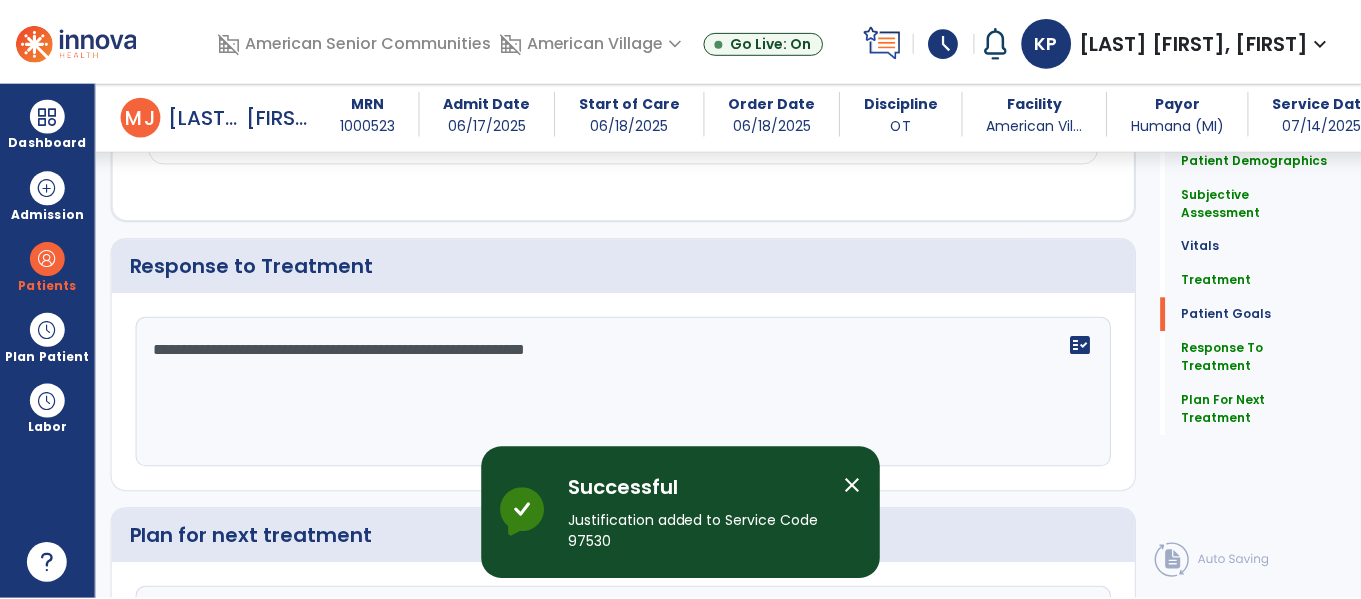 scroll, scrollTop: 2915, scrollLeft: 0, axis: vertical 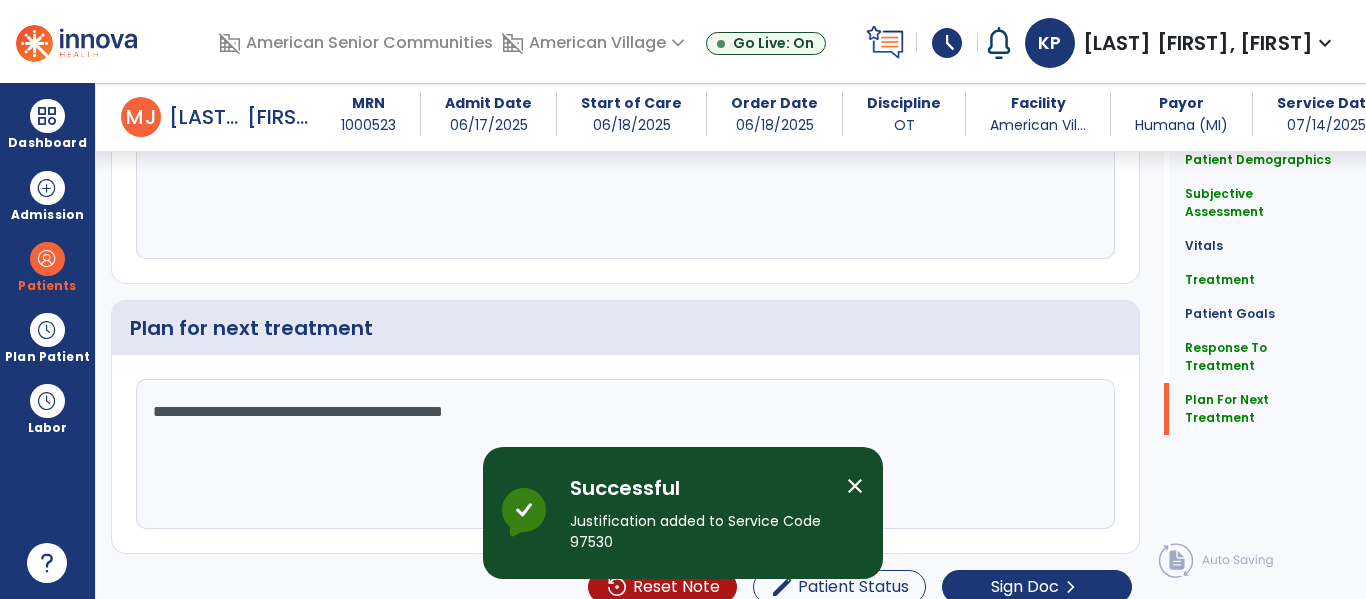 click on "Patient Demographics  Medical Diagnosis   Treatment Diagnosis   Precautions   Contraindications
Code
Description
Pdpm Clinical Category
M06.9 to" 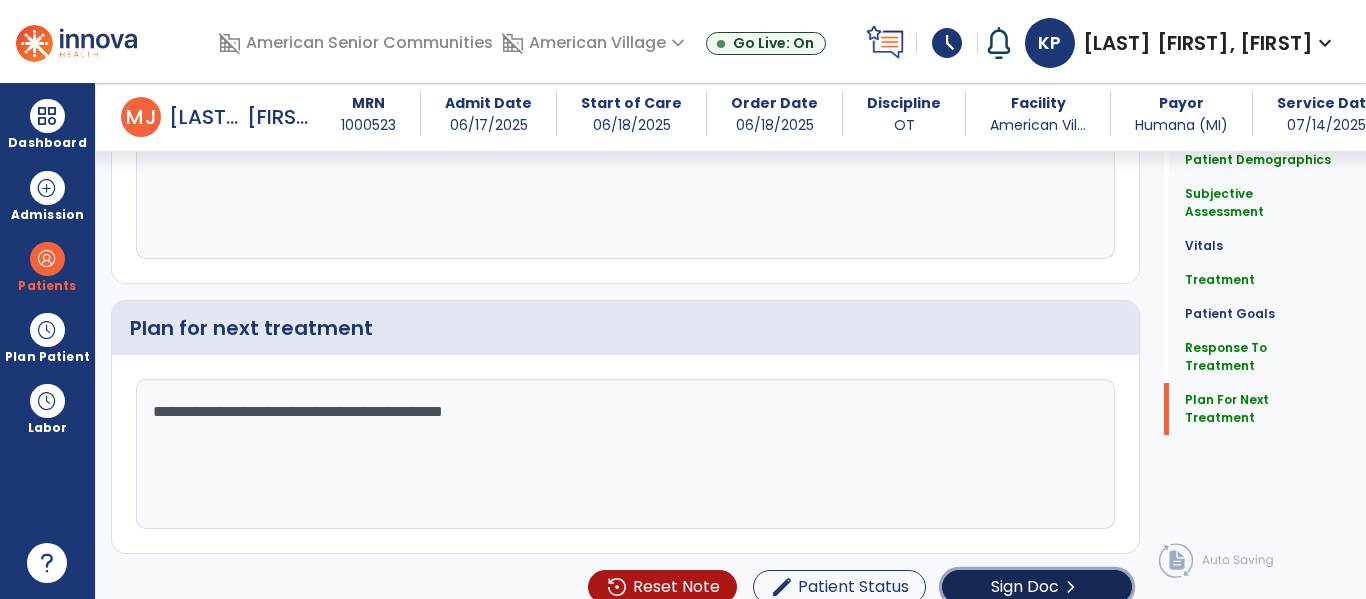 click on "Sign Doc" 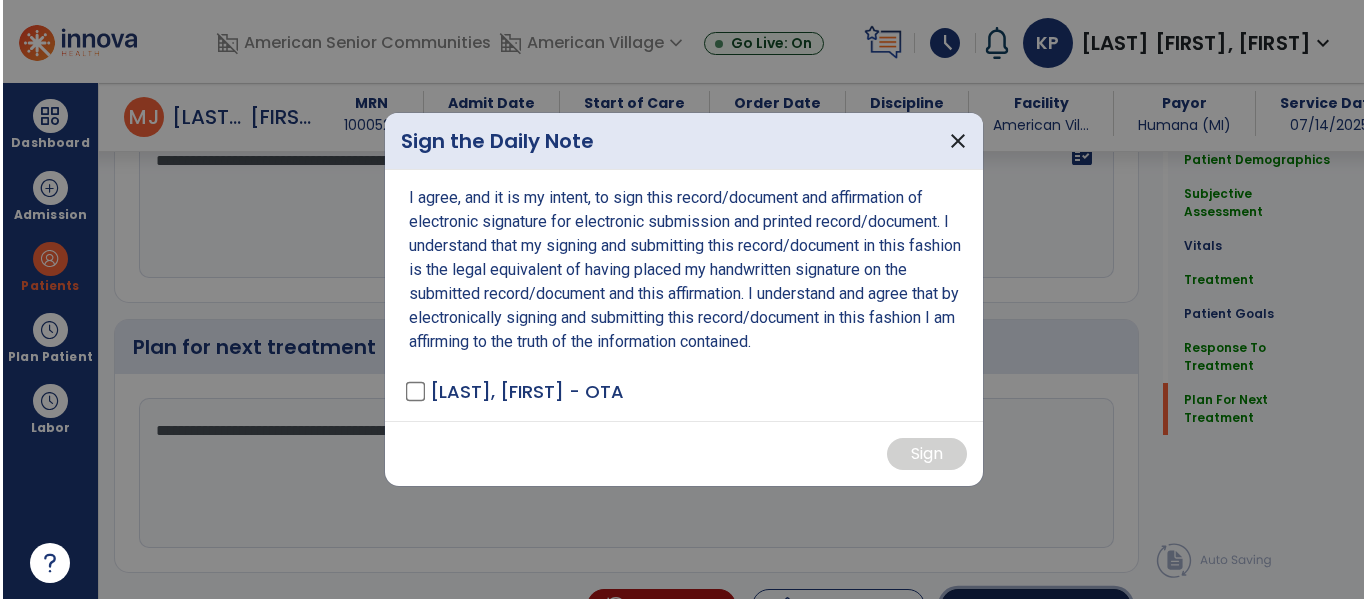 scroll, scrollTop: 2976, scrollLeft: 0, axis: vertical 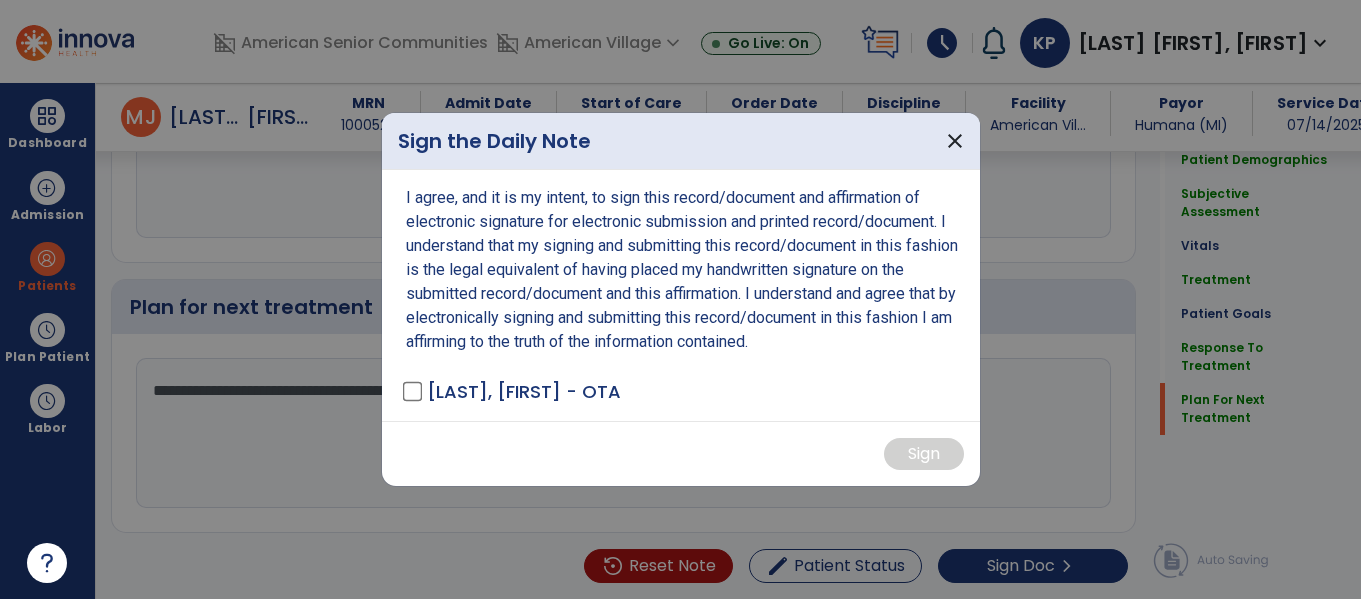 click on "[LAST], [FIRST] - OTA" at bounding box center (513, 391) 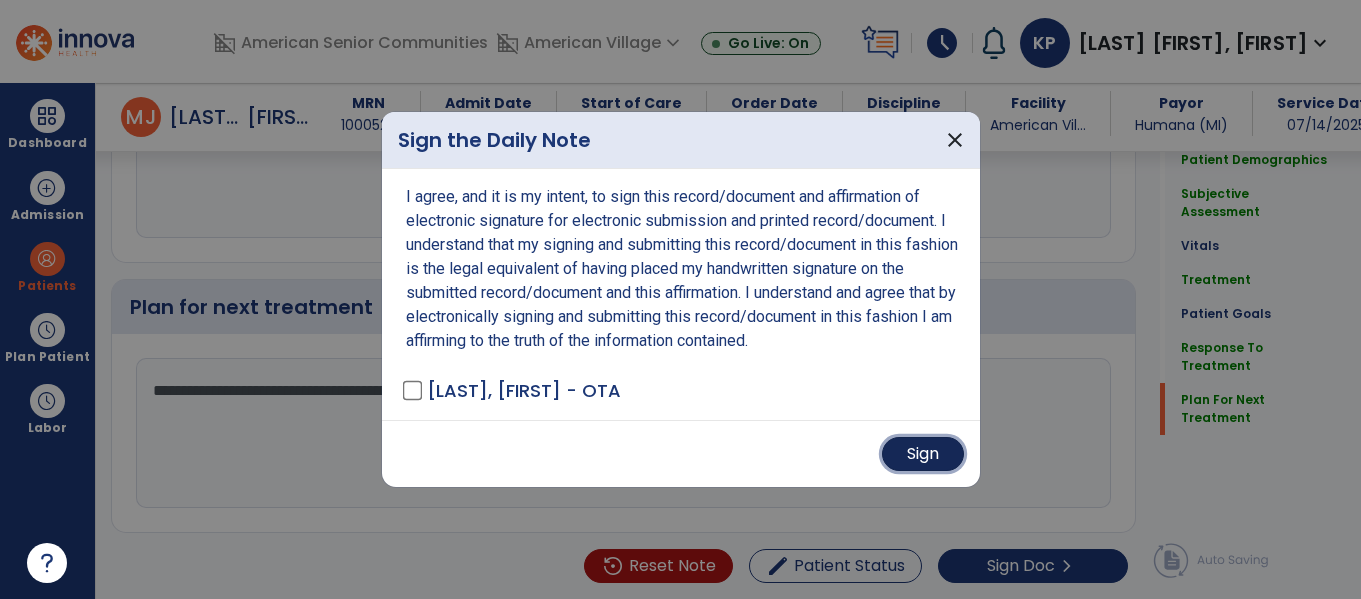 click on "Sign" at bounding box center [923, 454] 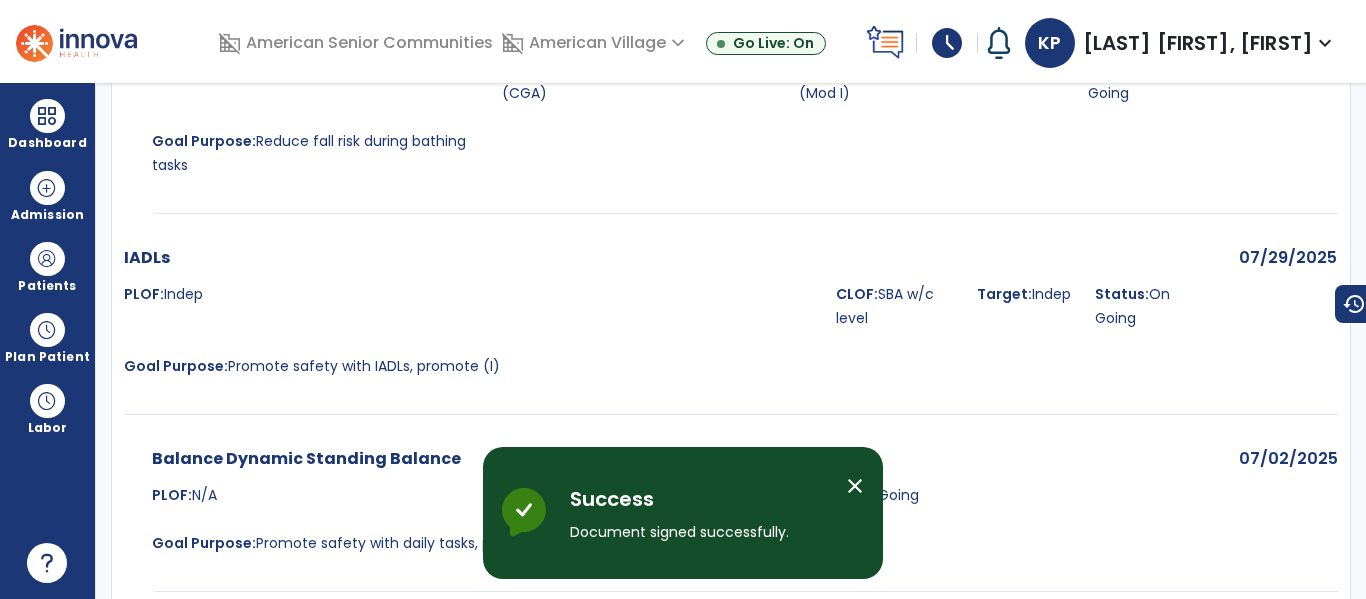 scroll, scrollTop: 0, scrollLeft: 0, axis: both 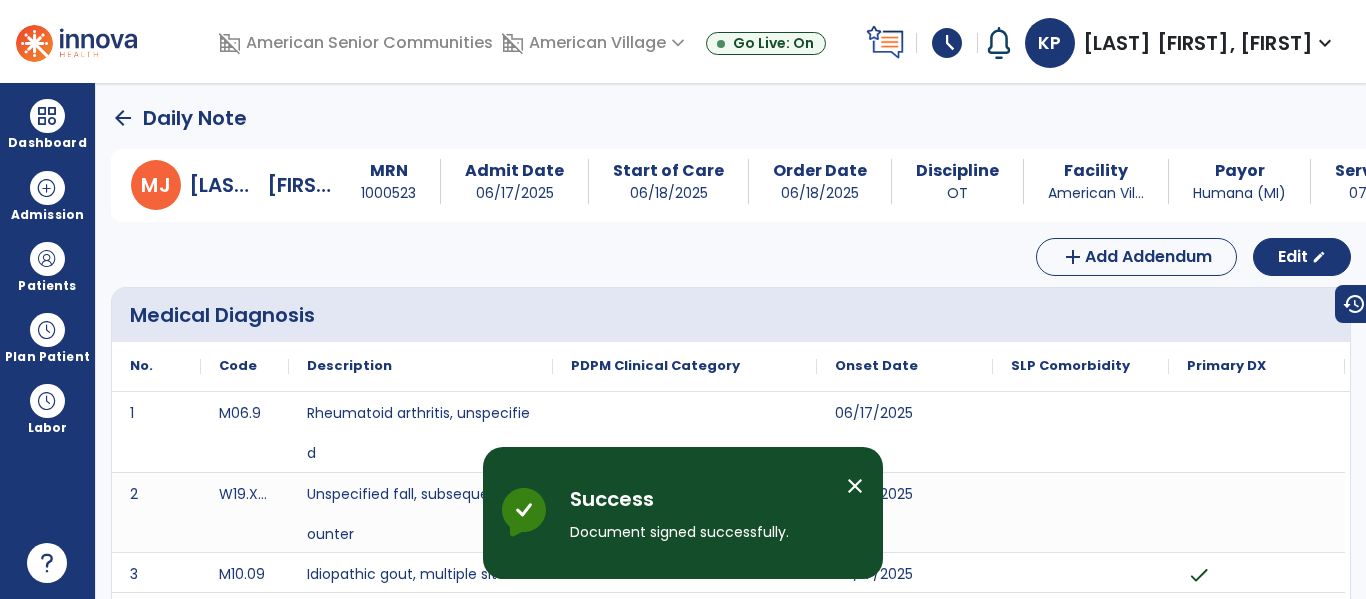 click on "arrow_back" 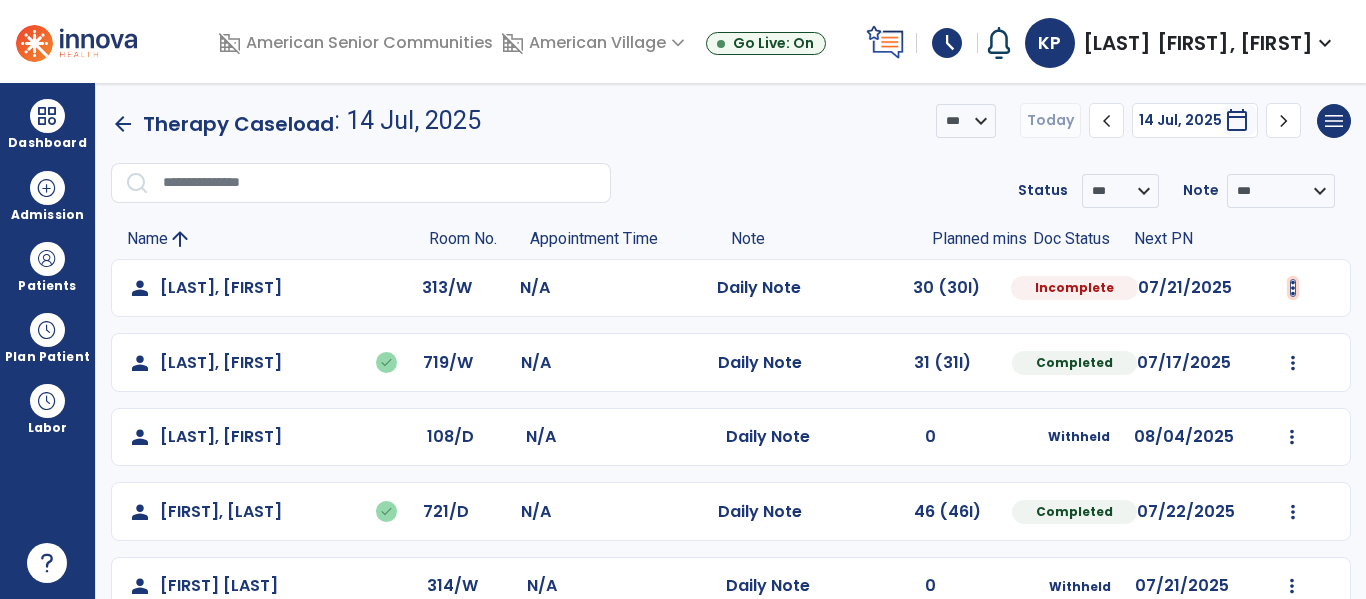 click at bounding box center [1293, 288] 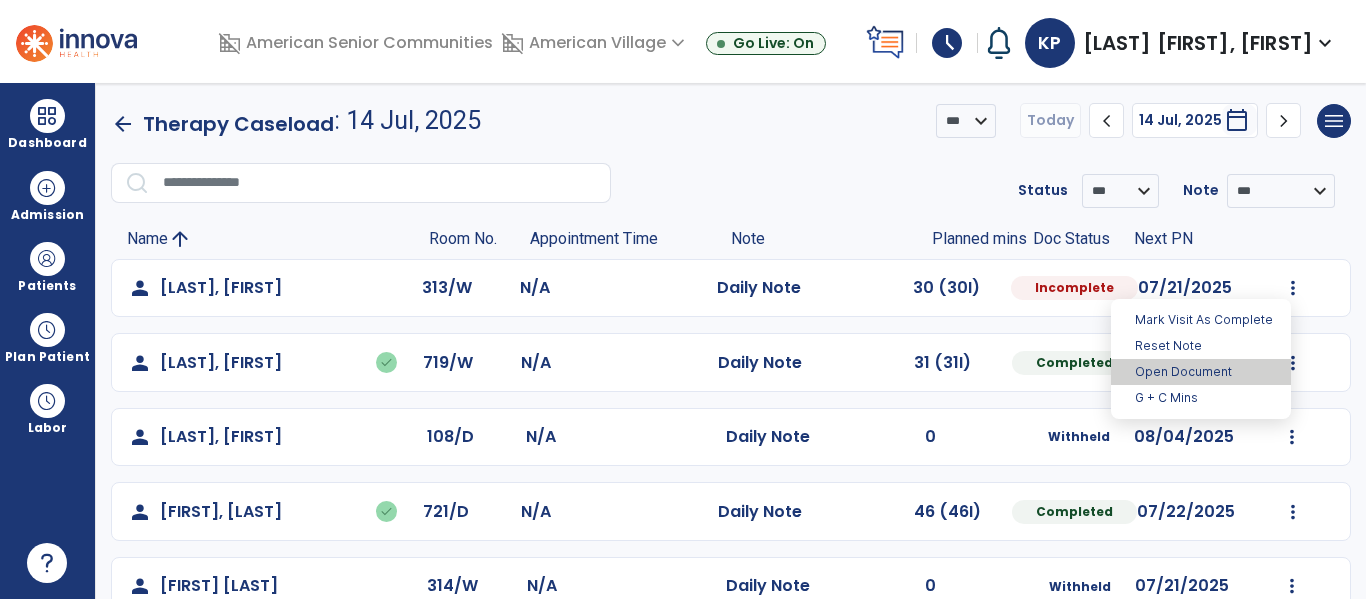 click on "Open Document" at bounding box center (1201, 372) 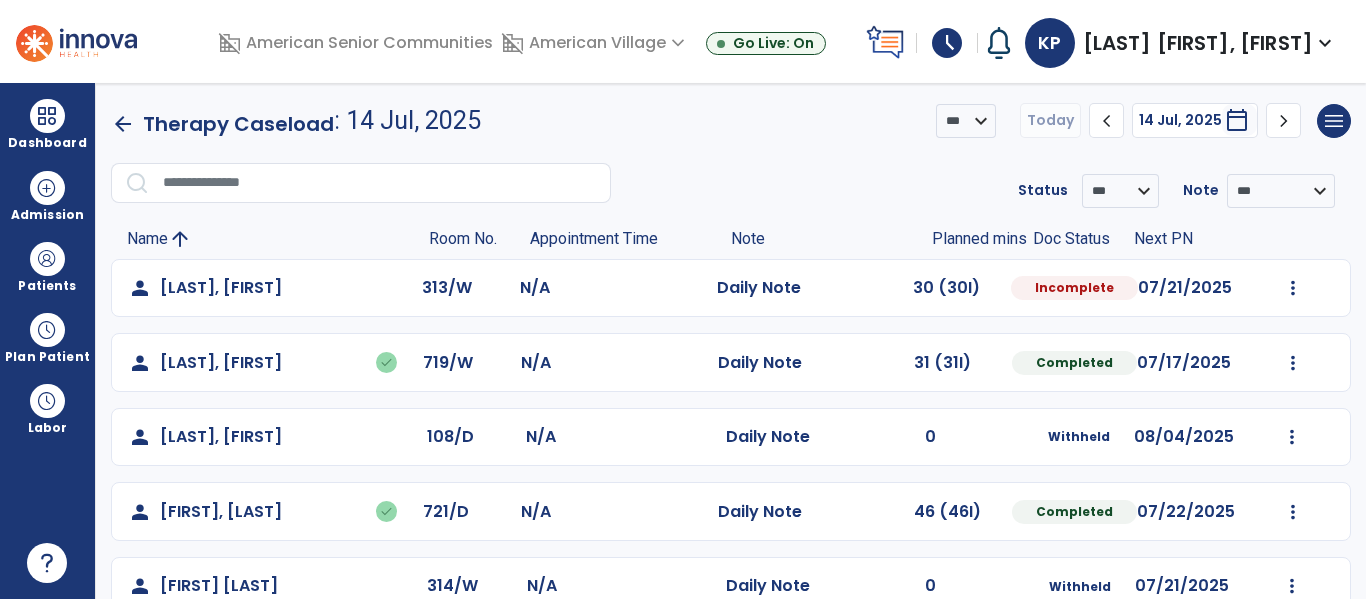 select on "*" 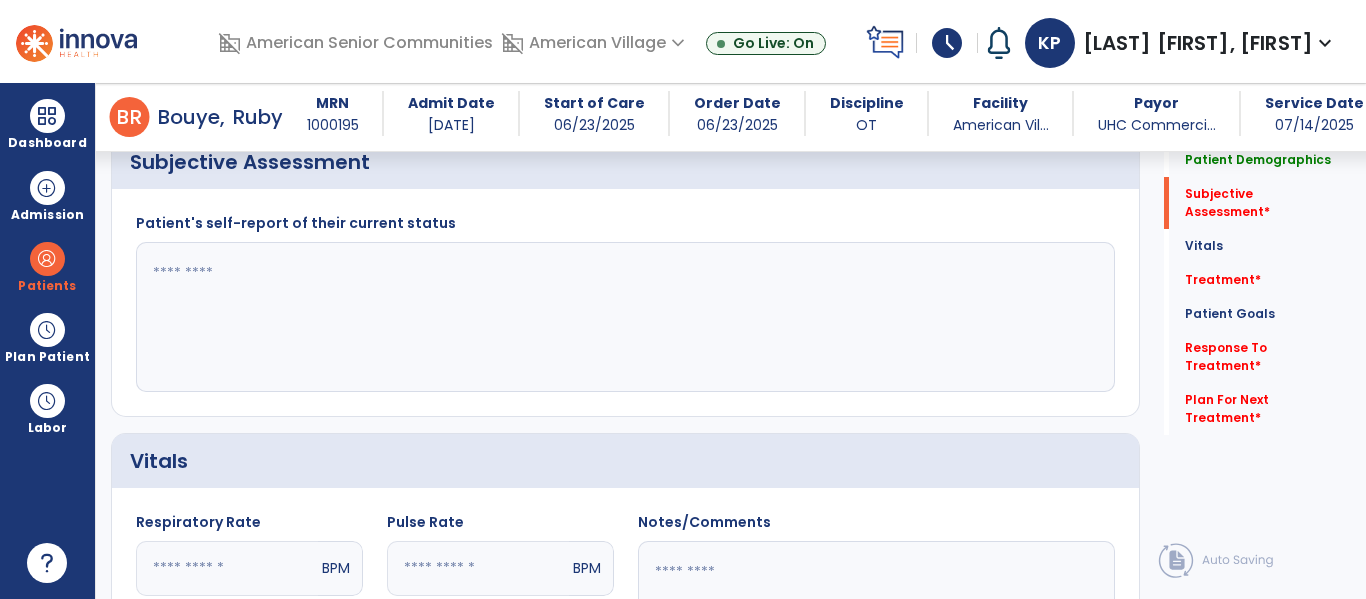 scroll, scrollTop: 449, scrollLeft: 0, axis: vertical 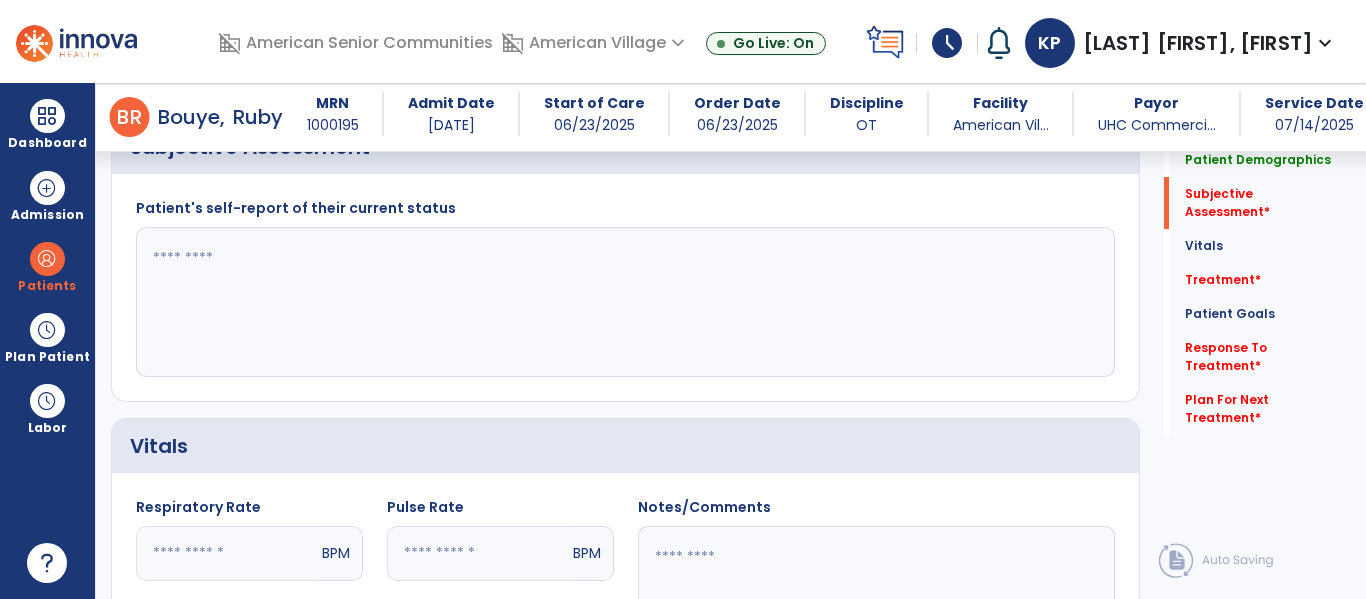 click 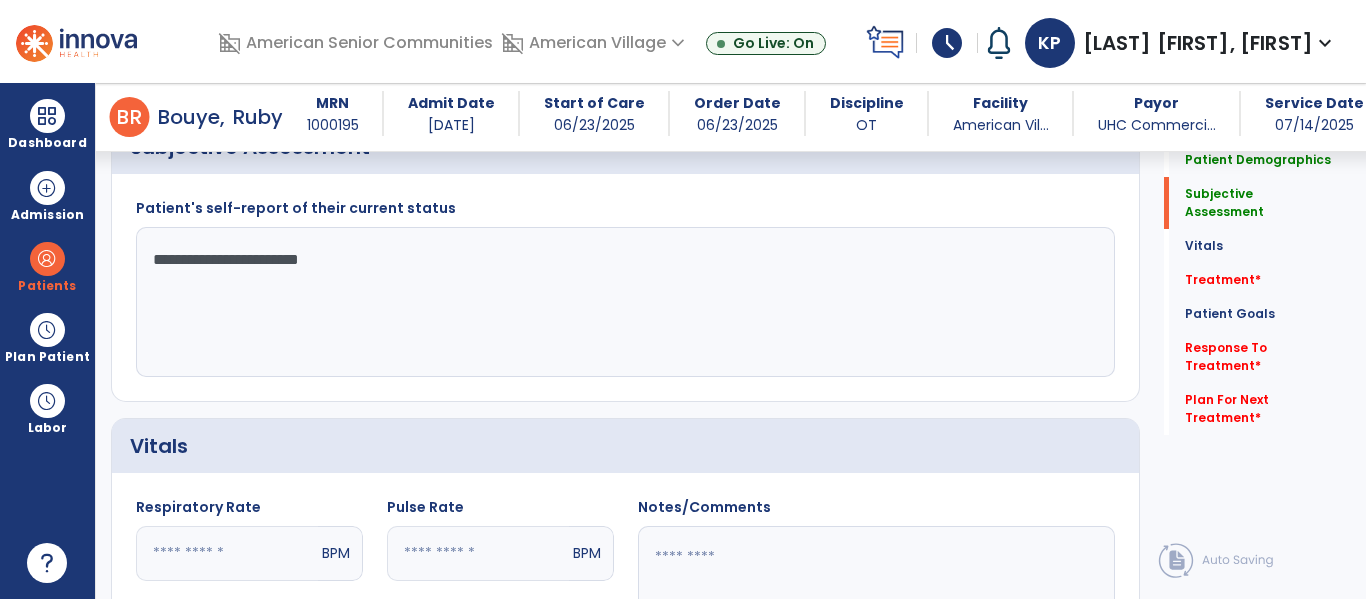click on "**********" 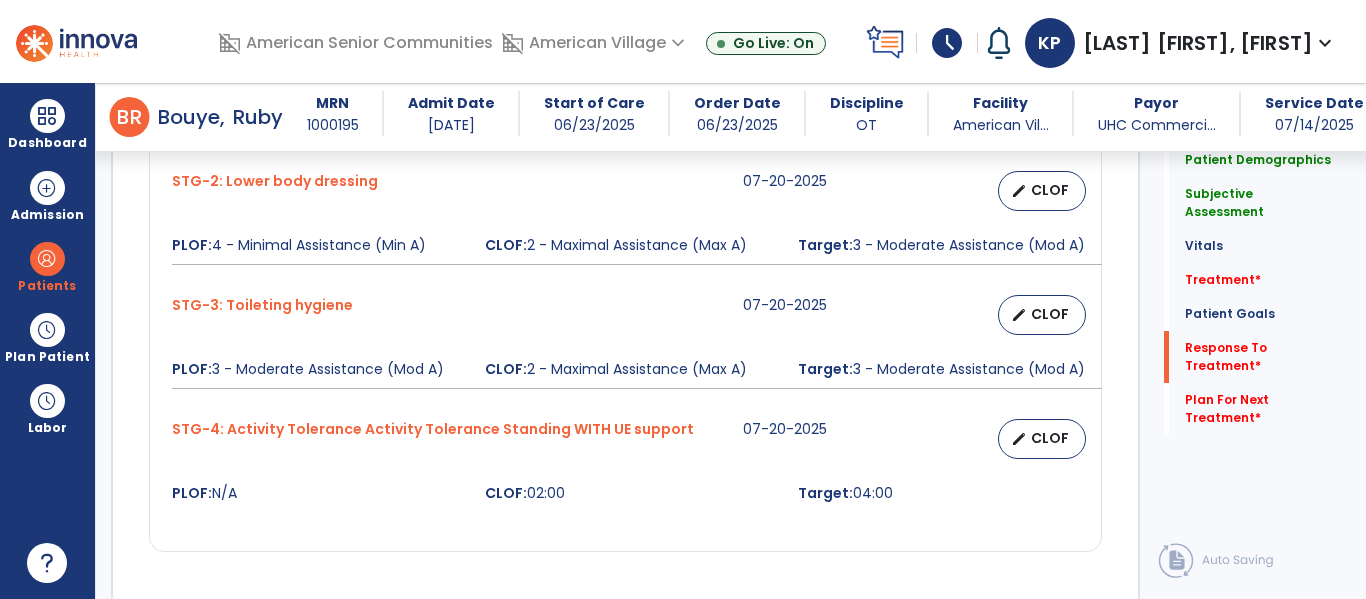 scroll, scrollTop: 2387, scrollLeft: 0, axis: vertical 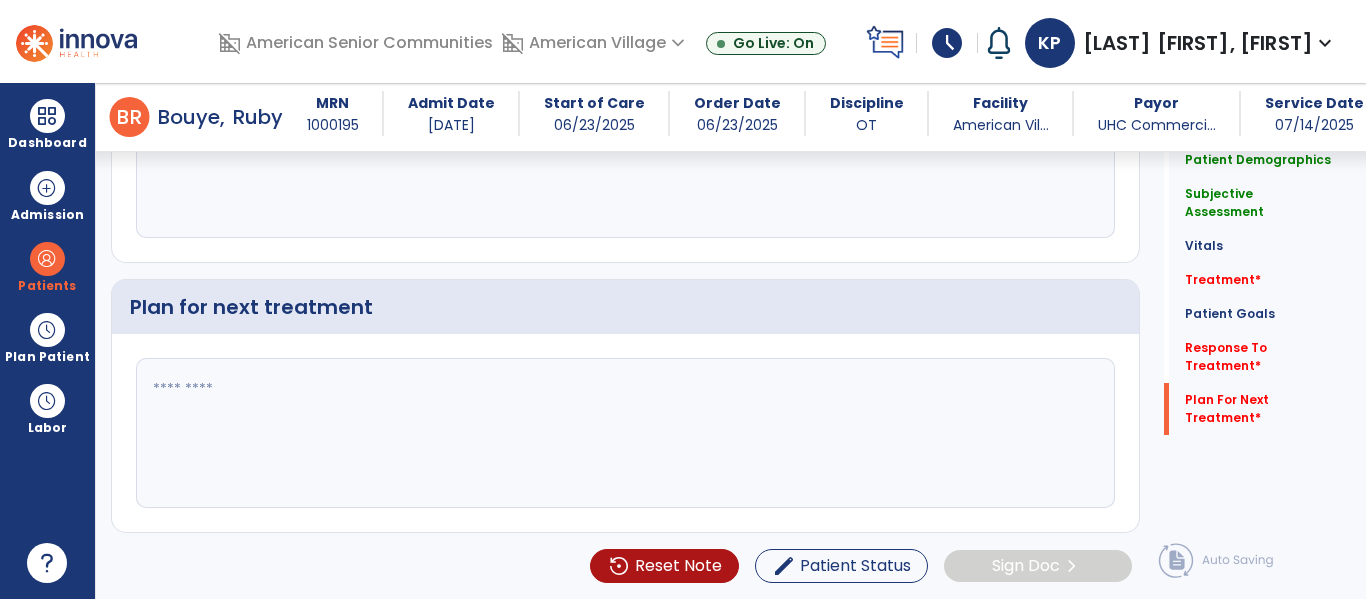 type on "**********" 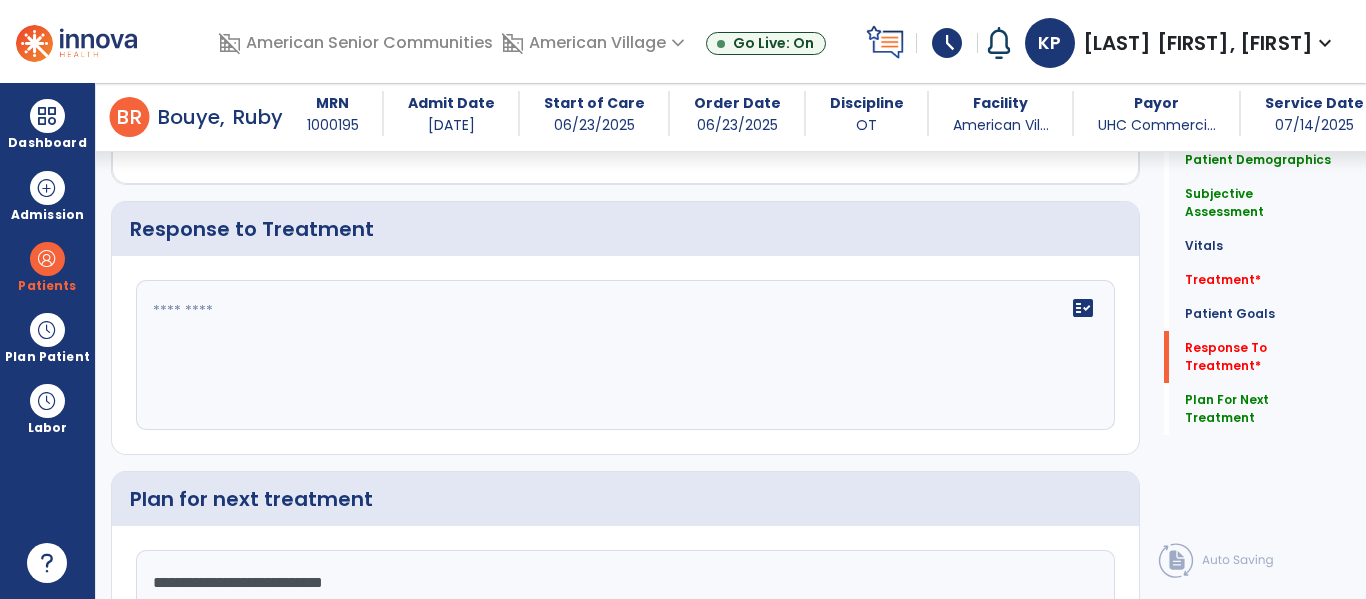 scroll, scrollTop: 2189, scrollLeft: 0, axis: vertical 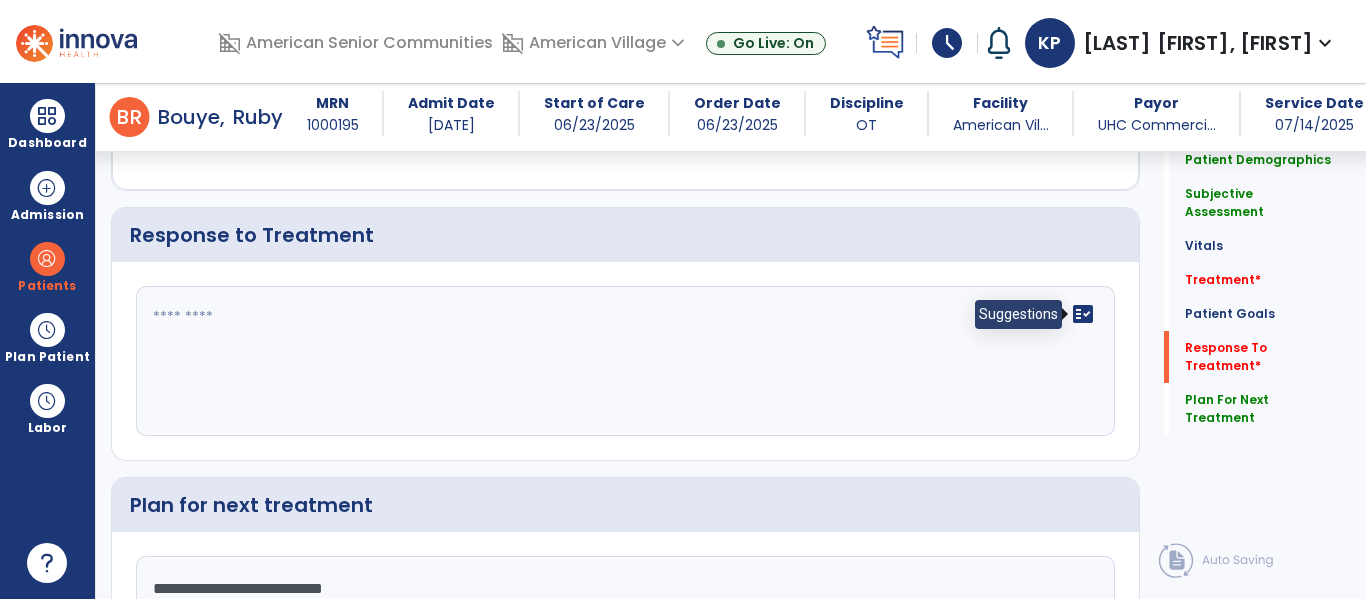 type on "**********" 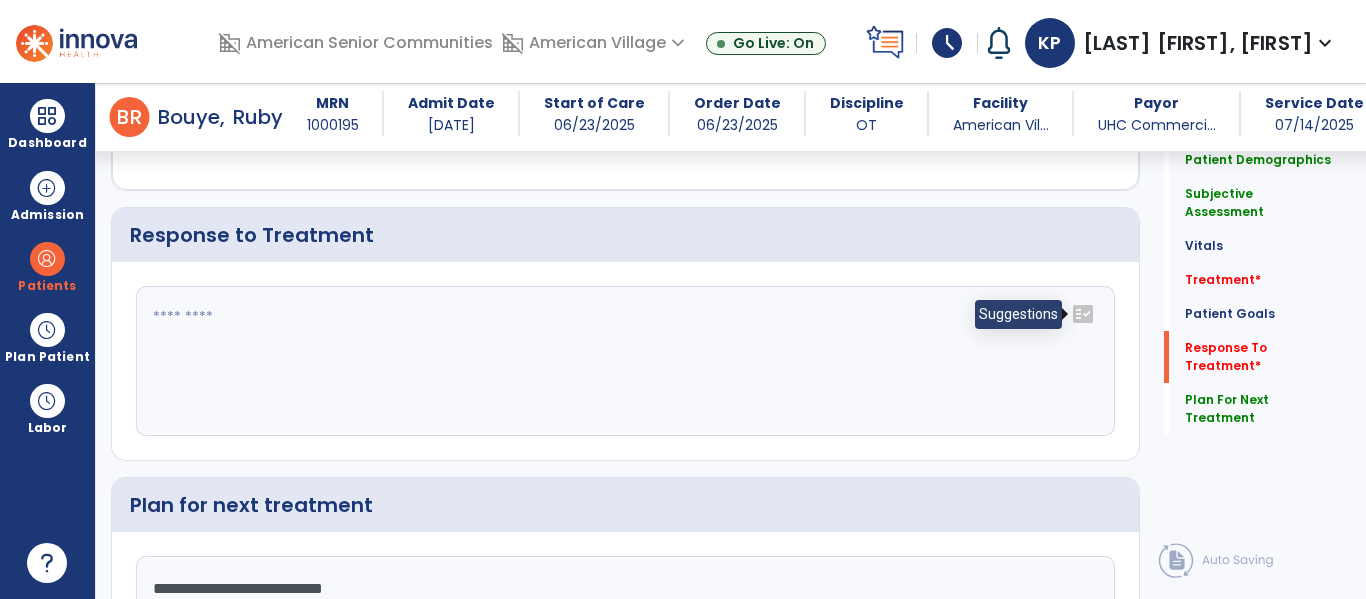 click on "fact_check" 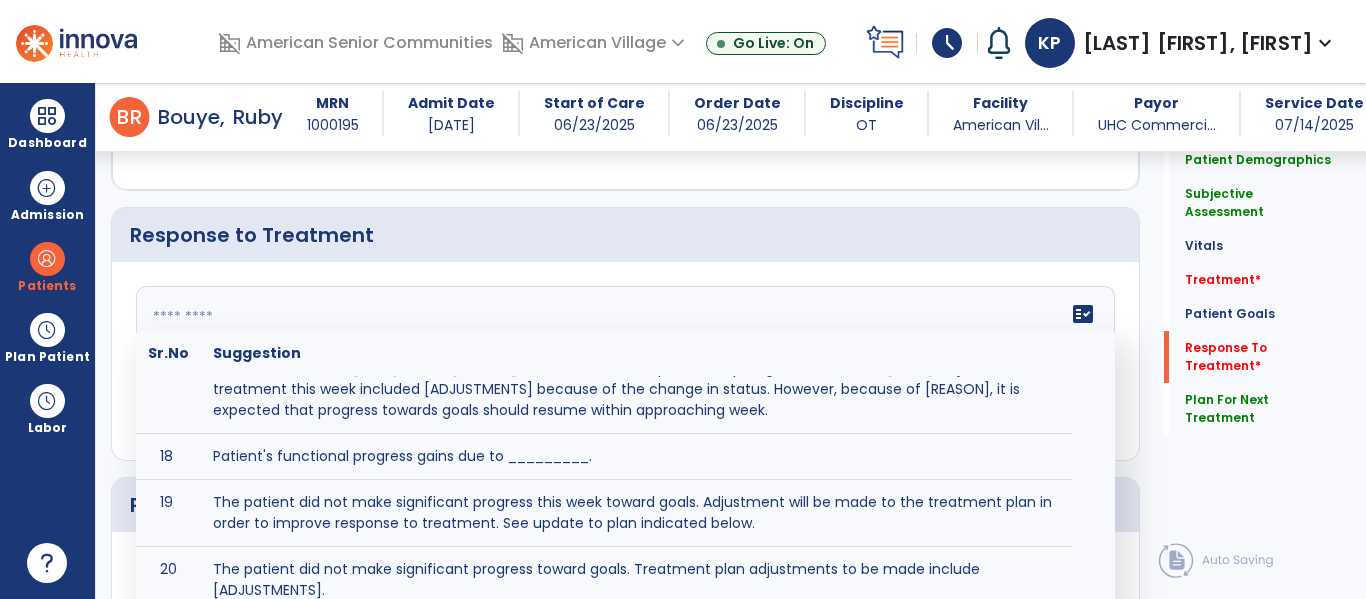 scroll, scrollTop: 989, scrollLeft: 0, axis: vertical 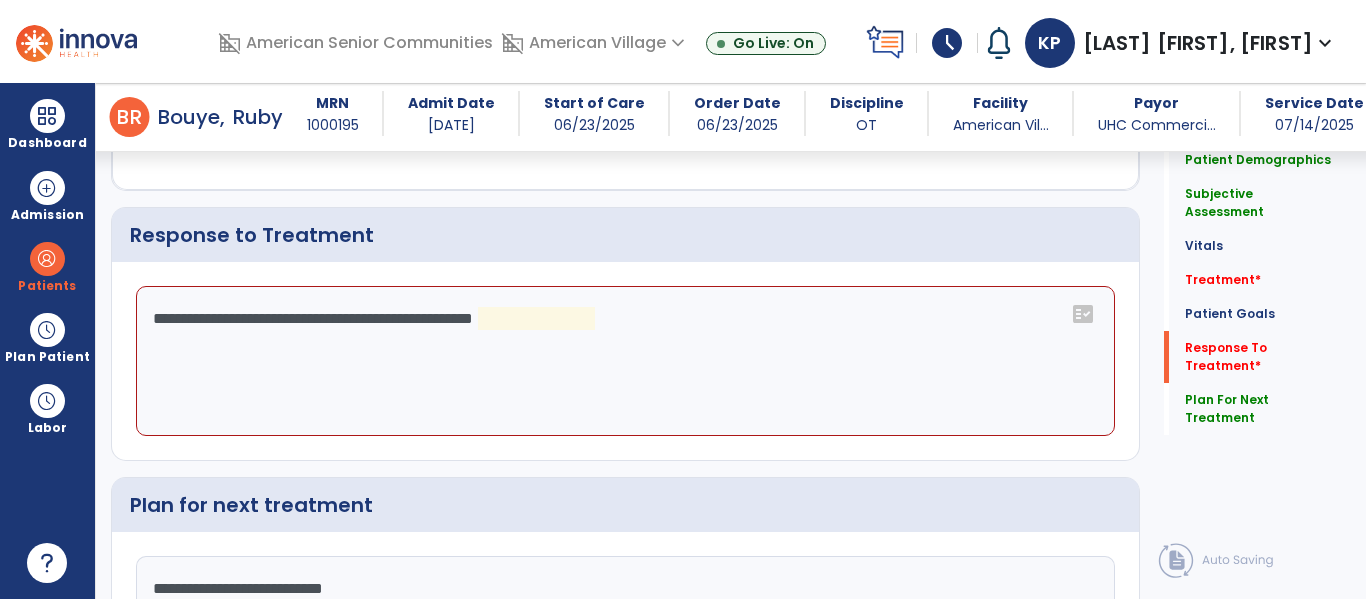 click on "**********" 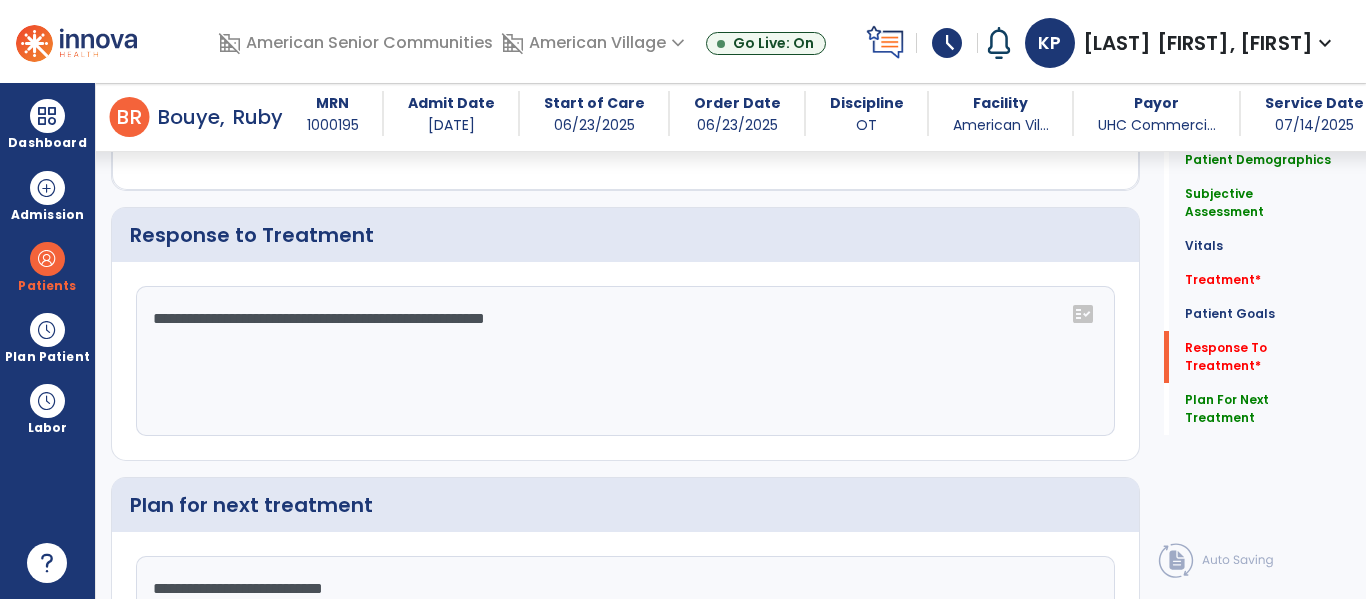 click on "**********" 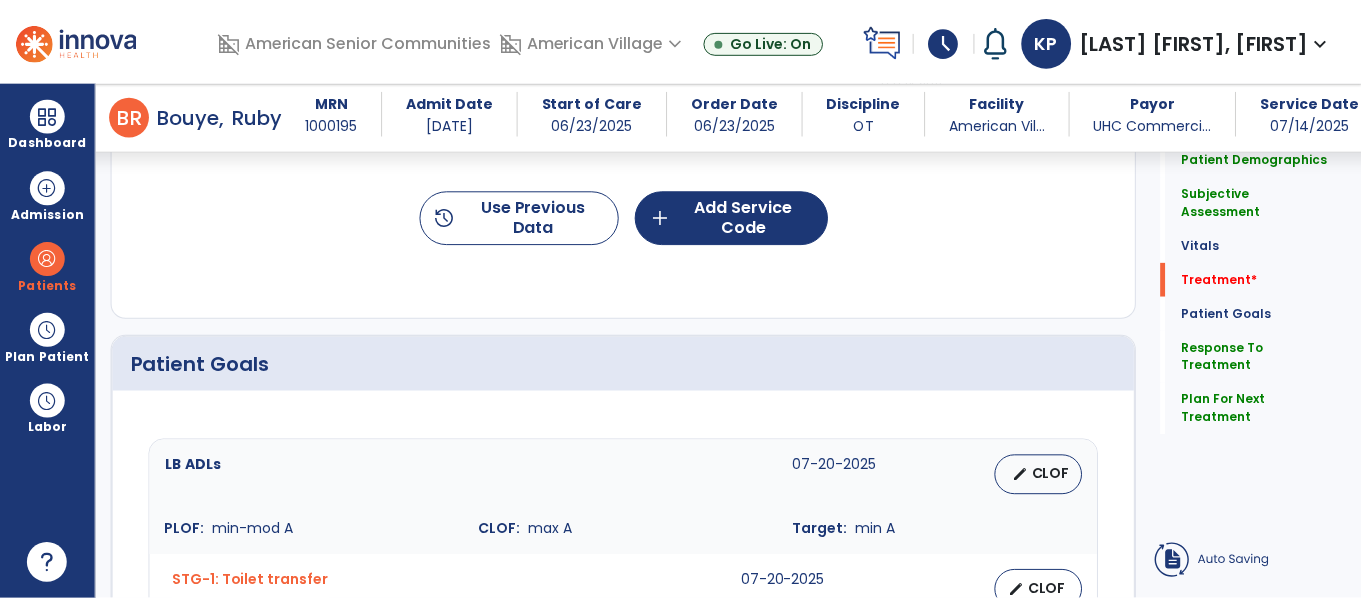 scroll, scrollTop: 1023, scrollLeft: 0, axis: vertical 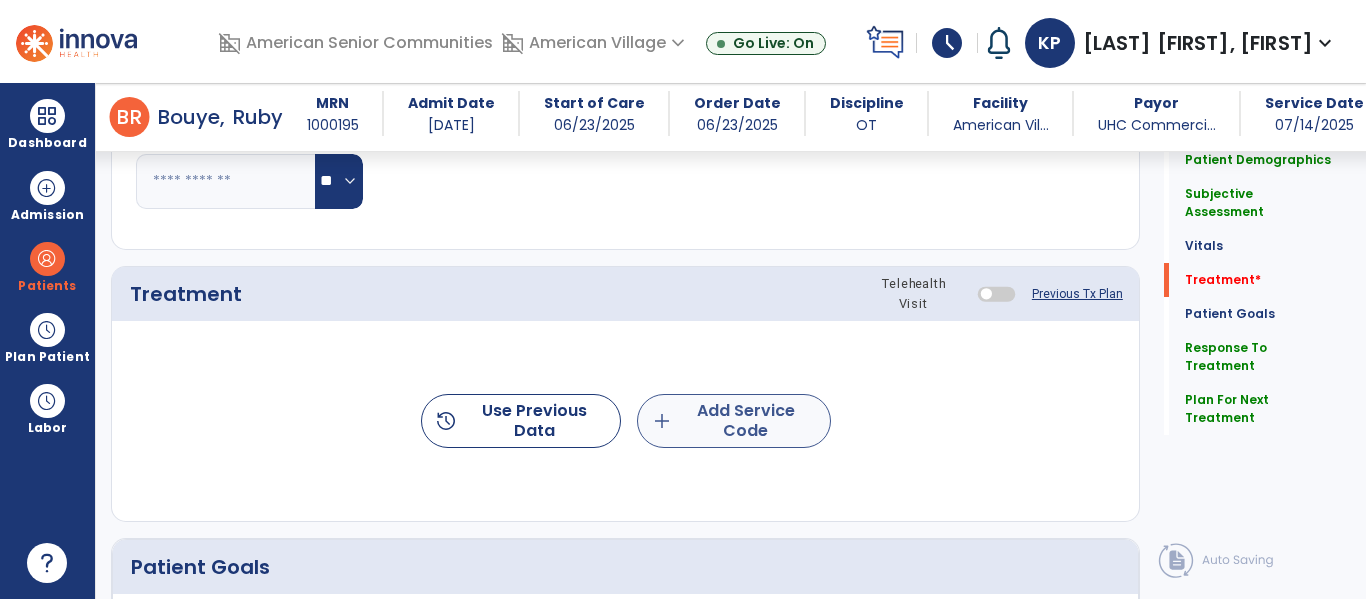 type on "**********" 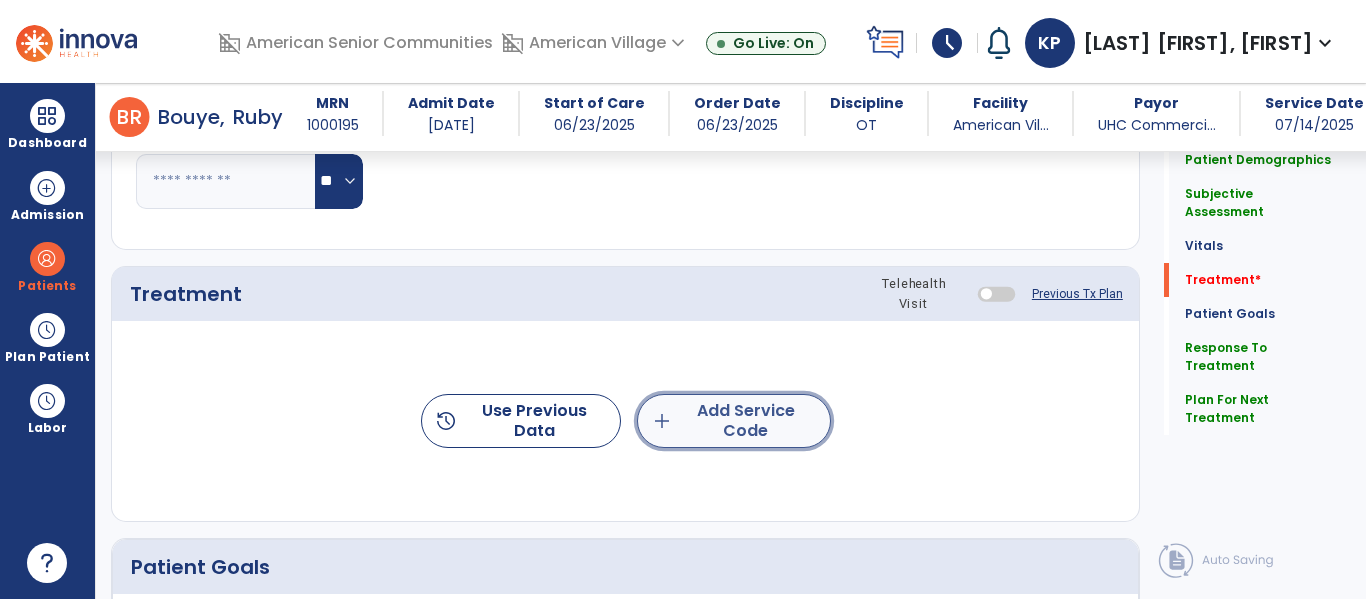 click on "add  Add Service Code" 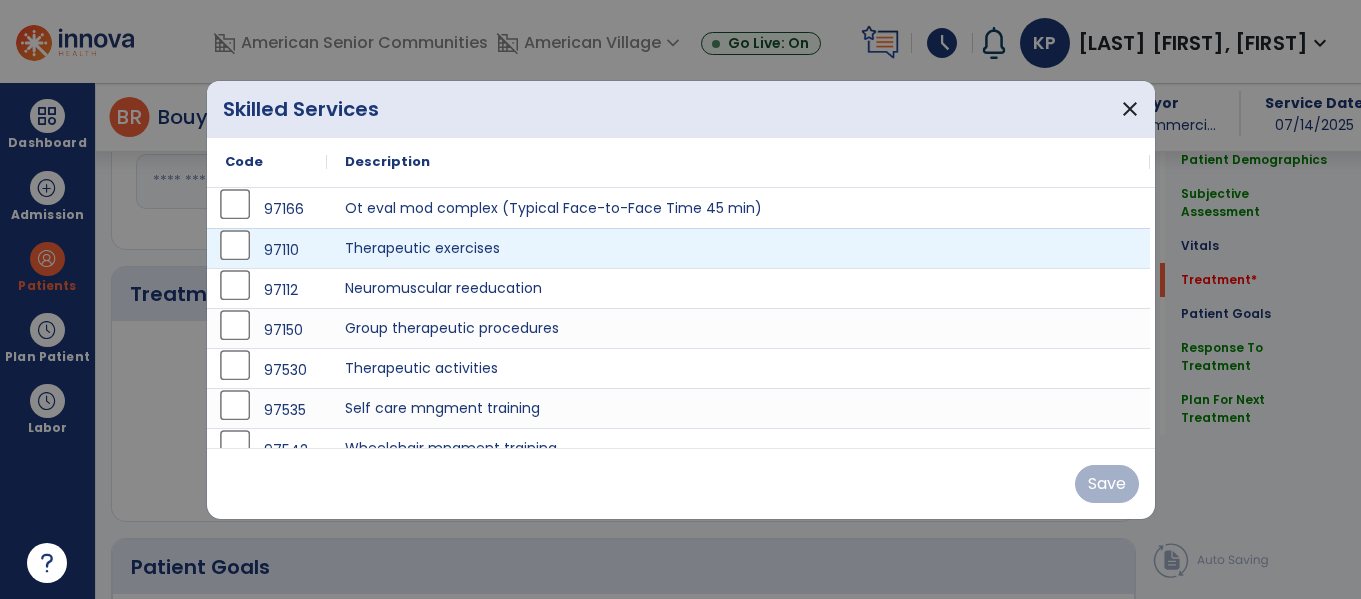 scroll, scrollTop: 1023, scrollLeft: 0, axis: vertical 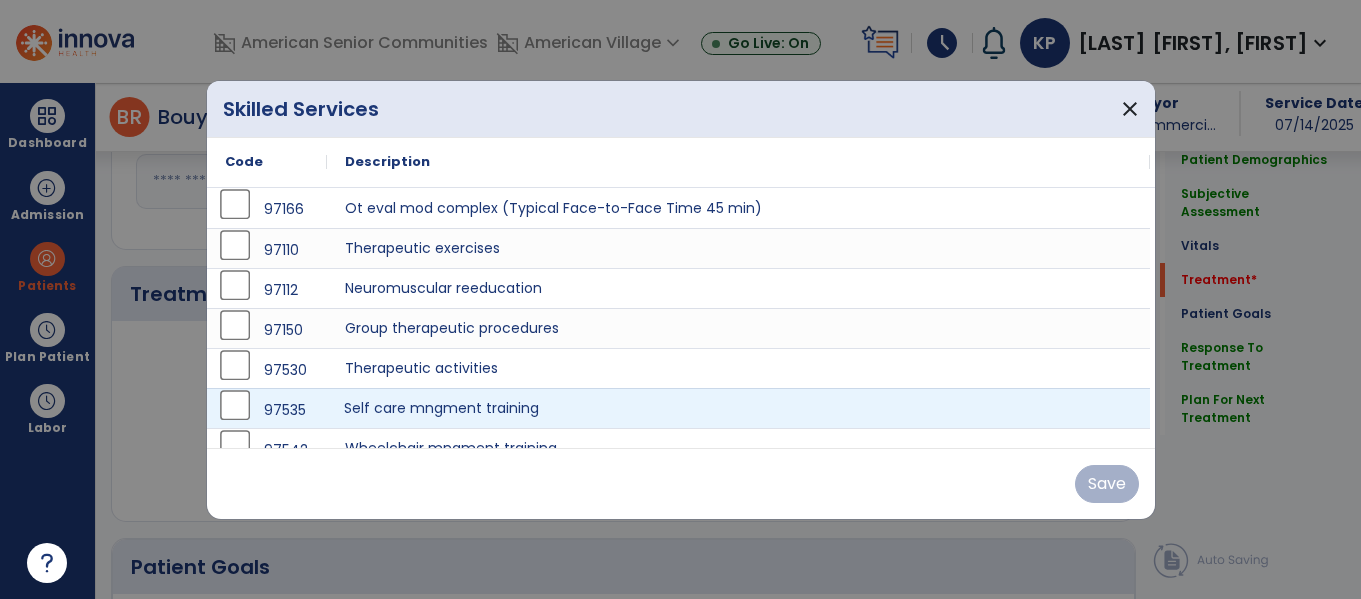 click on "Self care mngment training" at bounding box center [738, 408] 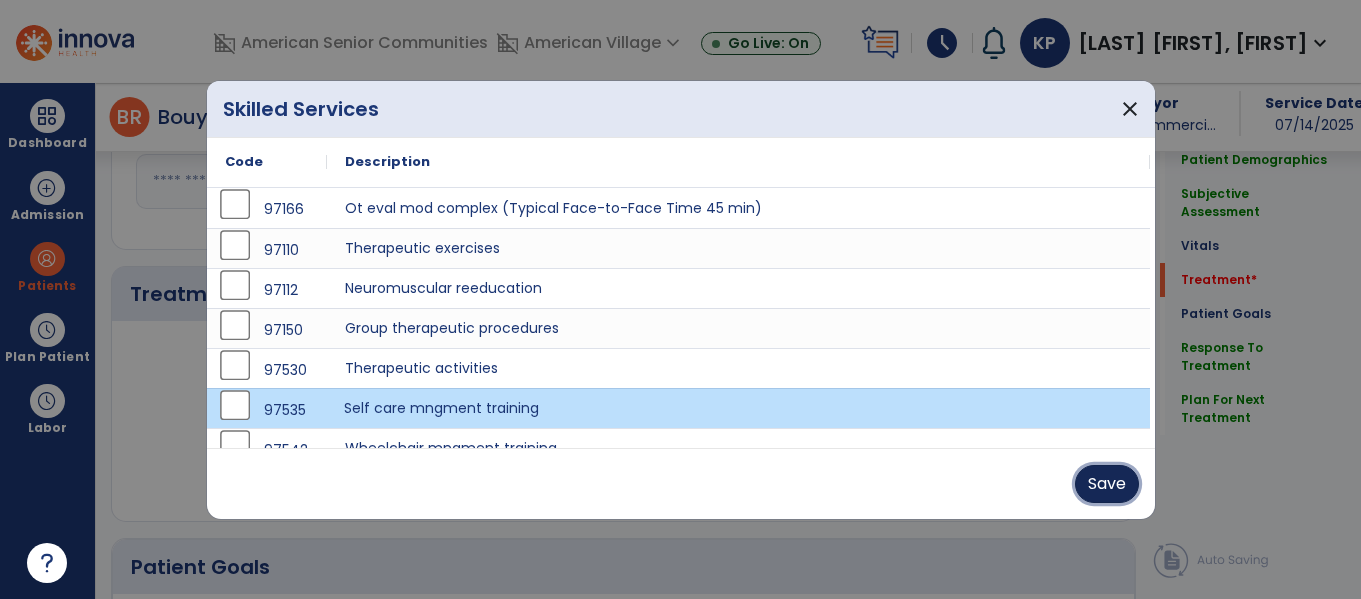 click on "Save" at bounding box center [1107, 484] 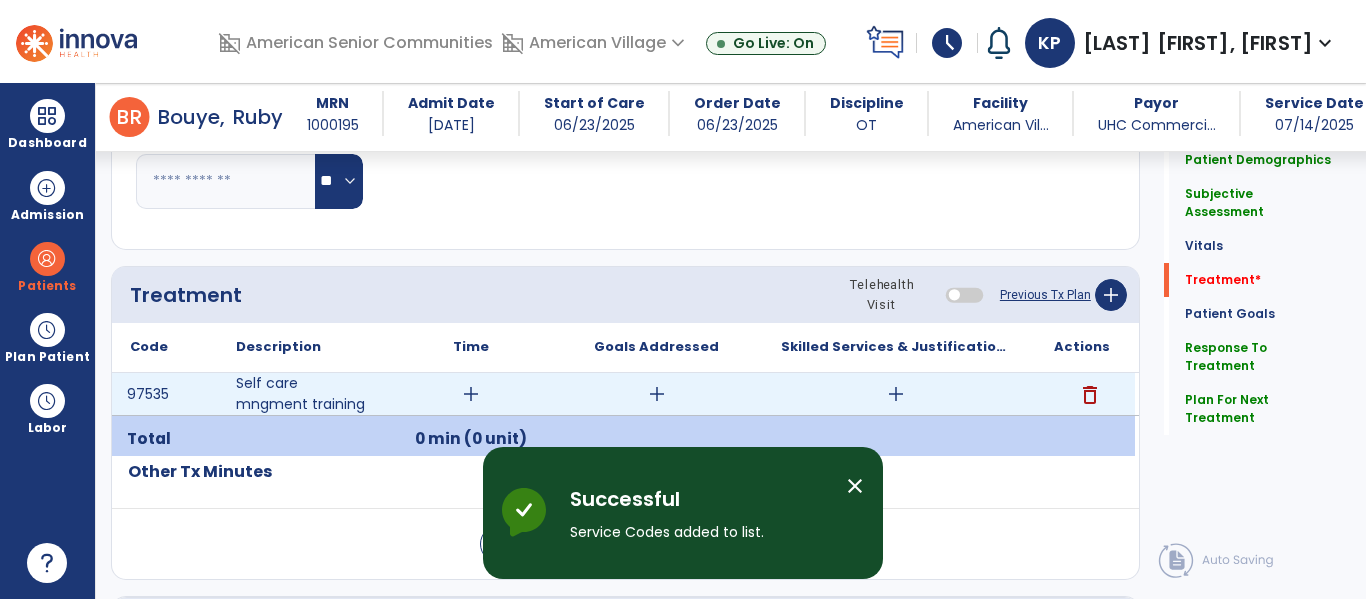 click on "delete" at bounding box center (1090, 395) 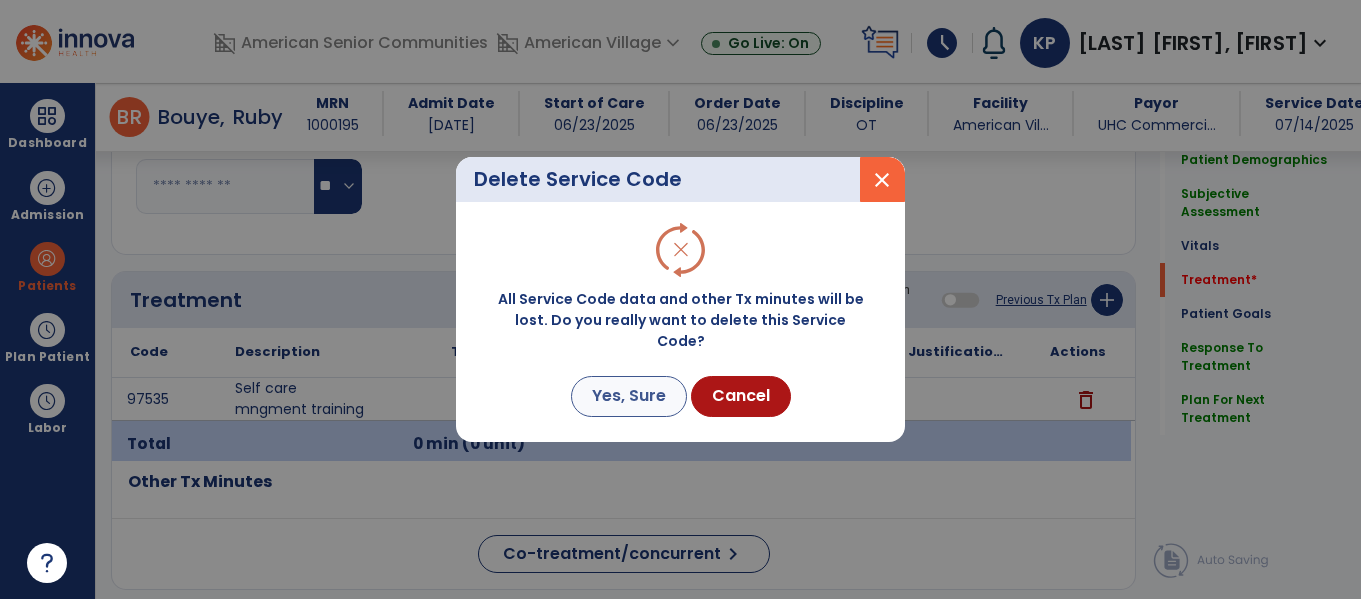 scroll, scrollTop: 1023, scrollLeft: 0, axis: vertical 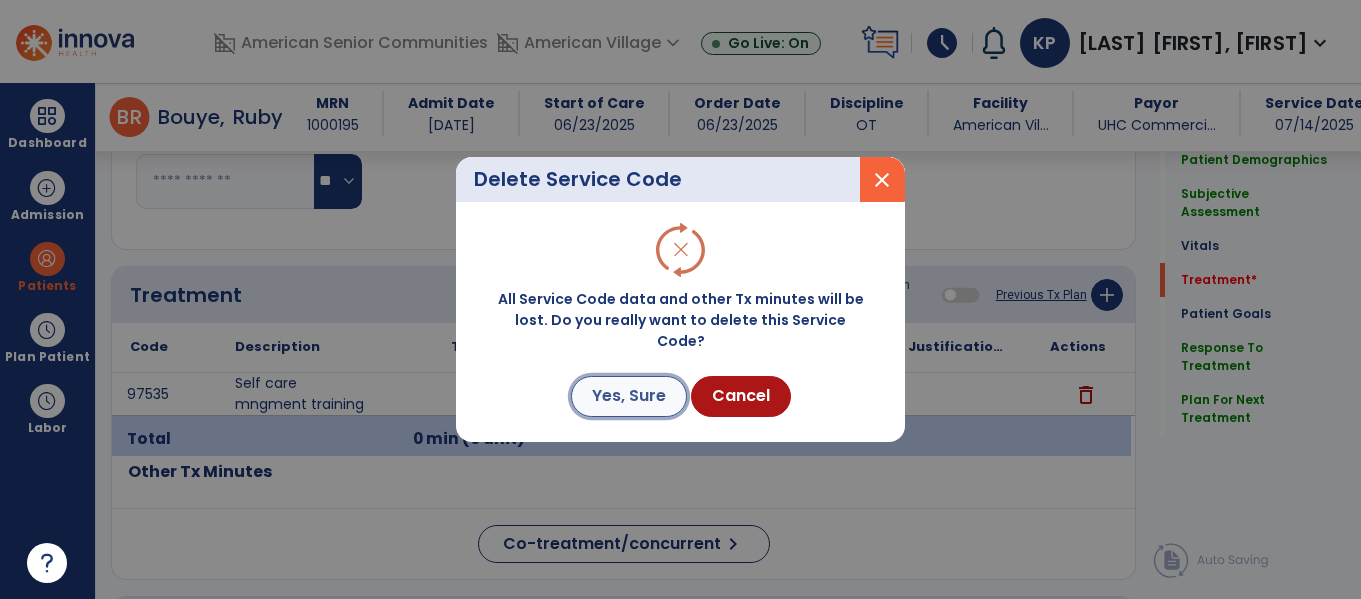 click on "Yes, Sure" at bounding box center (629, 396) 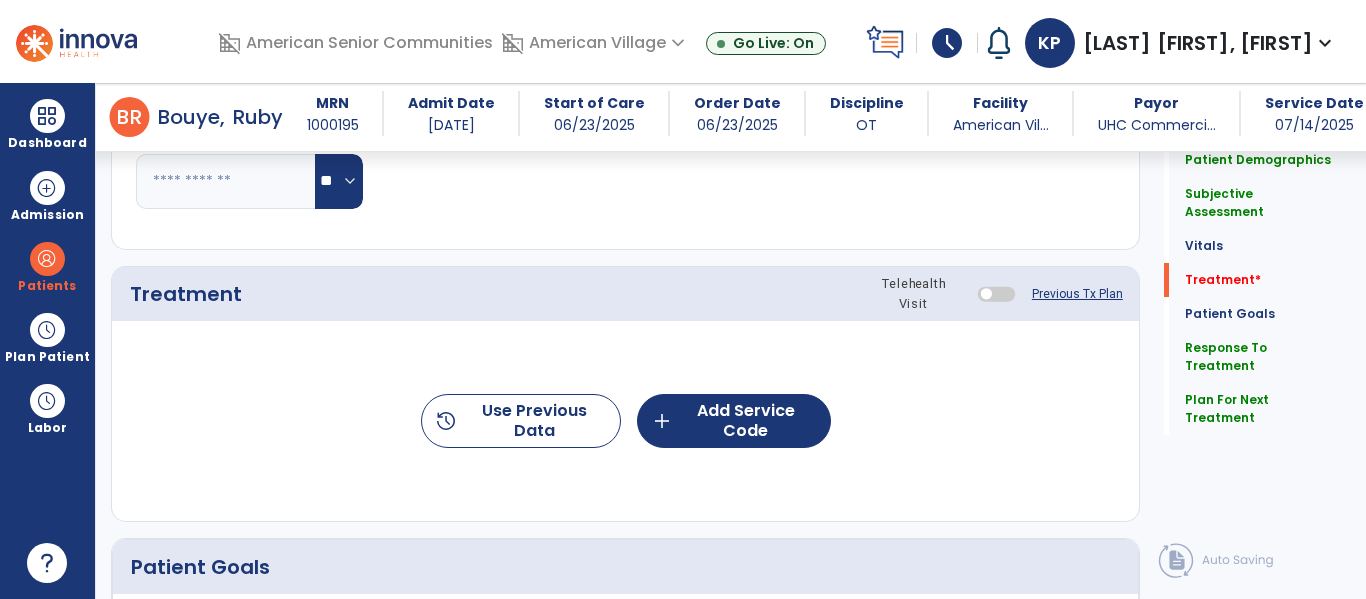 click on "history  Use Previous Data  add  Add Service Code" 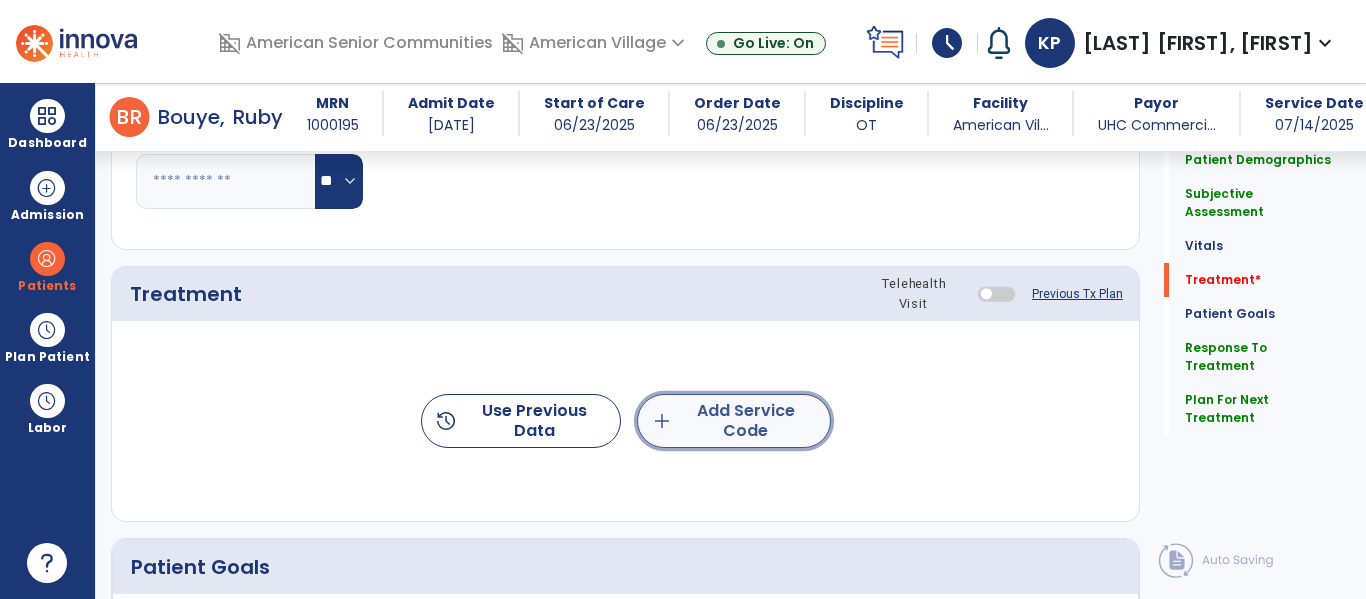 click on "add  Add Service Code" 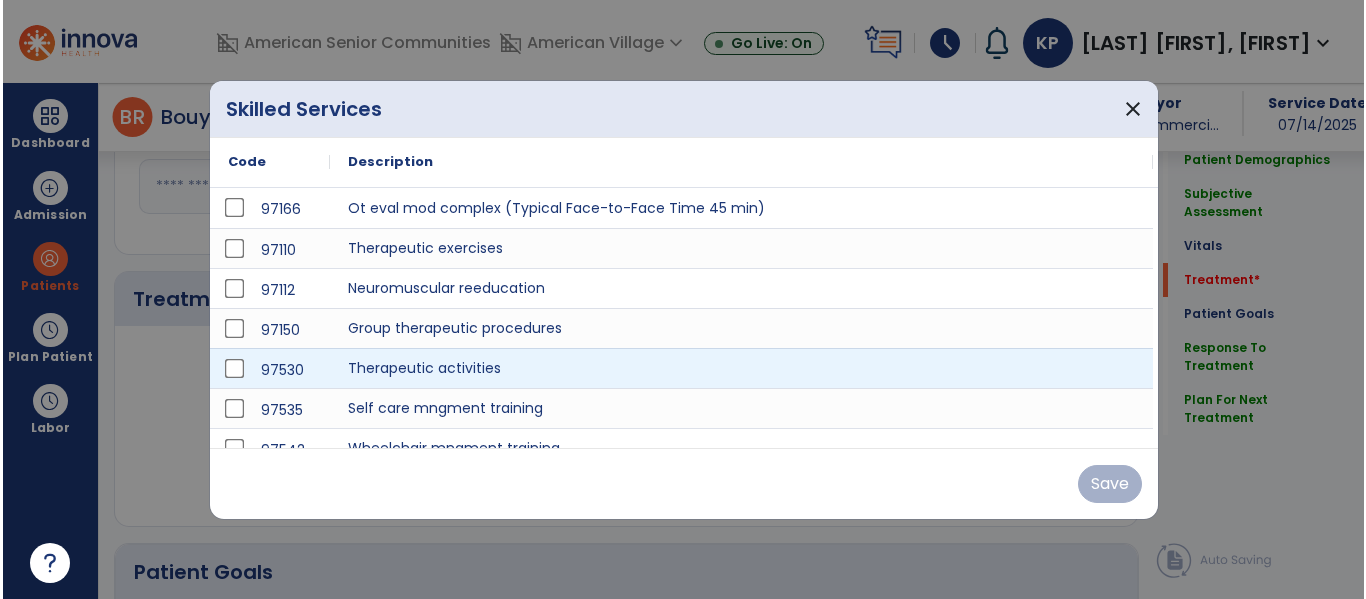 scroll, scrollTop: 1023, scrollLeft: 0, axis: vertical 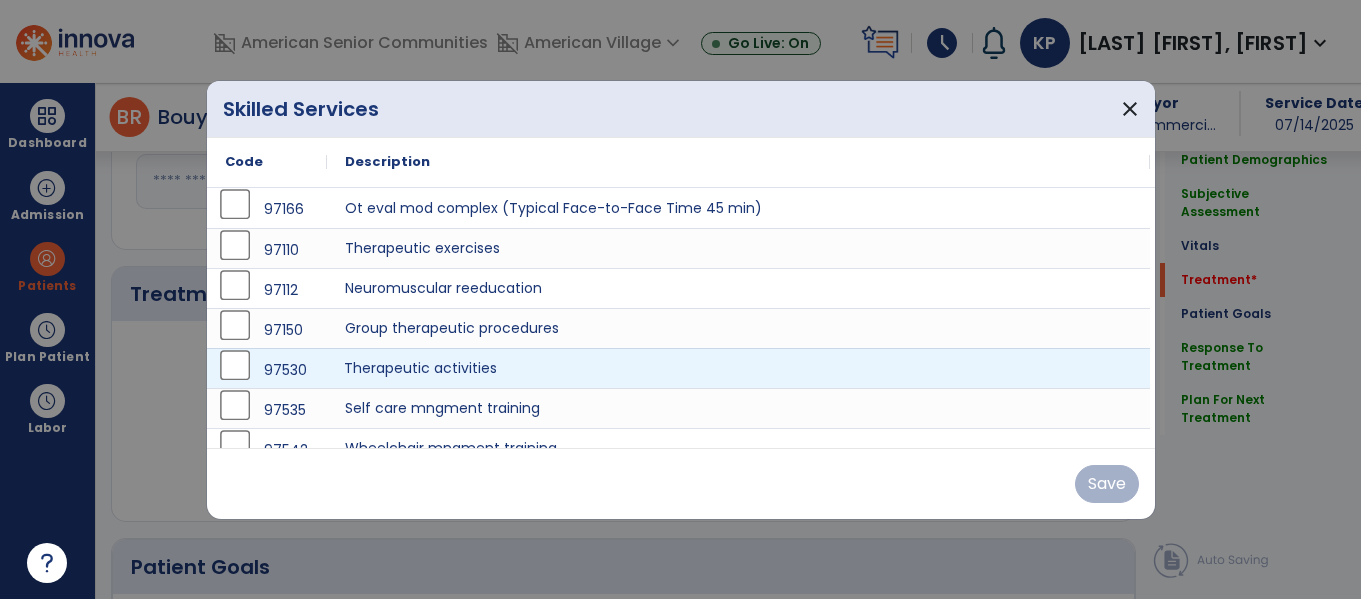 click on "Therapeutic activities" at bounding box center (738, 368) 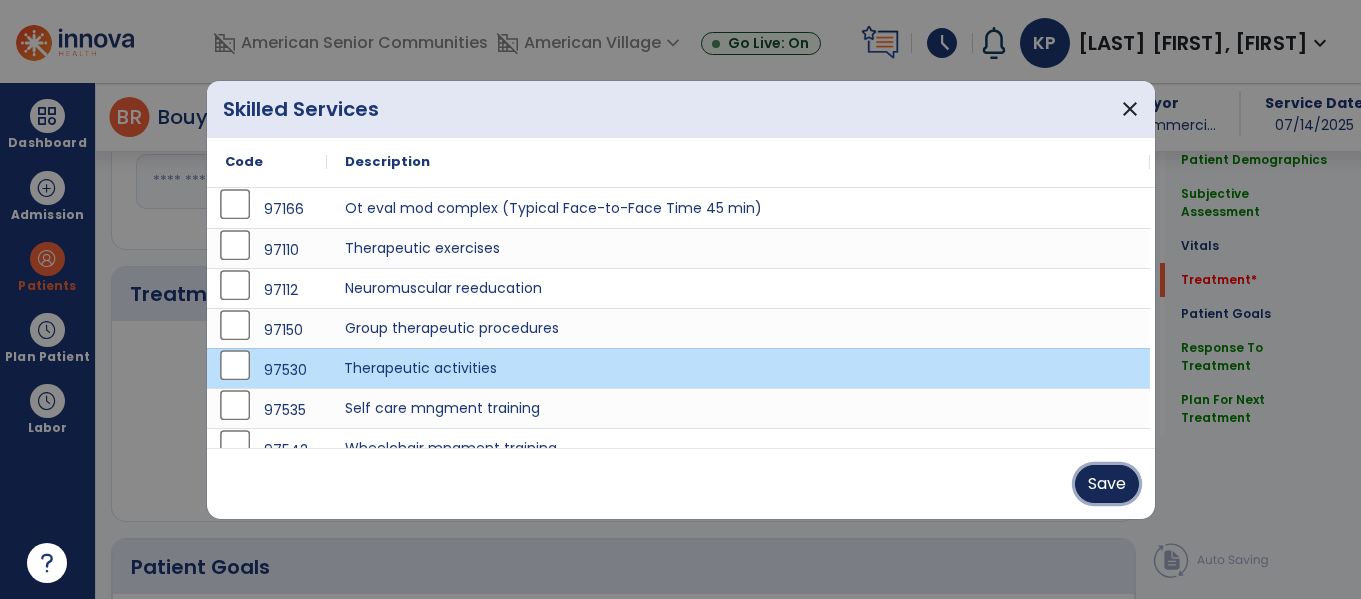 click on "Save" at bounding box center [1107, 484] 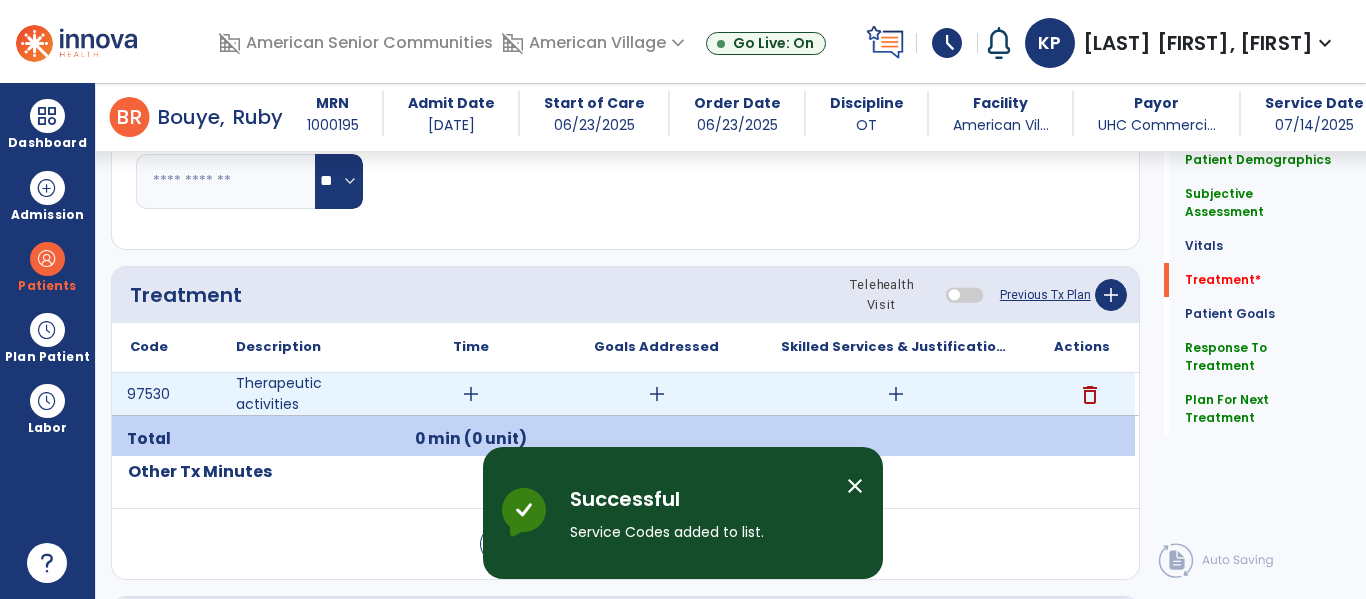 click on "add" at bounding box center [471, 394] 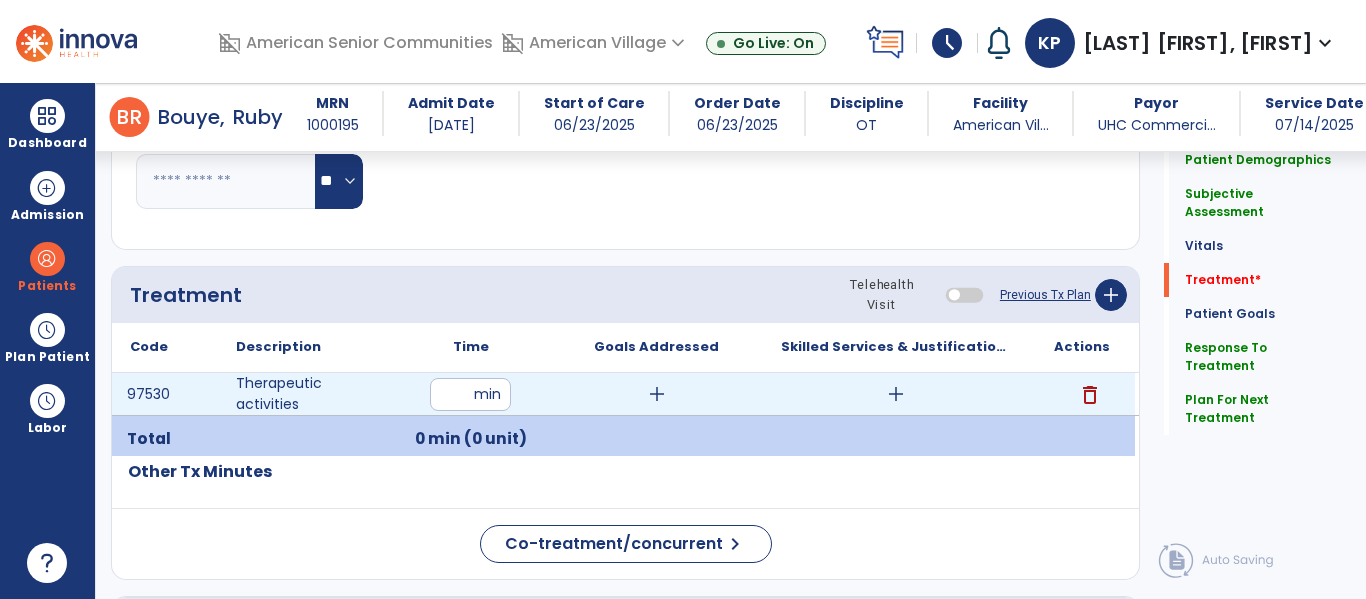 type on "**" 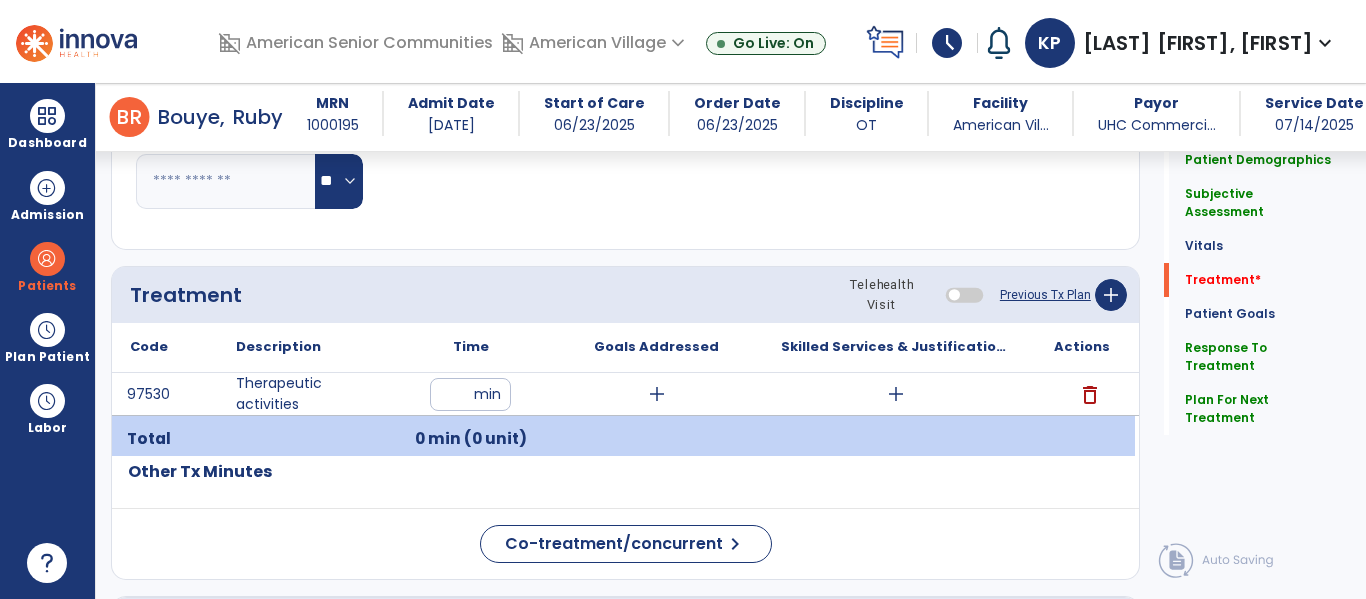 click on "Code
Description
Time" 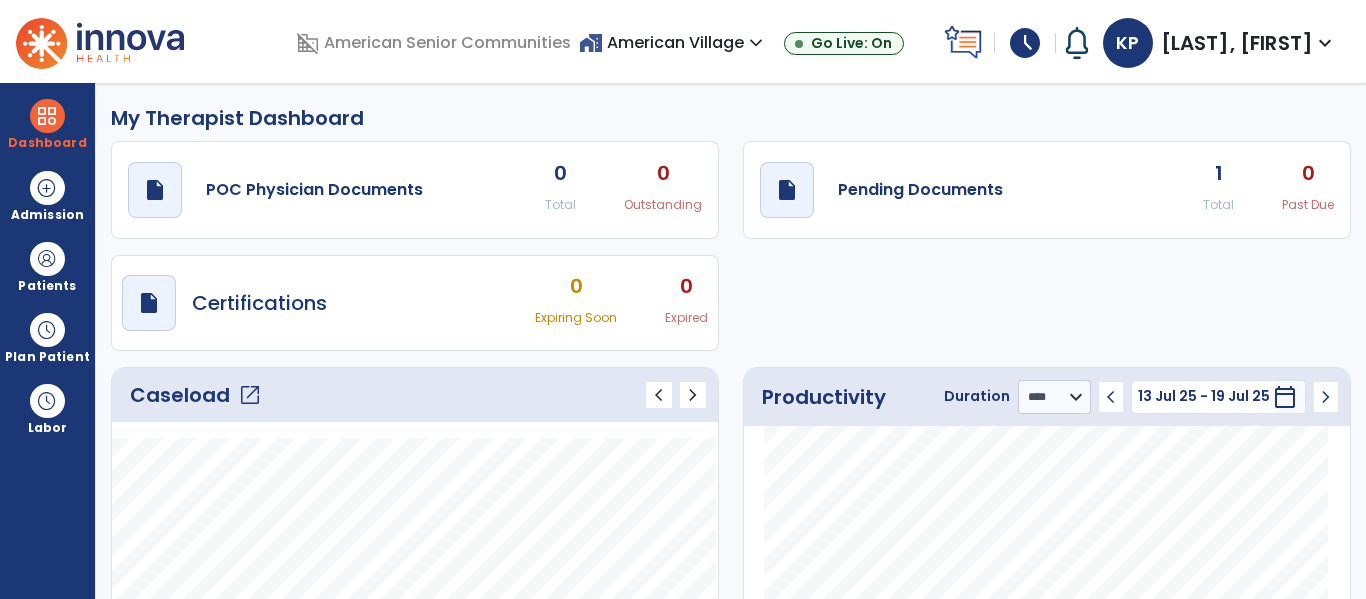 select on "****" 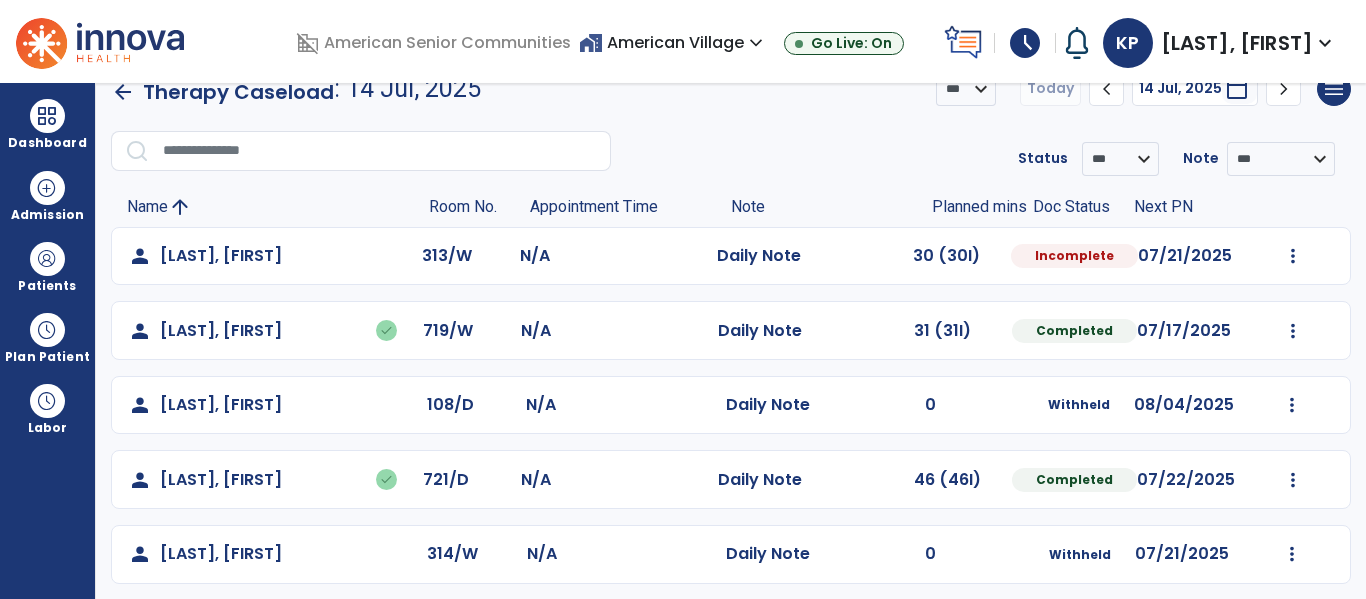 scroll, scrollTop: 21, scrollLeft: 0, axis: vertical 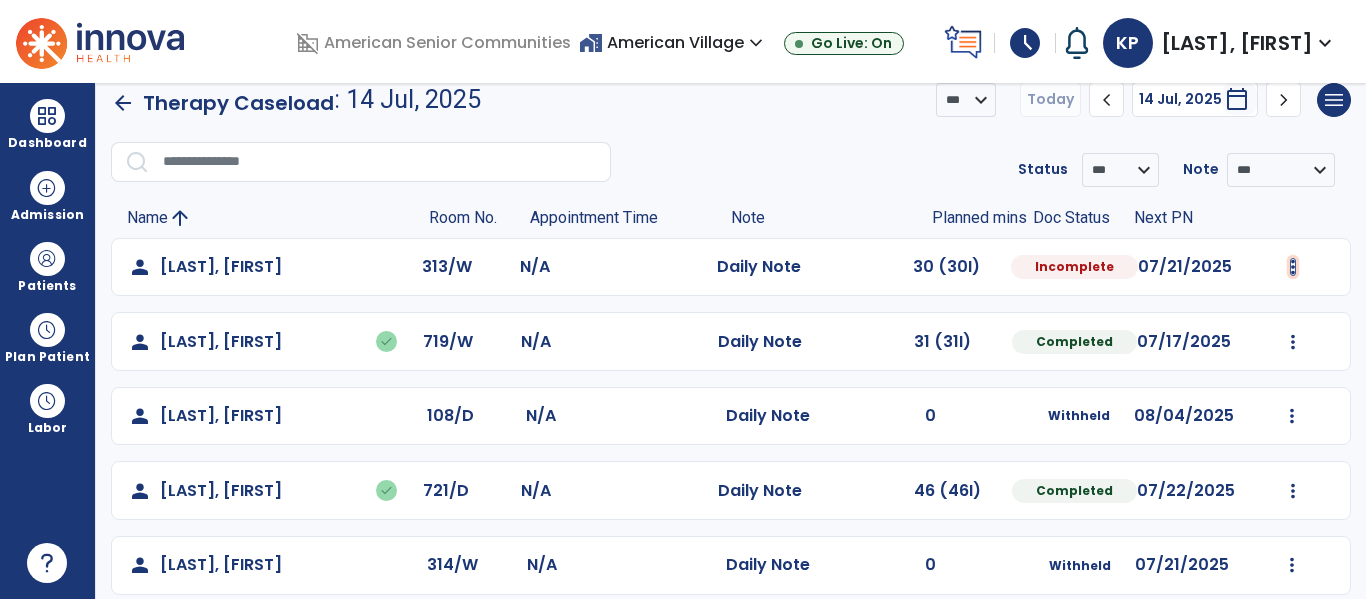 click at bounding box center [1293, 267] 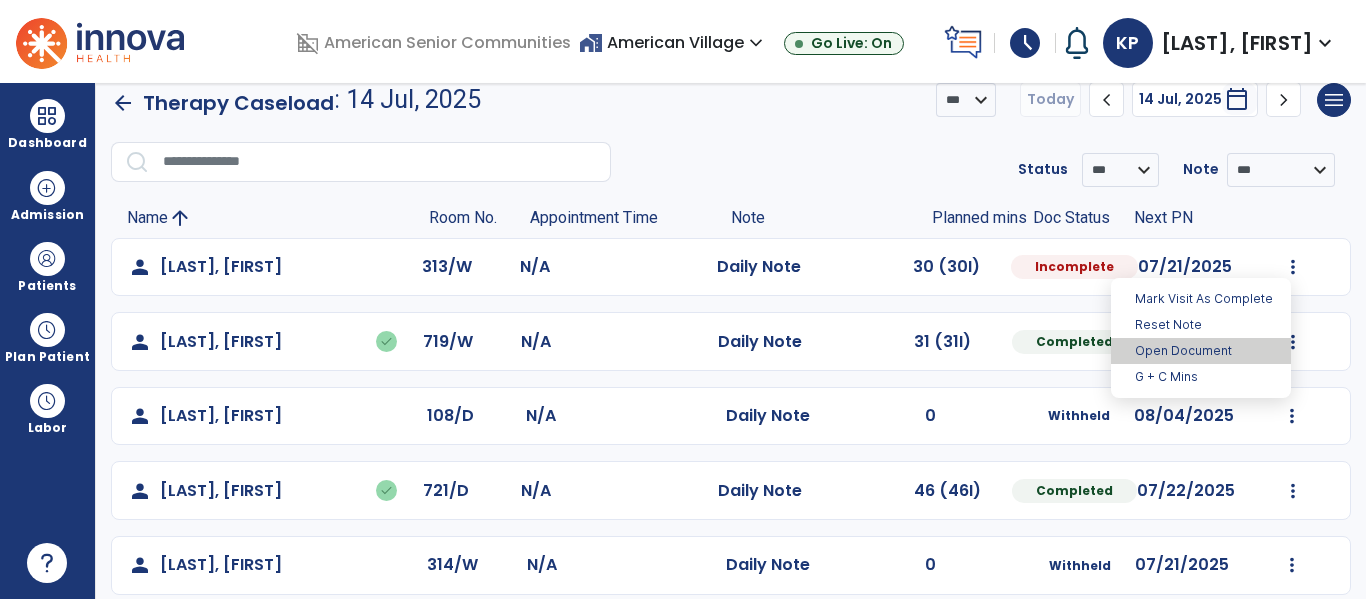 click on "Open Document" at bounding box center (1201, 351) 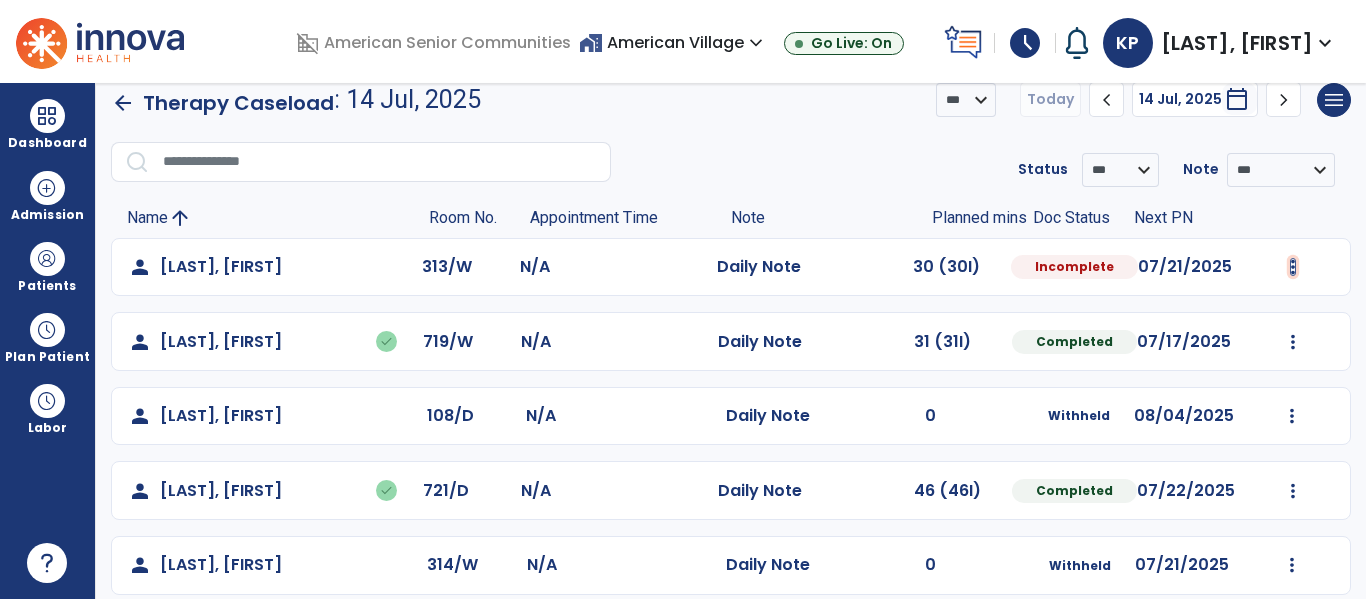 click at bounding box center (1293, 267) 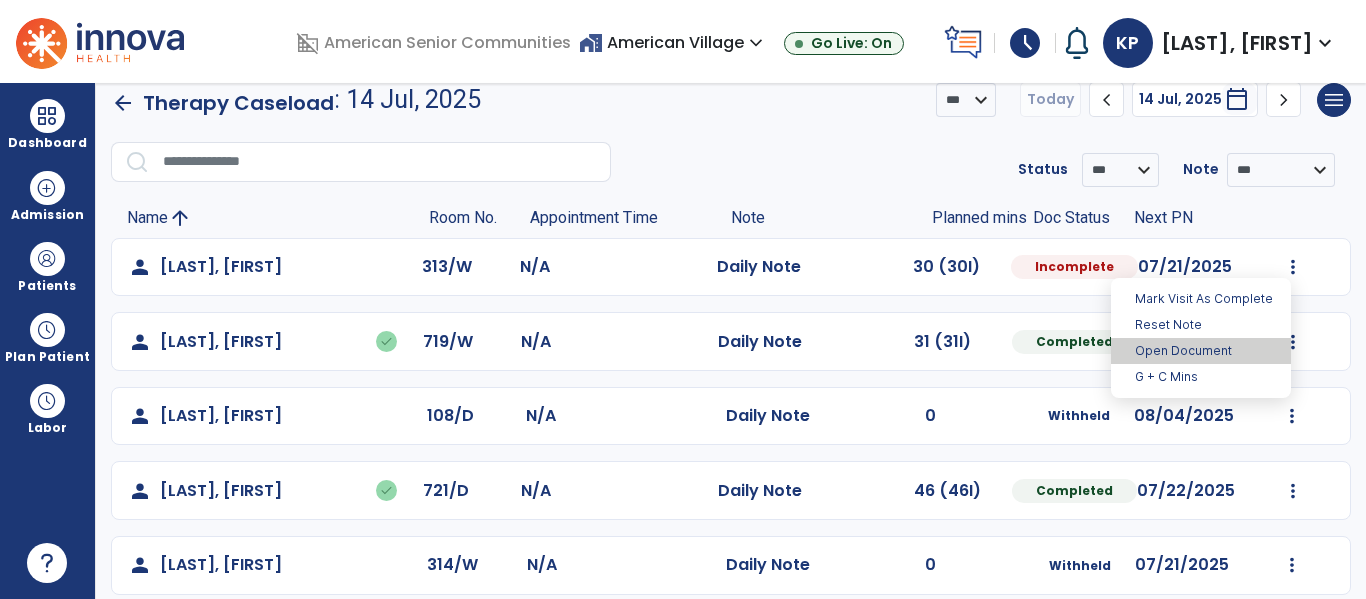 click on "Open Document" at bounding box center (1201, 351) 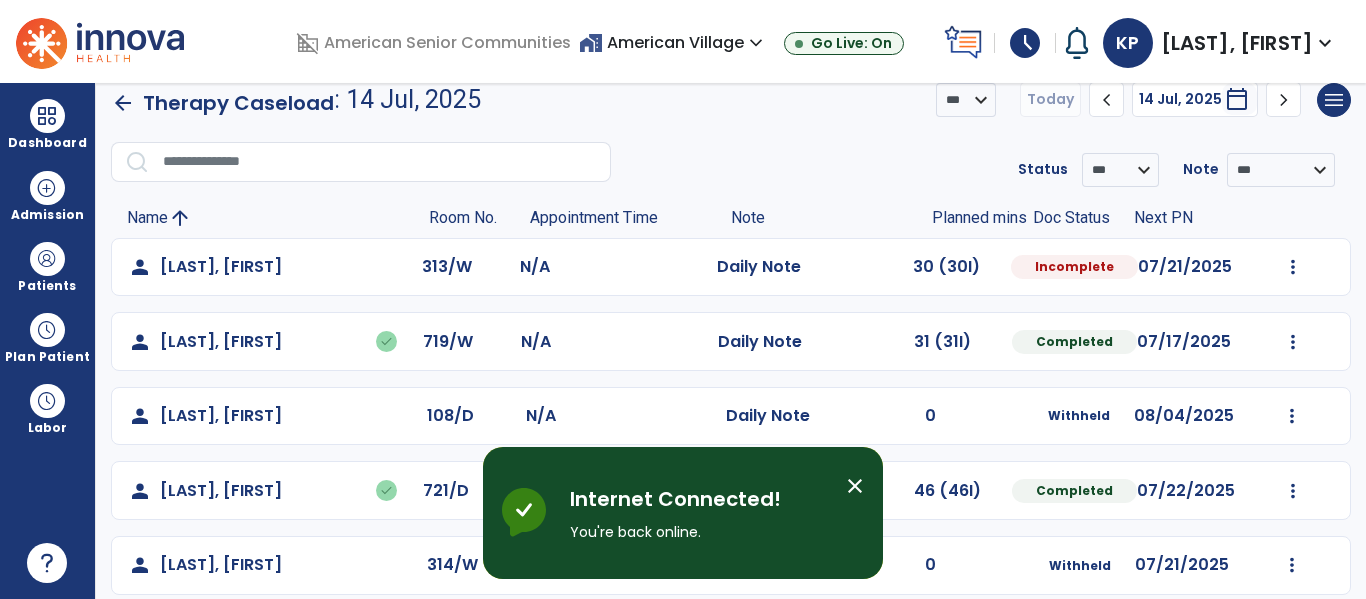 click on "Mark Visit As Complete   Reset Note   Open Document   G + C Mins" 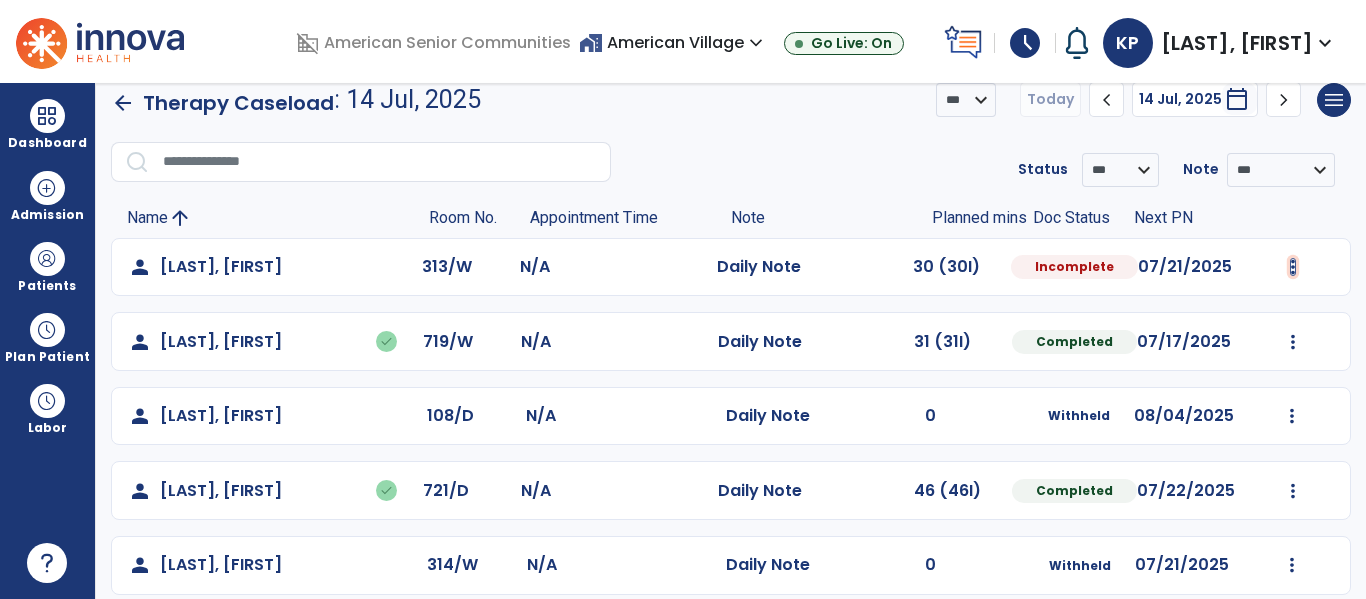 click at bounding box center [1293, 267] 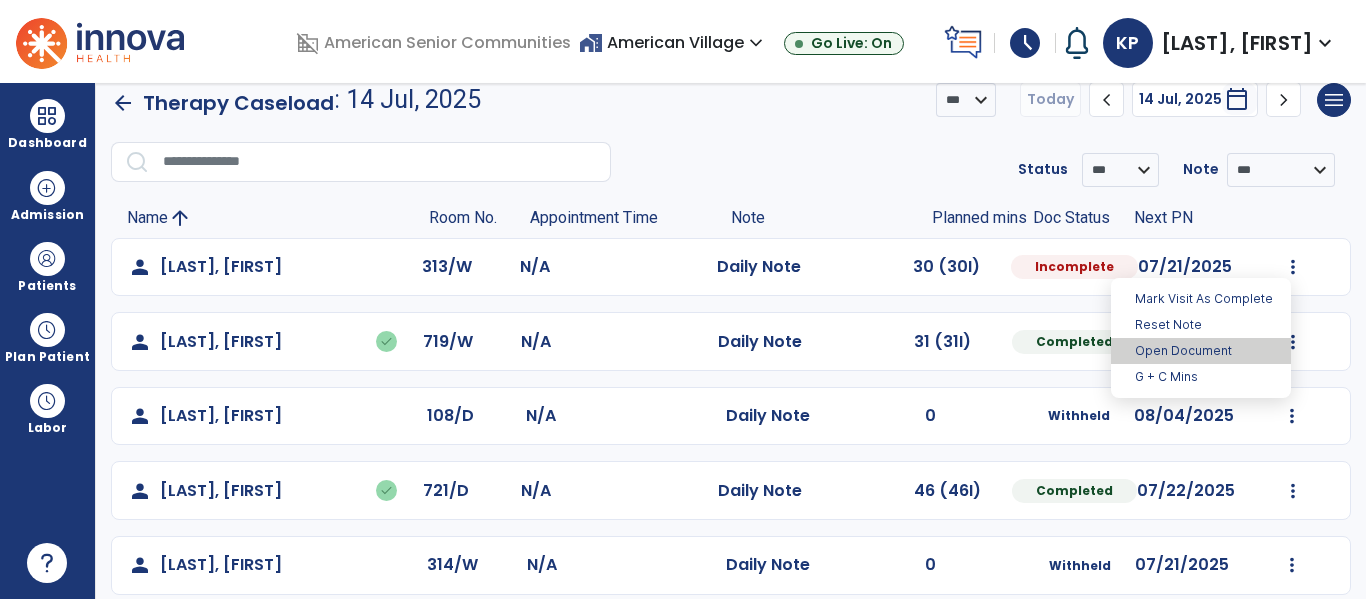 click on "Open Document" at bounding box center [1201, 351] 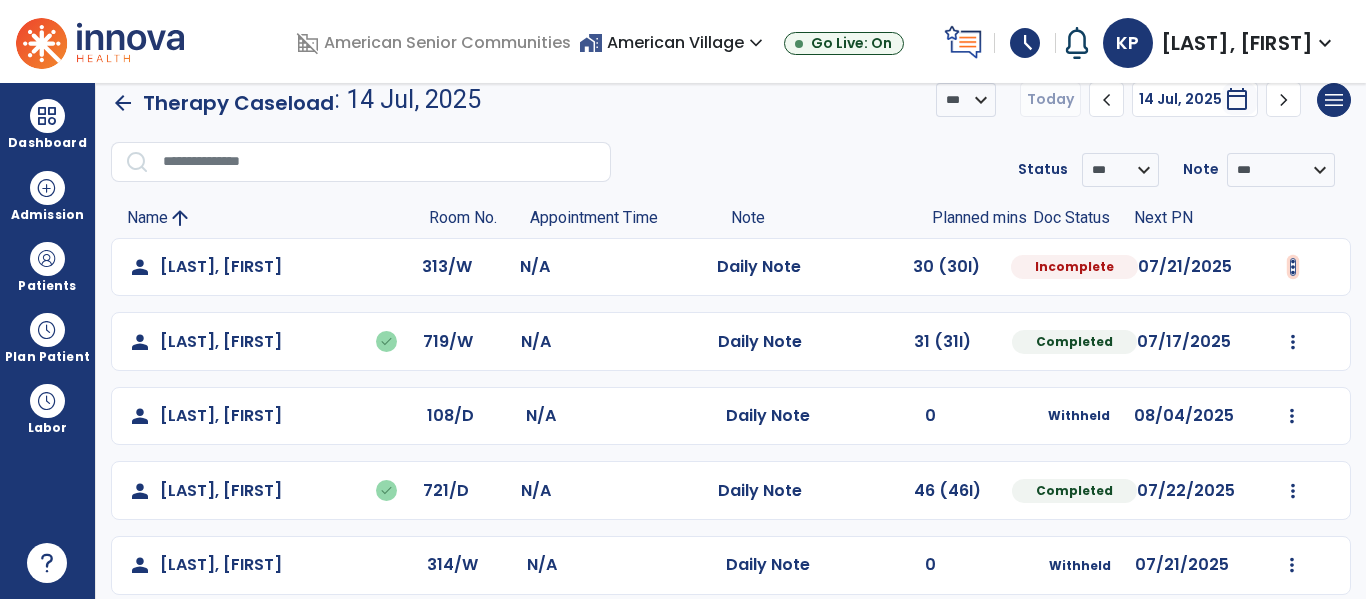 click at bounding box center [1293, 267] 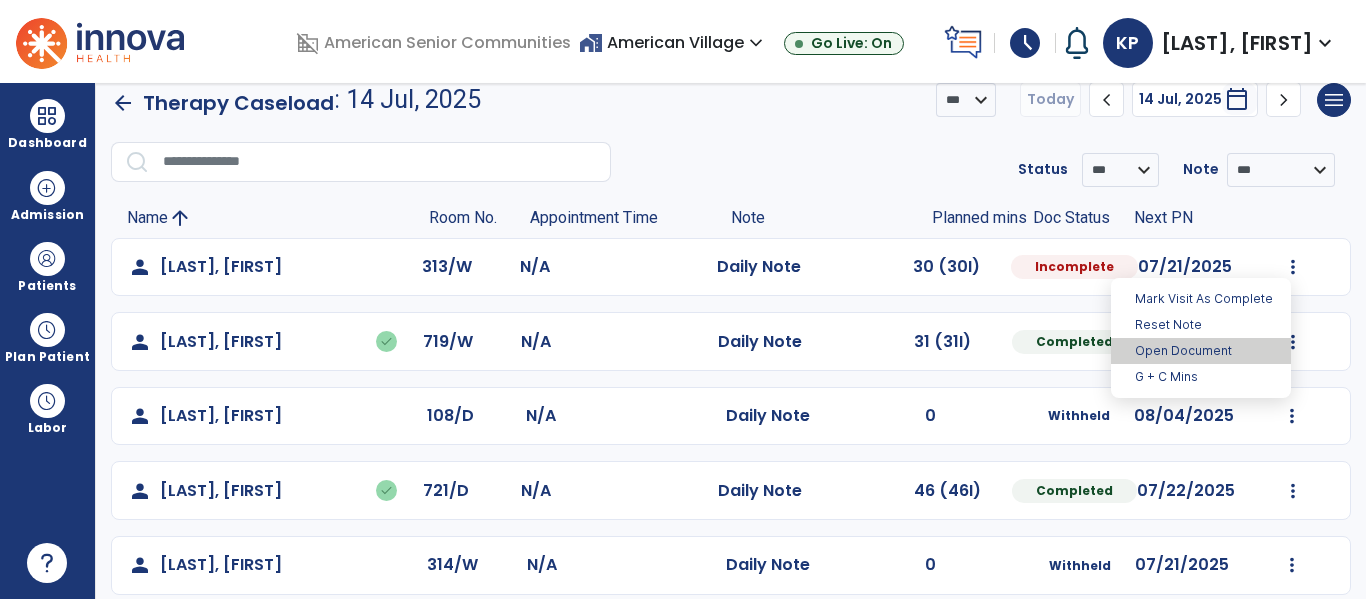 click on "Open Document" at bounding box center [1201, 351] 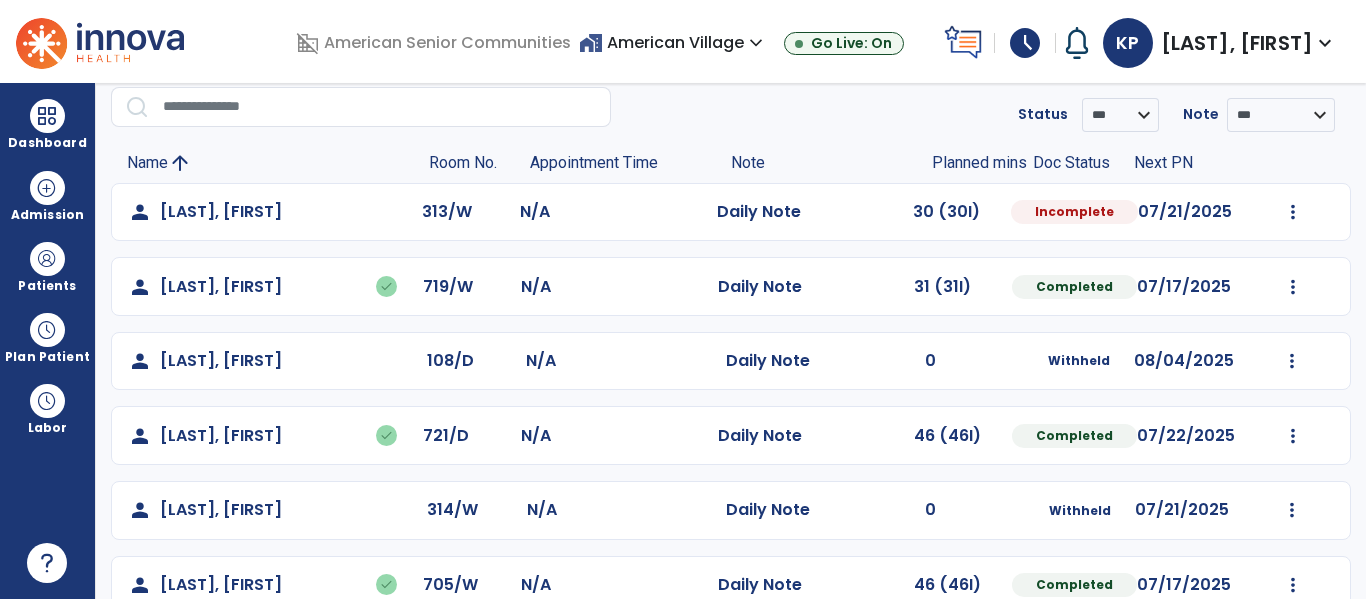 scroll, scrollTop: 74, scrollLeft: 0, axis: vertical 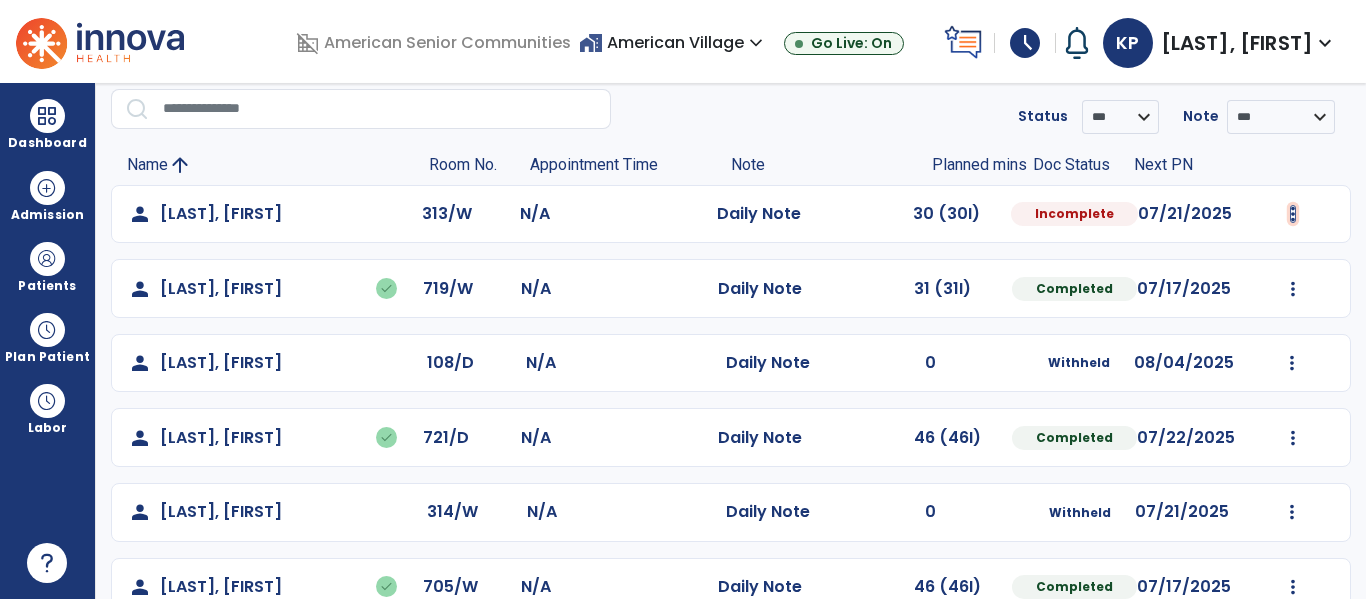 click at bounding box center [1293, 214] 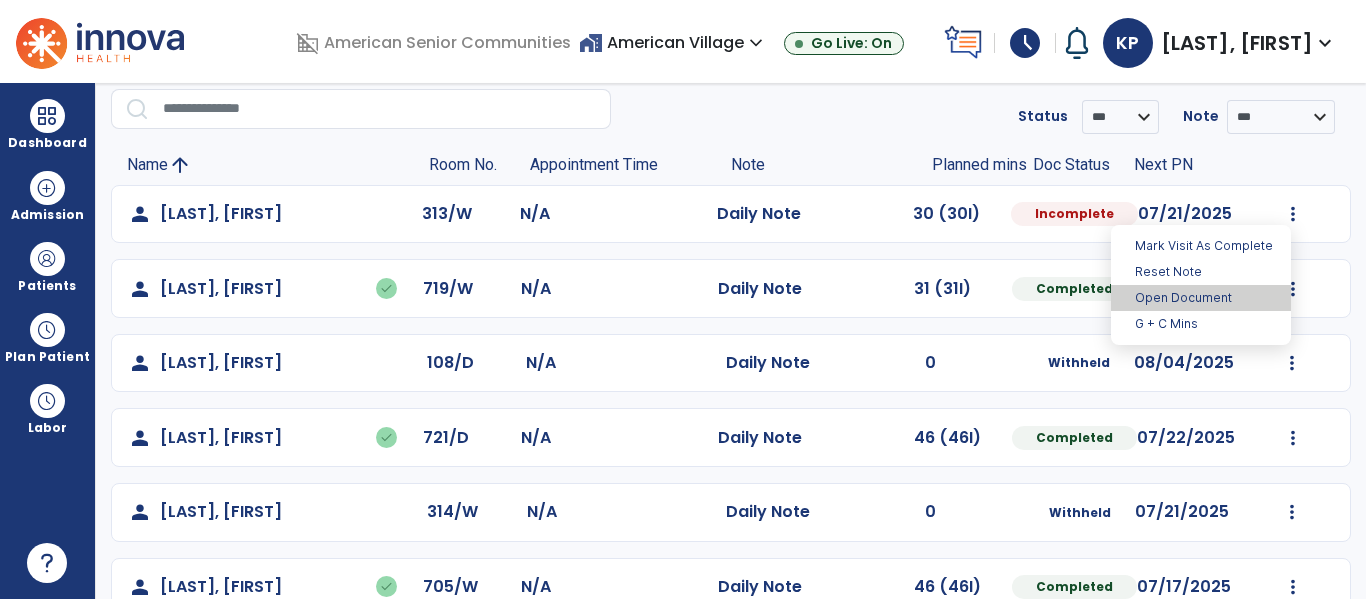 click on "Open Document" at bounding box center (1201, 298) 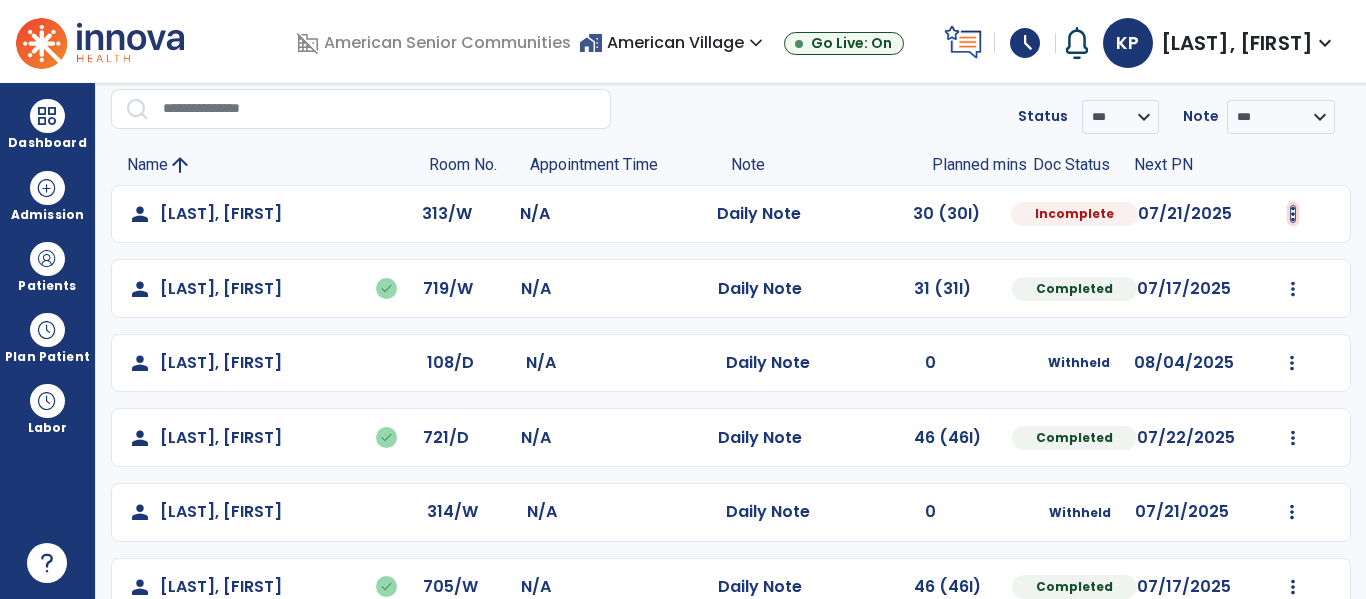 click at bounding box center [1293, 214] 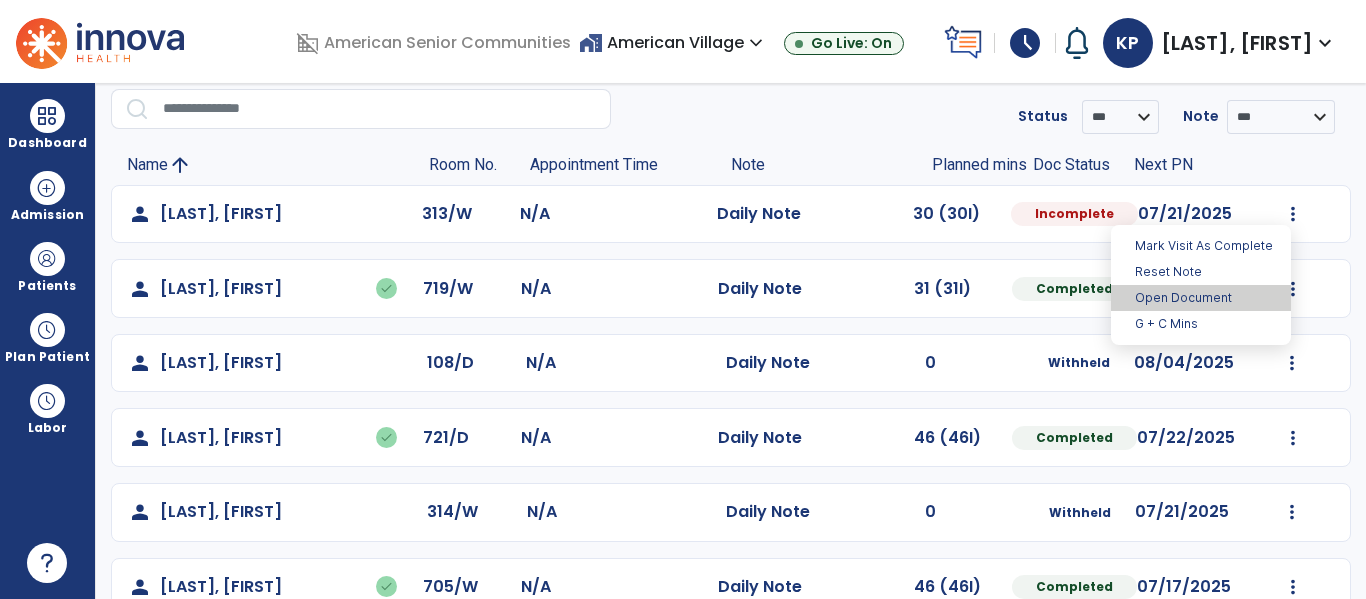 click on "Open Document" at bounding box center (1201, 298) 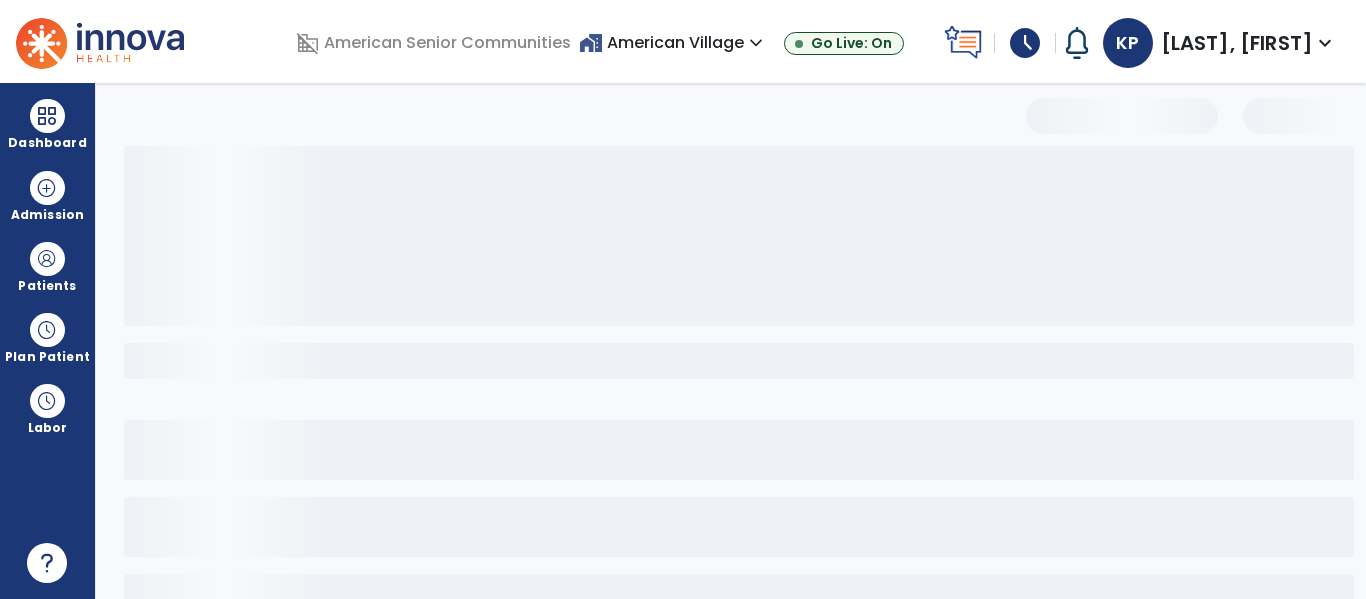 select on "*" 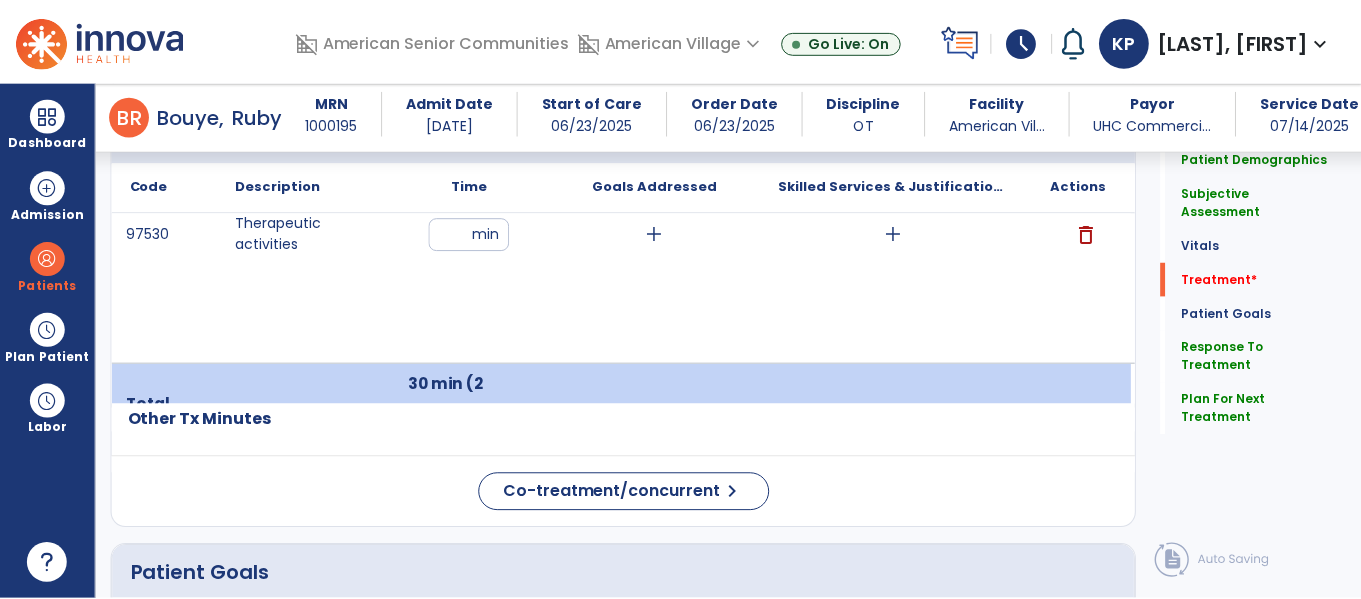 scroll, scrollTop: 1252, scrollLeft: 0, axis: vertical 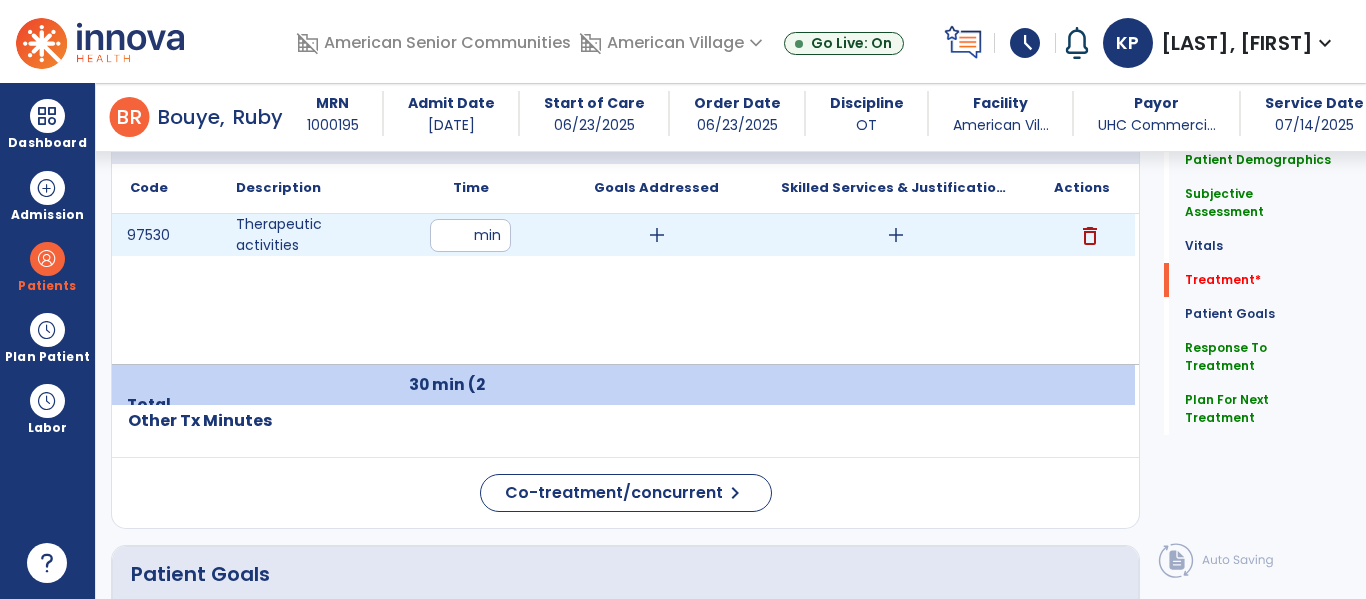 click on "add" at bounding box center (896, 235) 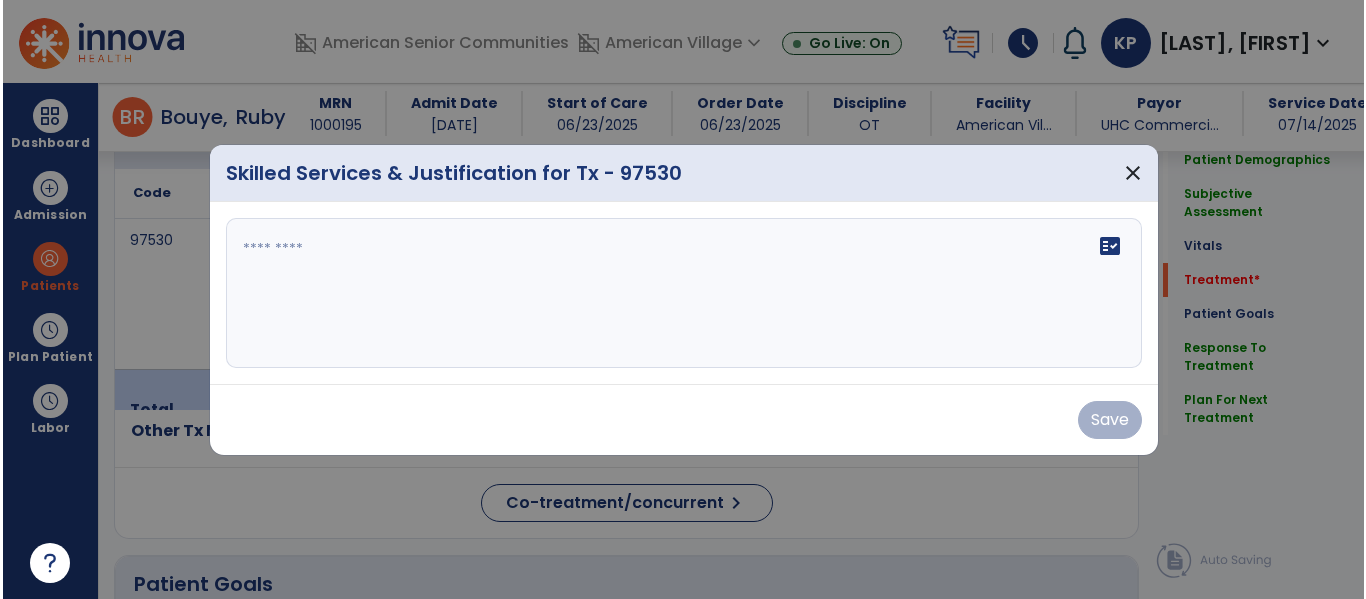 scroll, scrollTop: 1252, scrollLeft: 0, axis: vertical 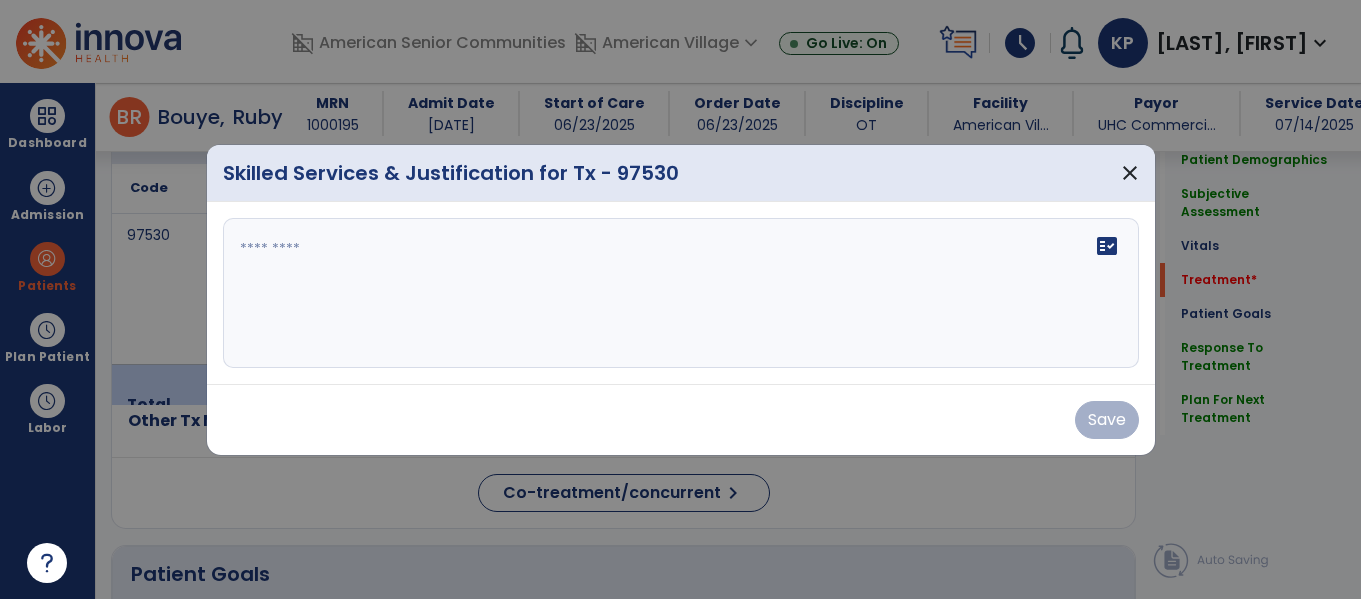 click at bounding box center [681, 293] 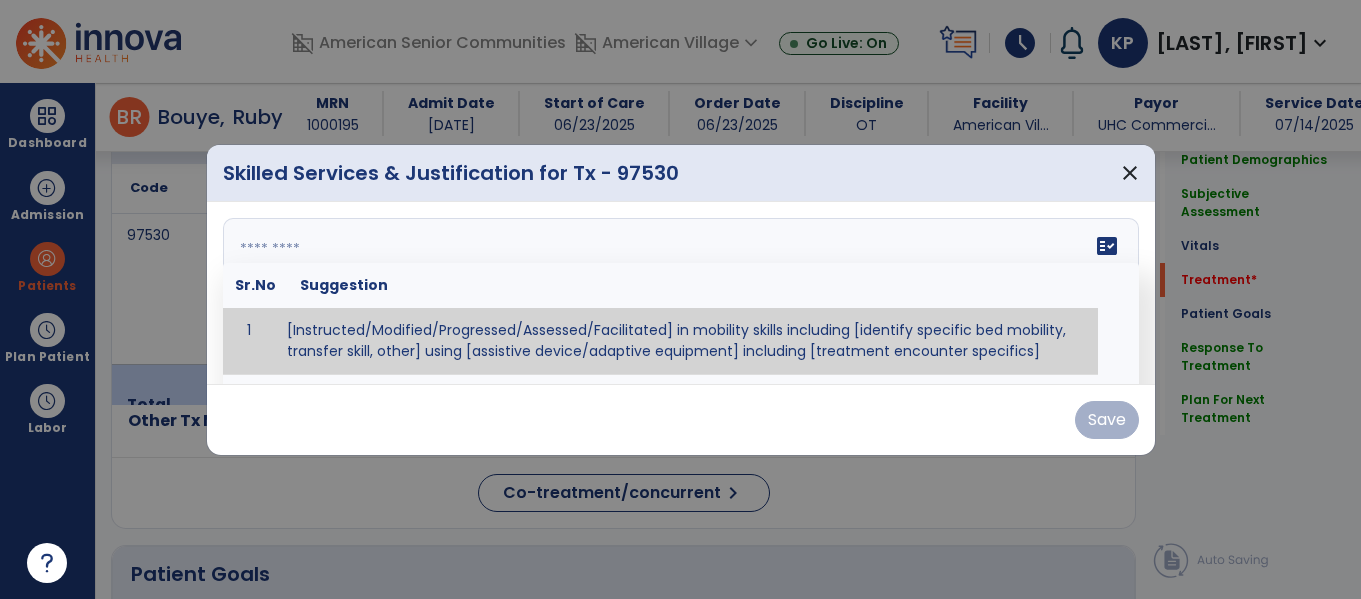 paste on "**********" 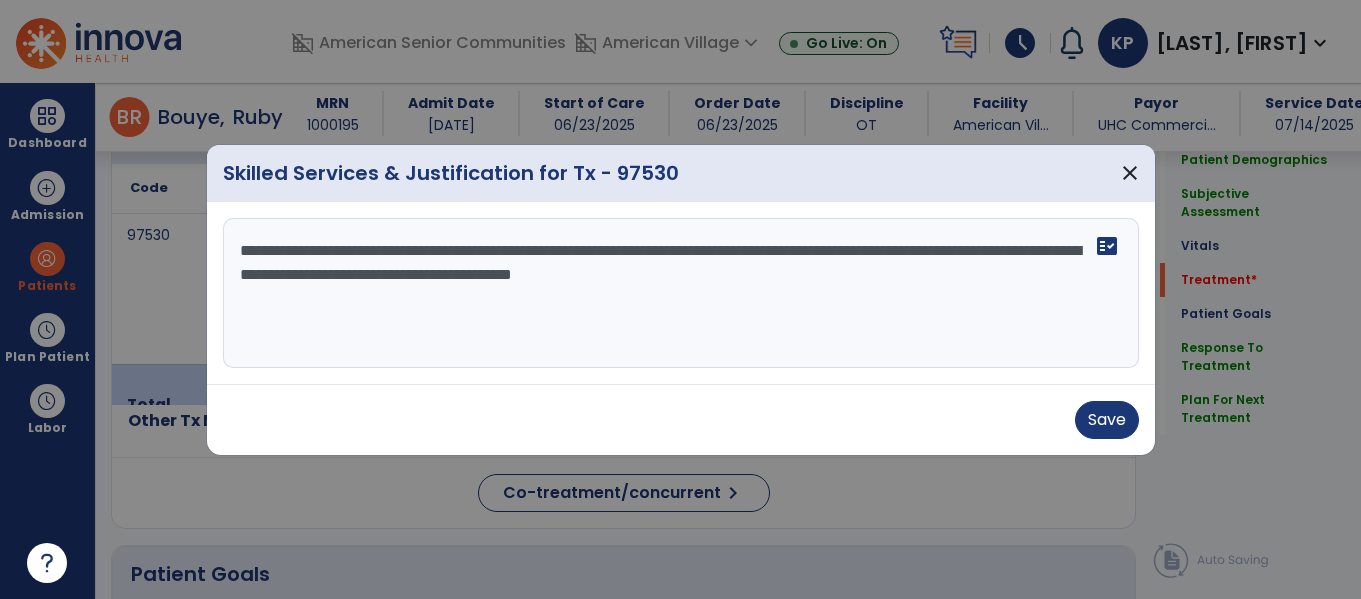 click on "**********" at bounding box center (681, 293) 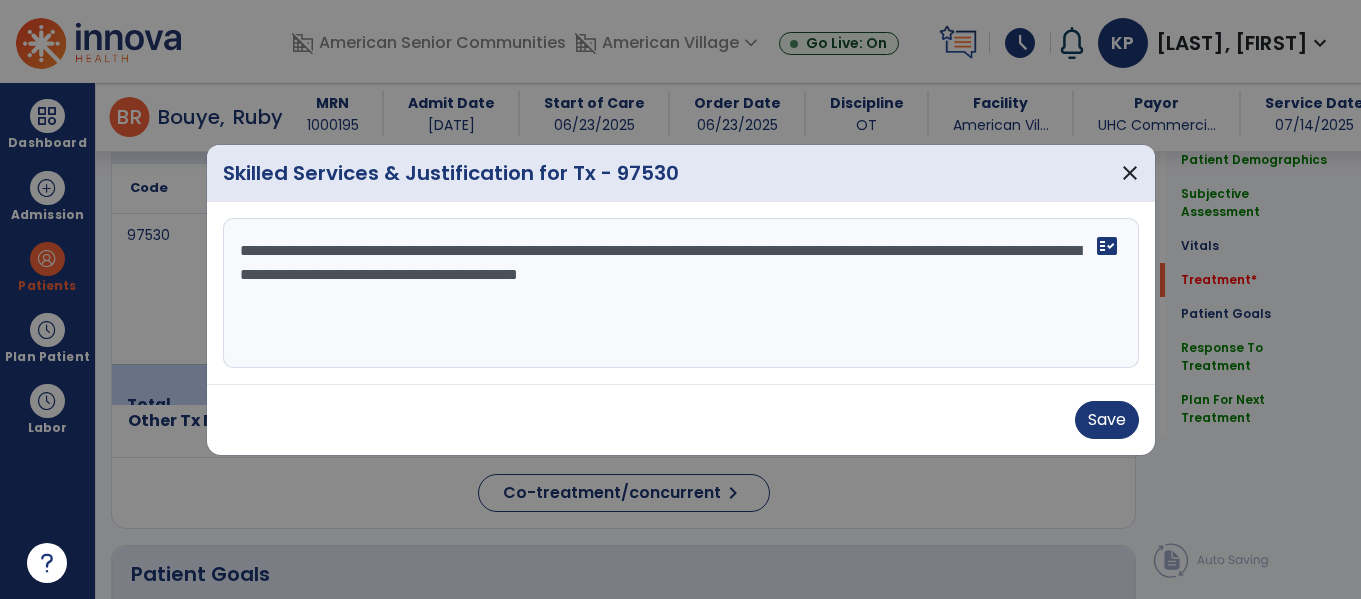 drag, startPoint x: 869, startPoint y: 272, endPoint x: 696, endPoint y: 278, distance: 173.10402 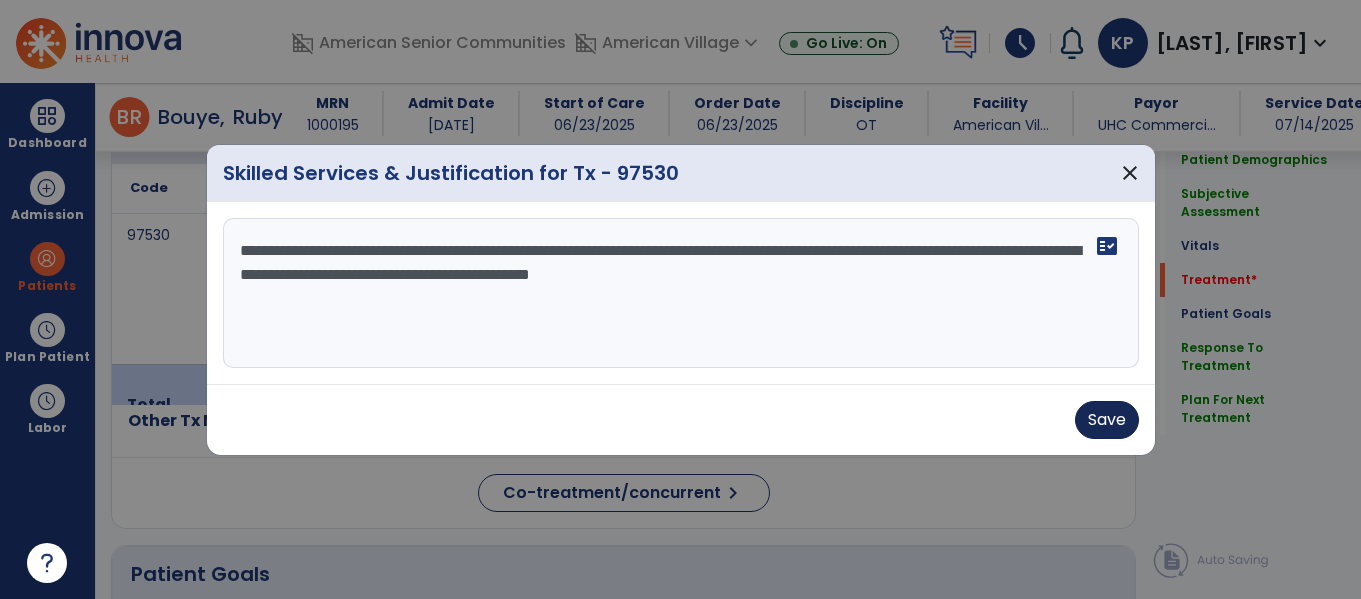 type on "**********" 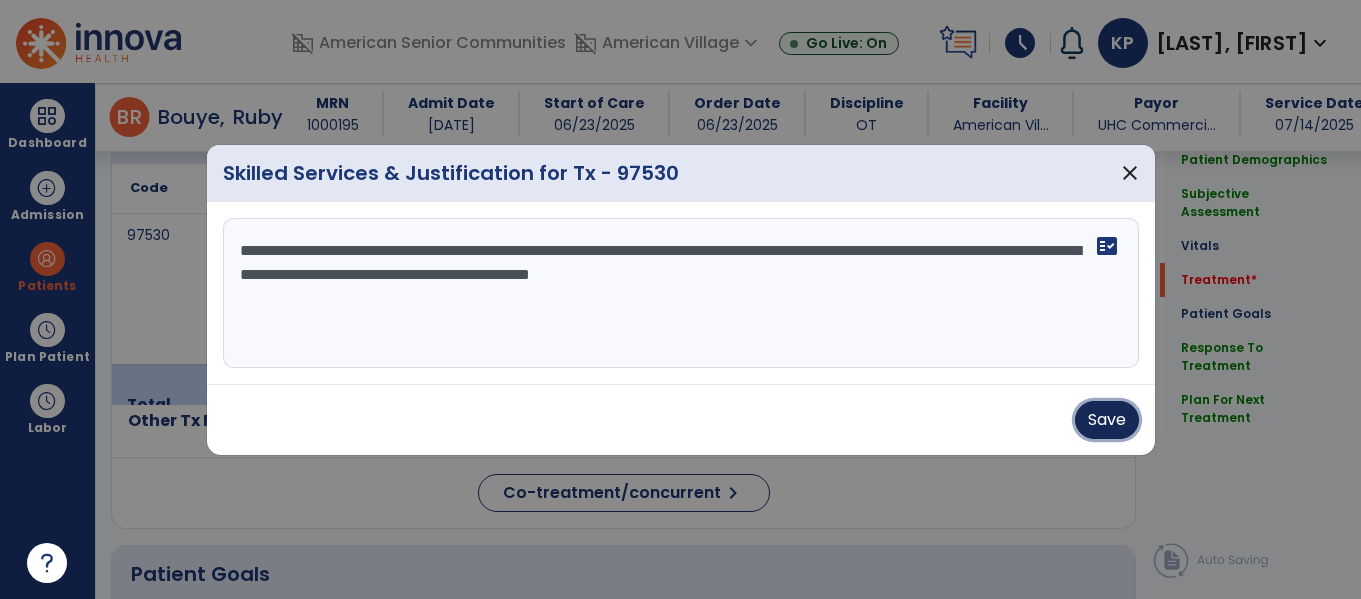 click on "Save" at bounding box center [1107, 420] 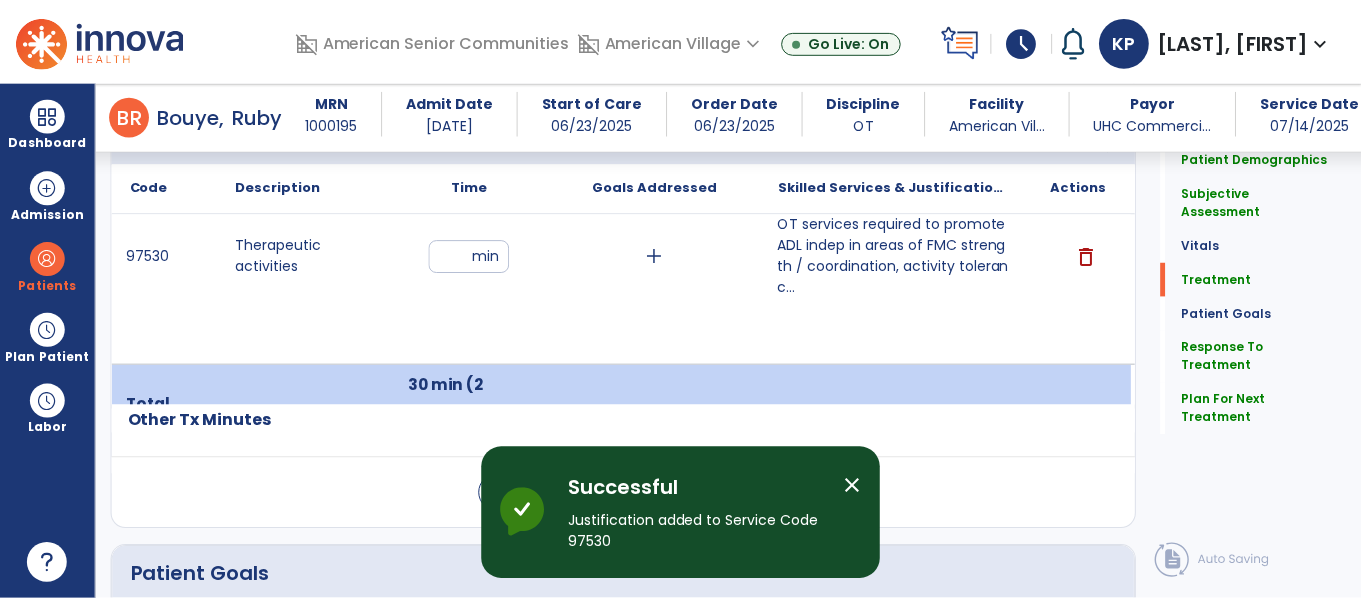 scroll, scrollTop: 2623, scrollLeft: 0, axis: vertical 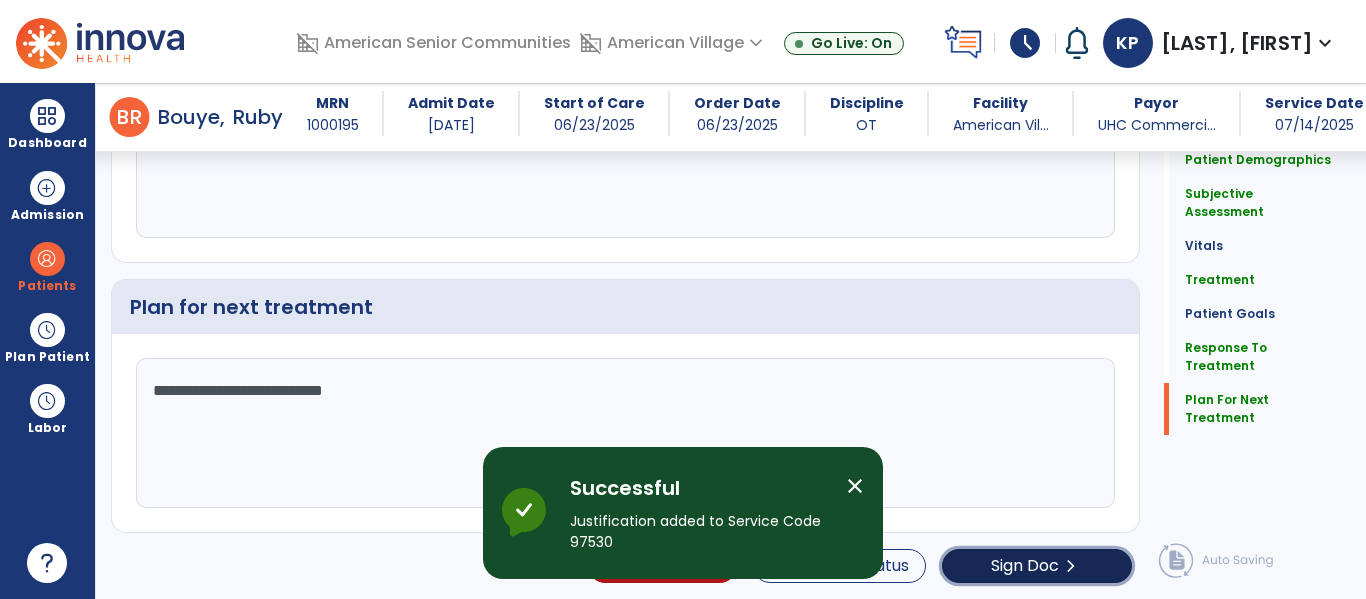 click on "Sign Doc  chevron_right" 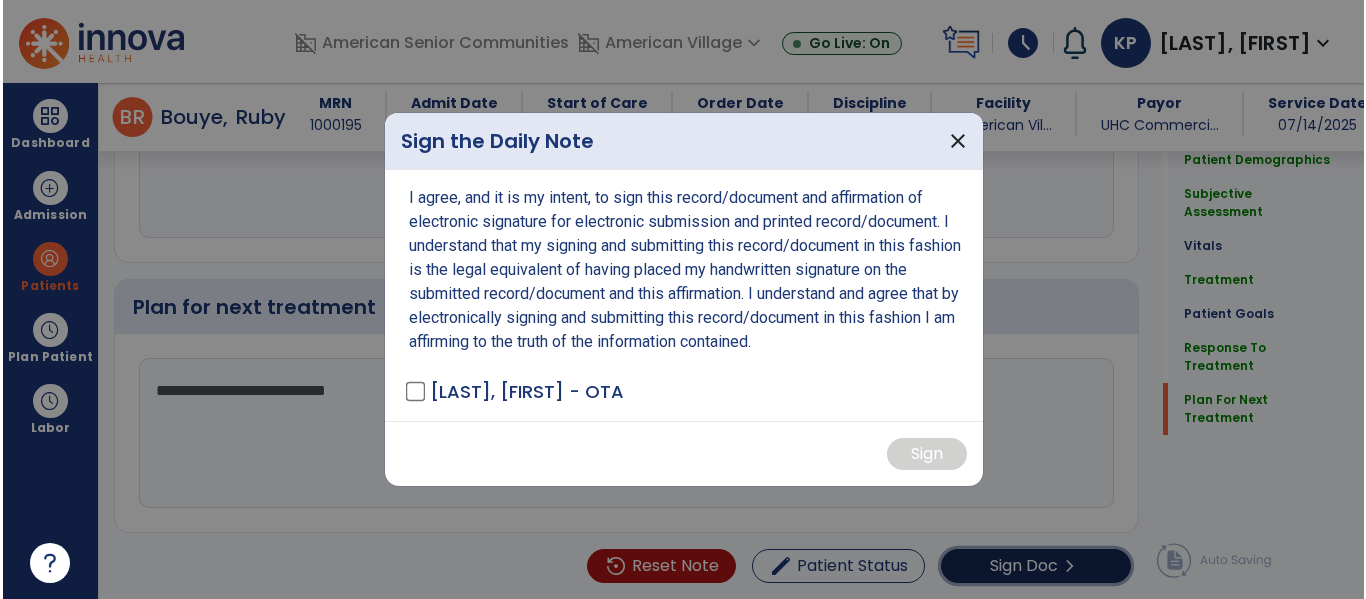 scroll, scrollTop: 2623, scrollLeft: 0, axis: vertical 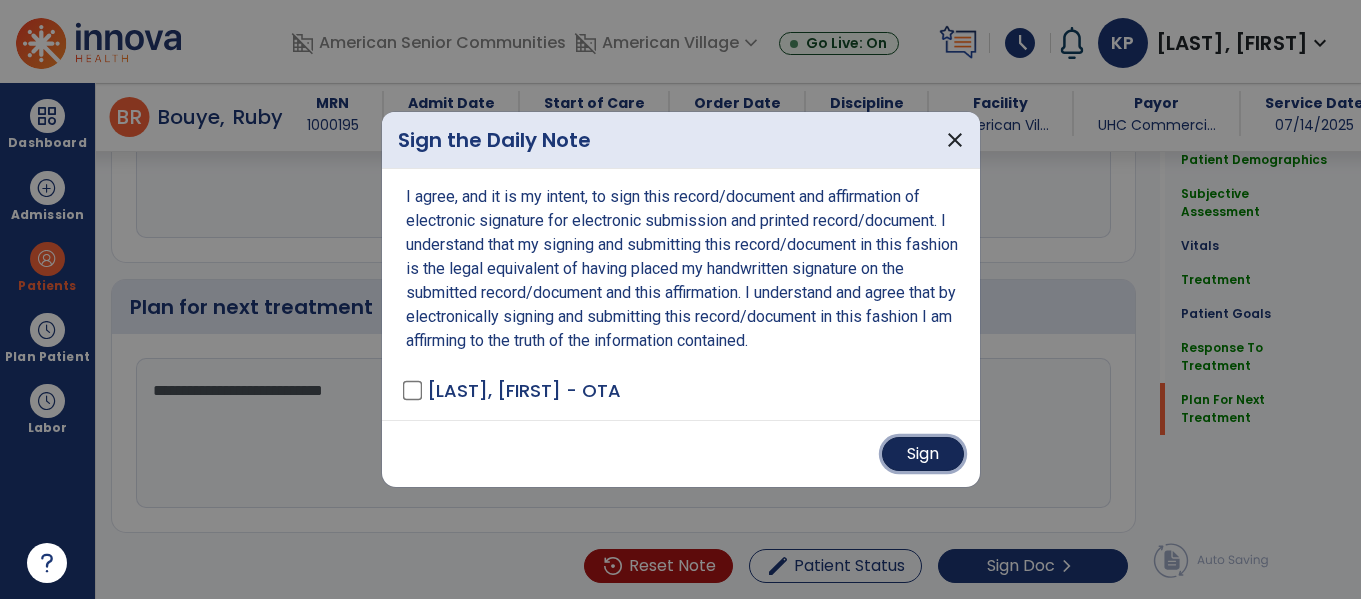 click on "Sign" at bounding box center (923, 454) 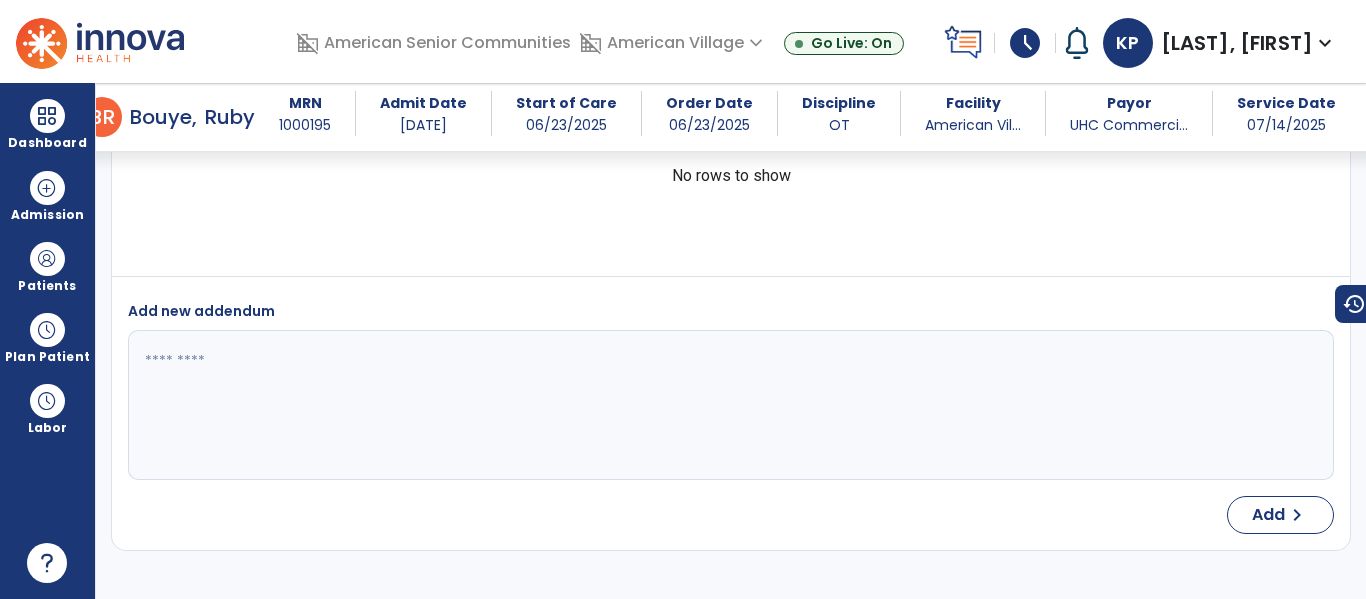 scroll, scrollTop: 0, scrollLeft: 0, axis: both 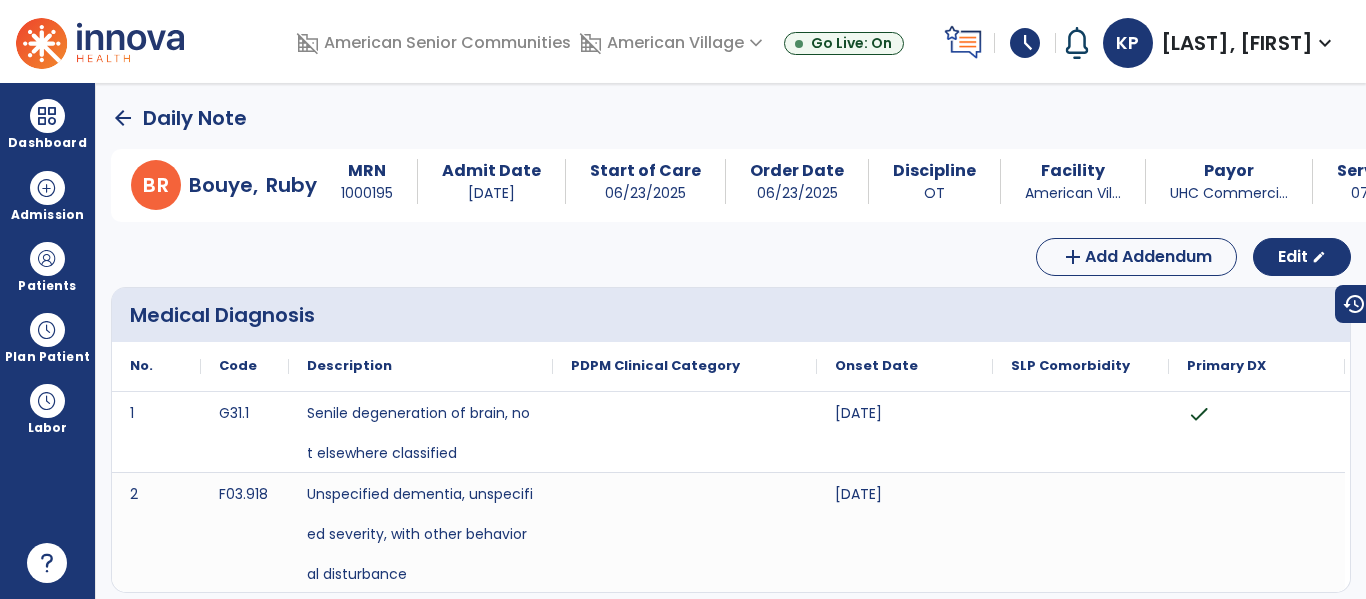 click on "arrow_back" 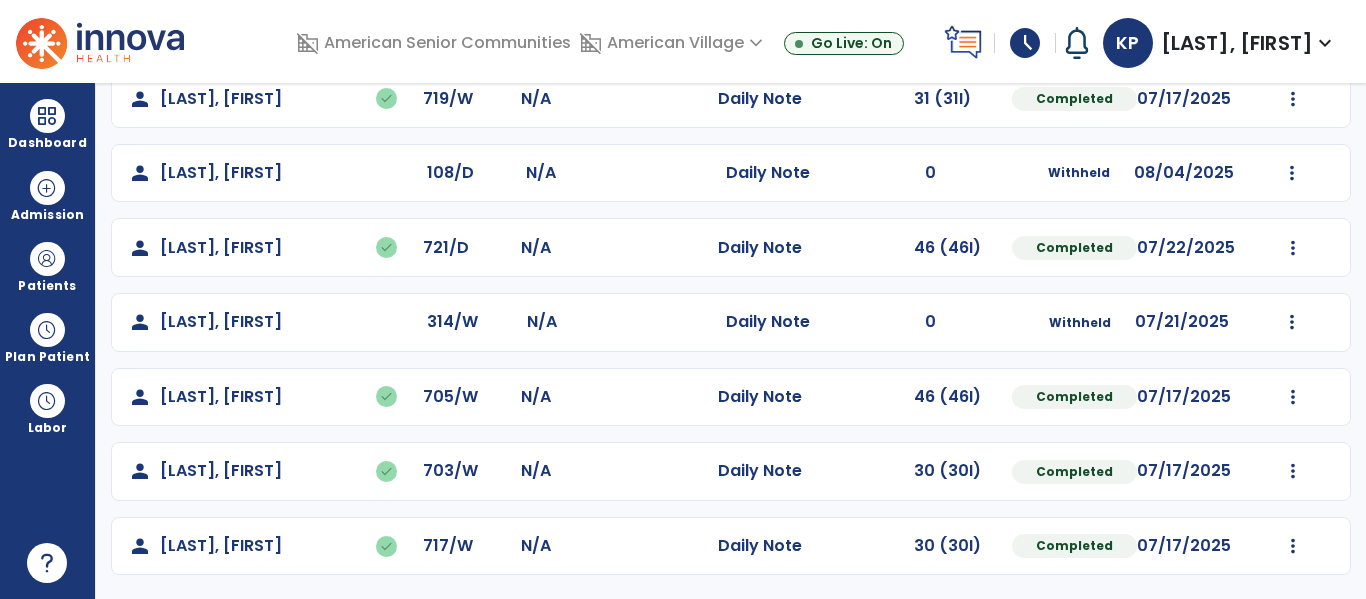 scroll, scrollTop: 0, scrollLeft: 0, axis: both 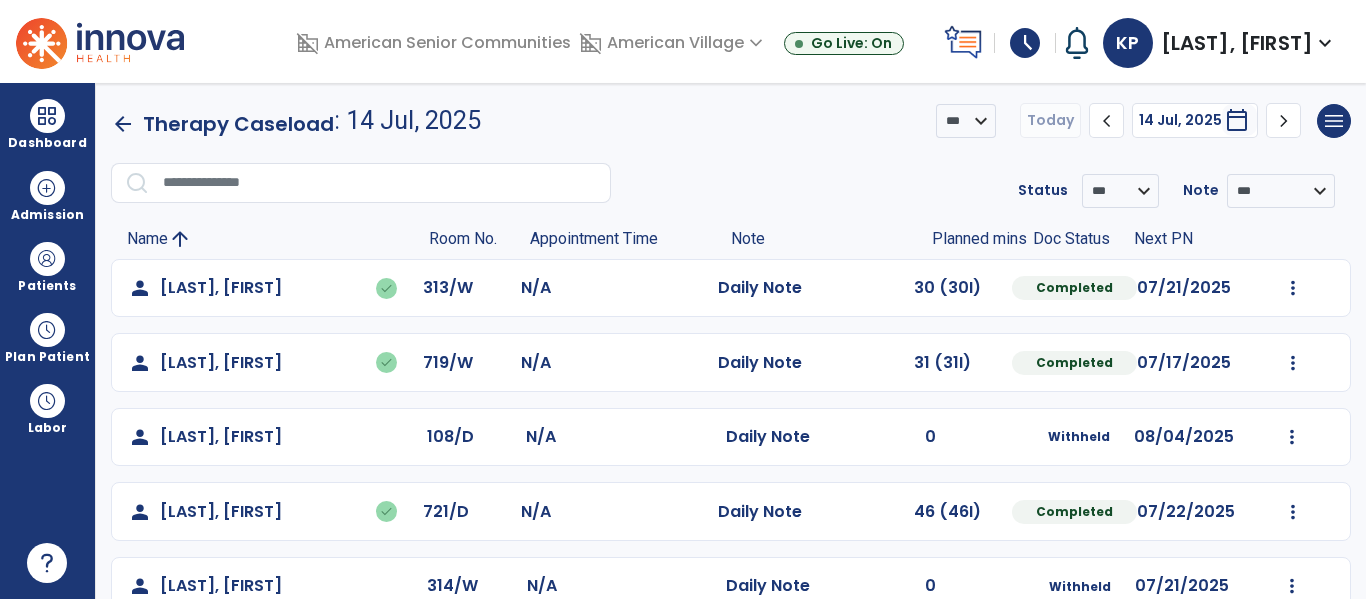 click on "arrow_back" 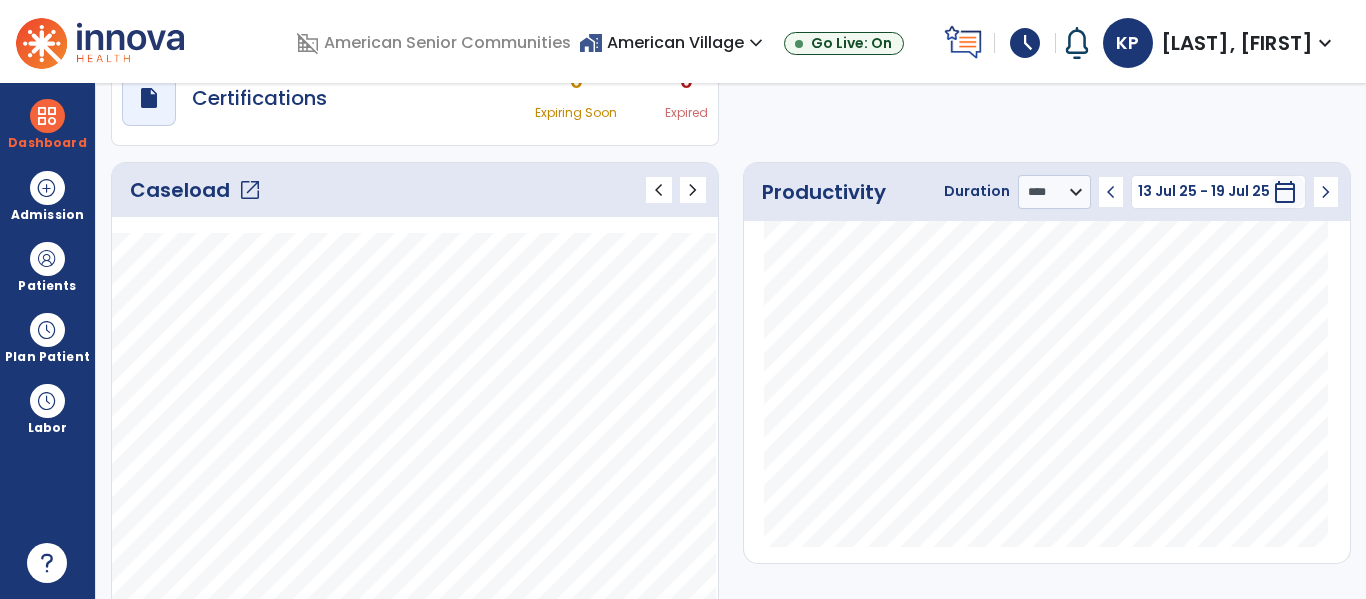 scroll, scrollTop: 548, scrollLeft: 0, axis: vertical 